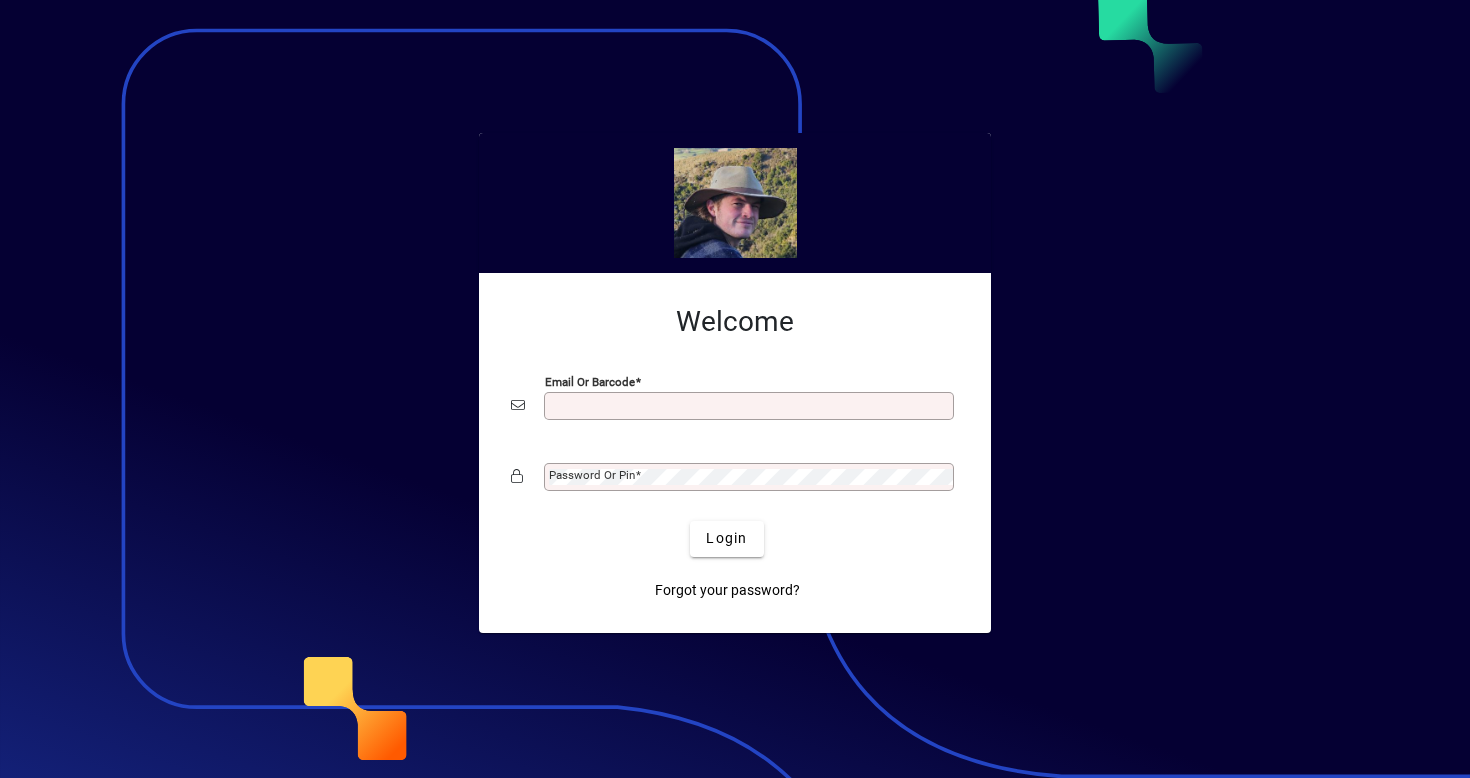 scroll, scrollTop: 0, scrollLeft: 0, axis: both 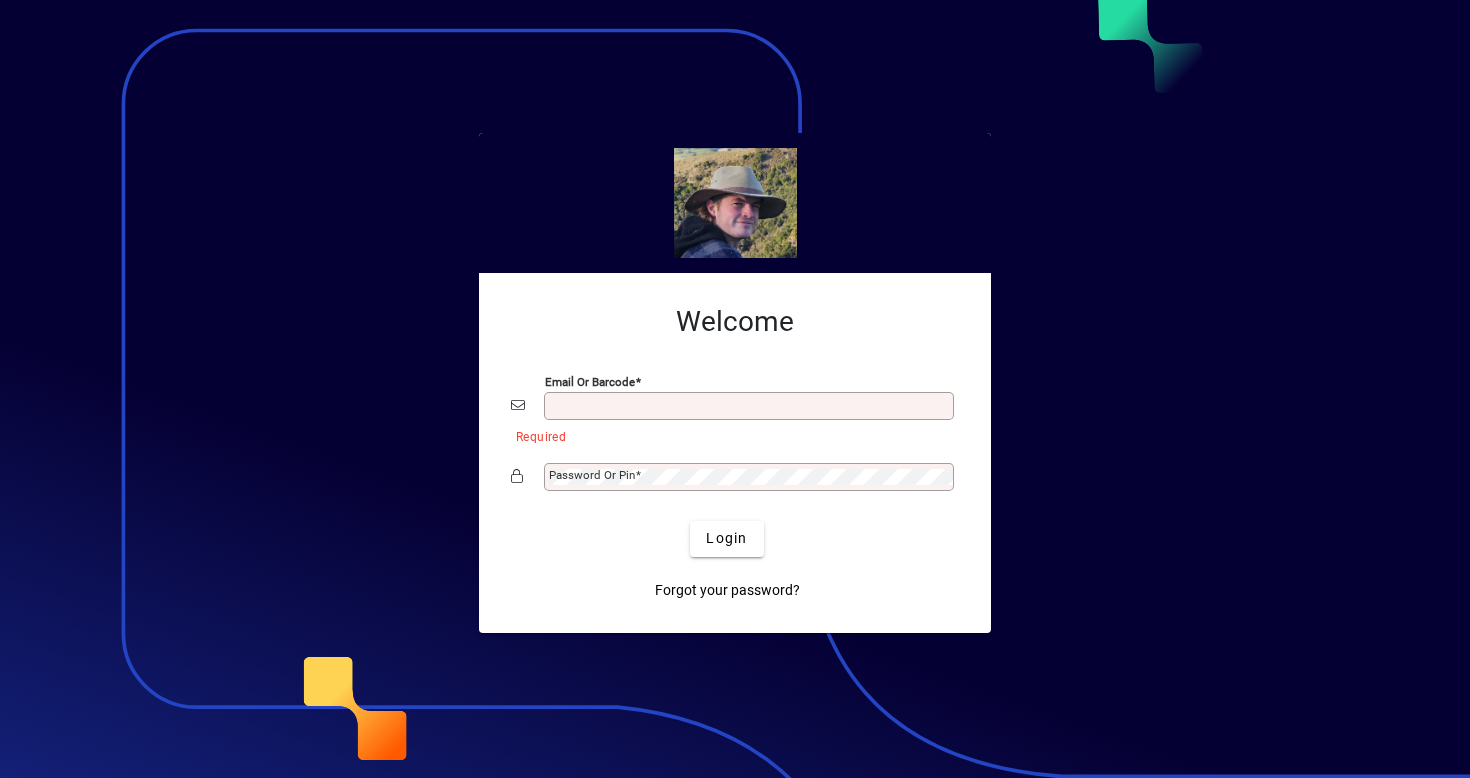 click on "Email or Barcode" at bounding box center [751, 406] 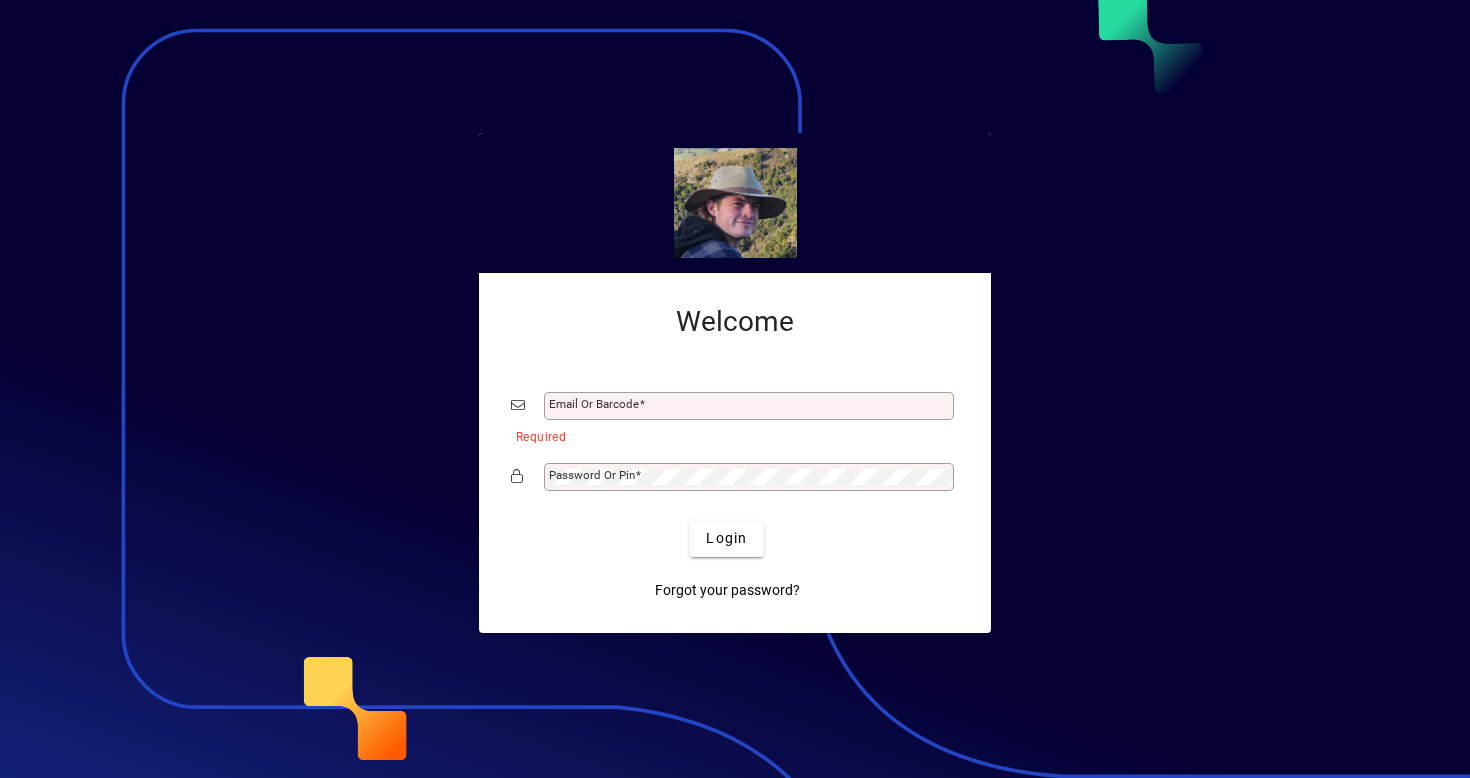 type on "**********" 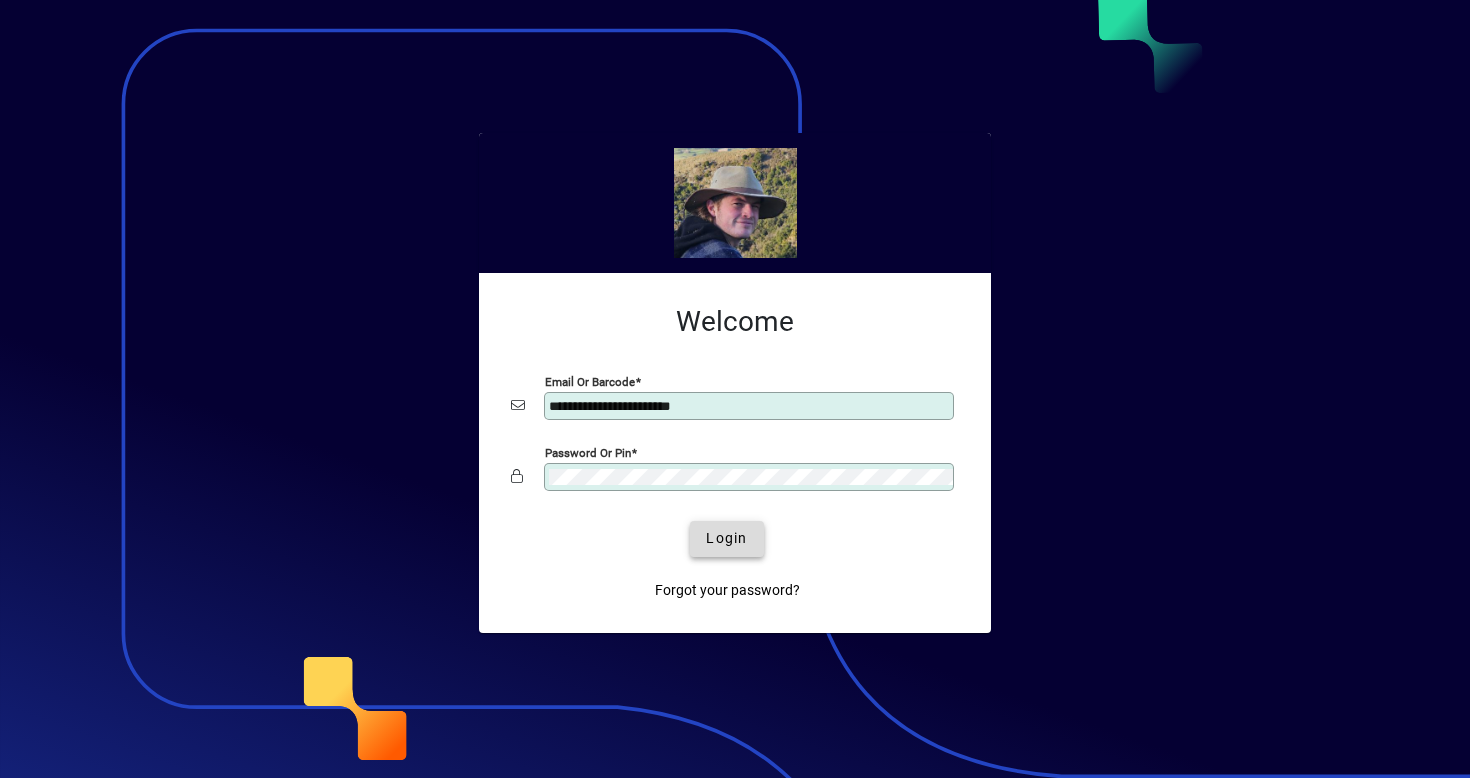 click on "Login" 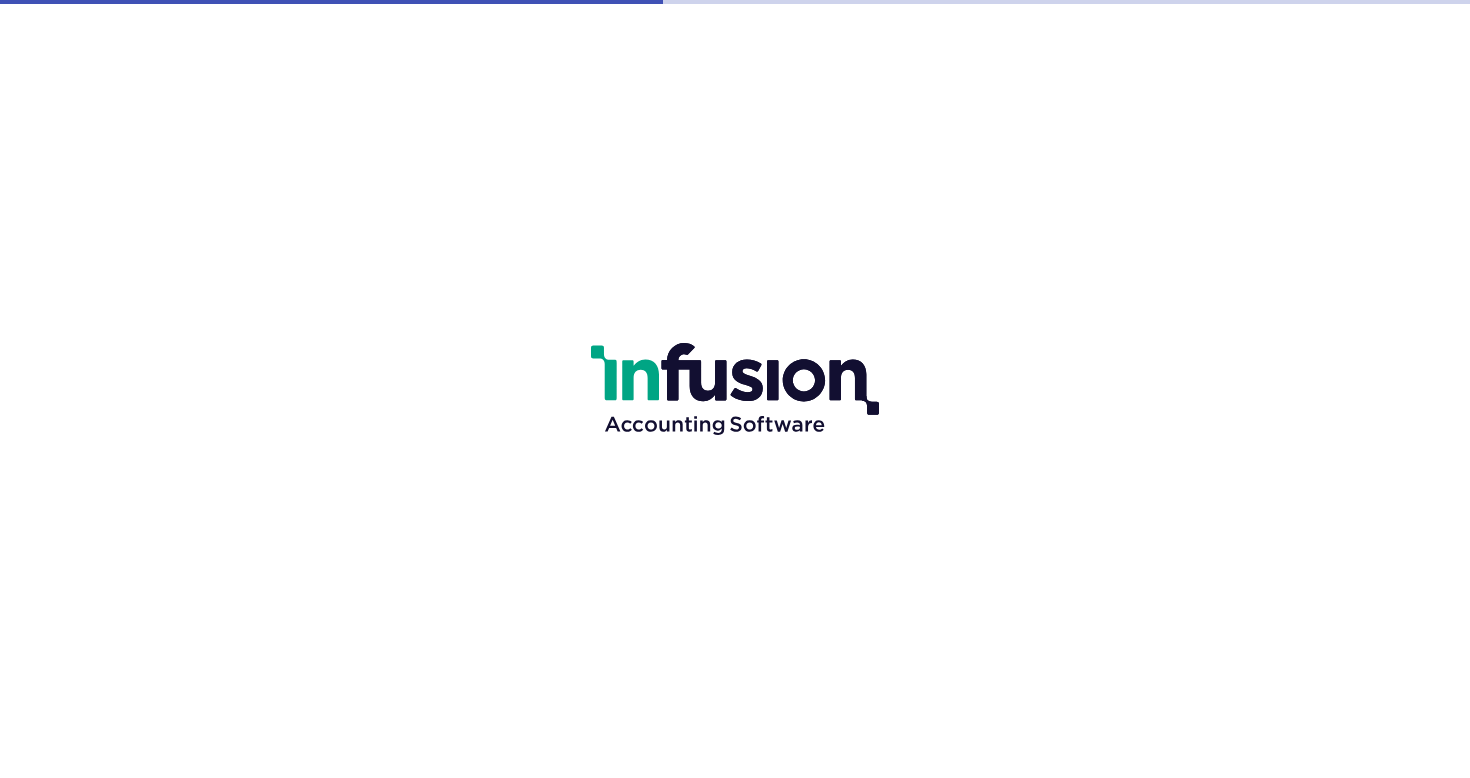 scroll, scrollTop: 0, scrollLeft: 0, axis: both 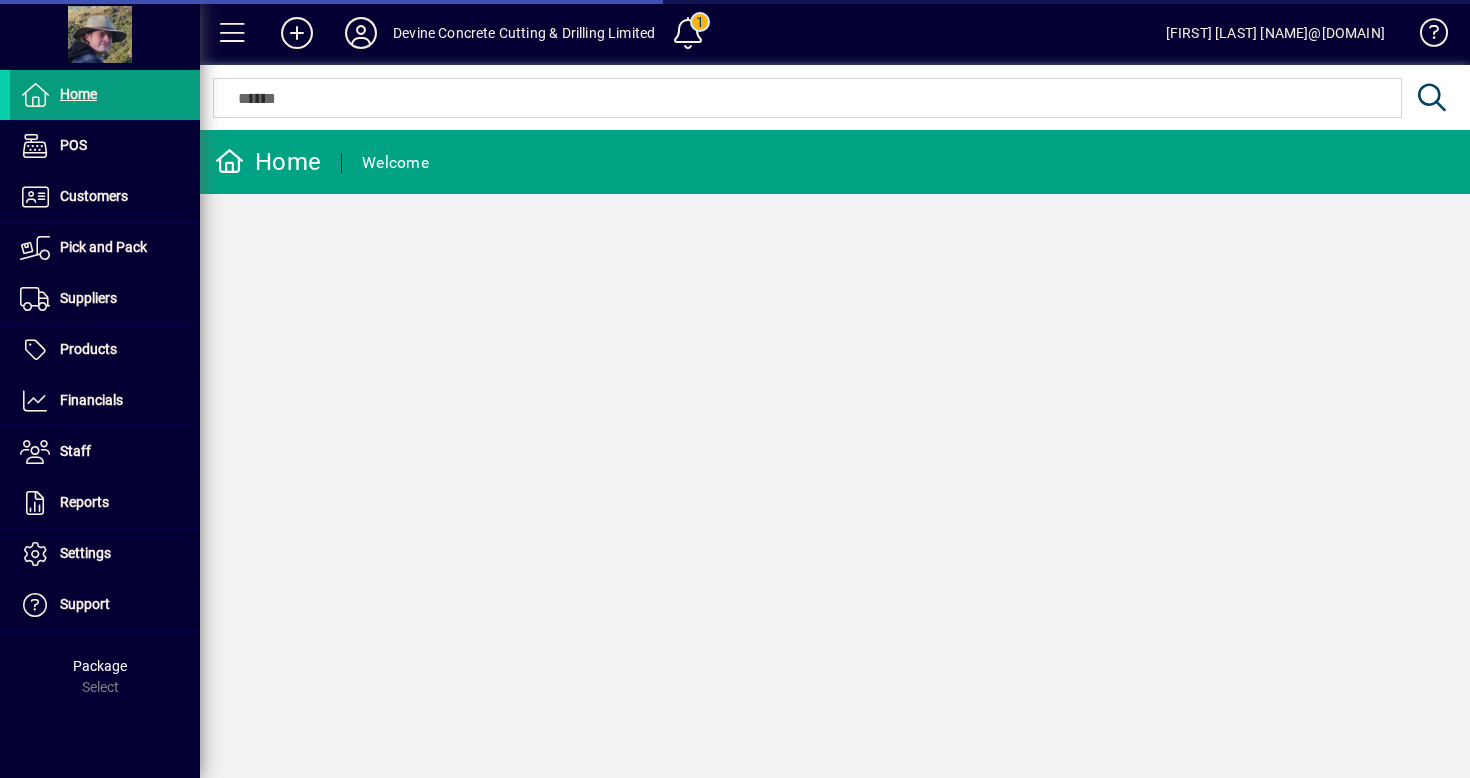 drag, startPoint x: 573, startPoint y: 483, endPoint x: 394, endPoint y: 343, distance: 227.24657 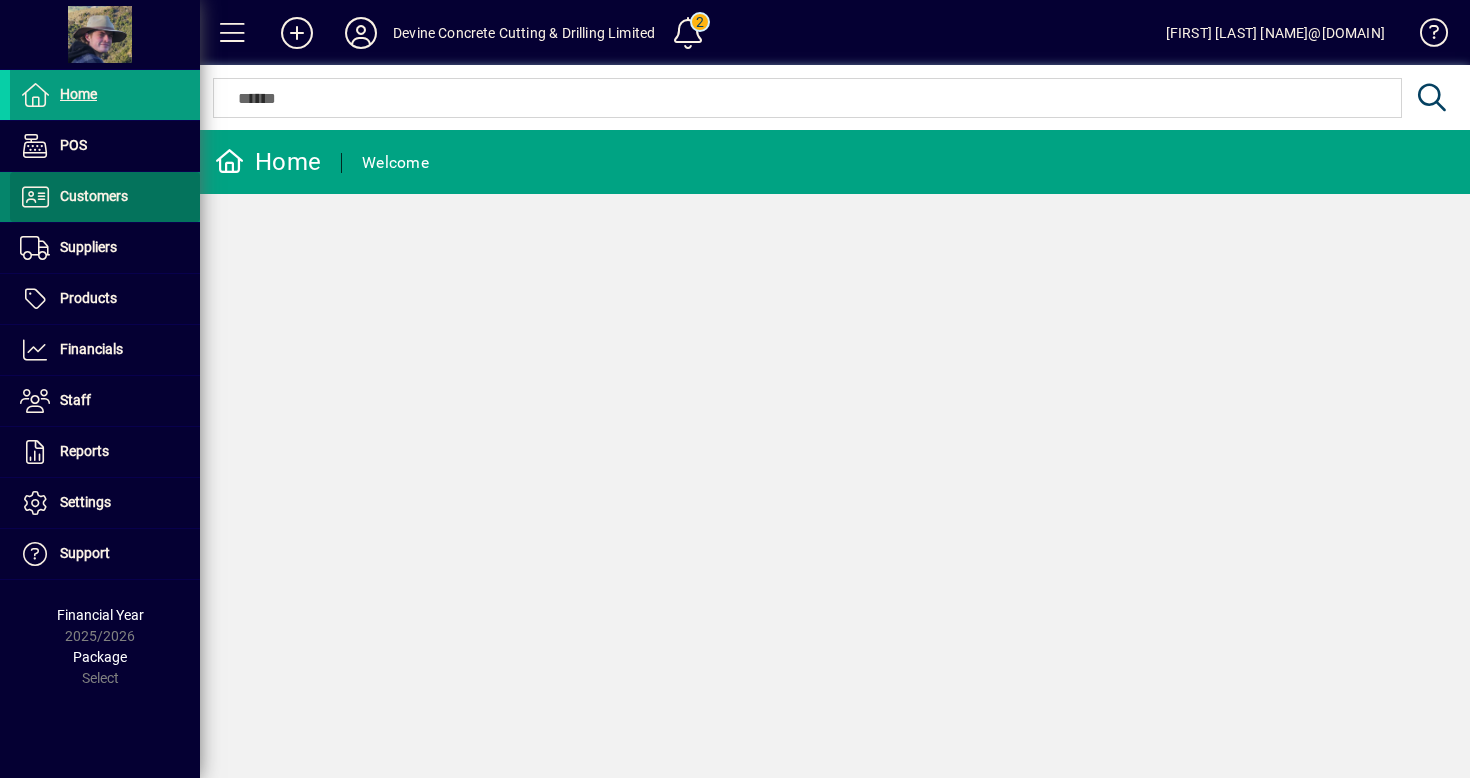 click at bounding box center (105, 197) 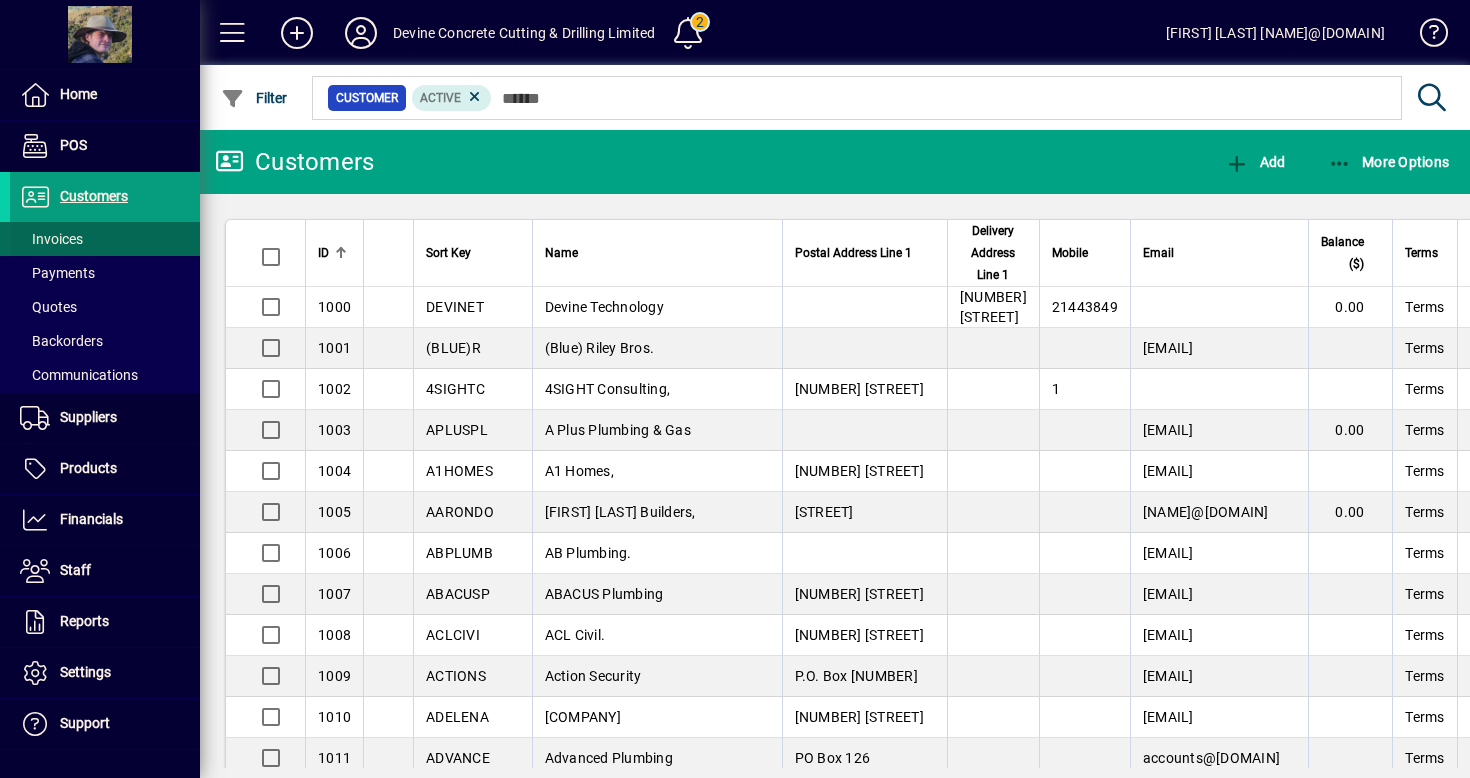 click at bounding box center (105, 239) 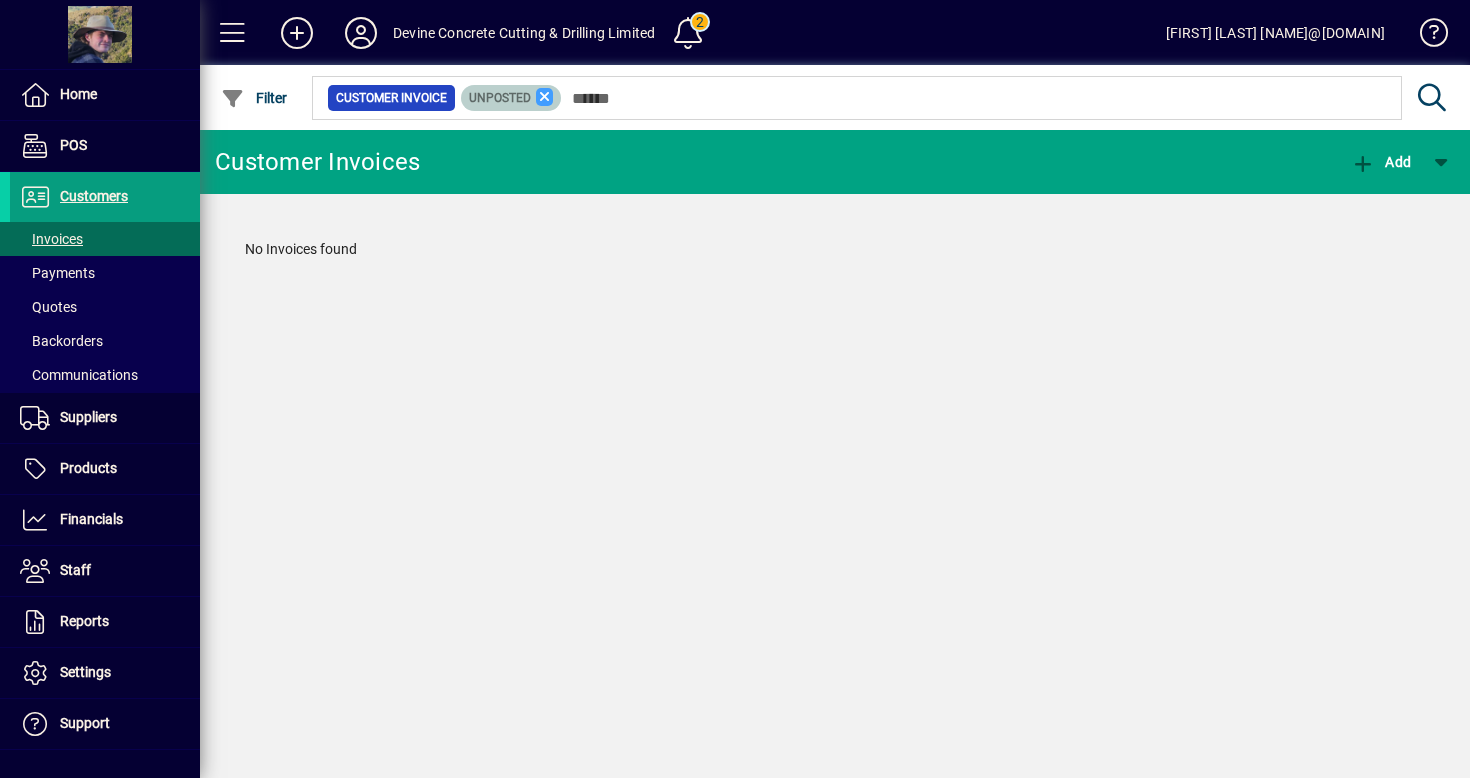 click at bounding box center (545, 97) 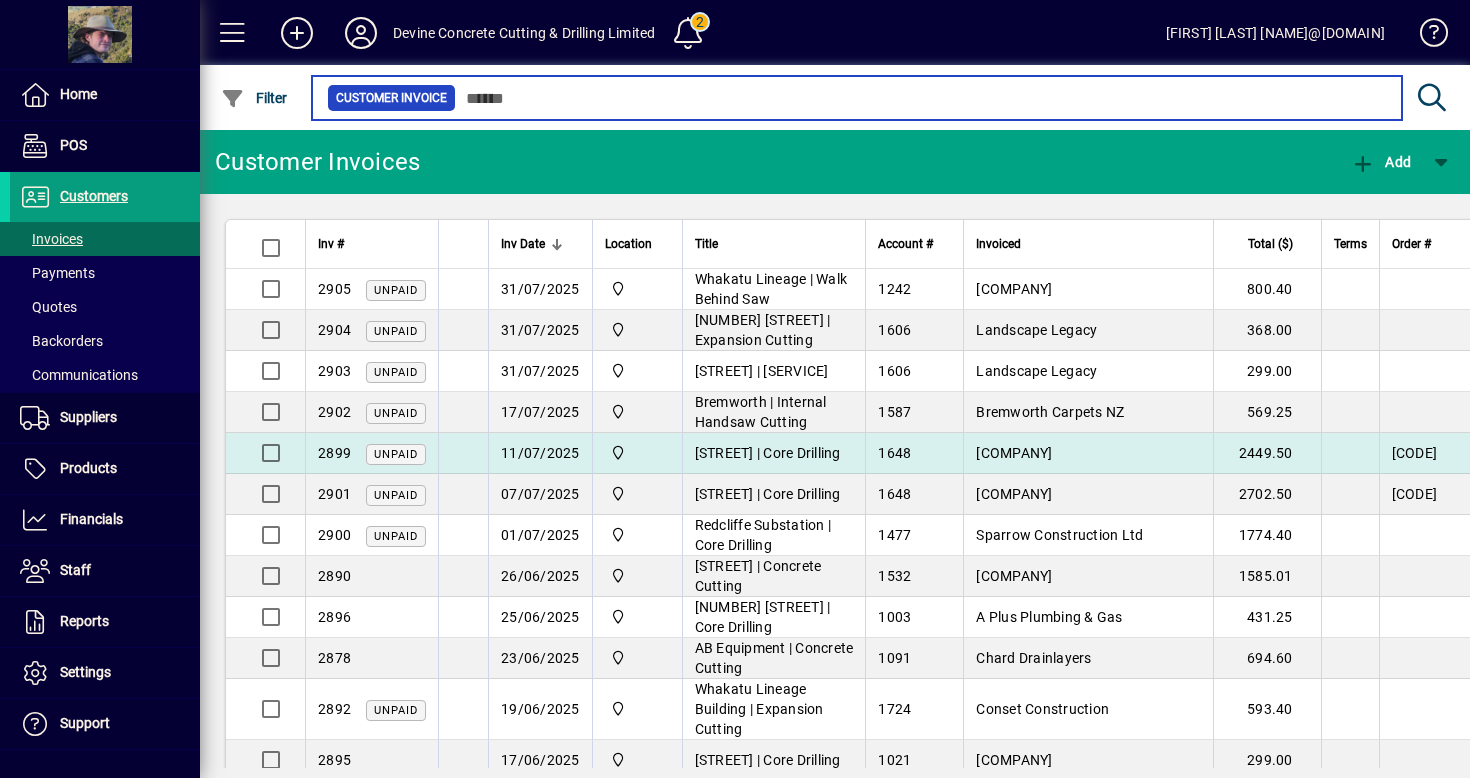 scroll, scrollTop: 1, scrollLeft: 0, axis: vertical 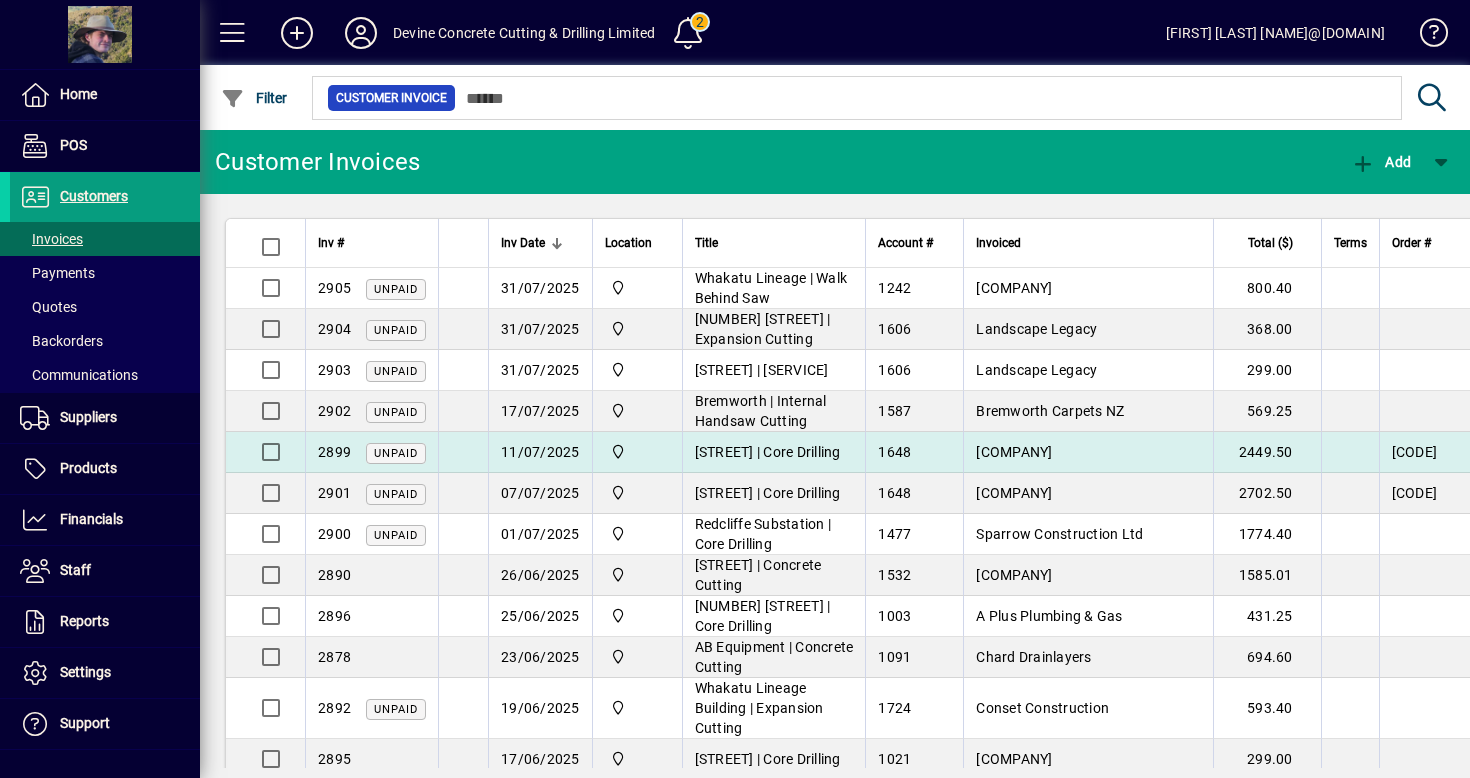 click on "[COMPANY]" at bounding box center (1088, 452) 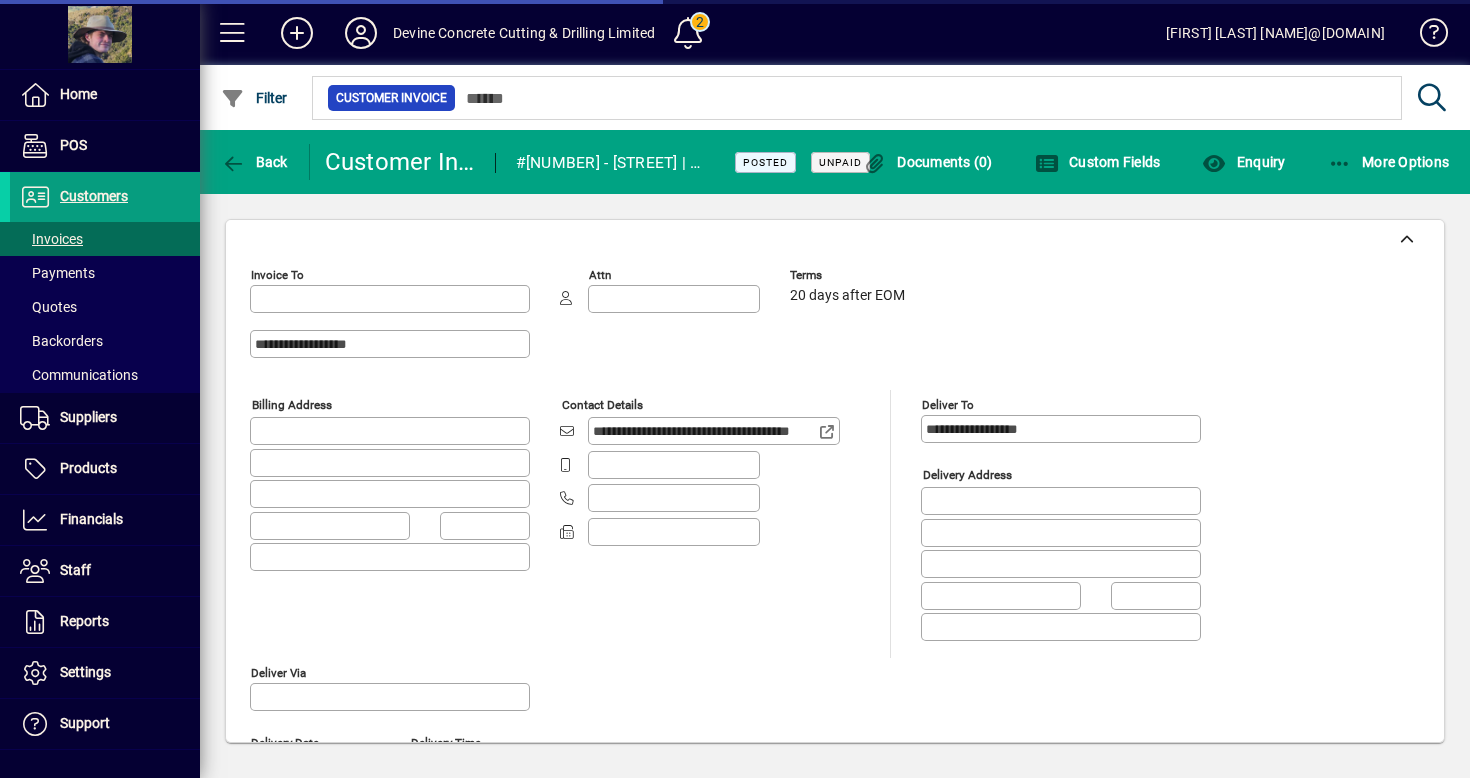 type on "**********" 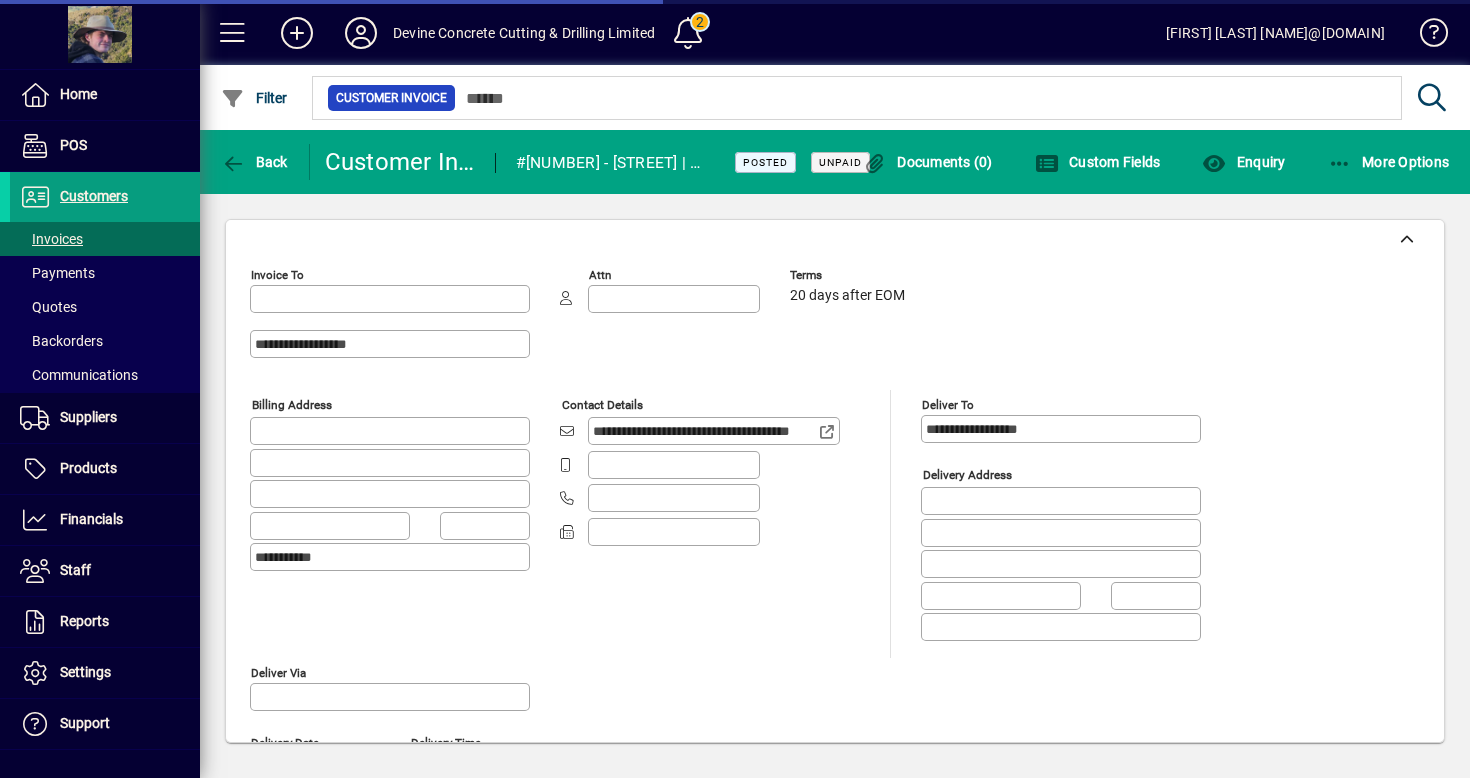 type on "*******" 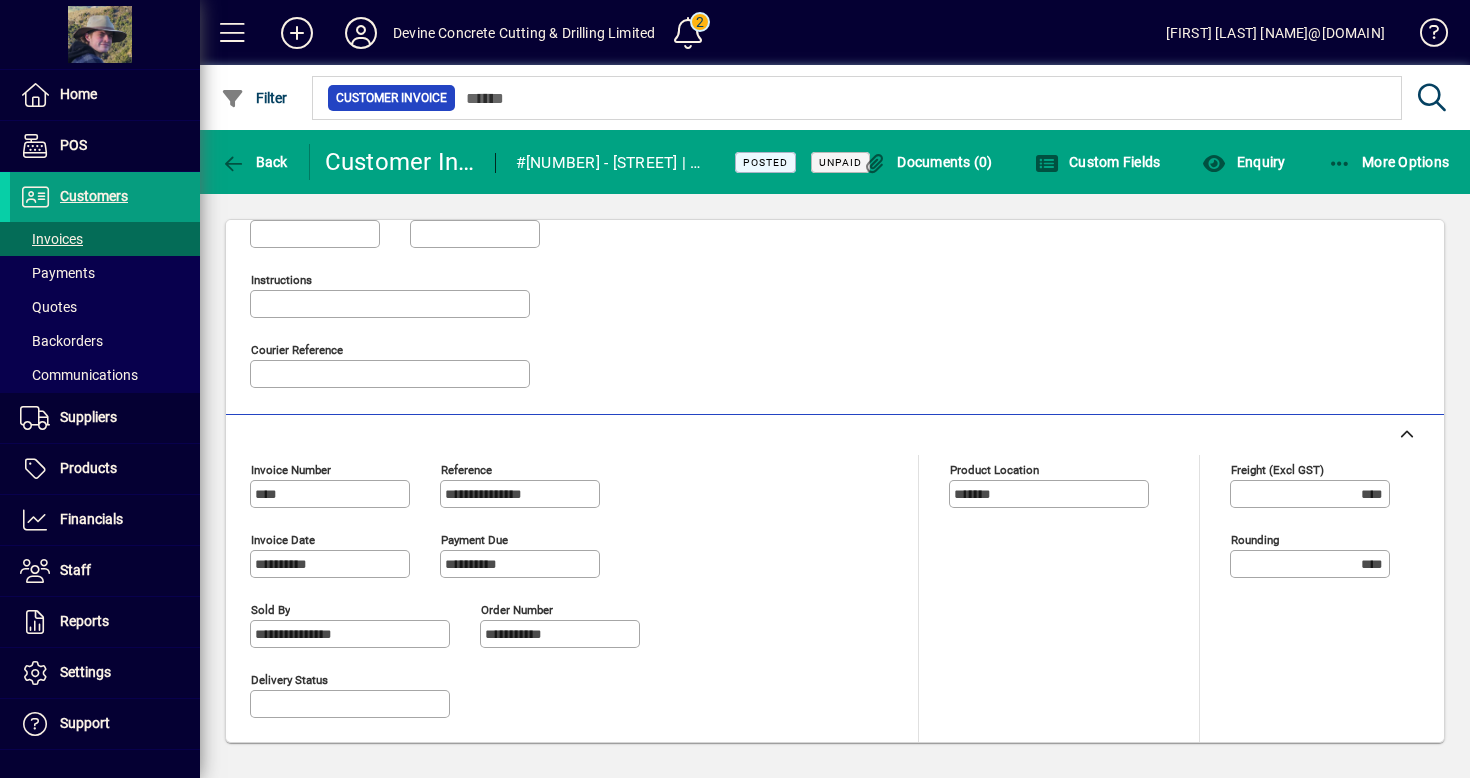scroll, scrollTop: 979, scrollLeft: 0, axis: vertical 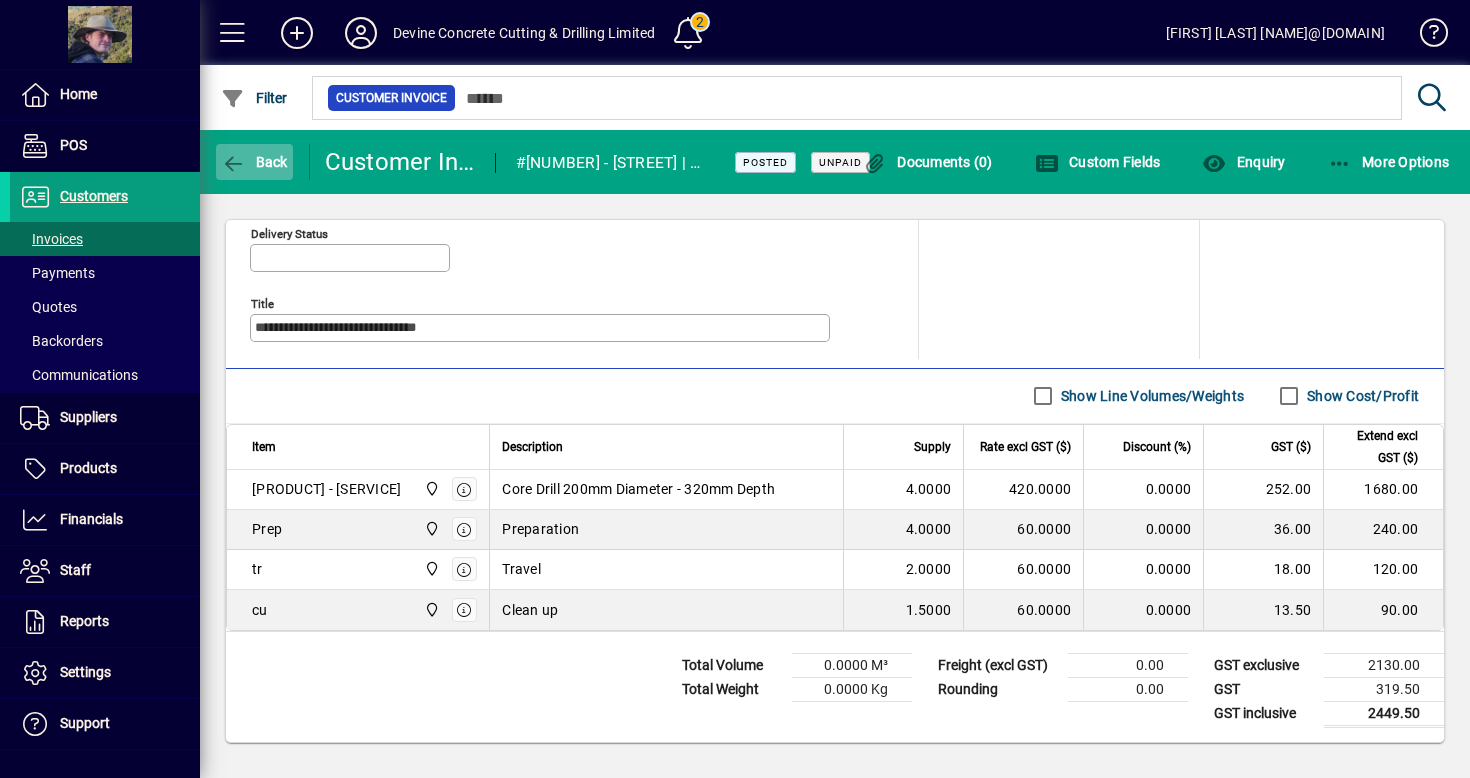 click 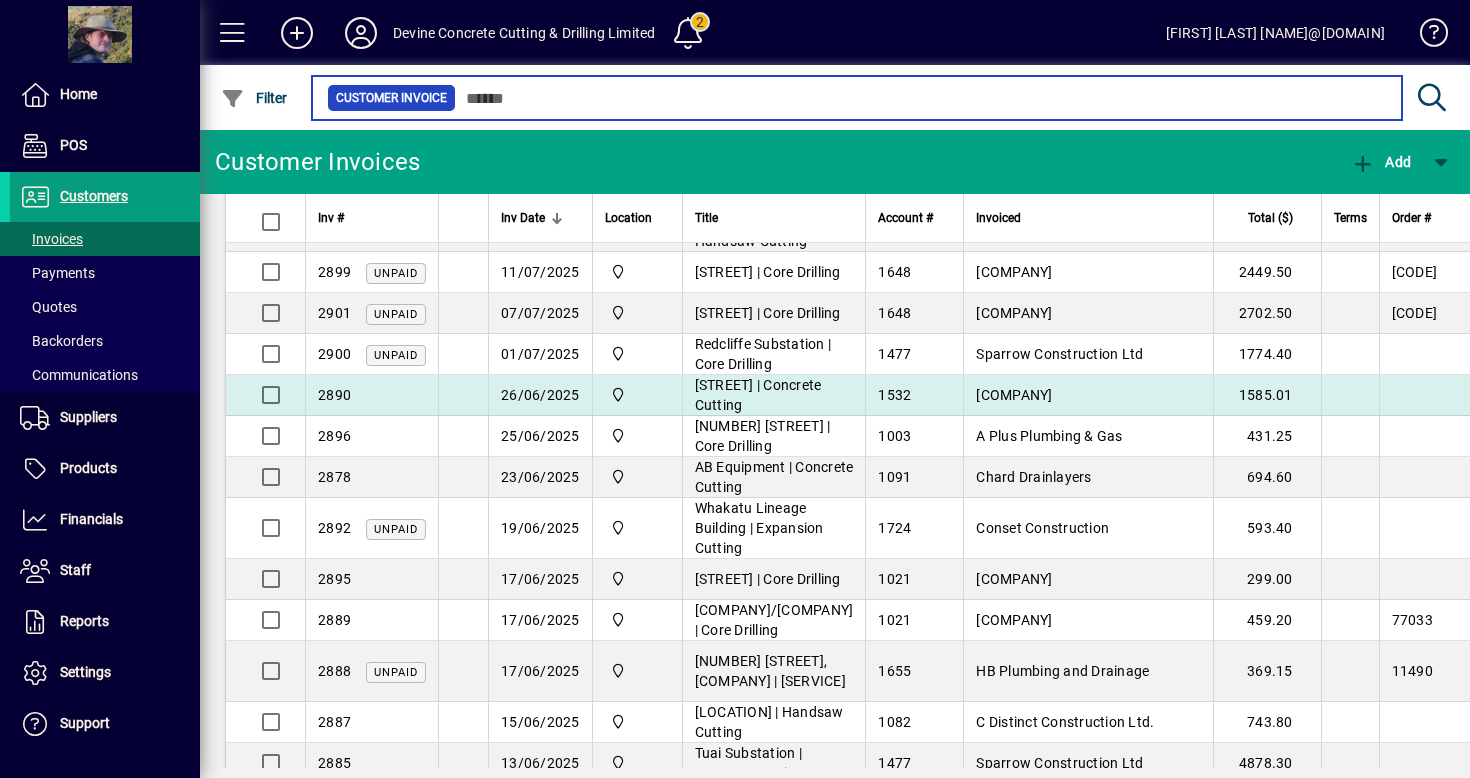scroll, scrollTop: 186, scrollLeft: 0, axis: vertical 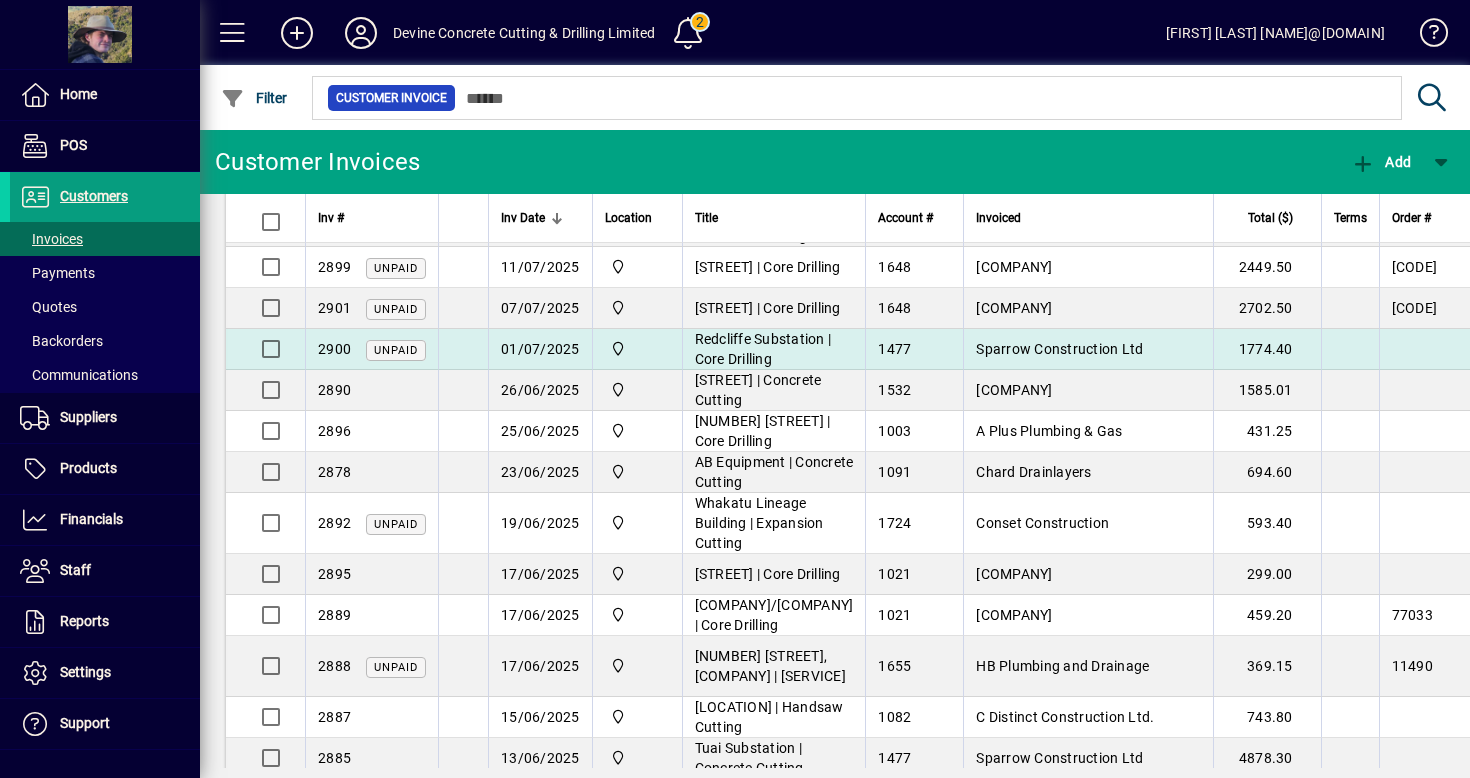 click on "Redcliffe Substation | Core Drilling" at bounding box center (763, 349) 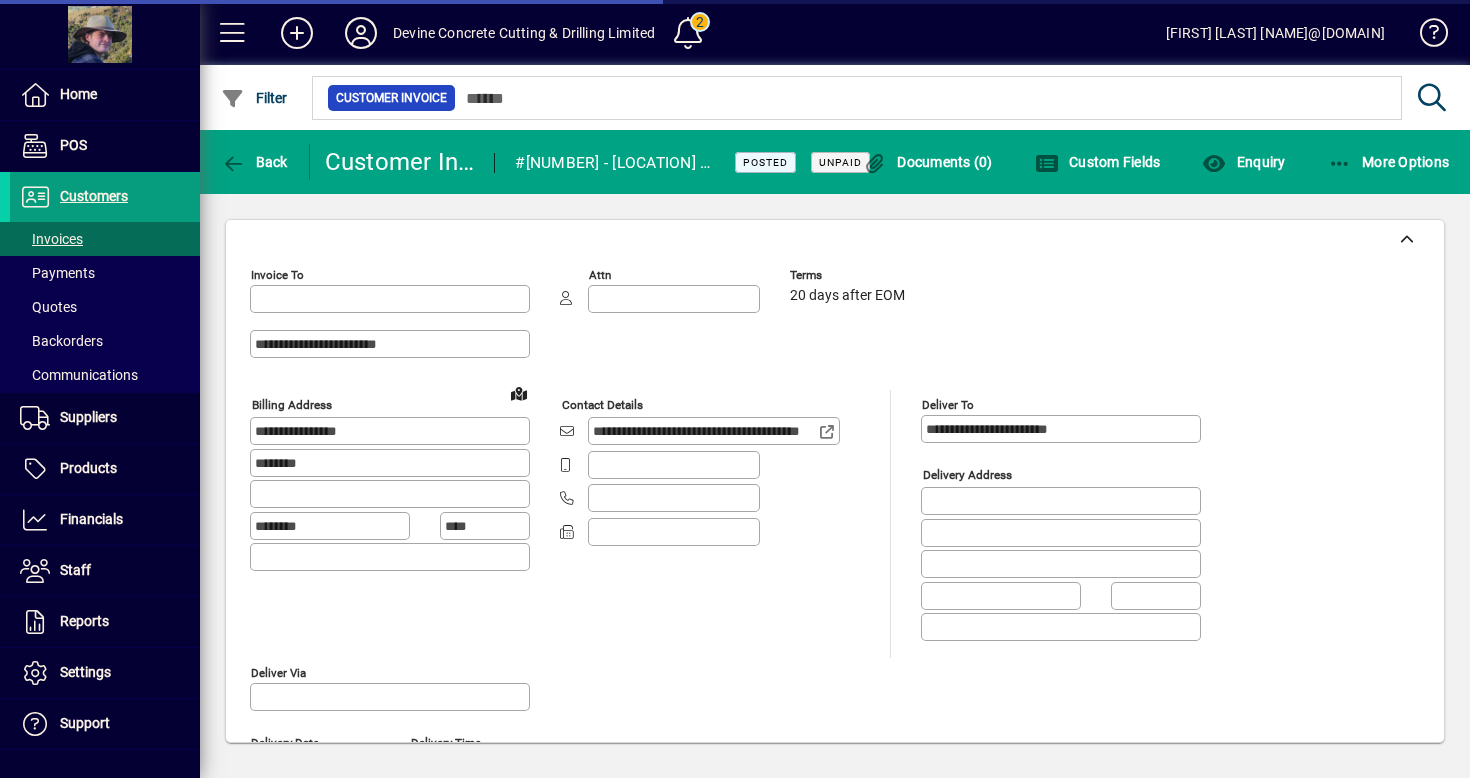 type on "**********" 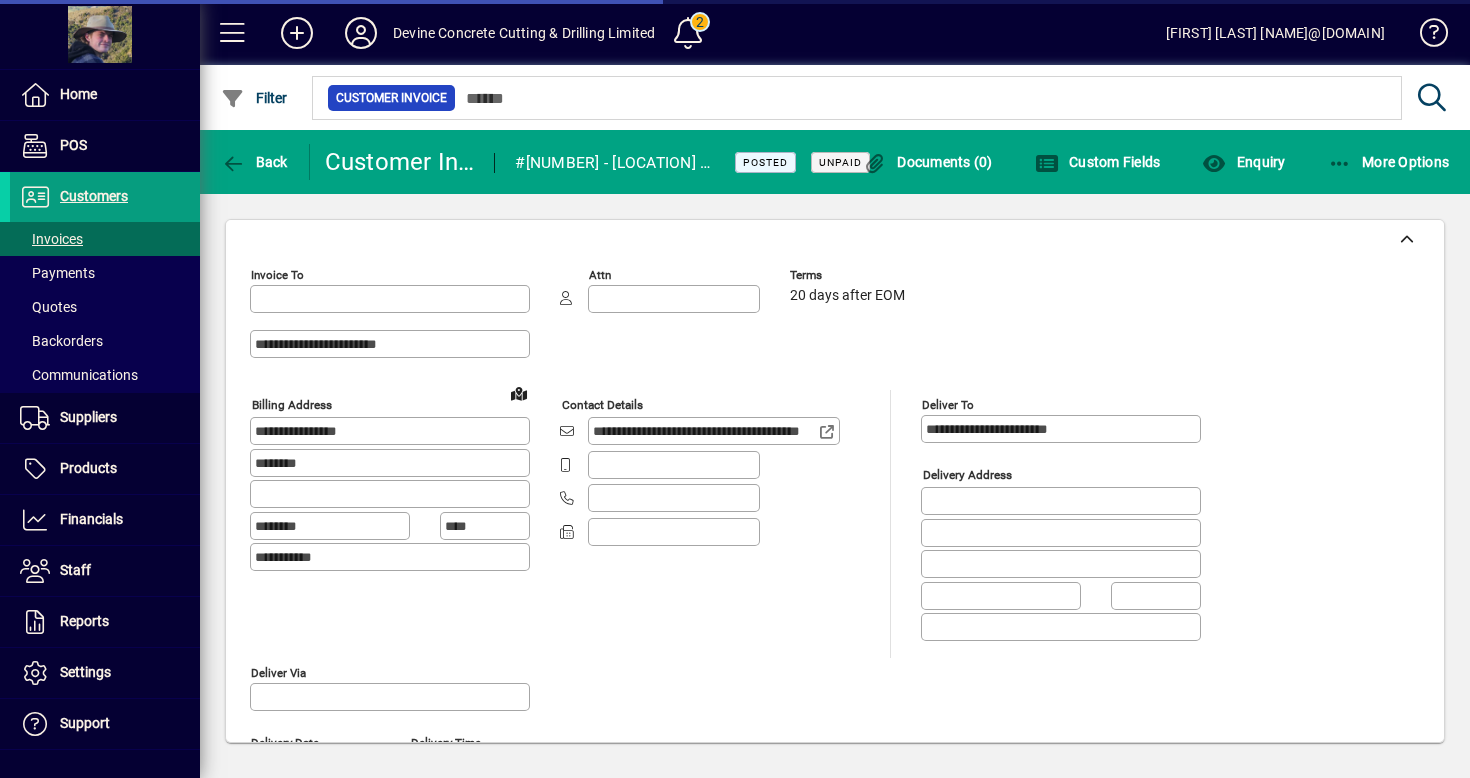 type on "**********" 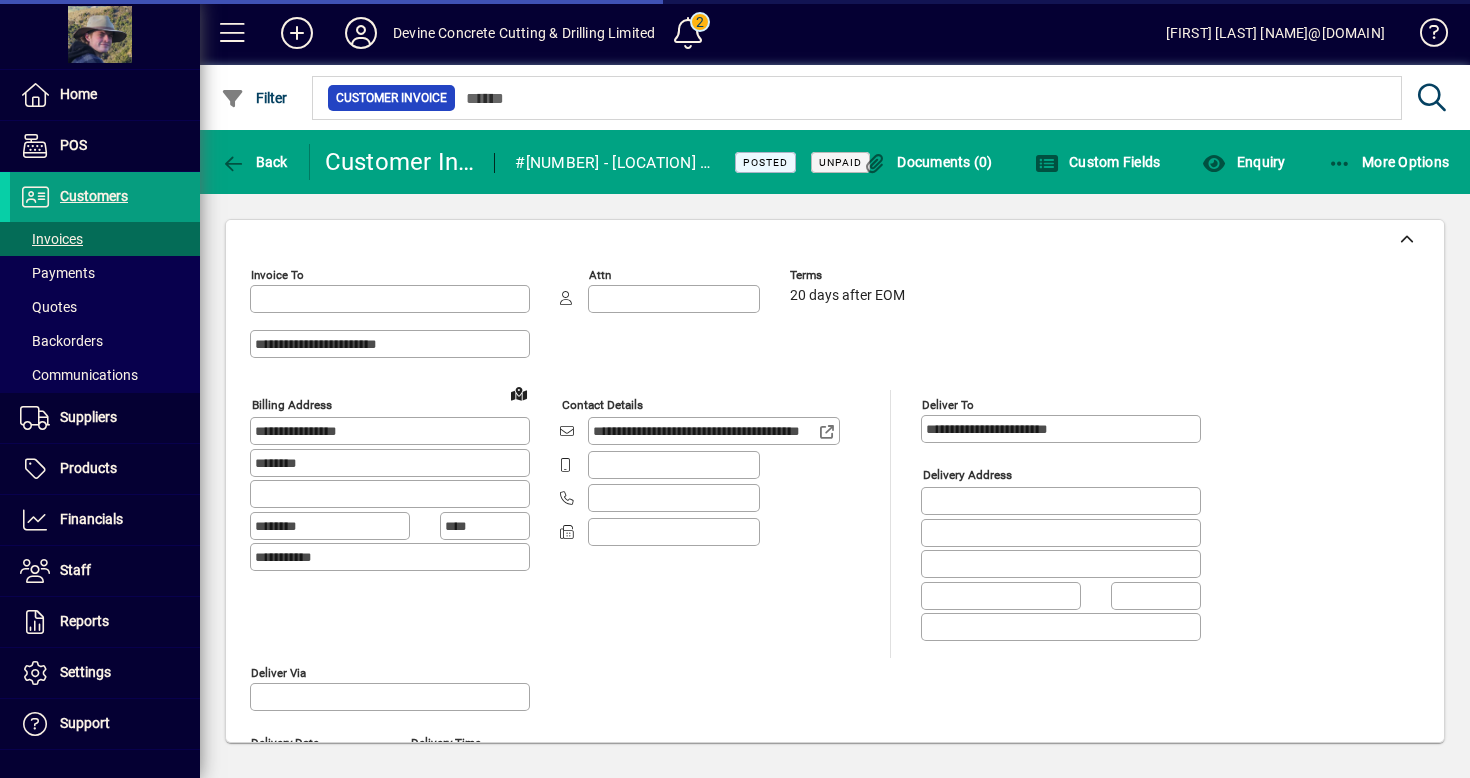 type on "*******" 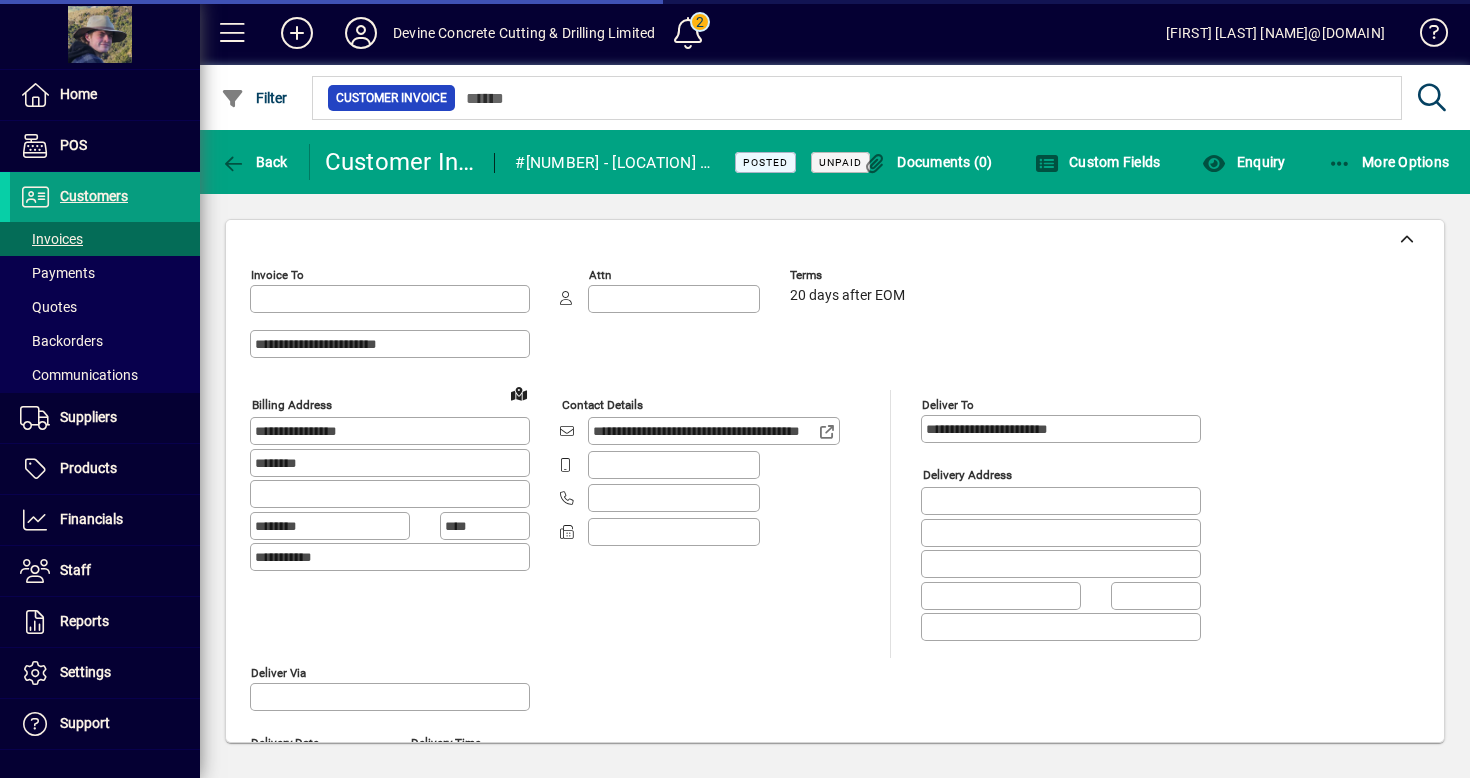 type on "**********" 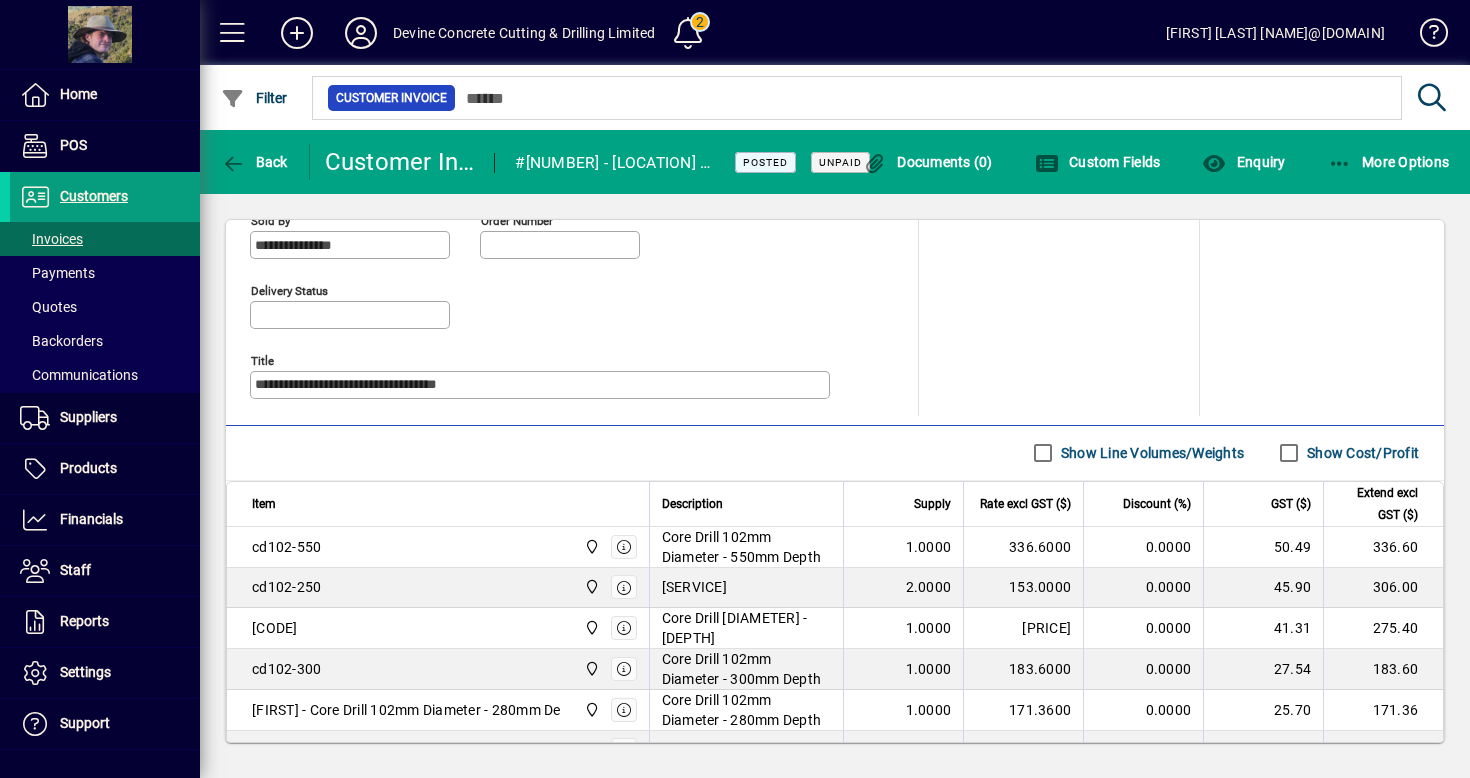 scroll, scrollTop: 1139, scrollLeft: 0, axis: vertical 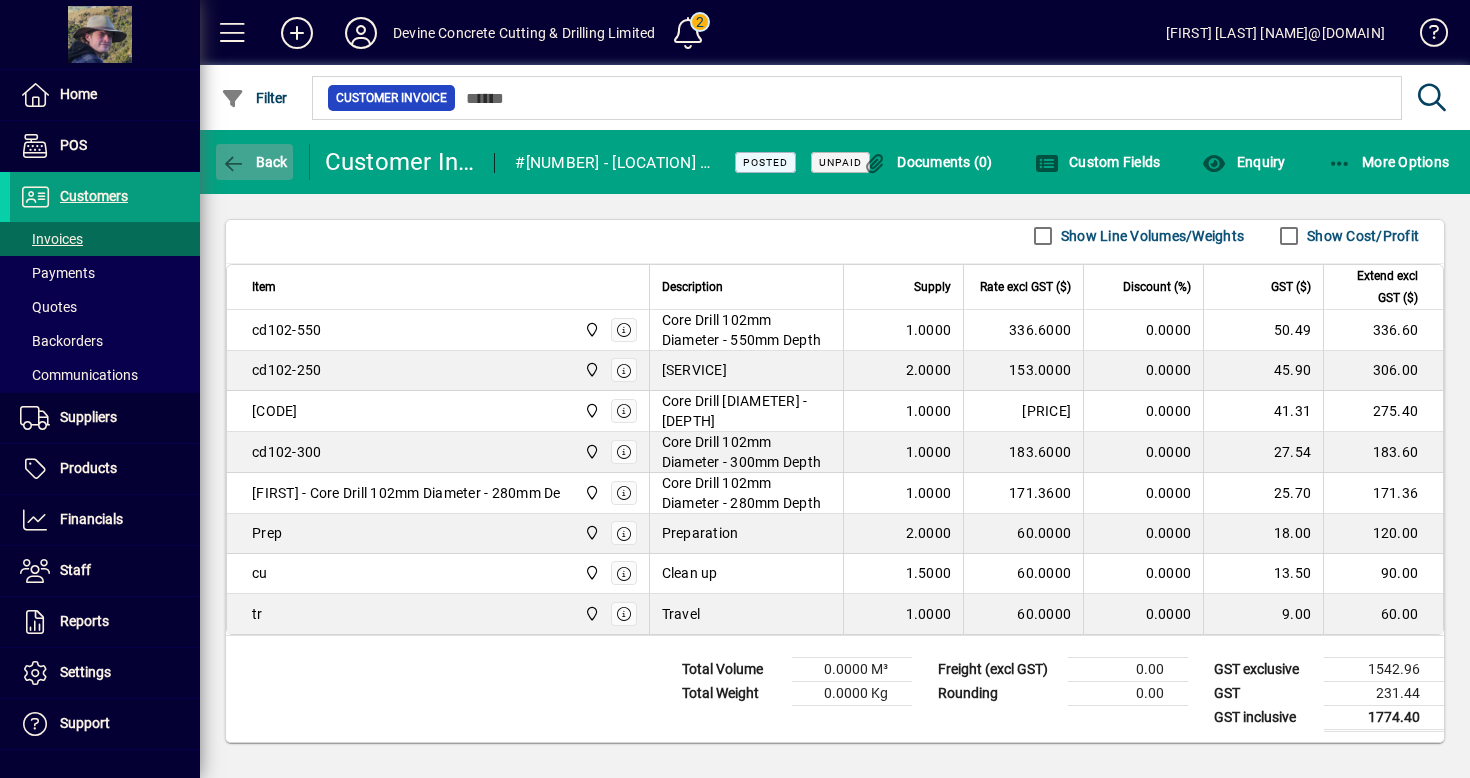 click on "Back" 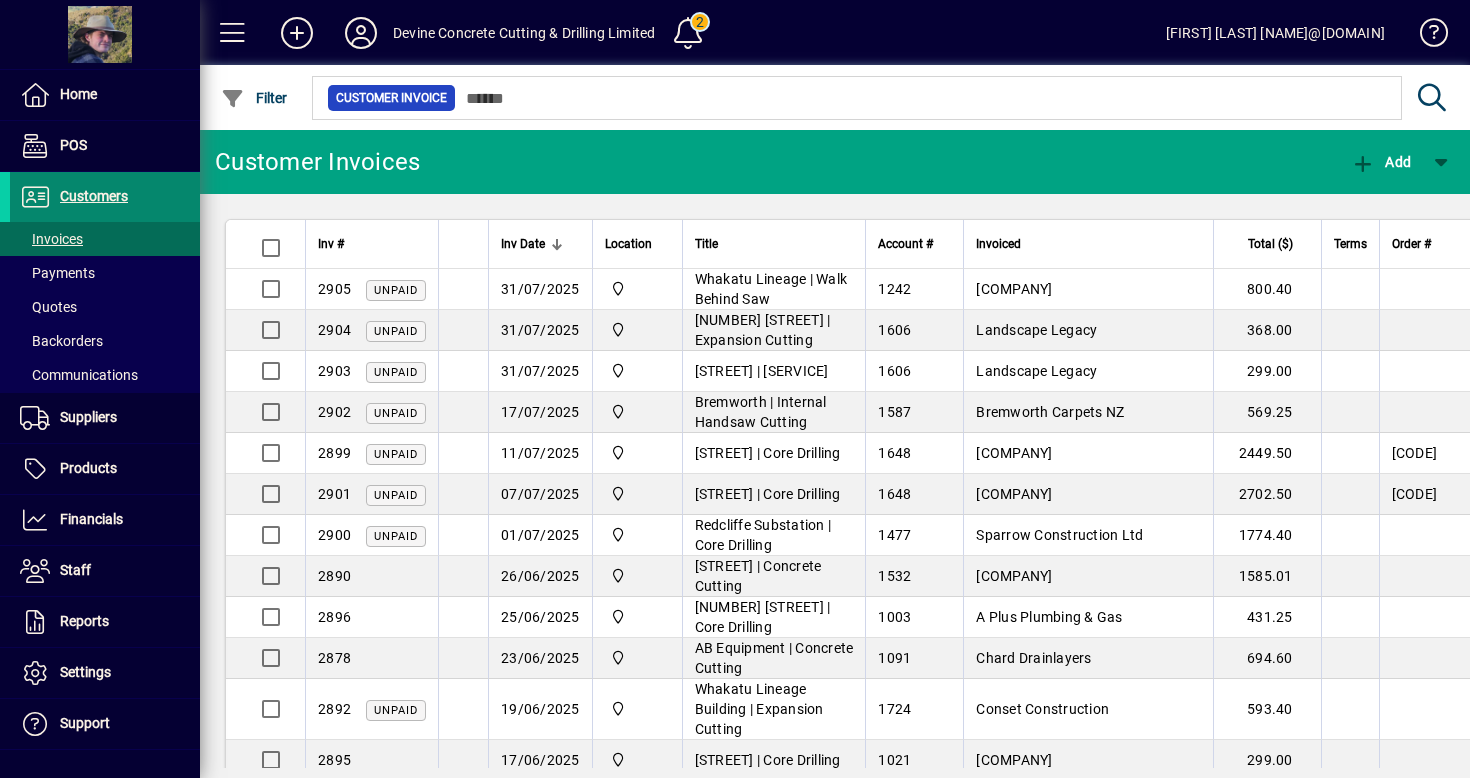 click at bounding box center [105, 197] 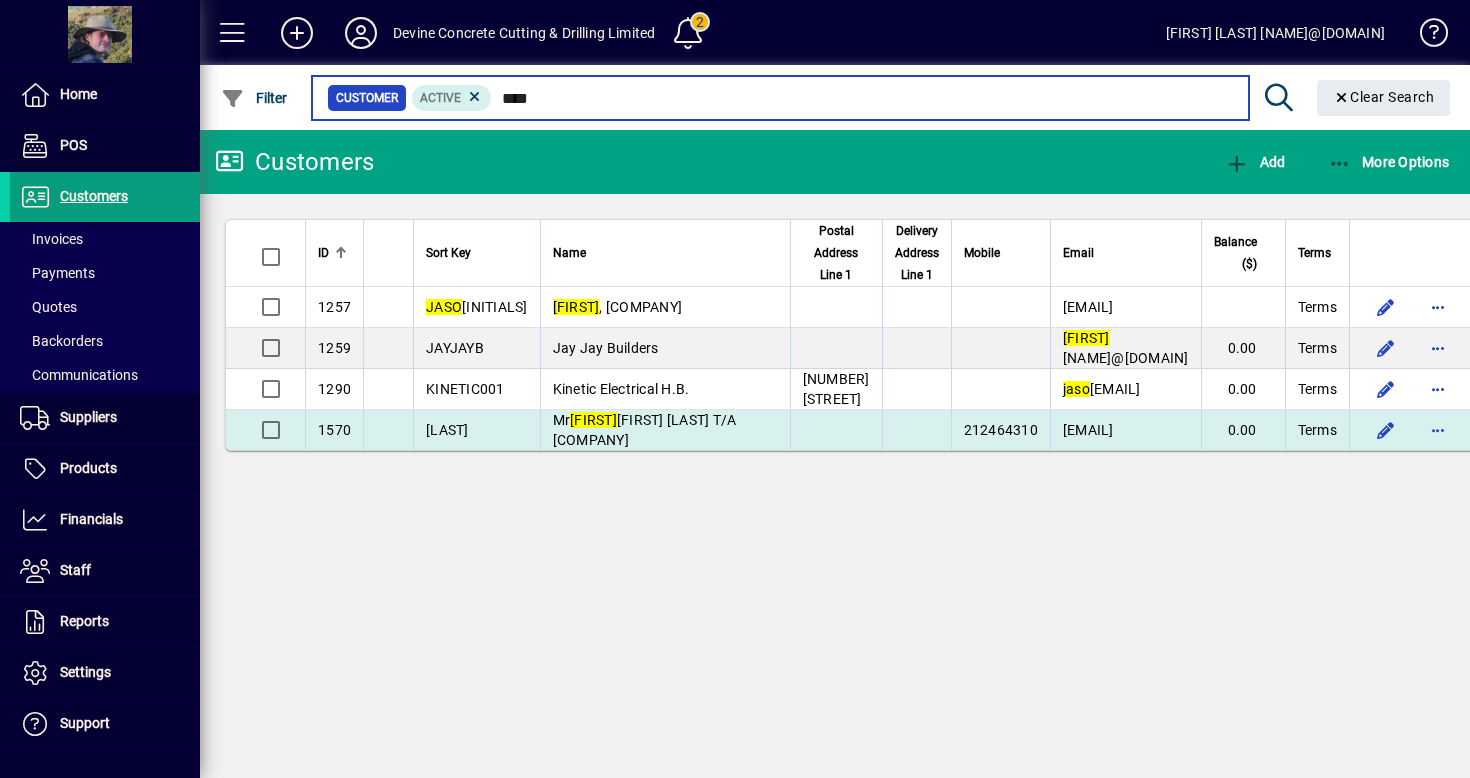 type on "****" 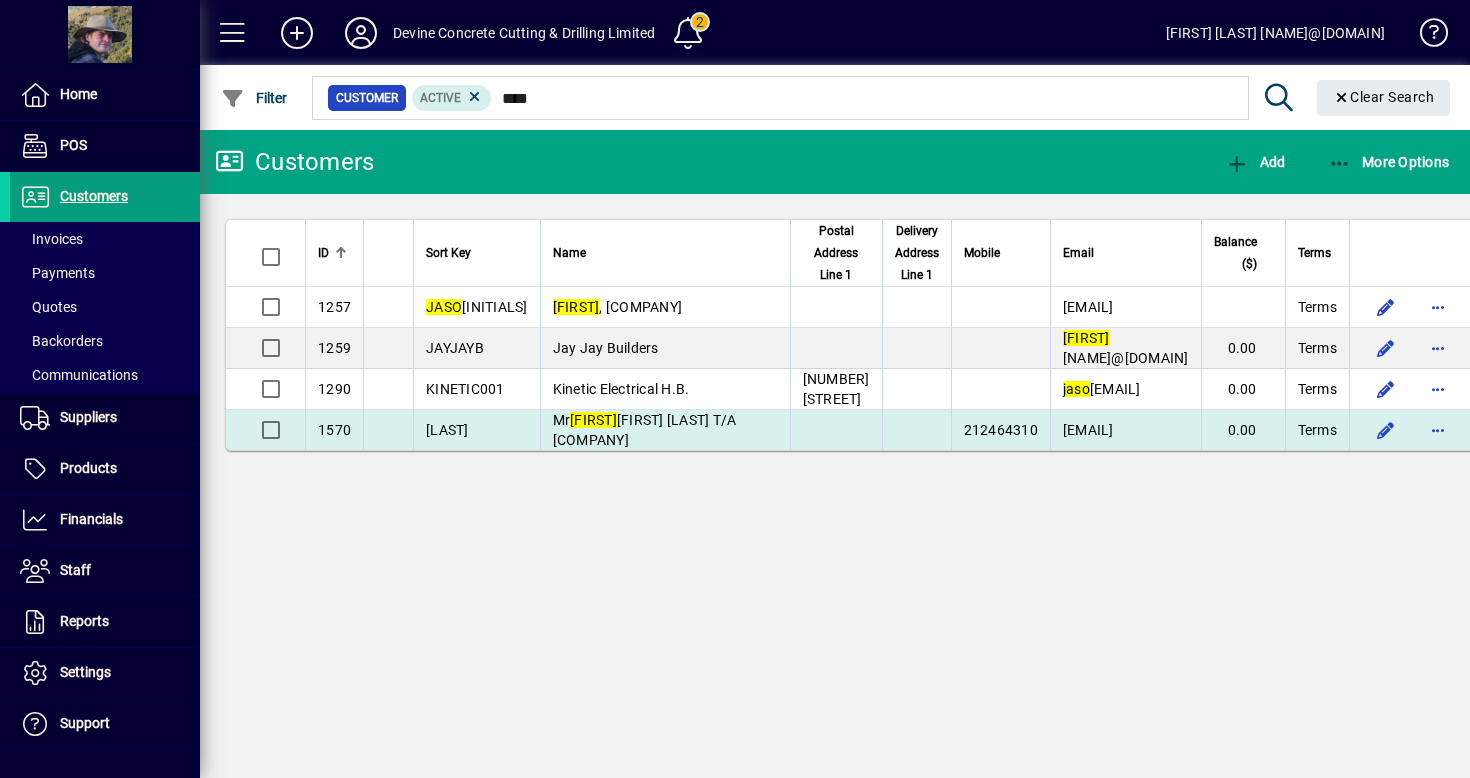click on "[TITLE] [FIRST] [LAST] [COMPANY]" at bounding box center [645, 430] 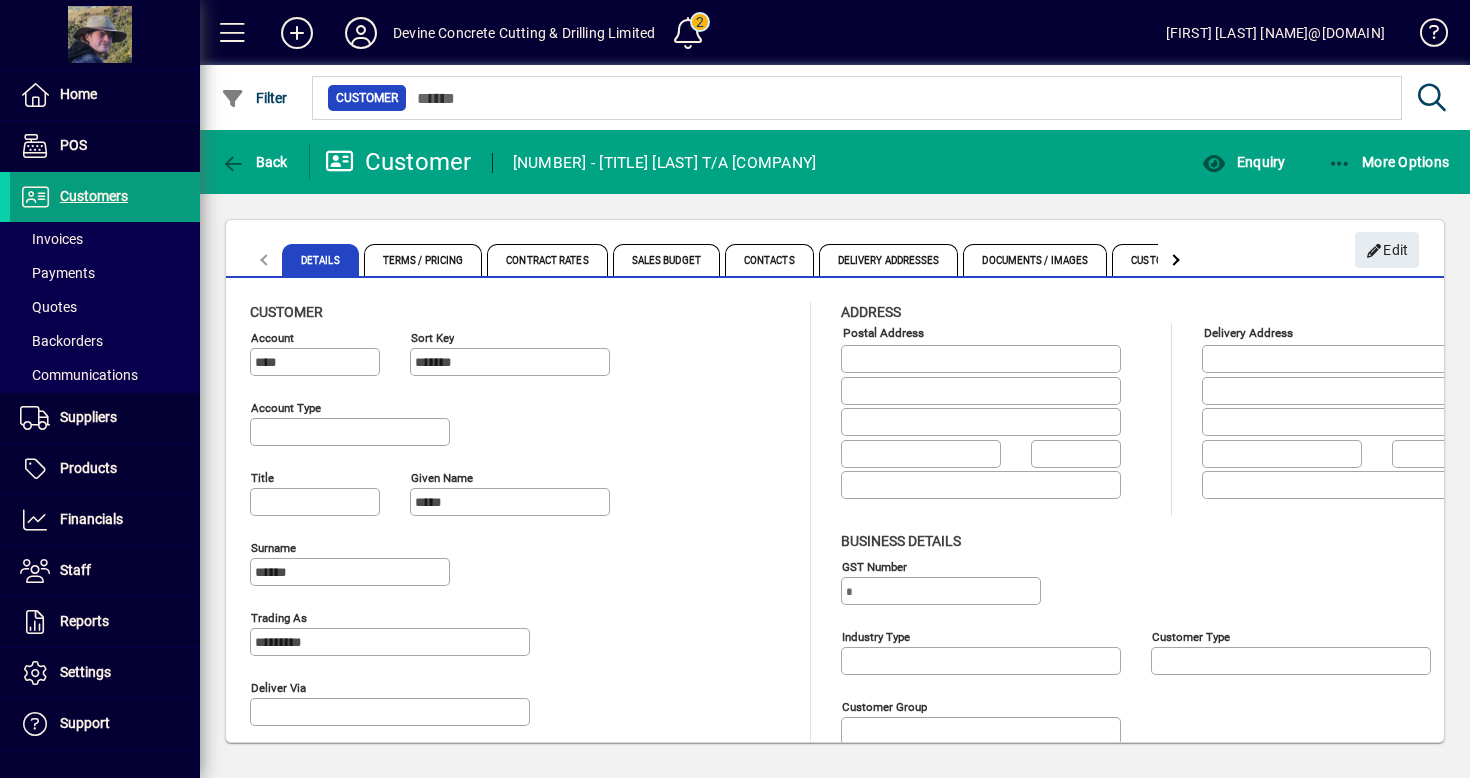 type on "**********" 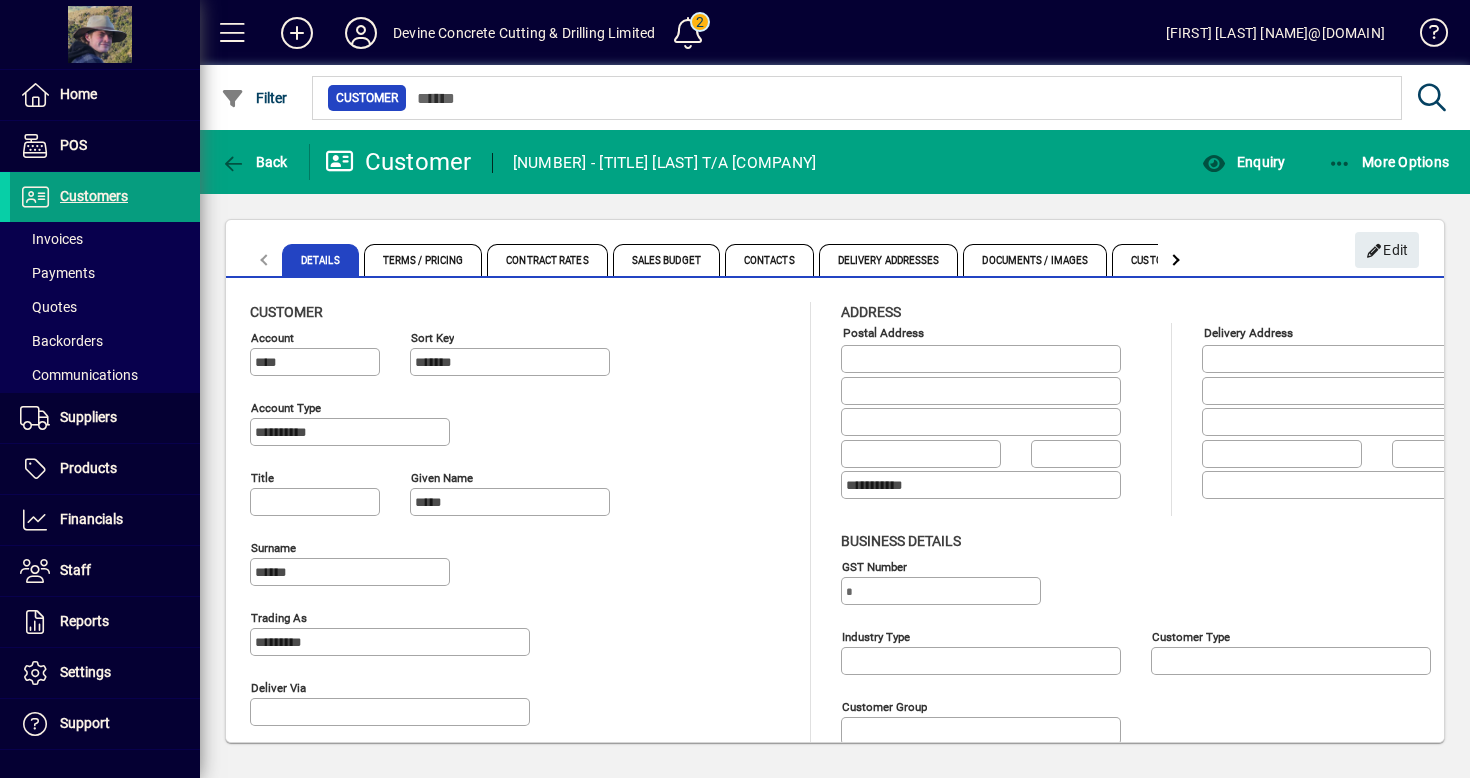 type on "**" 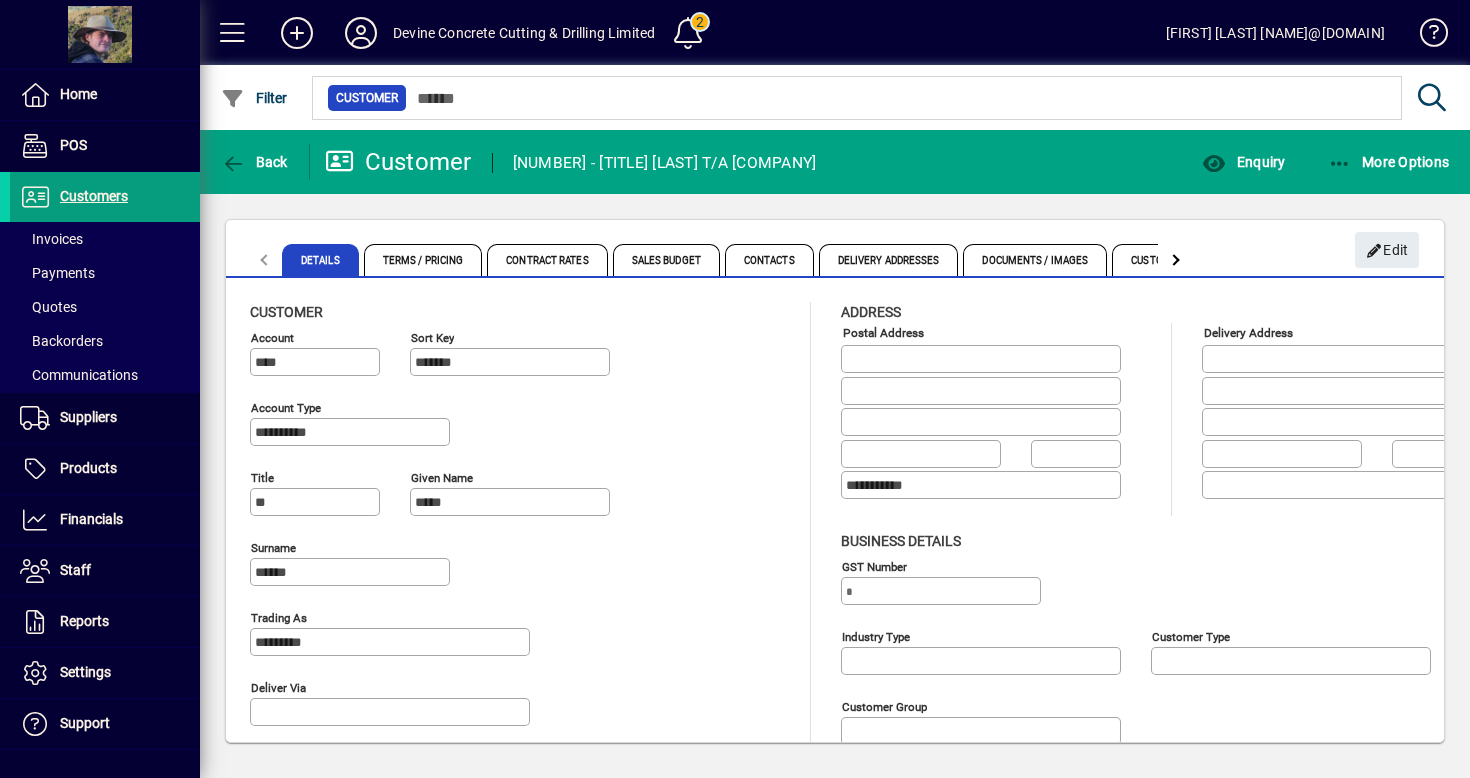 scroll, scrollTop: 341, scrollLeft: 0, axis: vertical 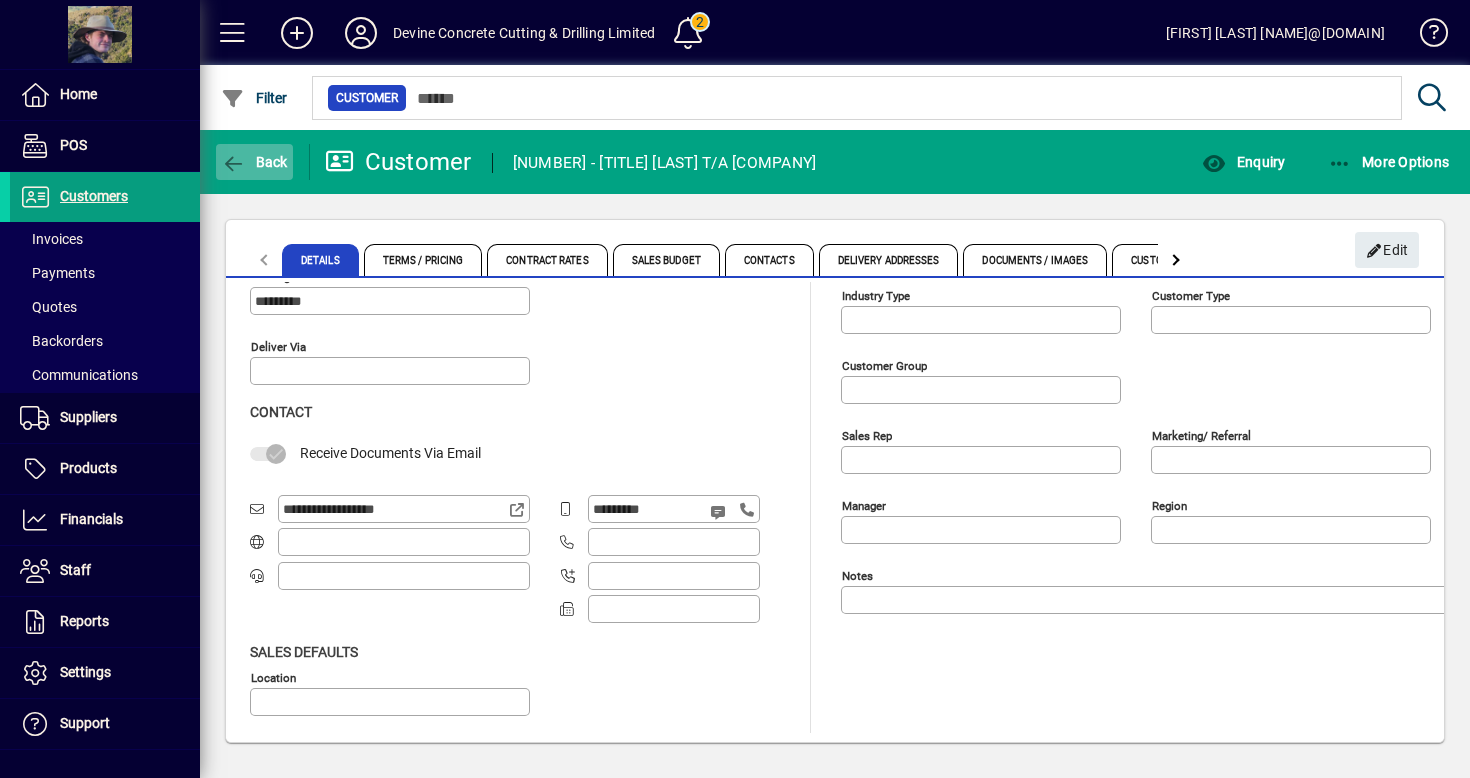 click 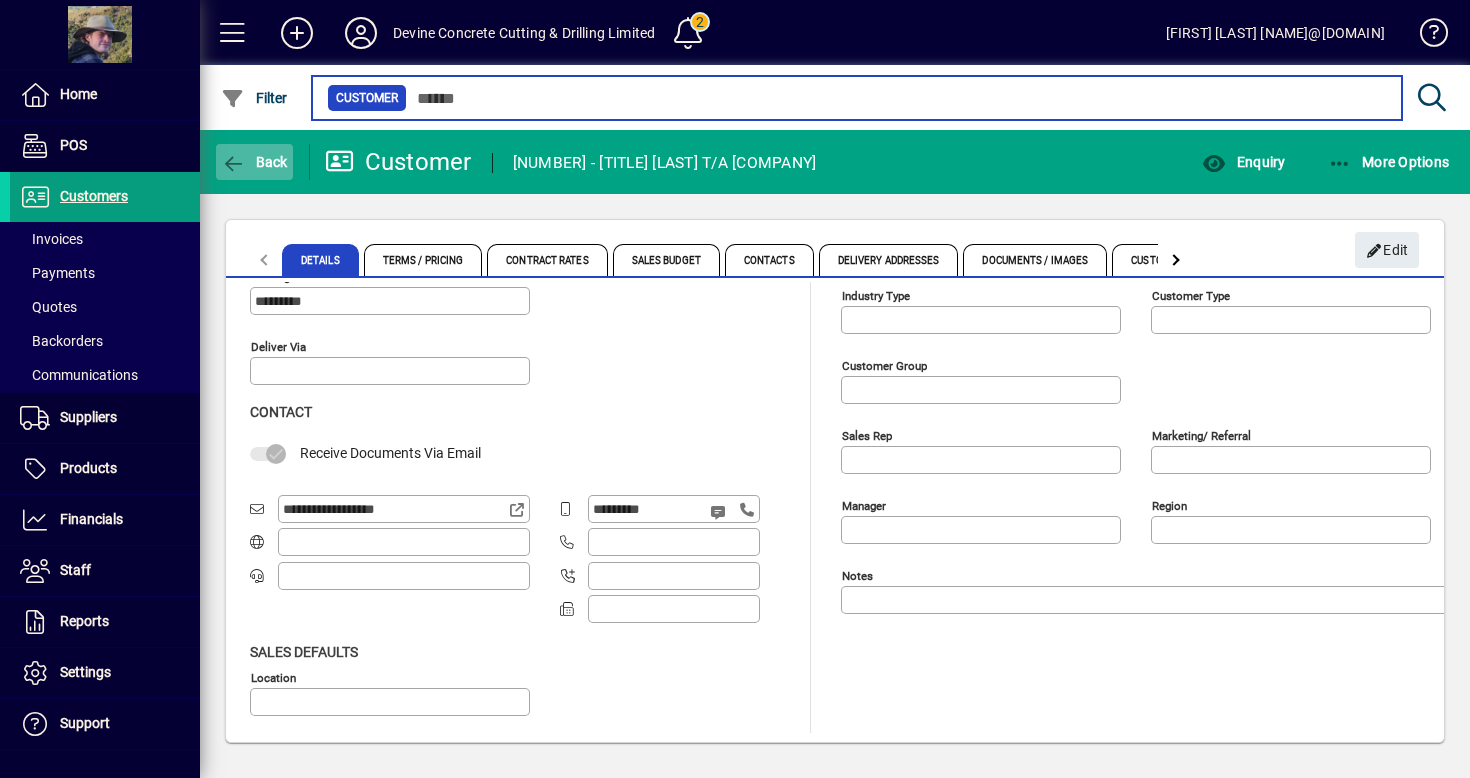 type on "****" 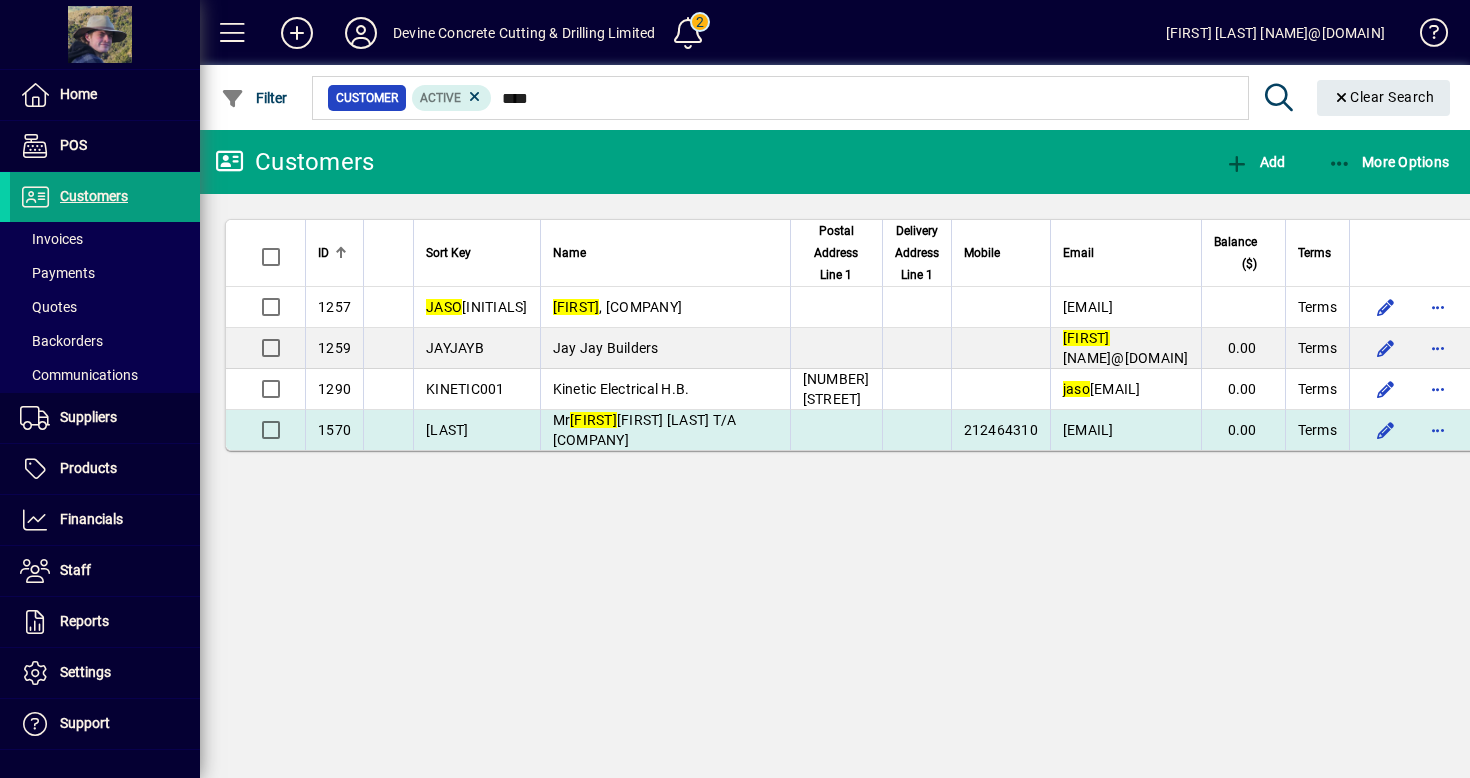 click on "[TITLE] [FIRST] [LAST] [COMPANY]" at bounding box center [665, 430] 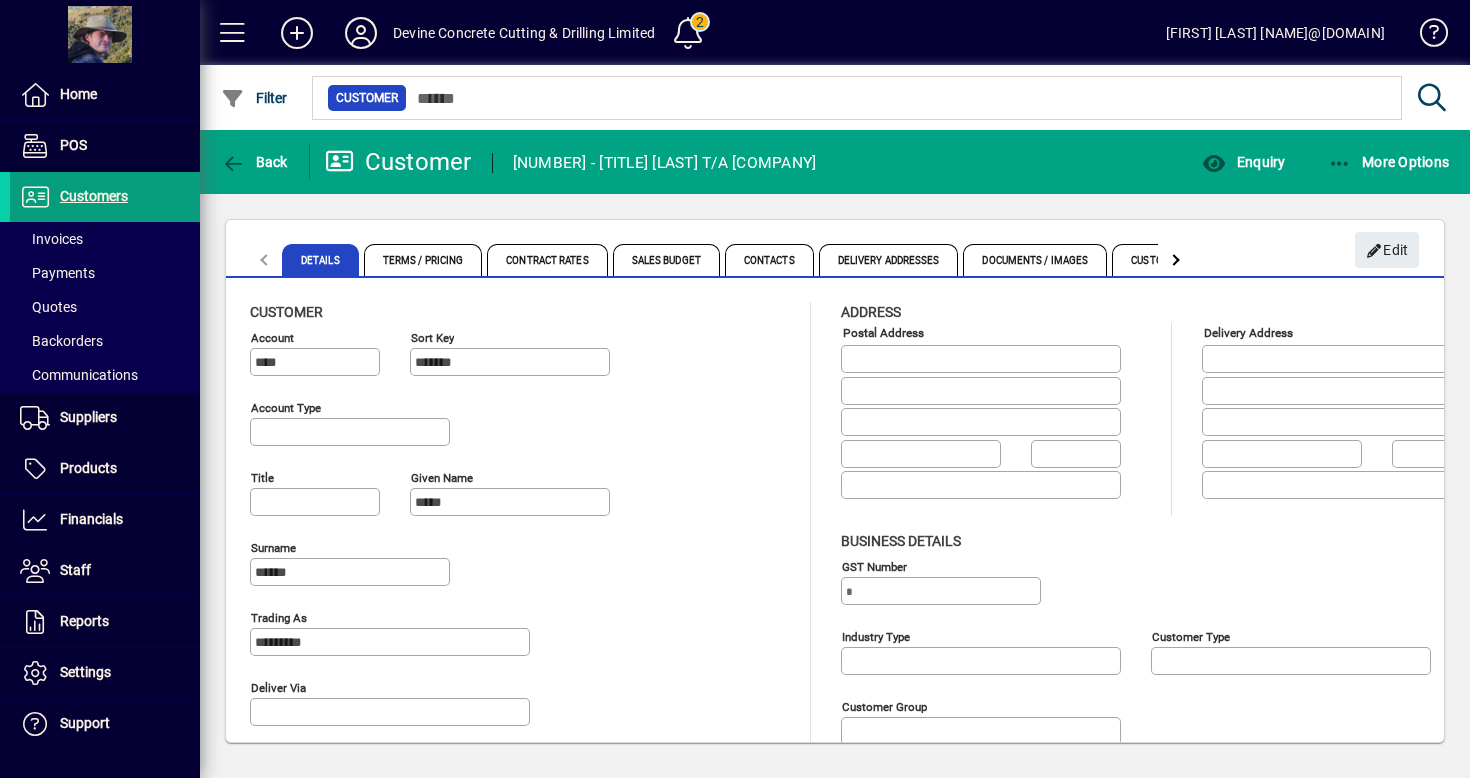 type on "**********" 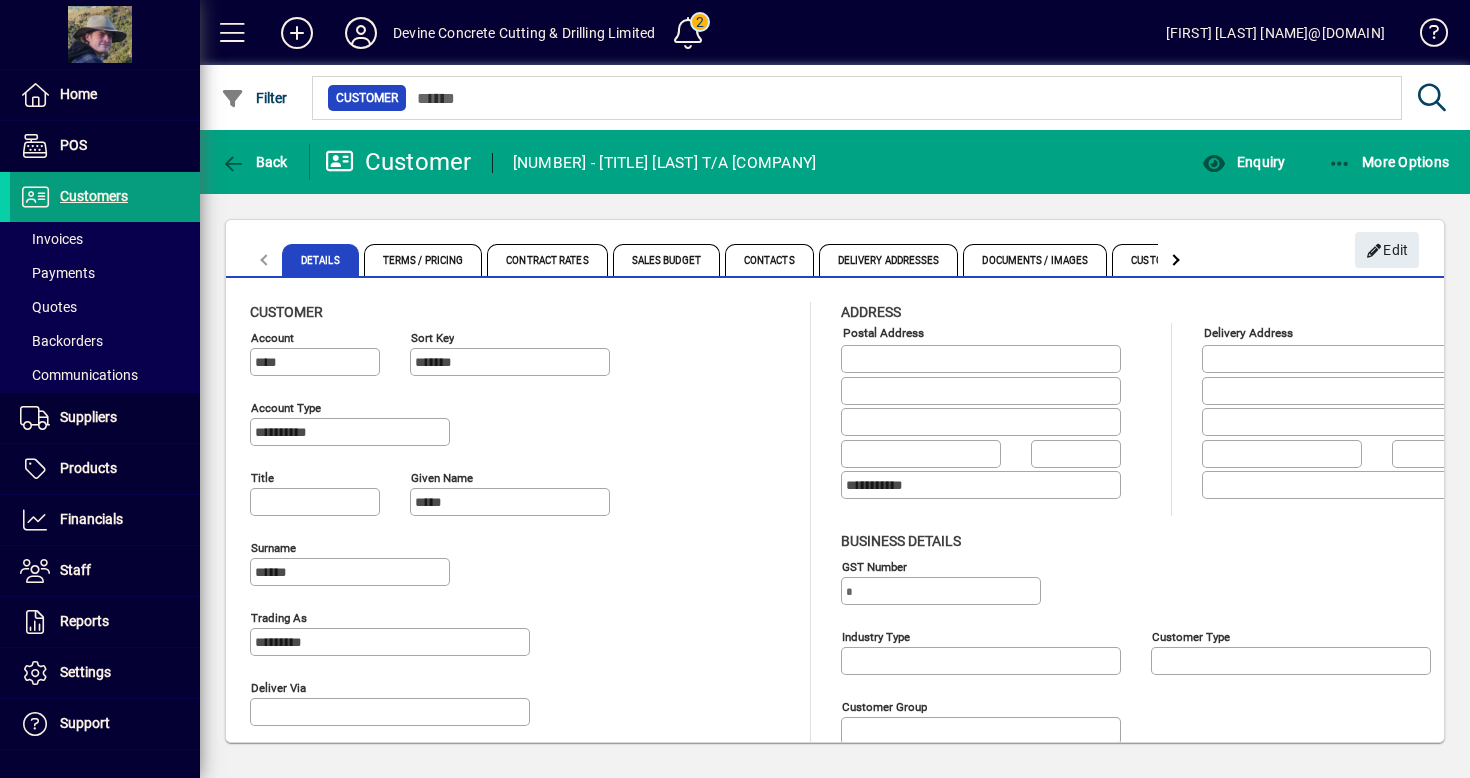 type on "**" 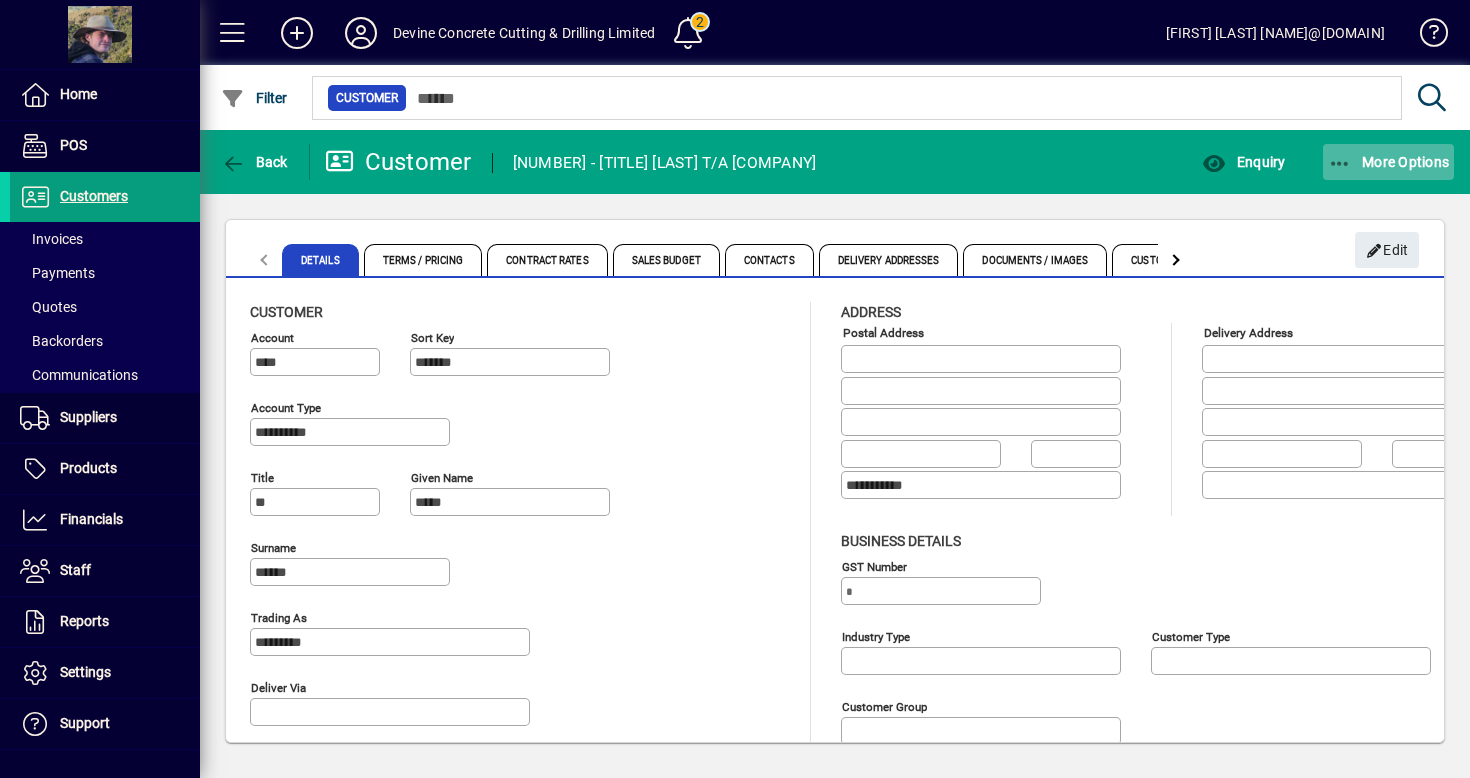 click on "More Options" 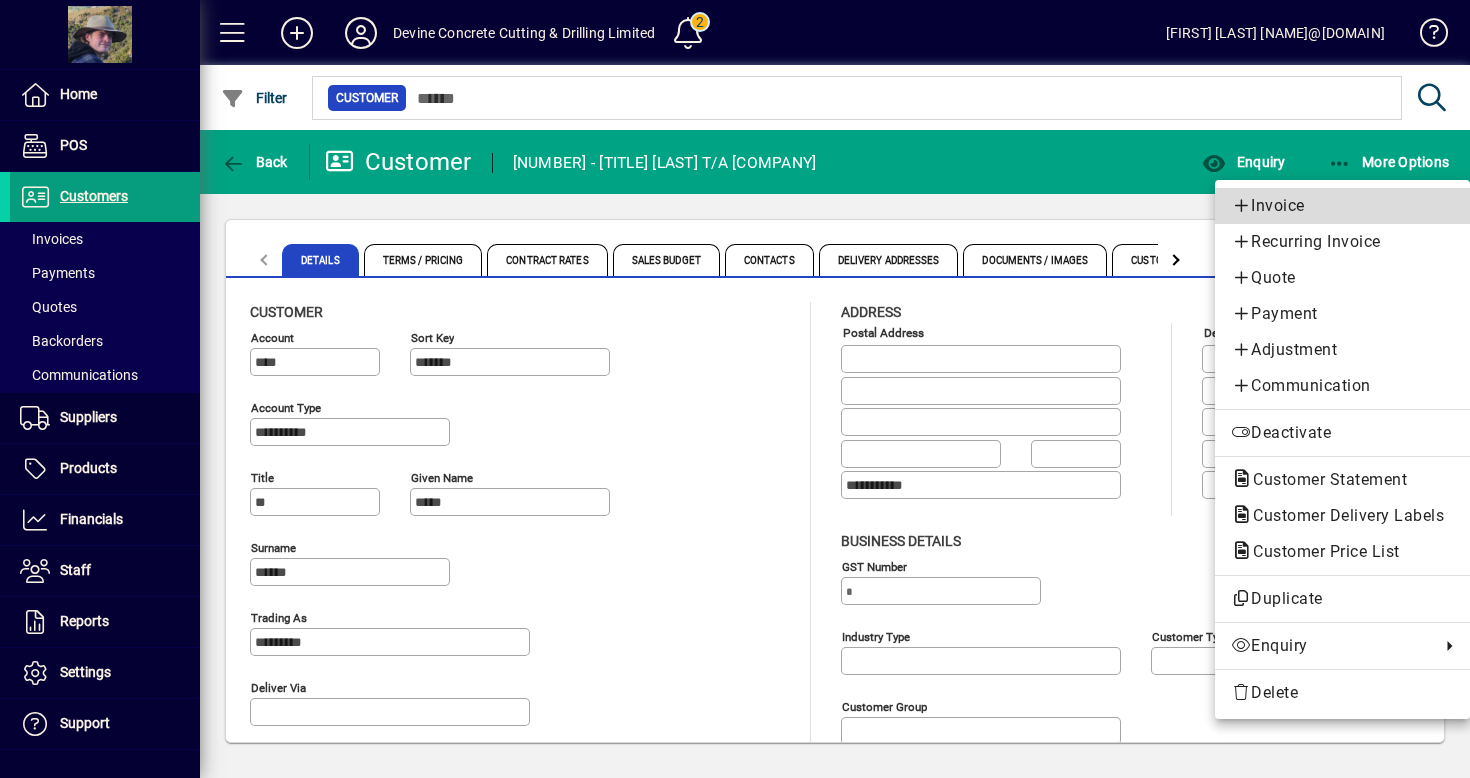 click on "Invoice" at bounding box center [1342, 206] 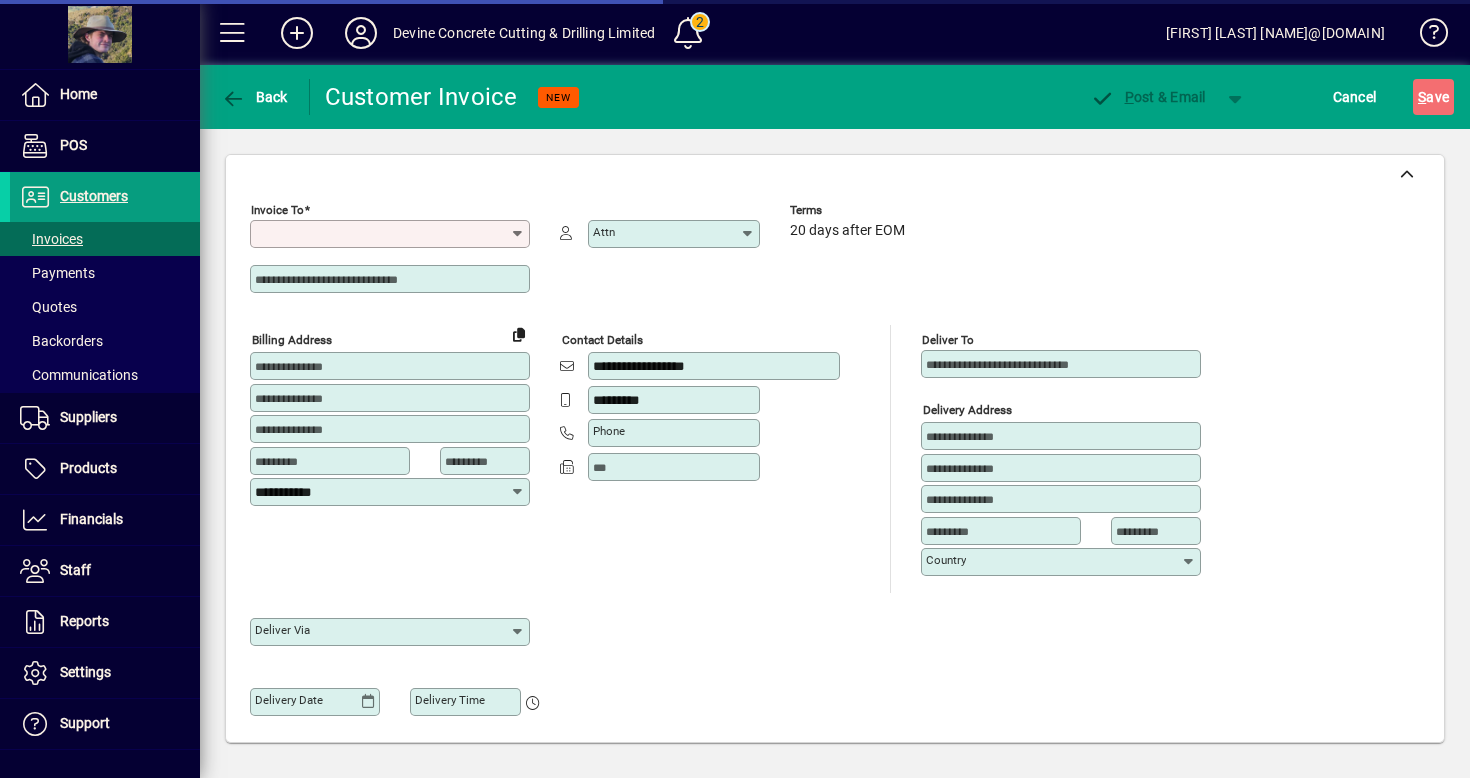 type on "**********" 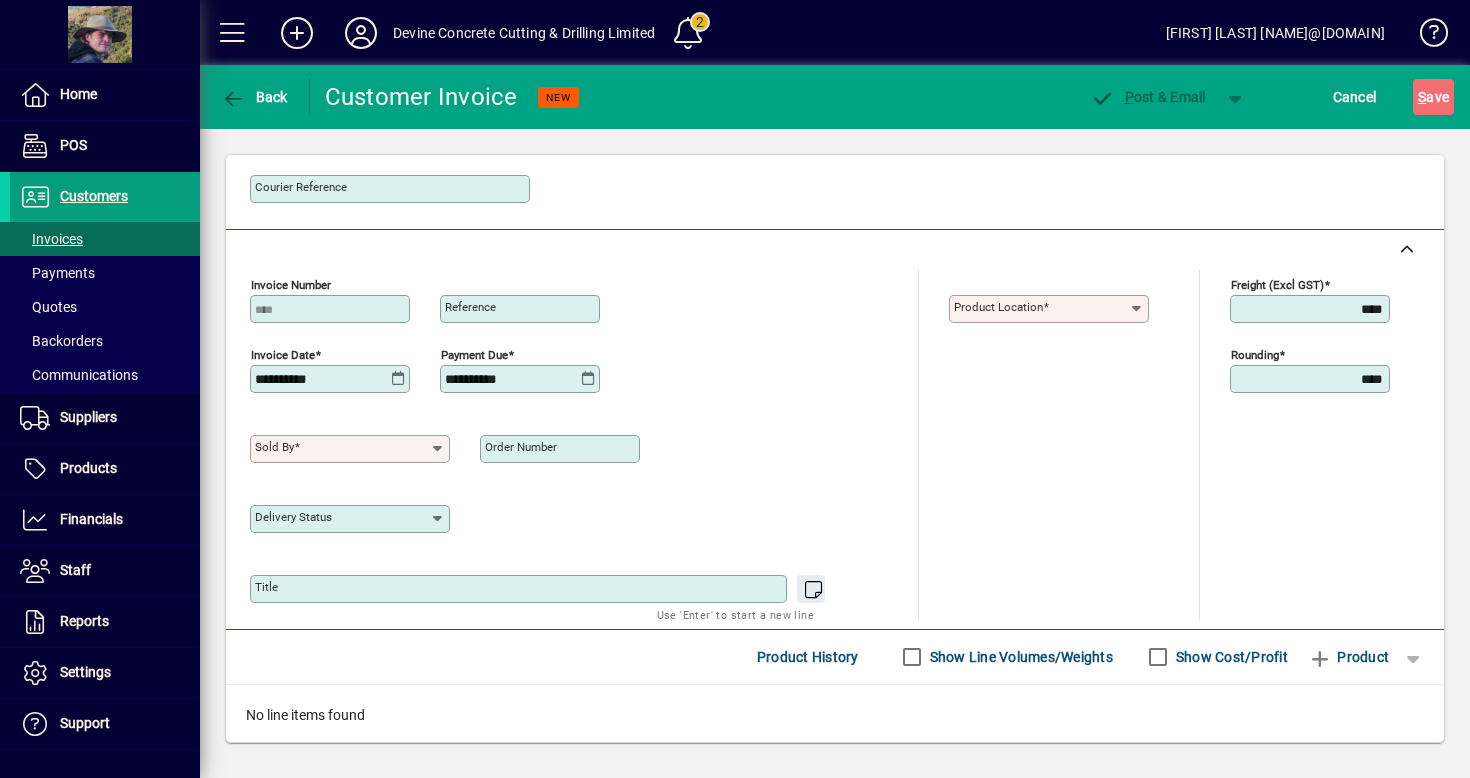 scroll, scrollTop: 633, scrollLeft: 0, axis: vertical 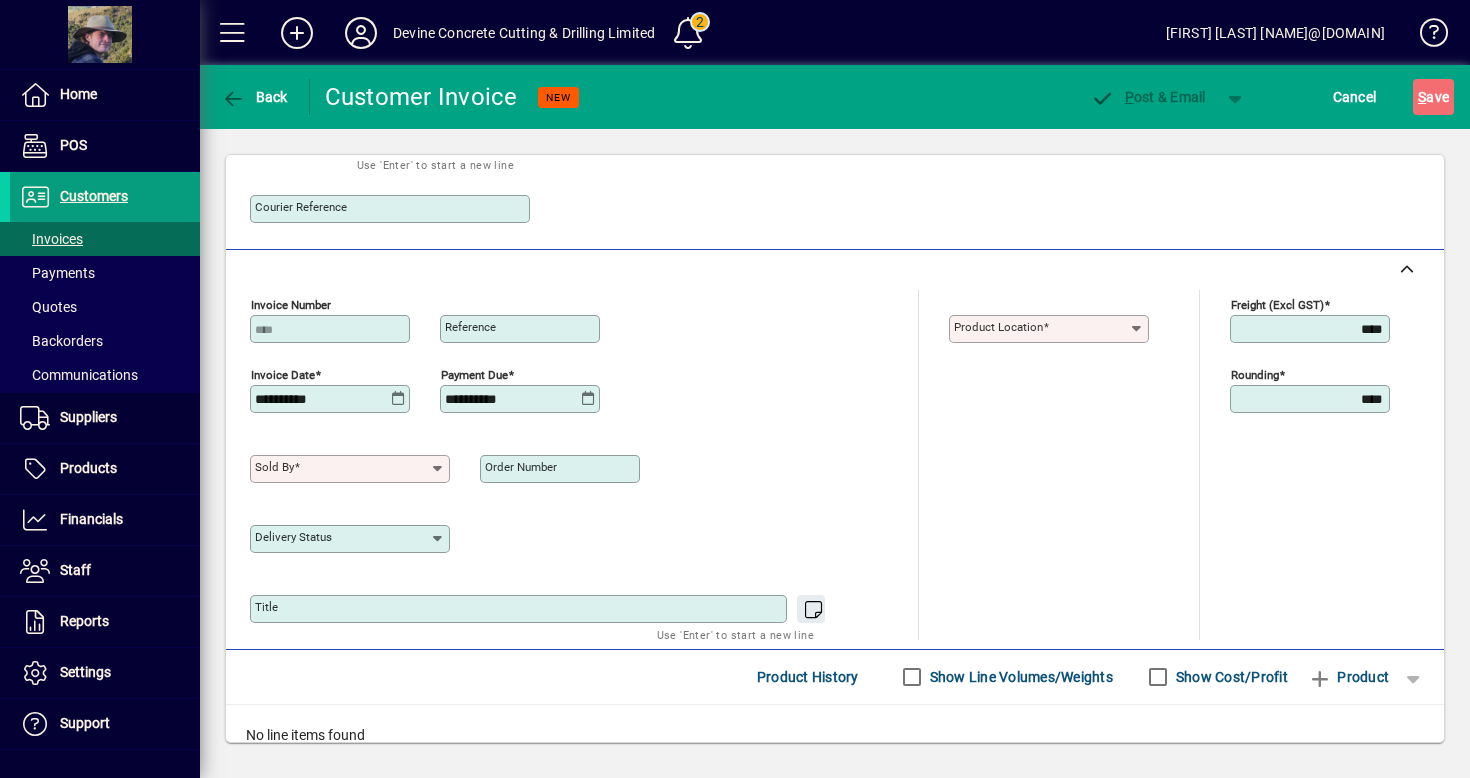 click on "Product location" at bounding box center [998, 327] 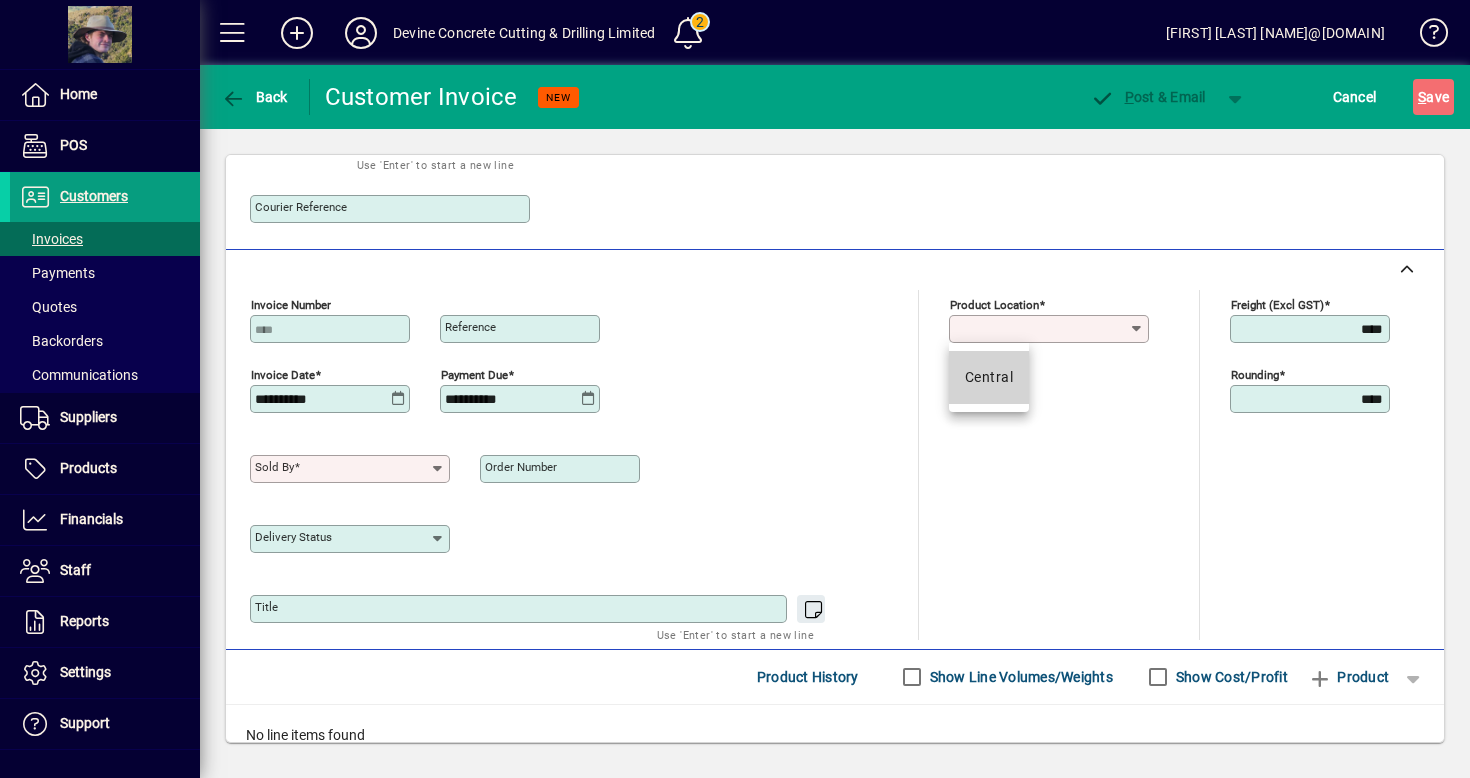 click on "Central" at bounding box center (989, 377) 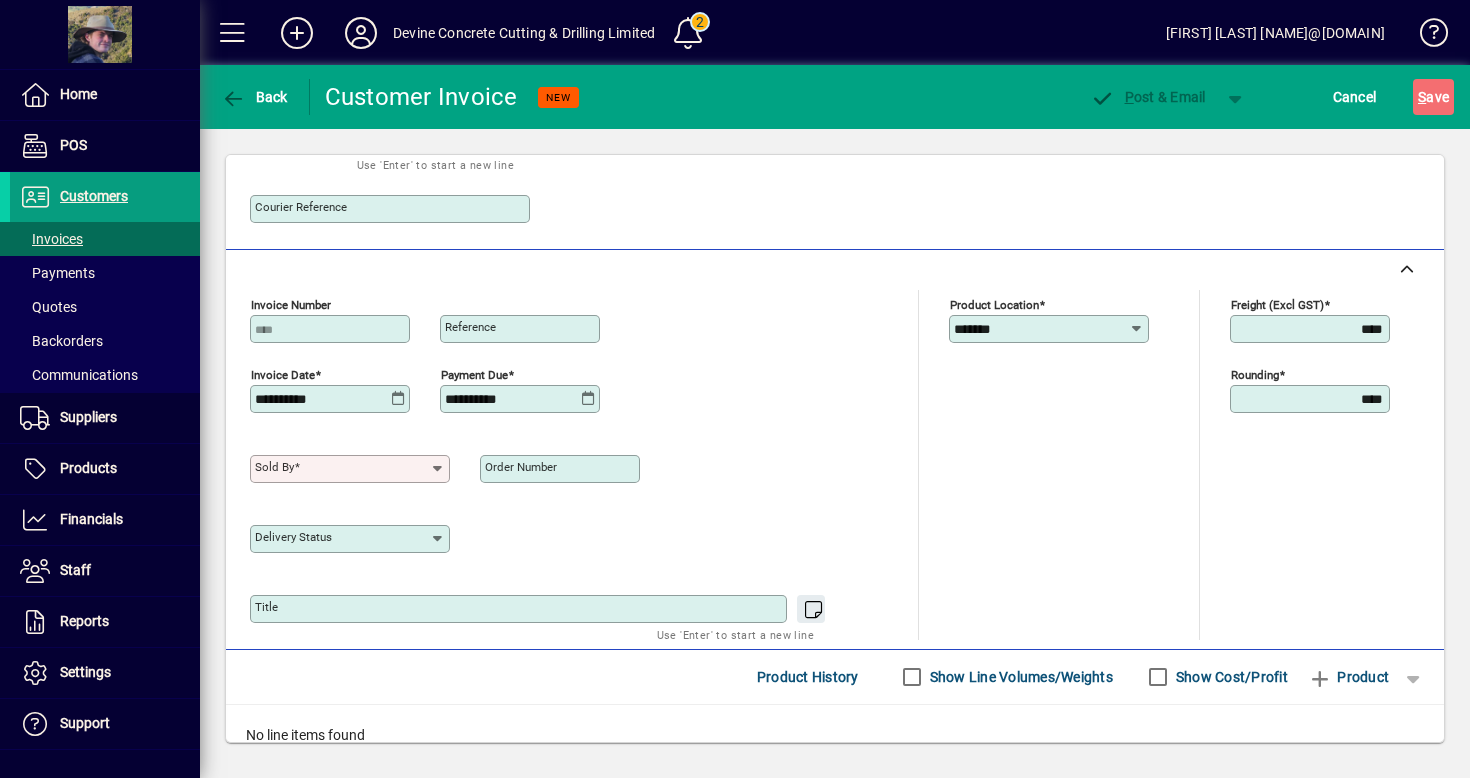 click 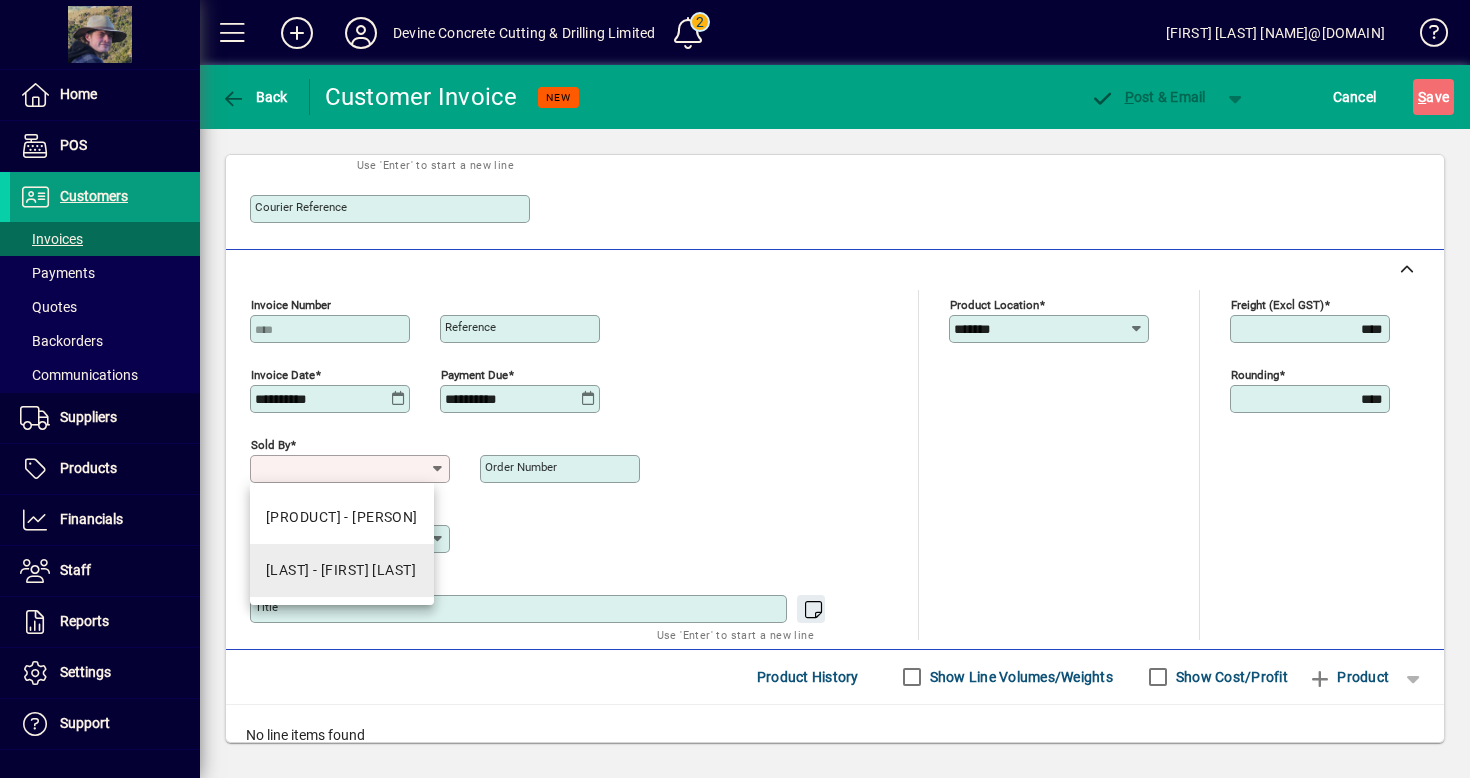 click on "[LAST] - [FIRST] [LAST]" at bounding box center [341, 570] 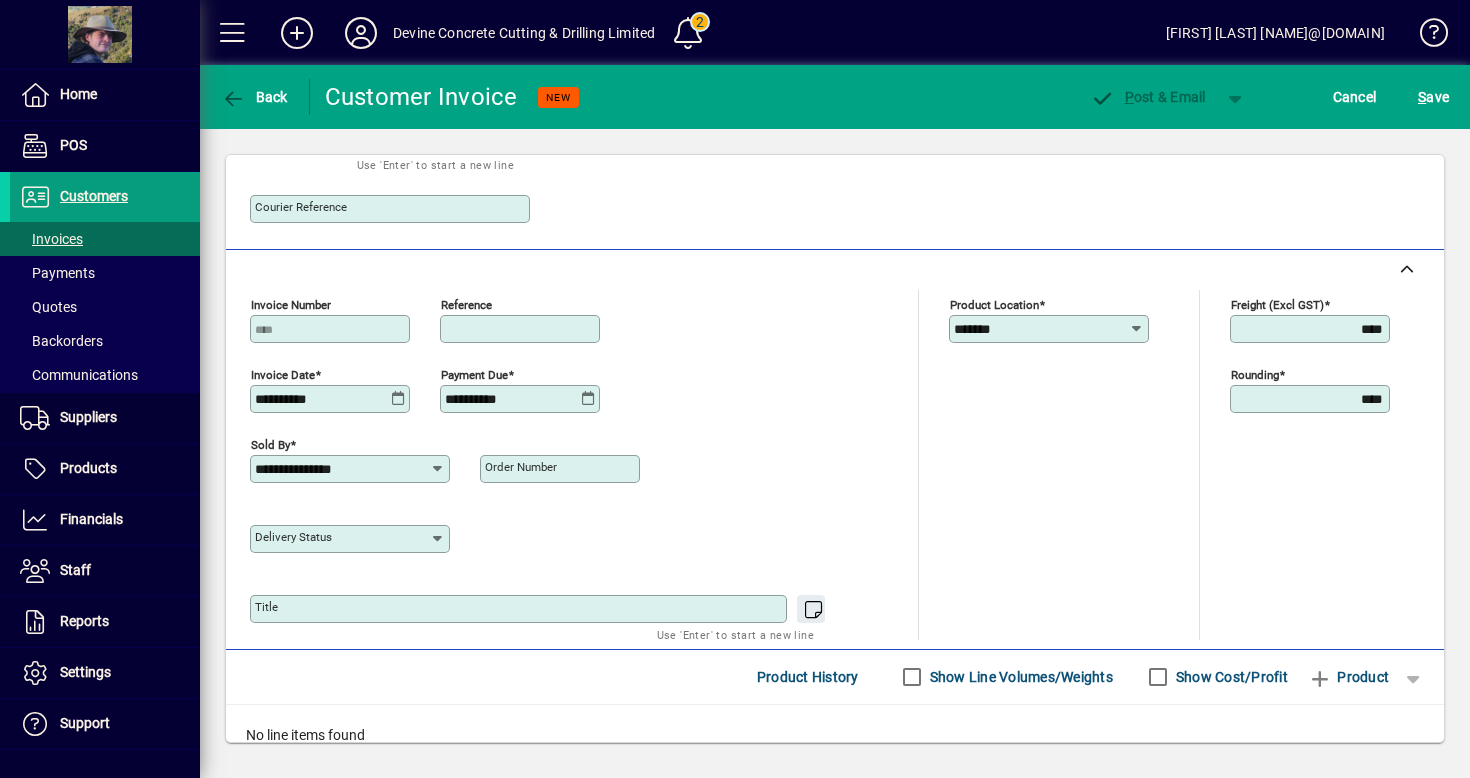 click on "Reference" at bounding box center [522, 329] 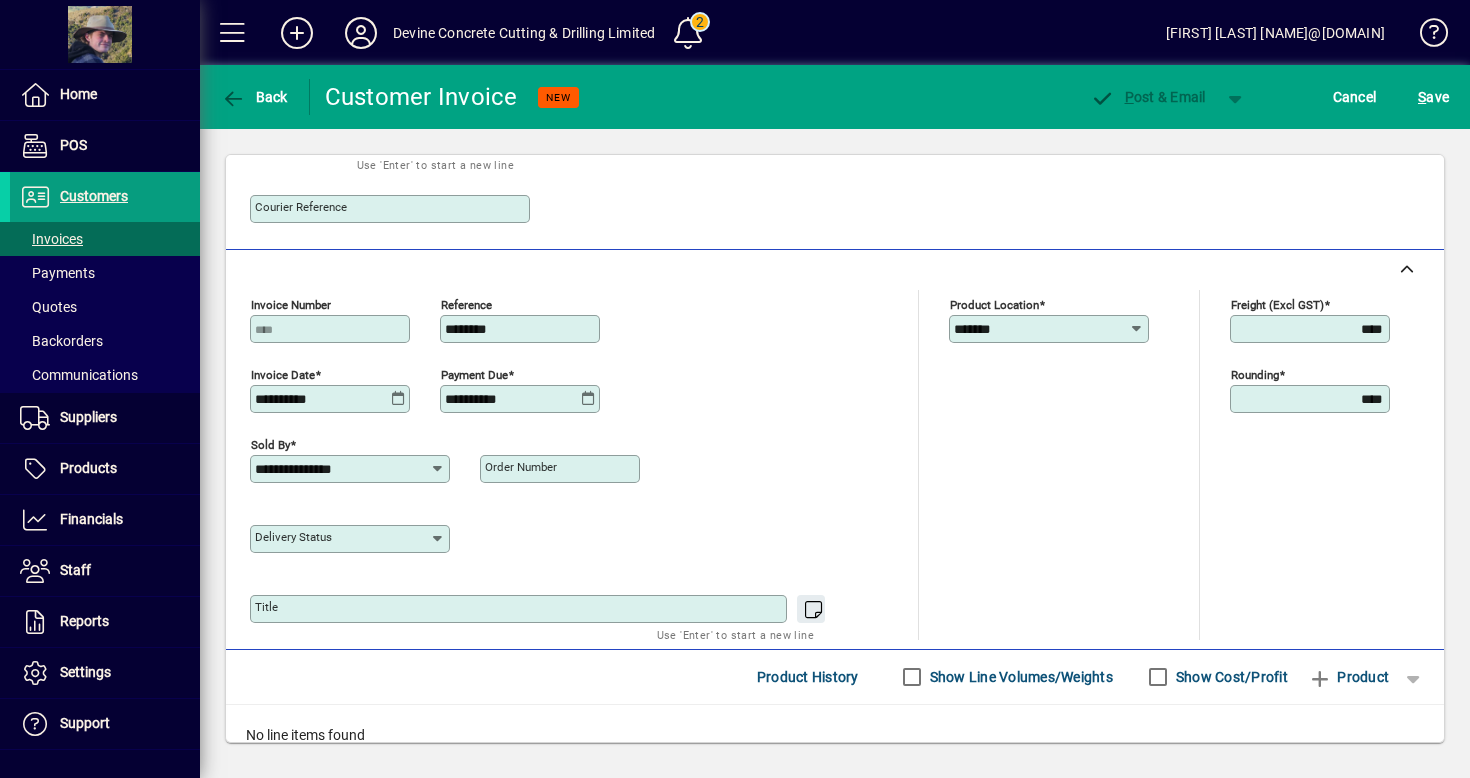 type on "**********" 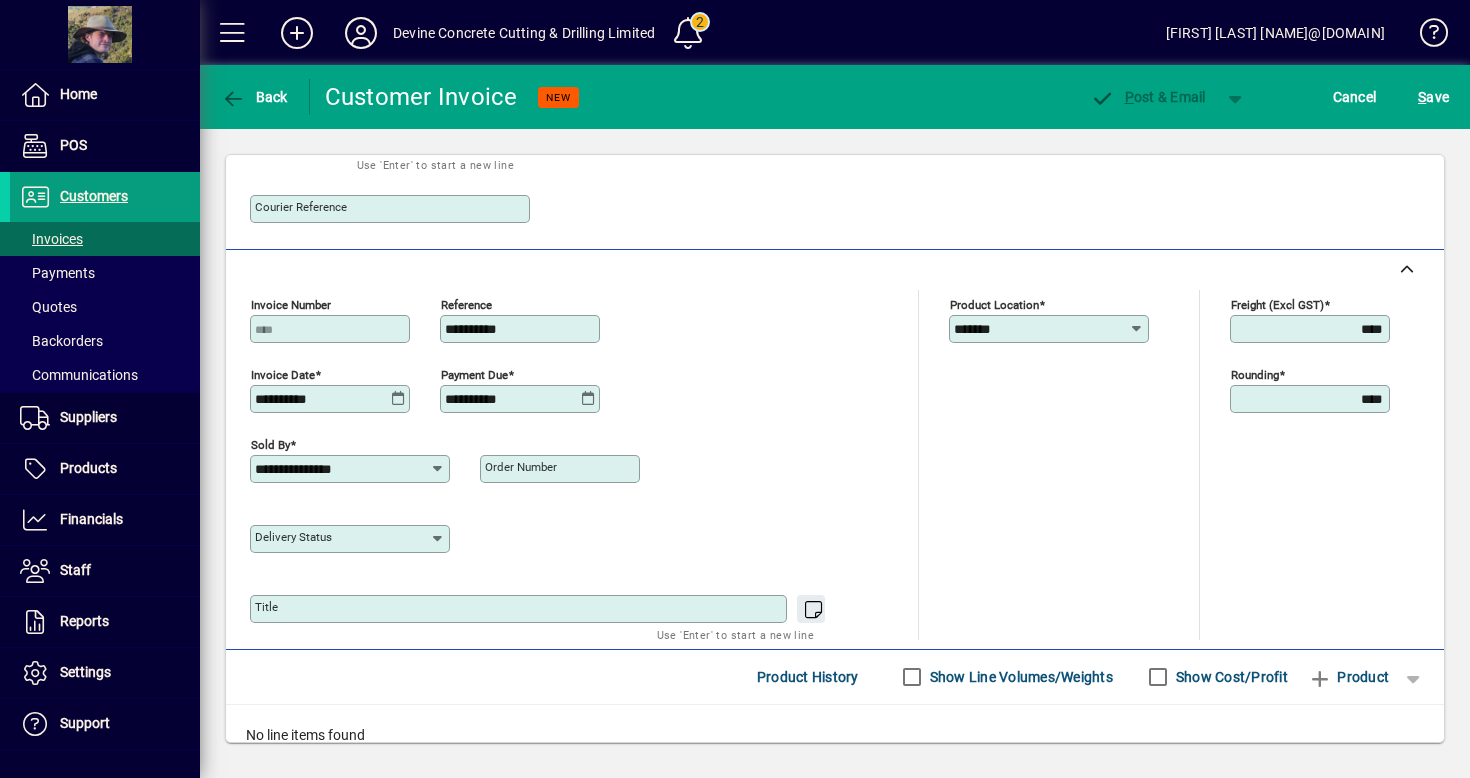 click on "**********" 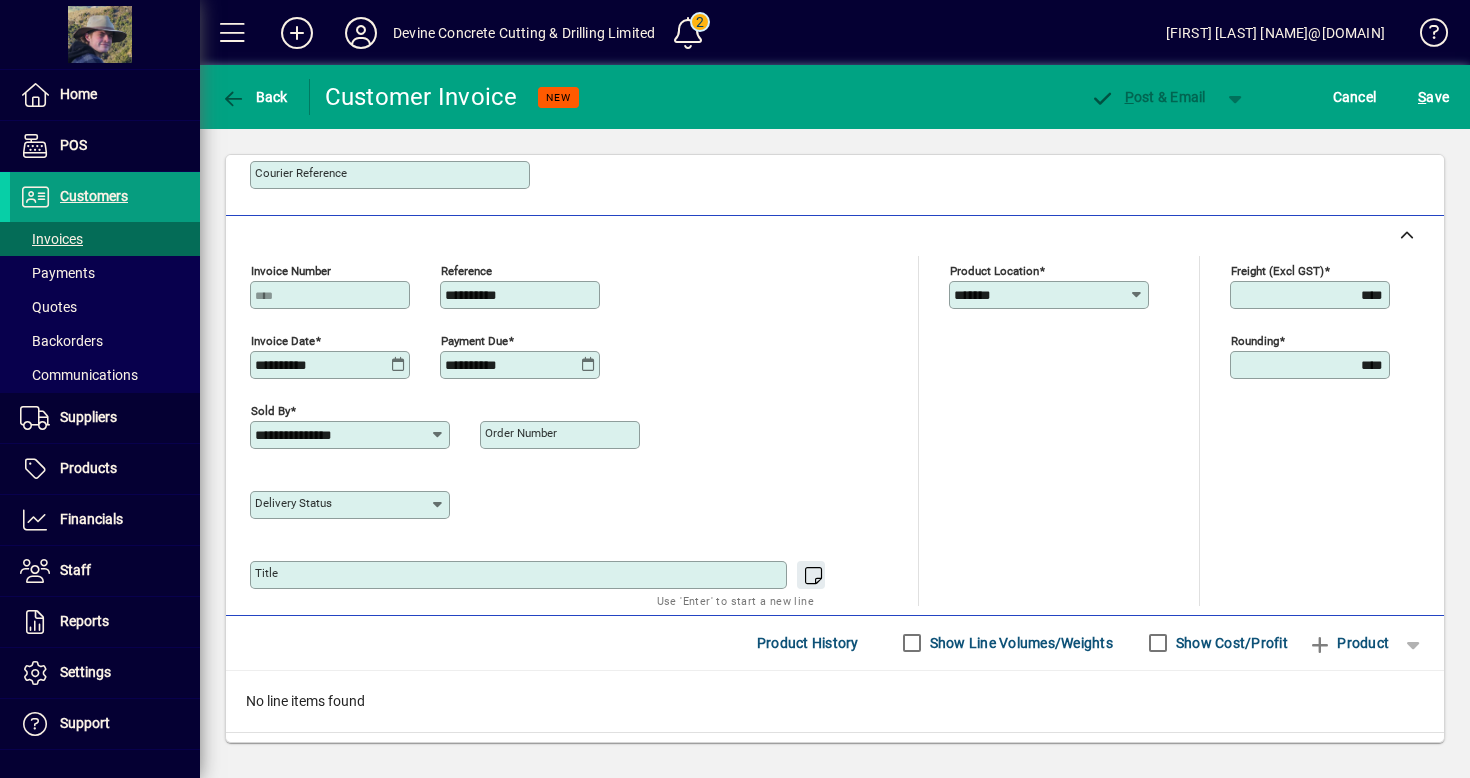 drag, startPoint x: 543, startPoint y: 302, endPoint x: 472, endPoint y: 300, distance: 71.02816 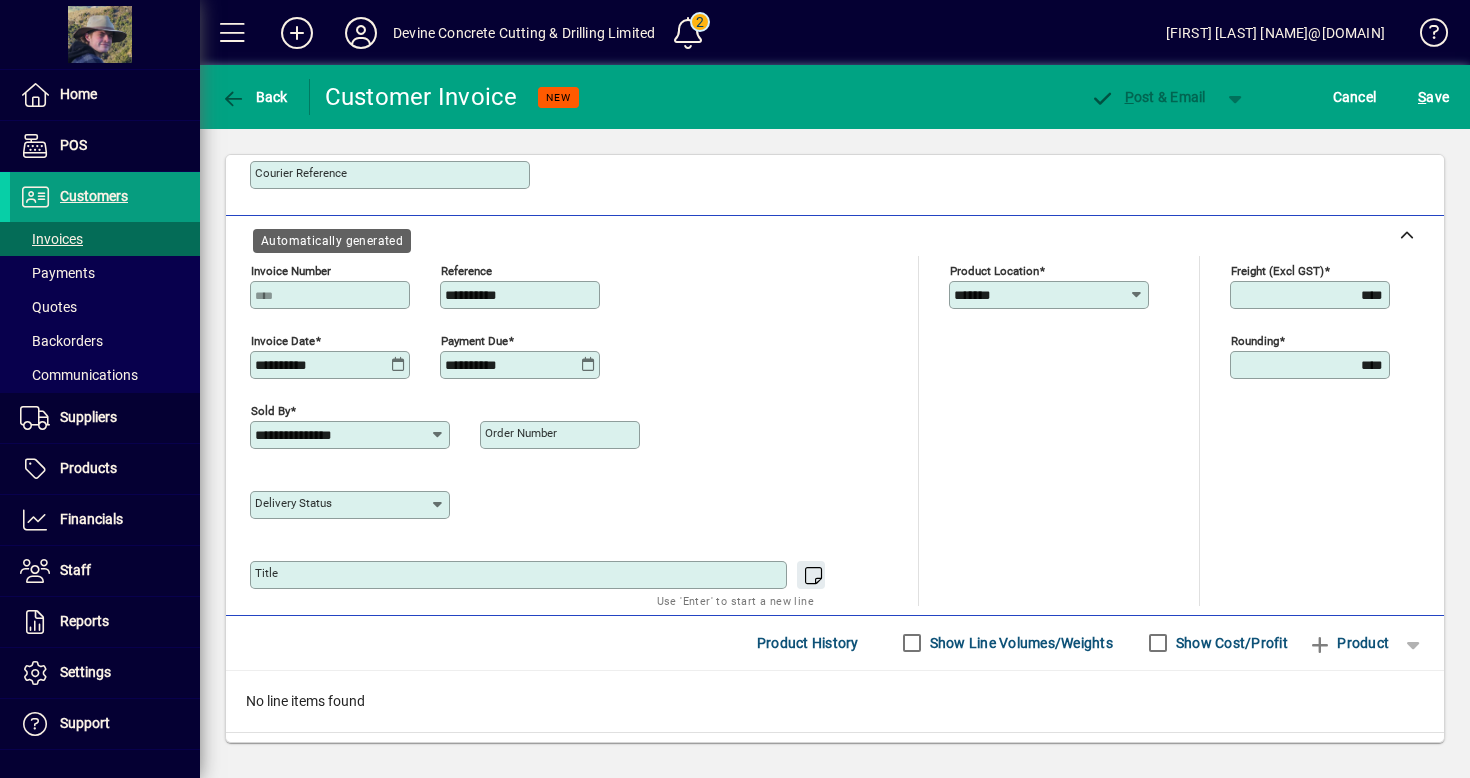 click on "**********" 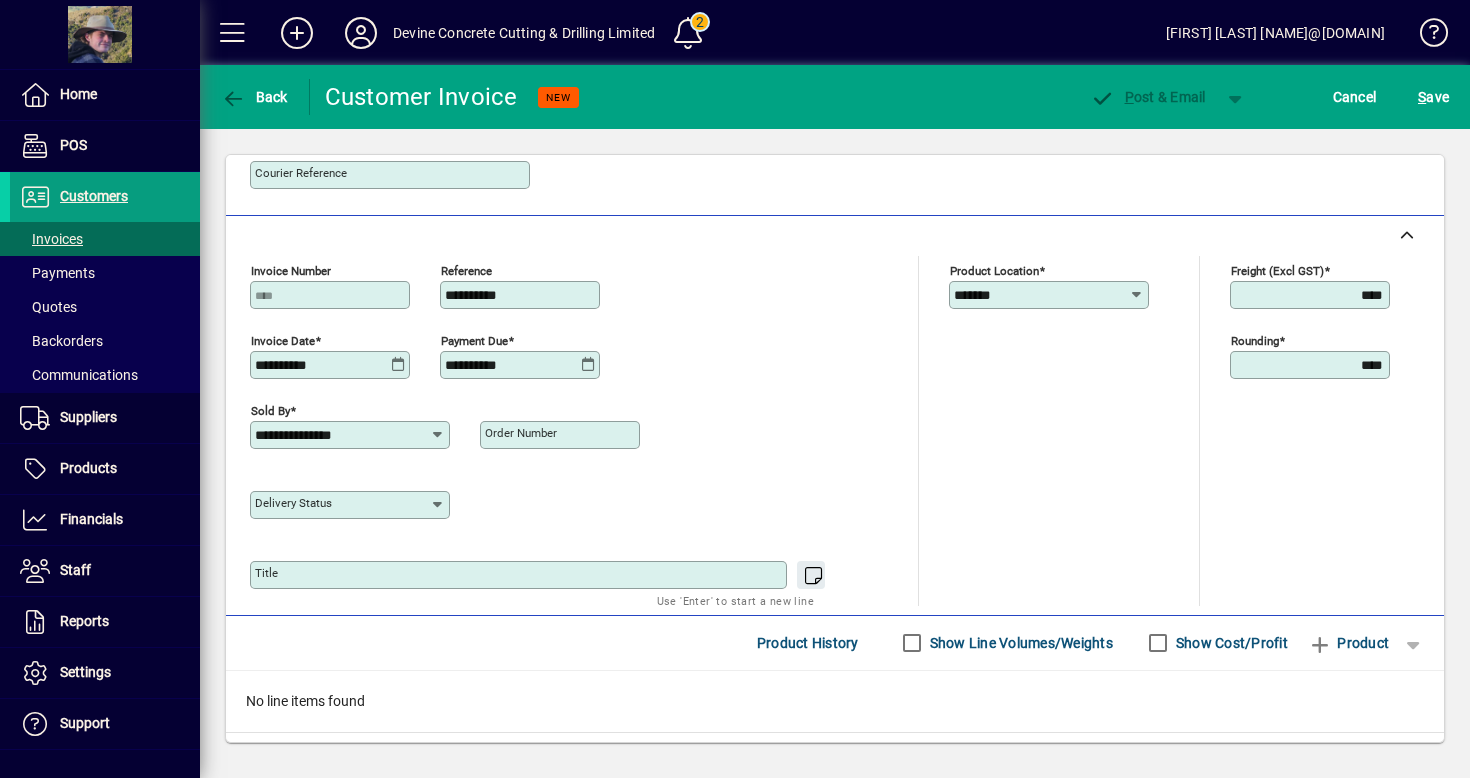 click on "Title" at bounding box center [520, 575] 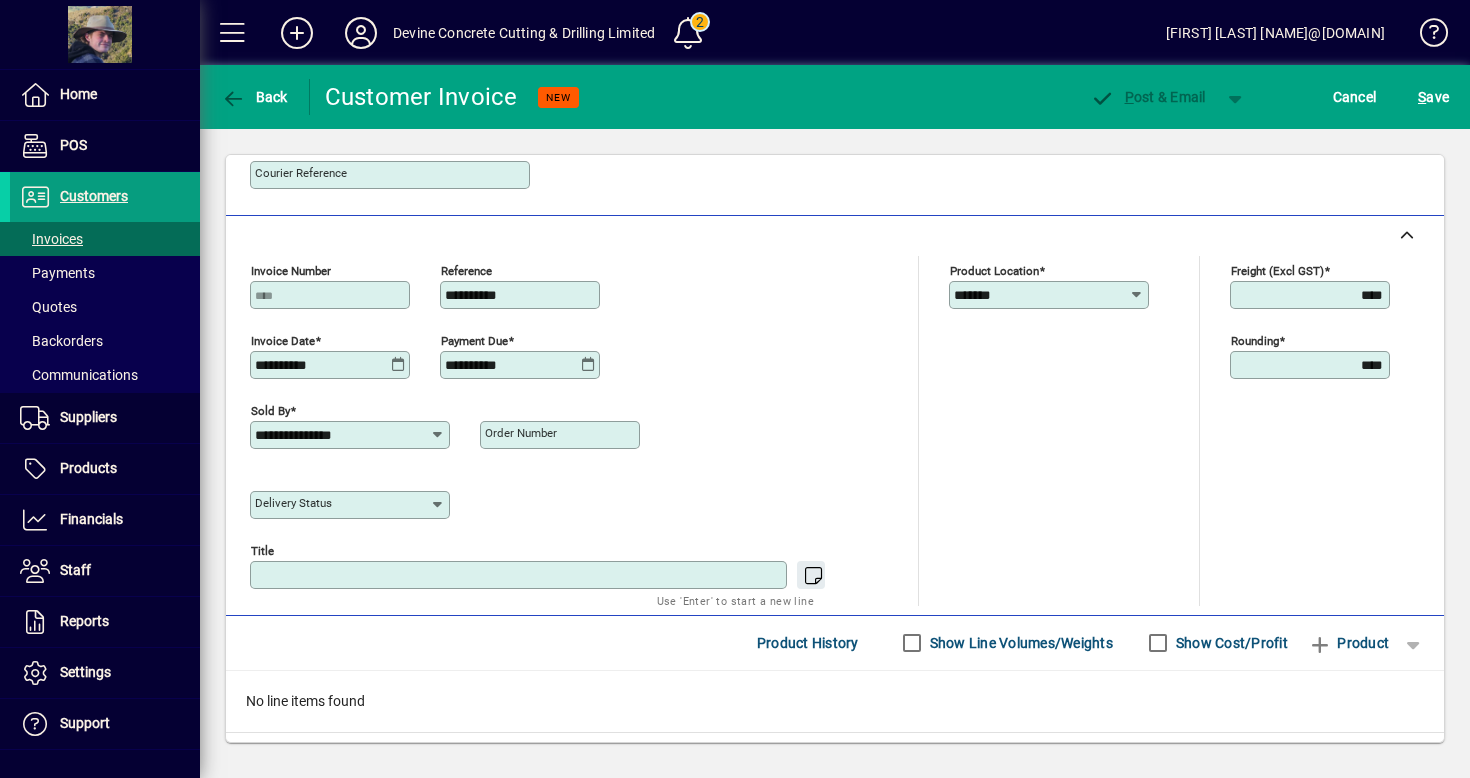 paste on "**********" 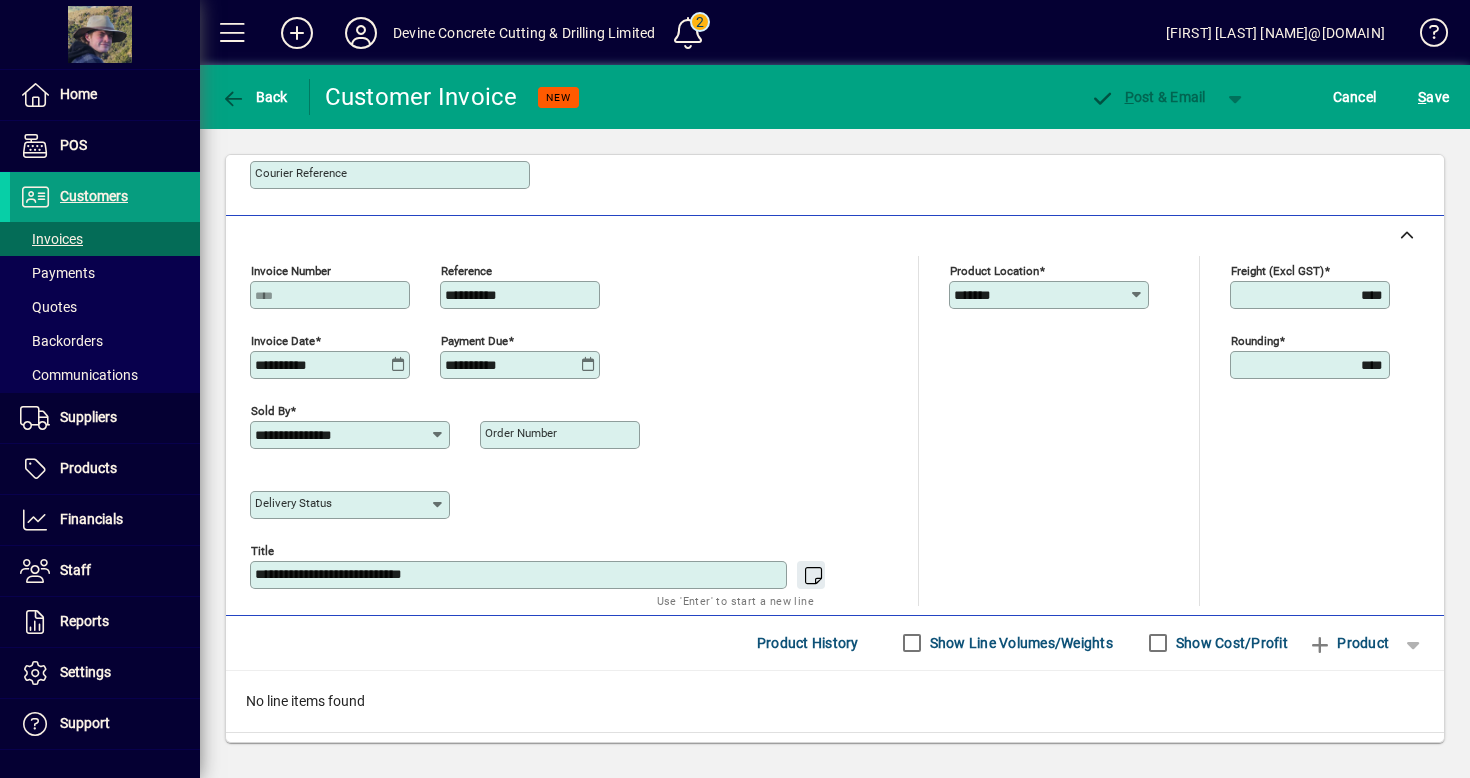 type on "**********" 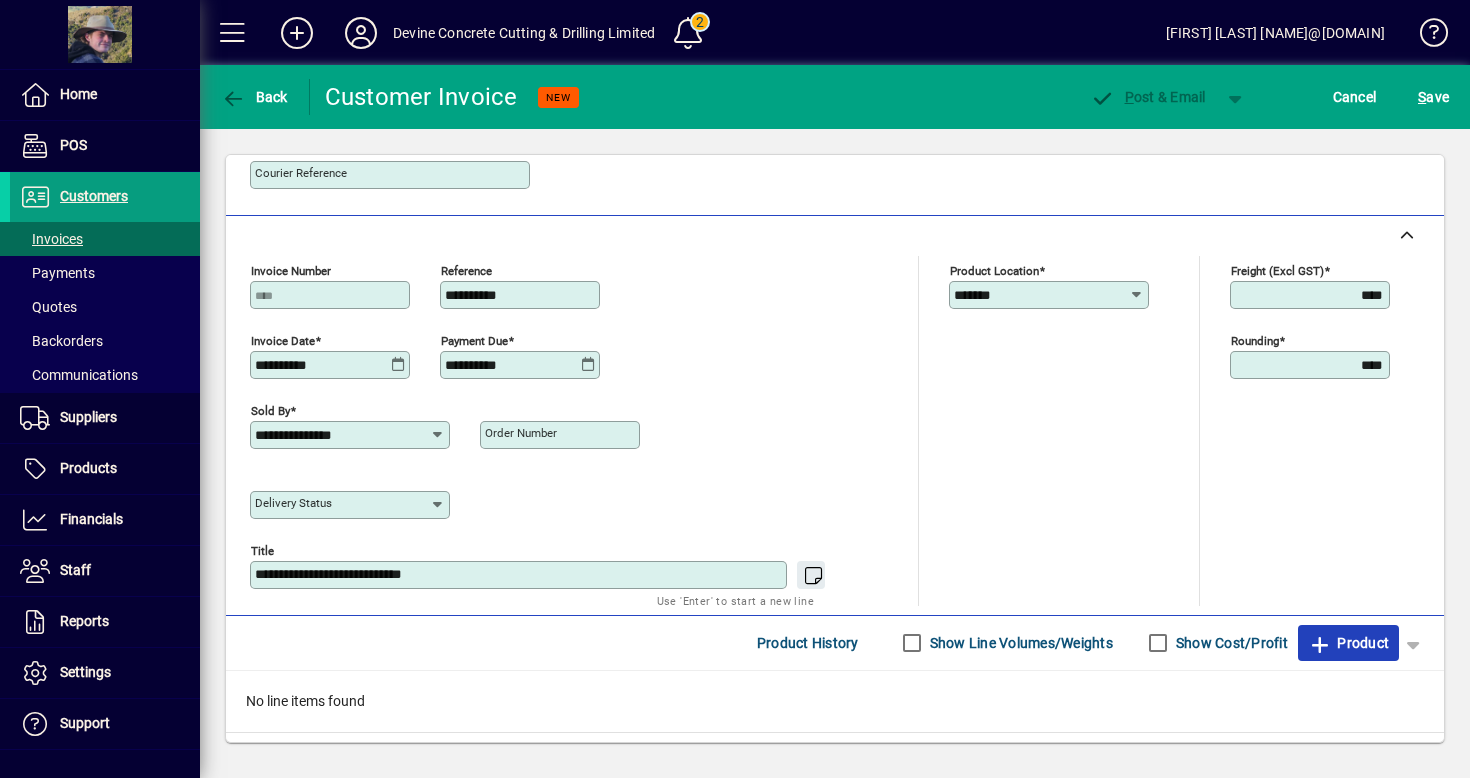 click on "Product" 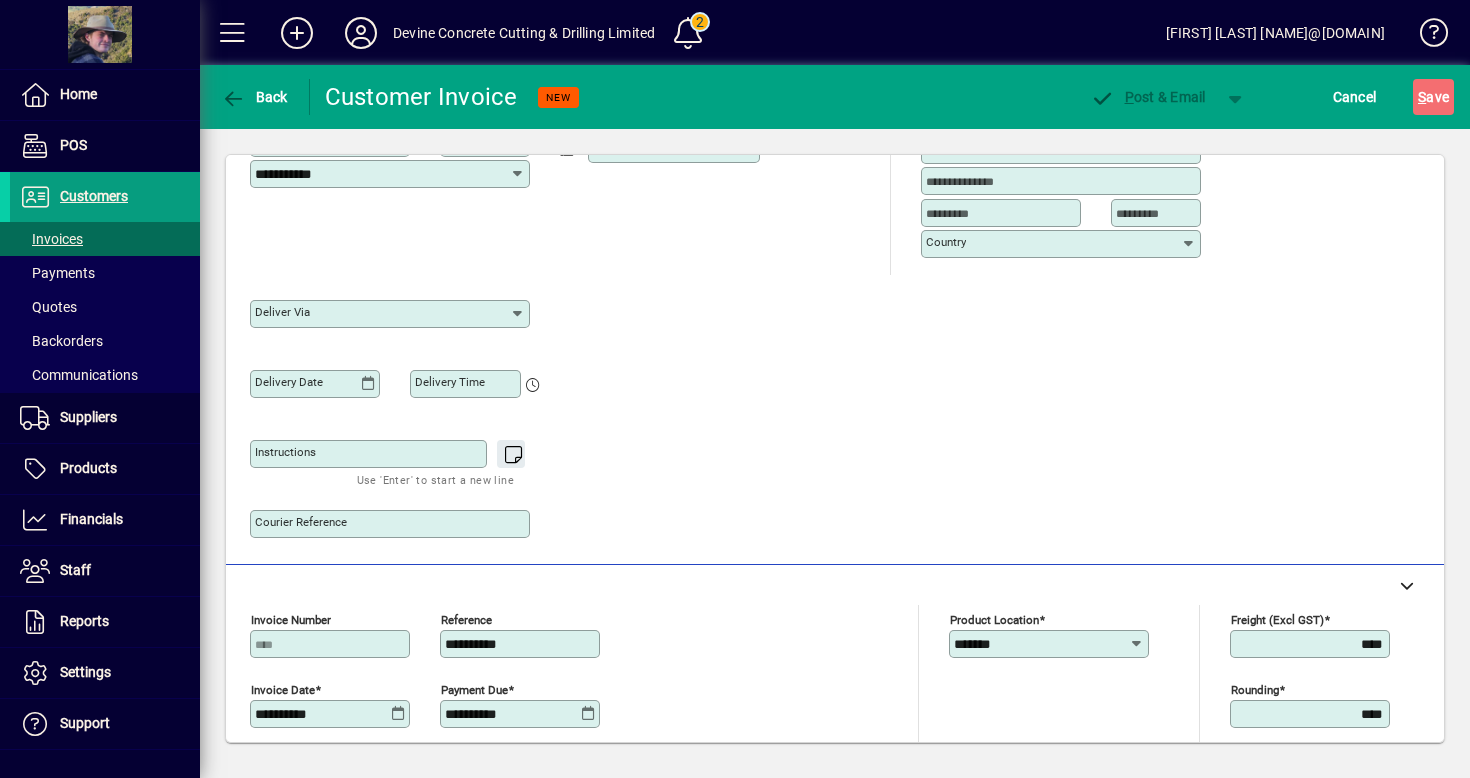 scroll, scrollTop: 25, scrollLeft: 0, axis: vertical 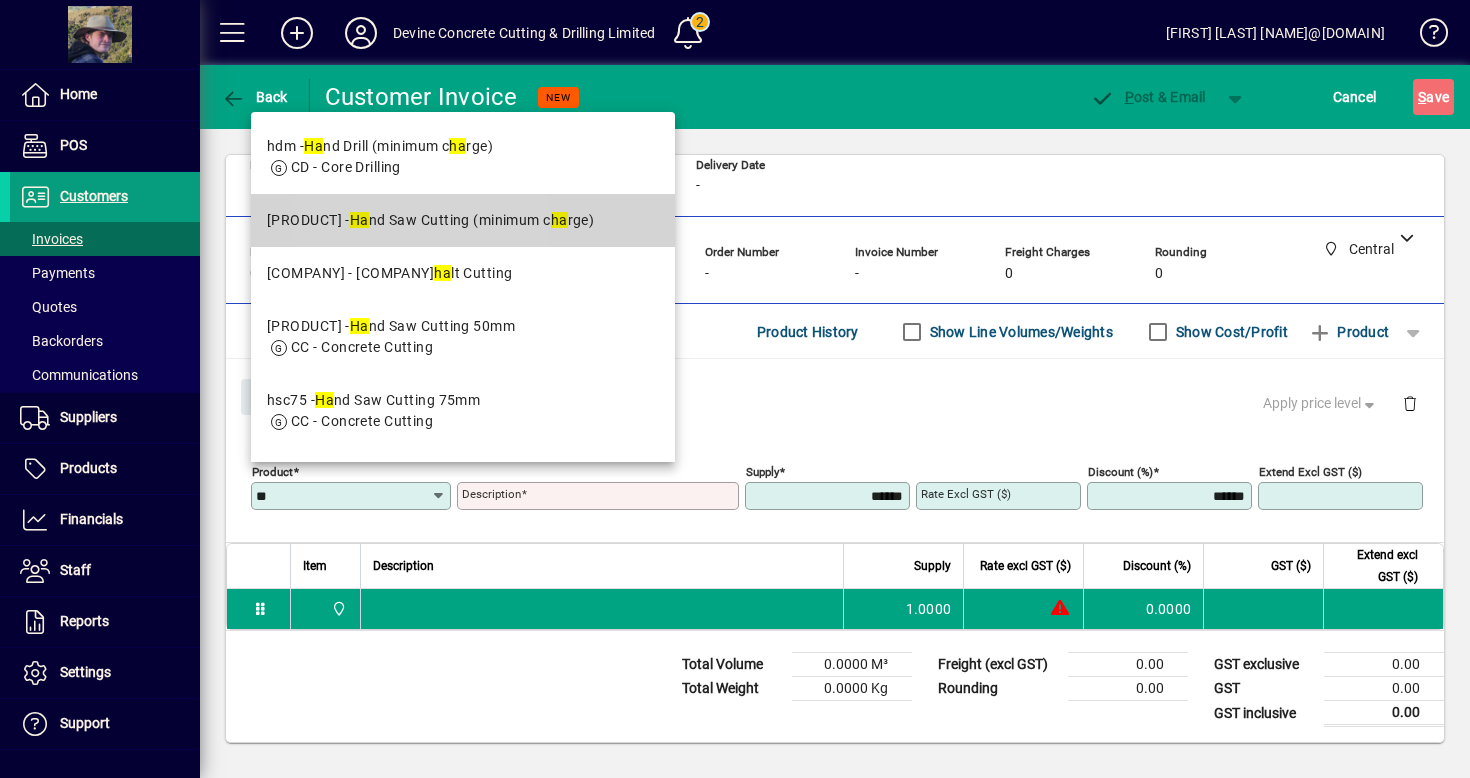click on "hscm -  Ha nd Saw Cutting (minimum c ha rge)" at bounding box center (430, 220) 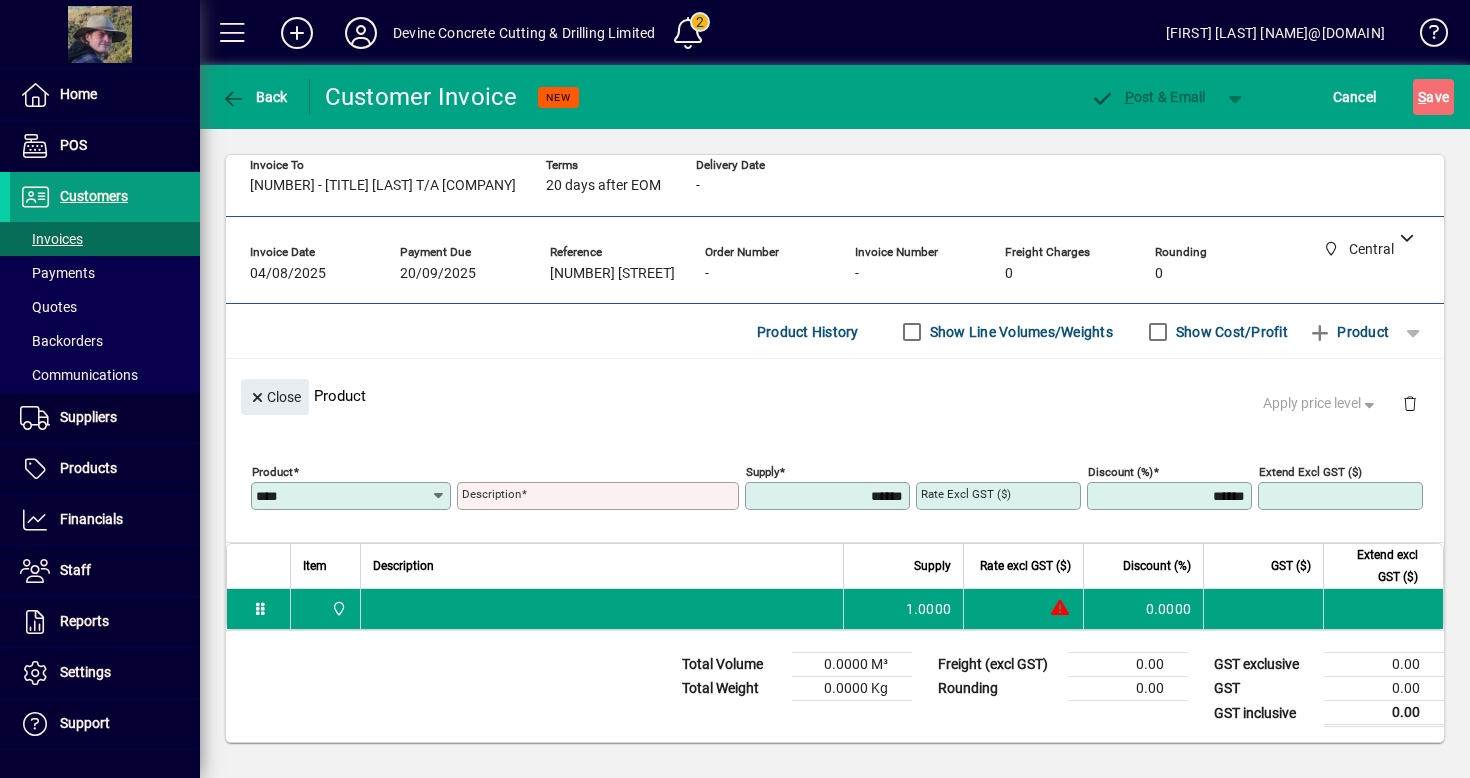 type on "**********" 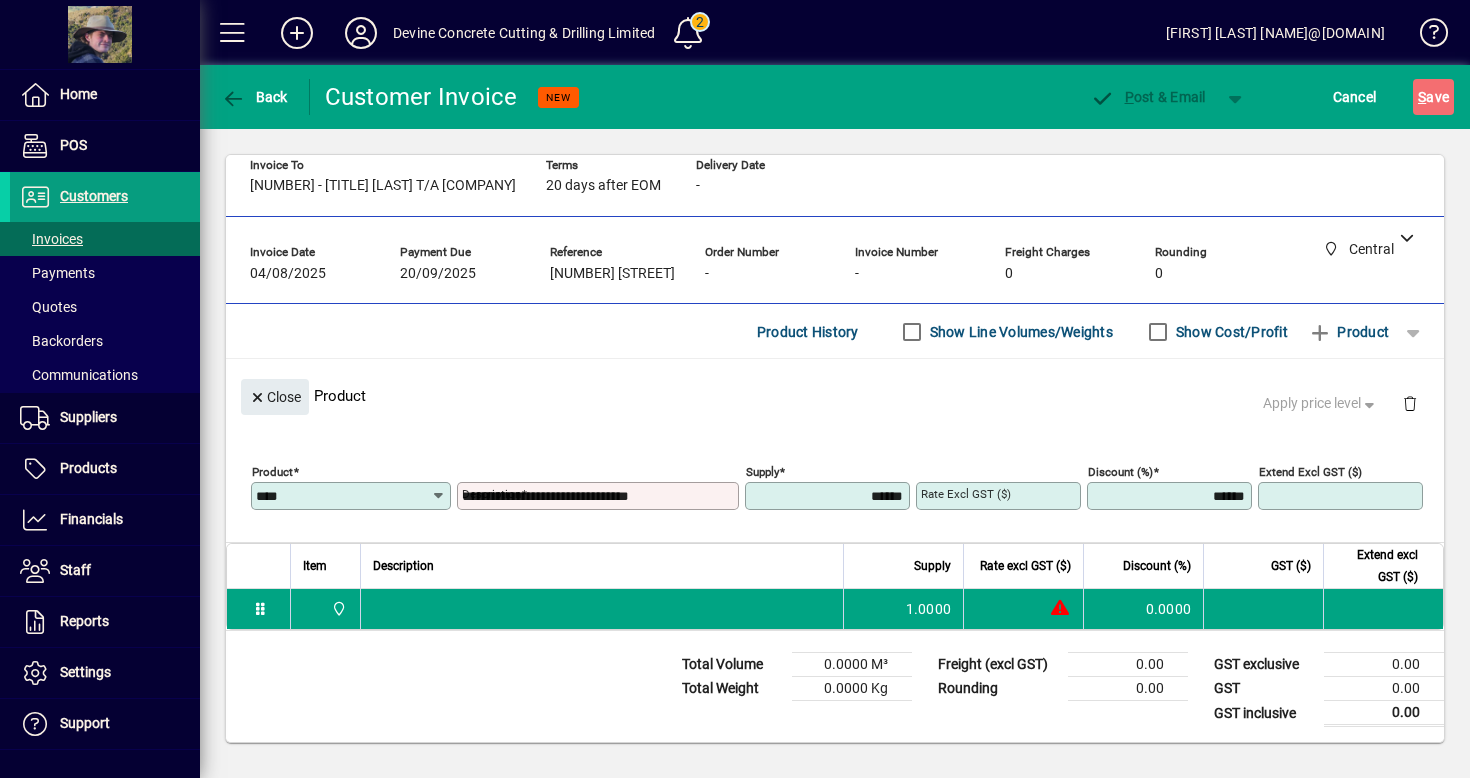 type on "********" 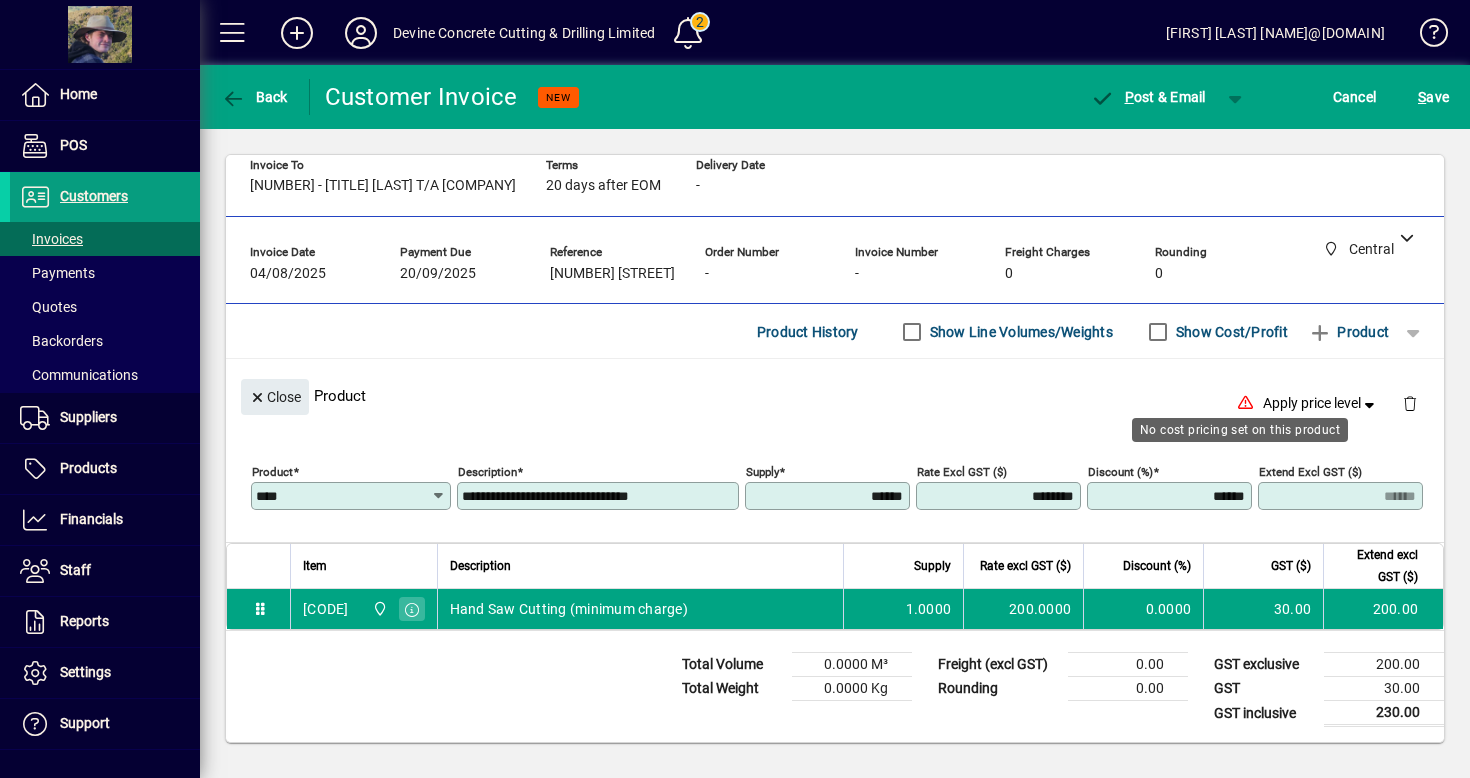 click on "**********" 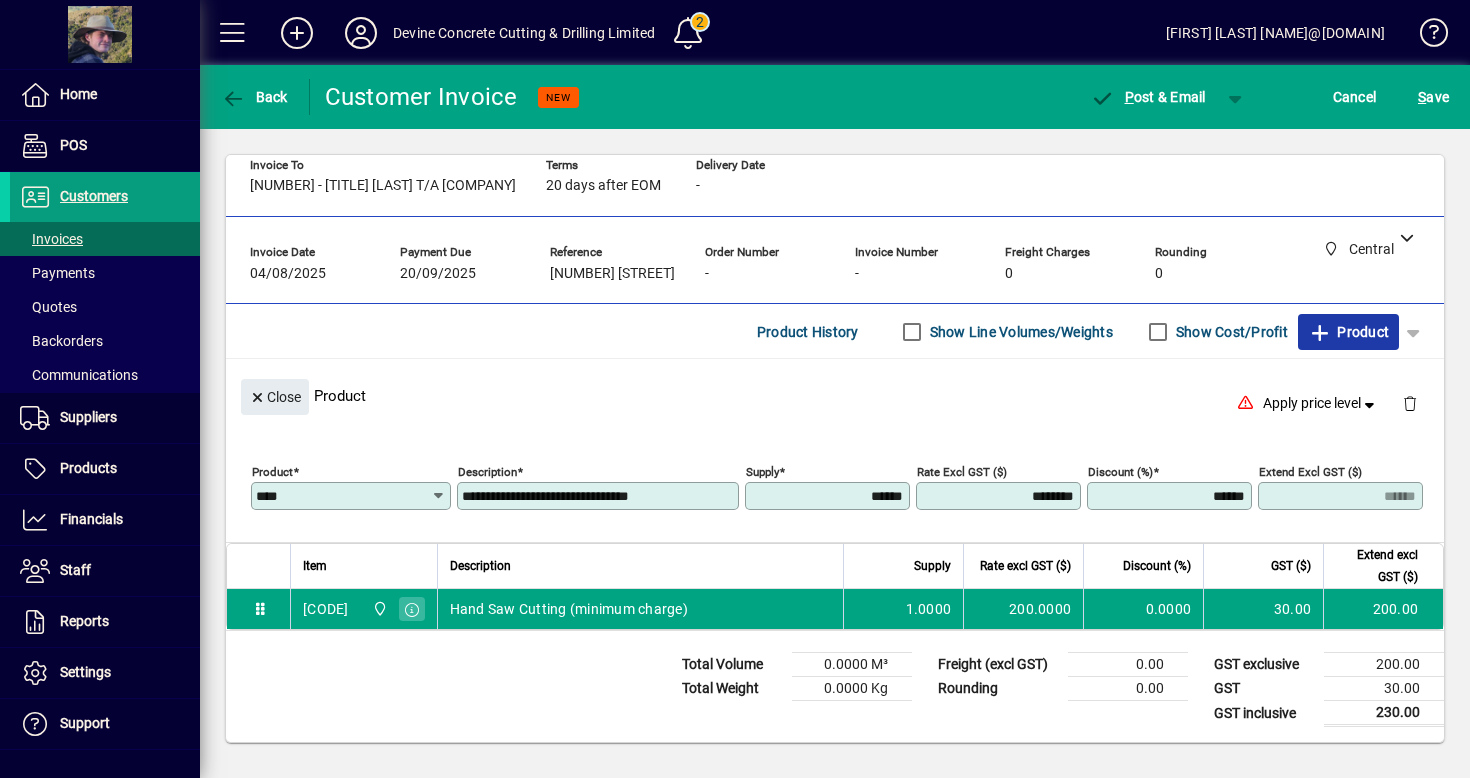 click on "Product" 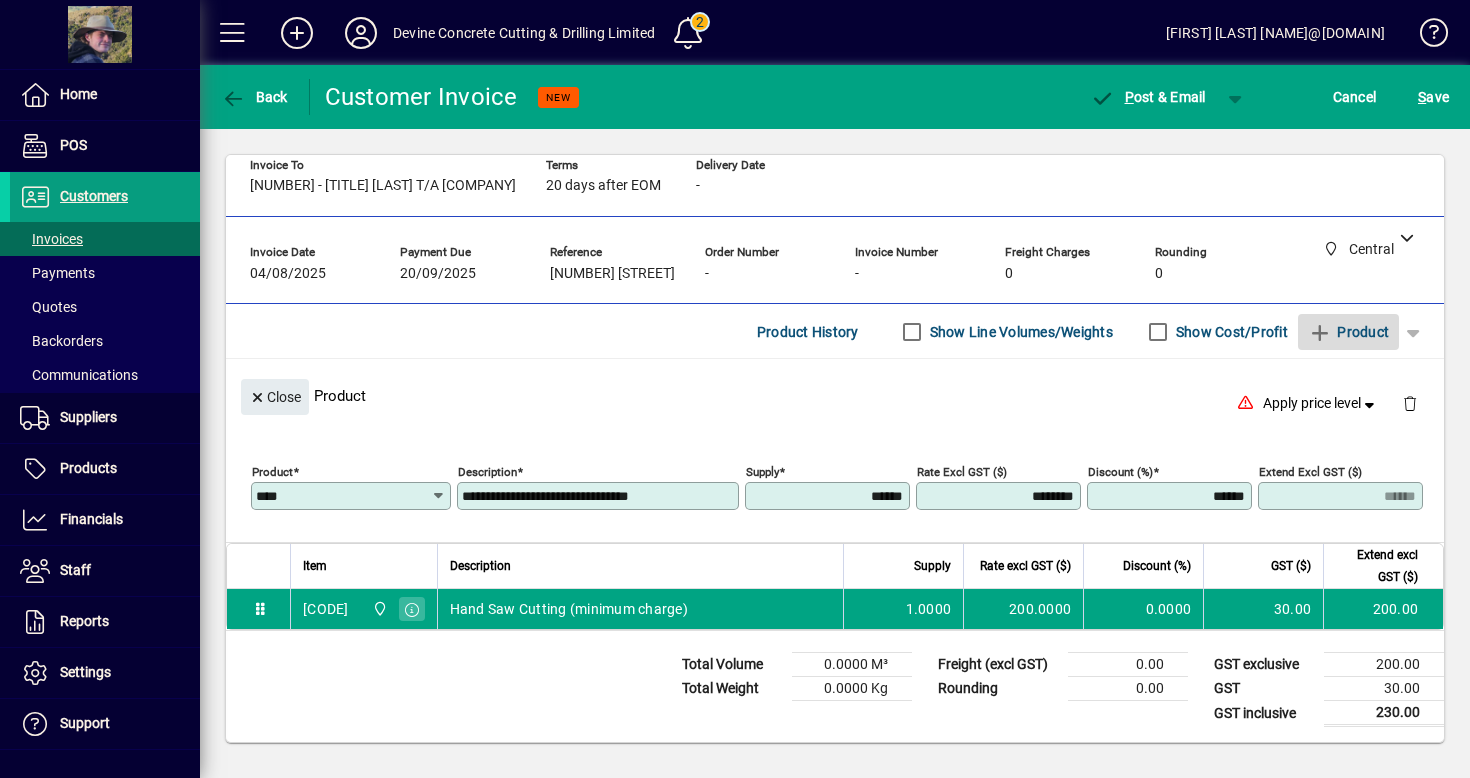 type 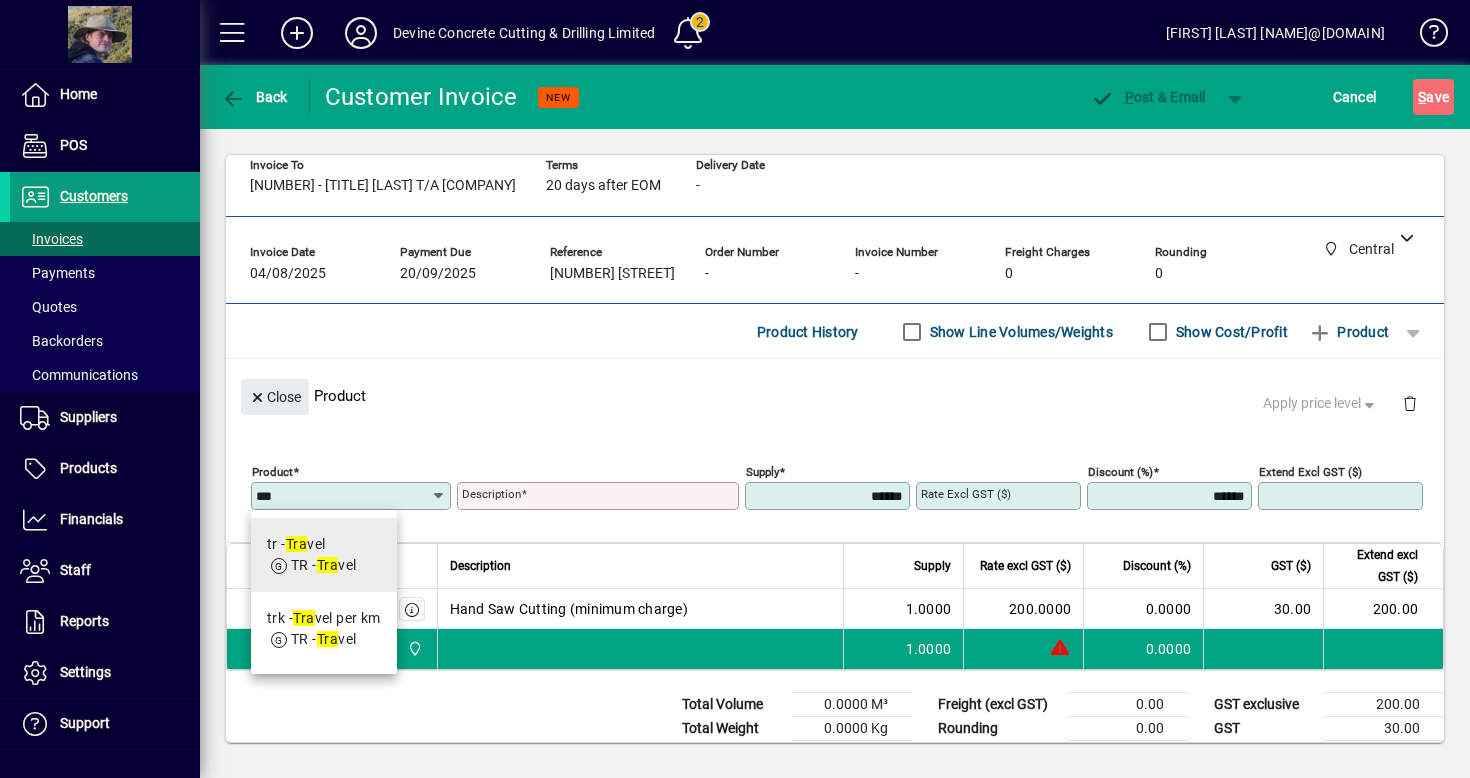 click on "tr - Tra vel TR - Tra vel" at bounding box center (324, 555) 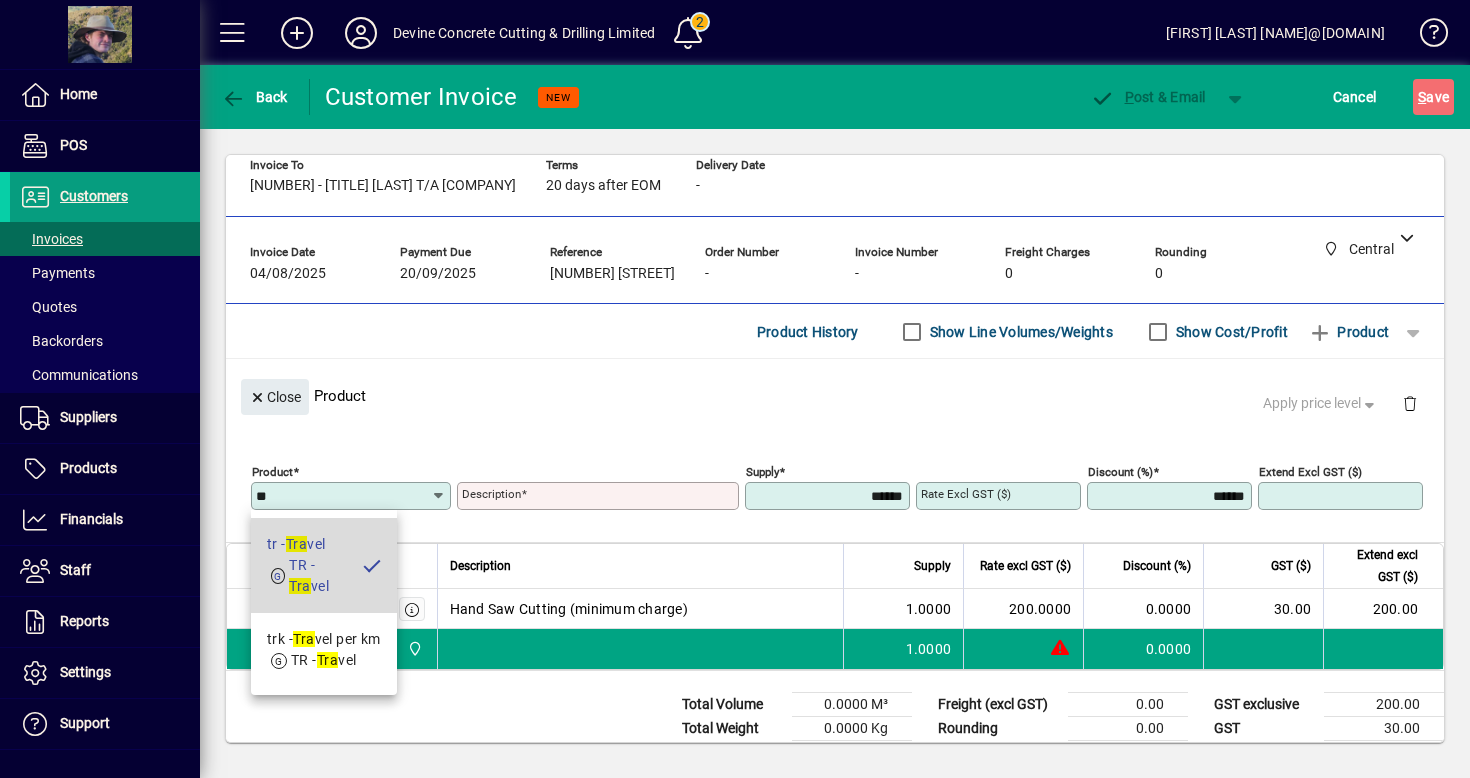type on "******" 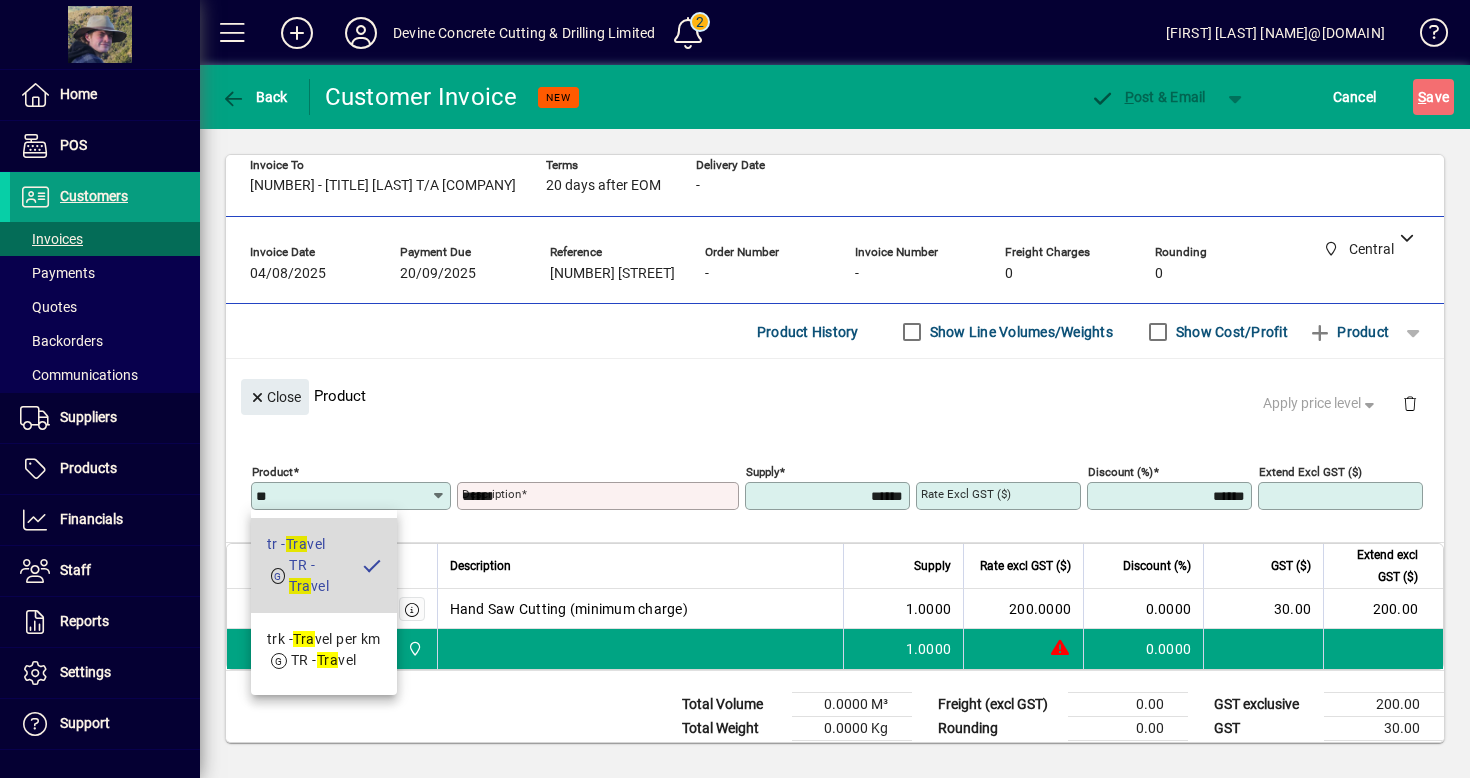 type on "*******" 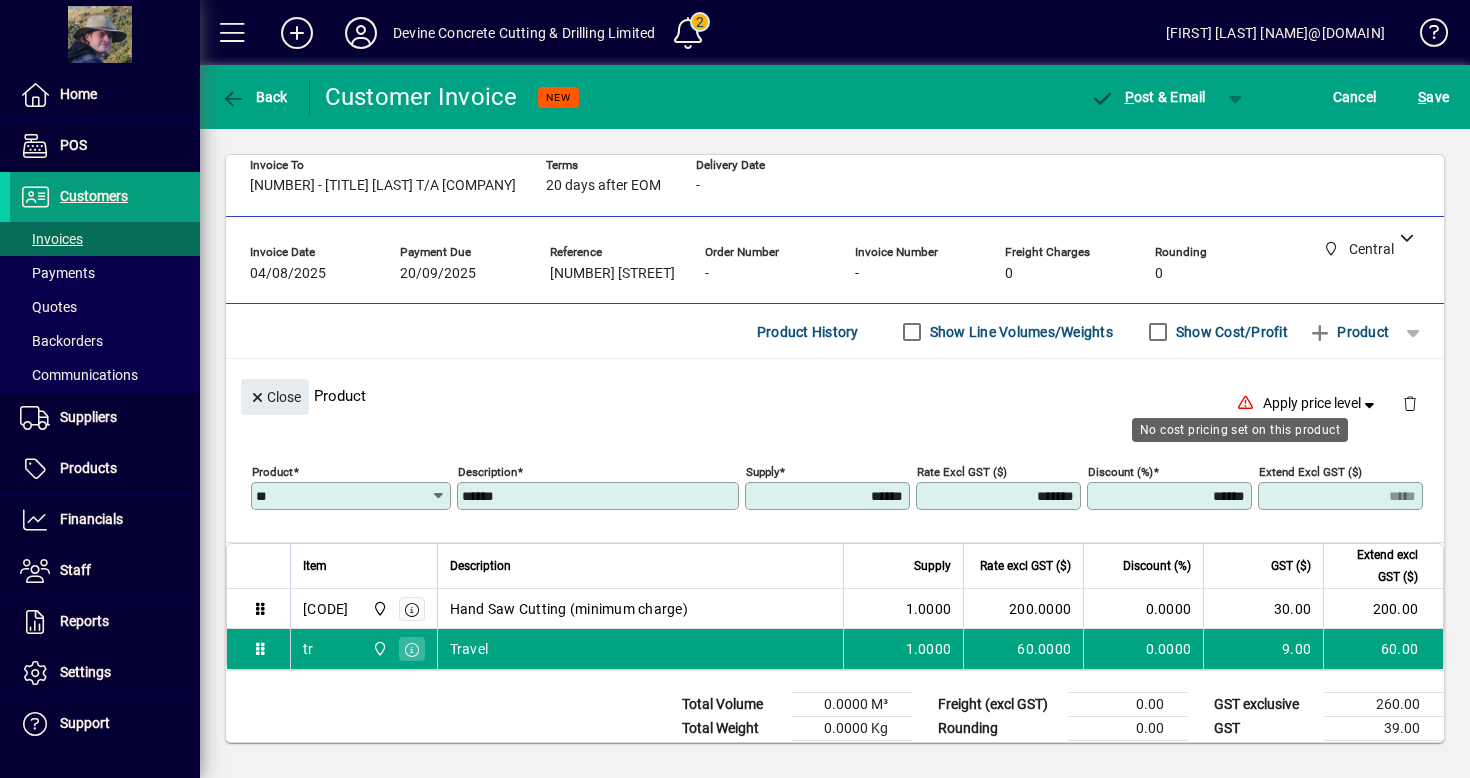 scroll, scrollTop: 65, scrollLeft: 0, axis: vertical 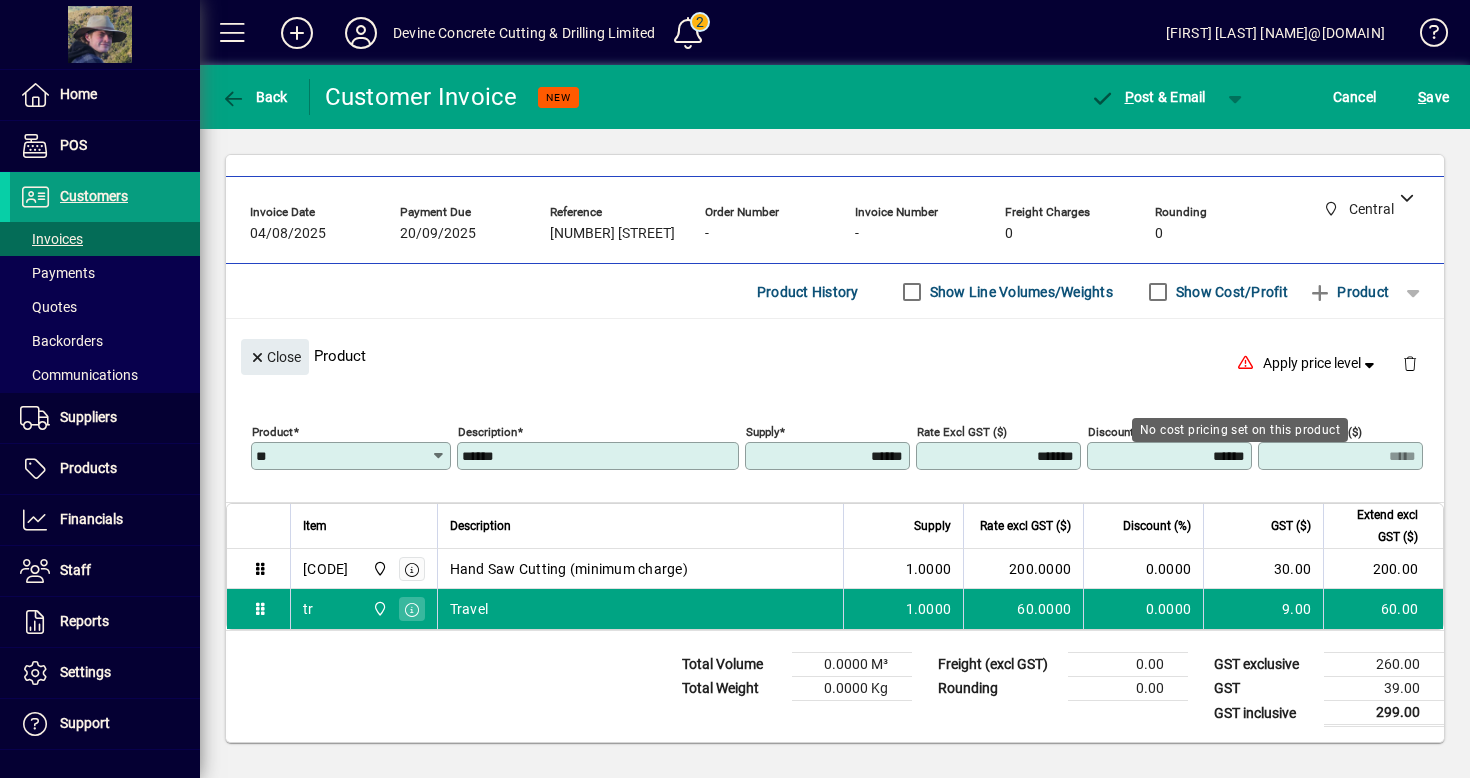 click on "Product ** Description ****** Supply ****** Rate excl GST ($) ******* Discount (%) ****** Extend excl GST ($) *****" 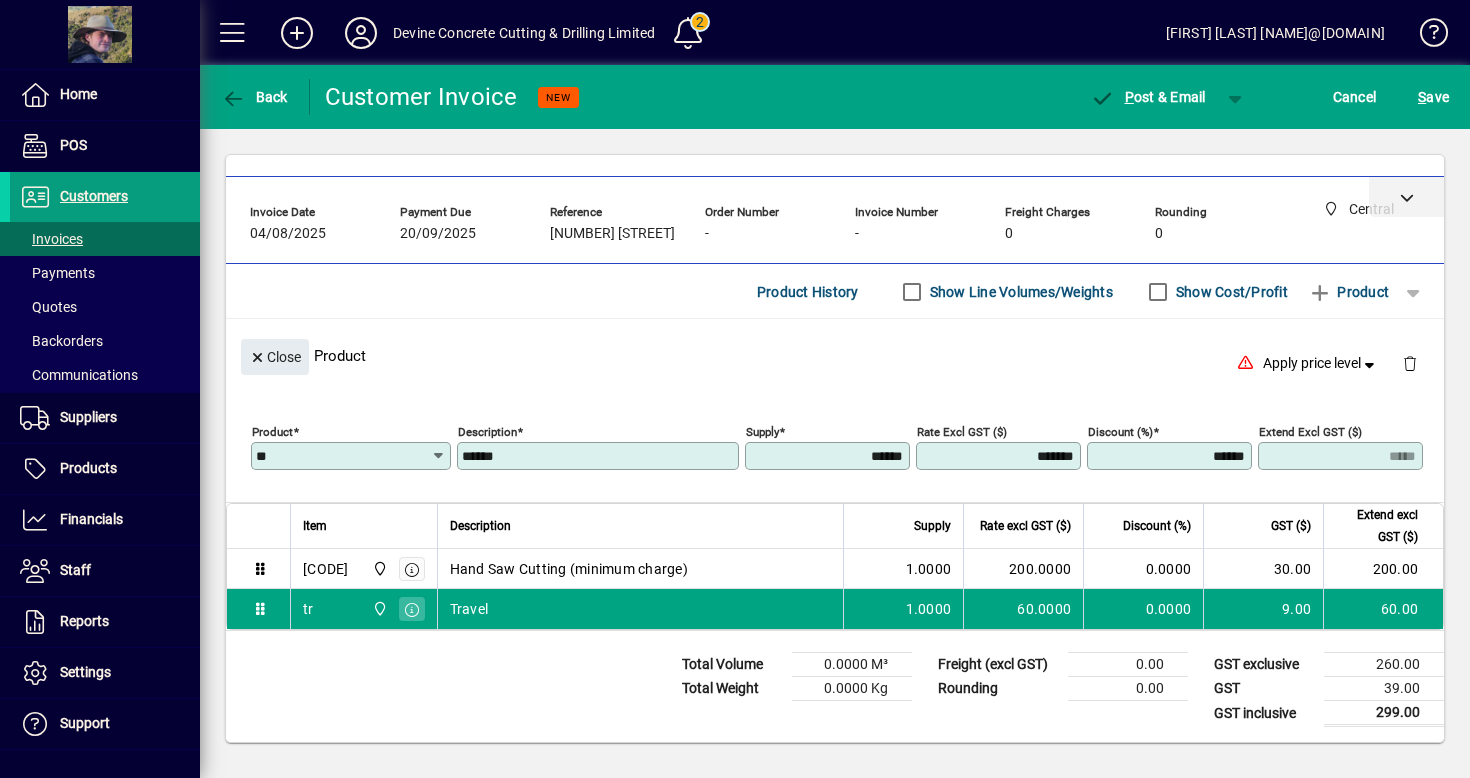 click 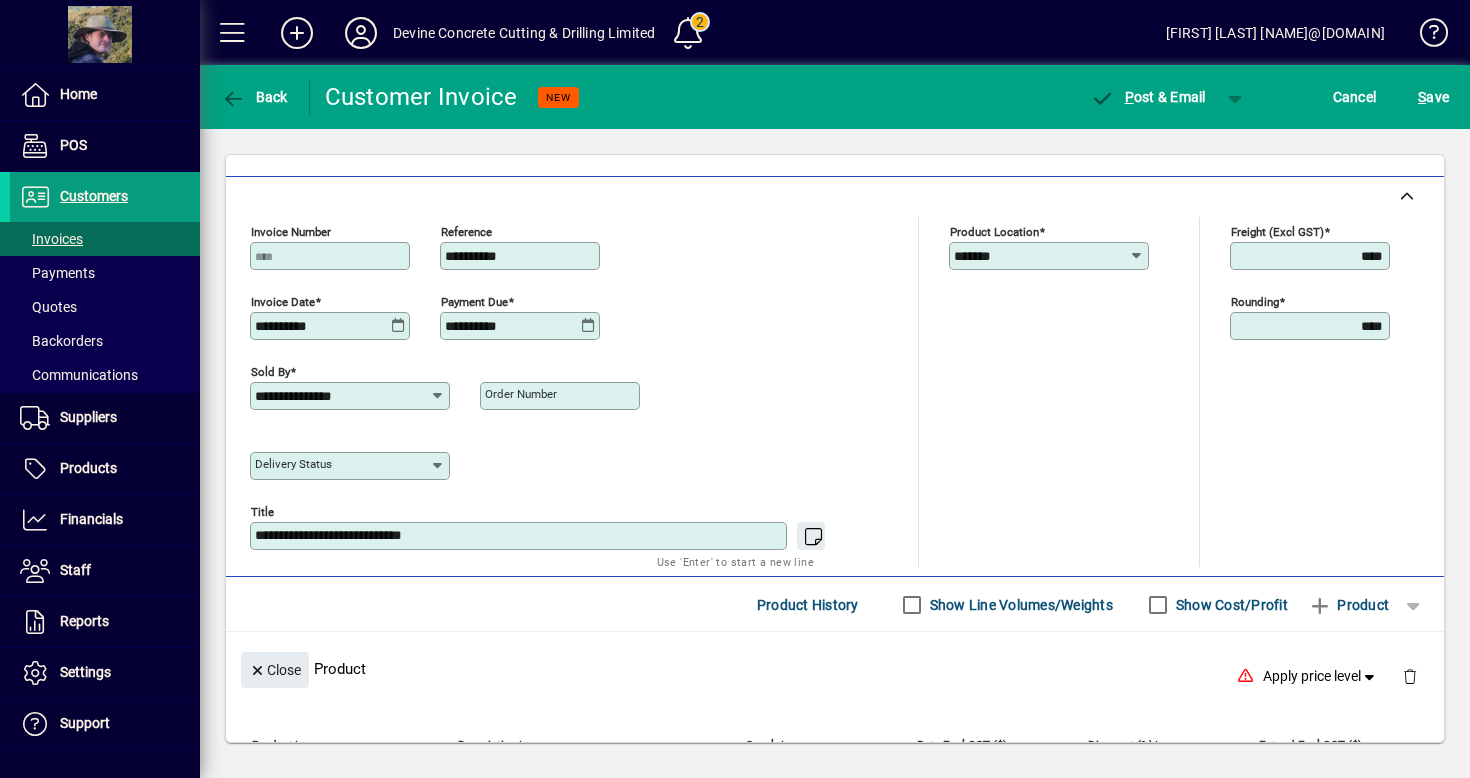 click 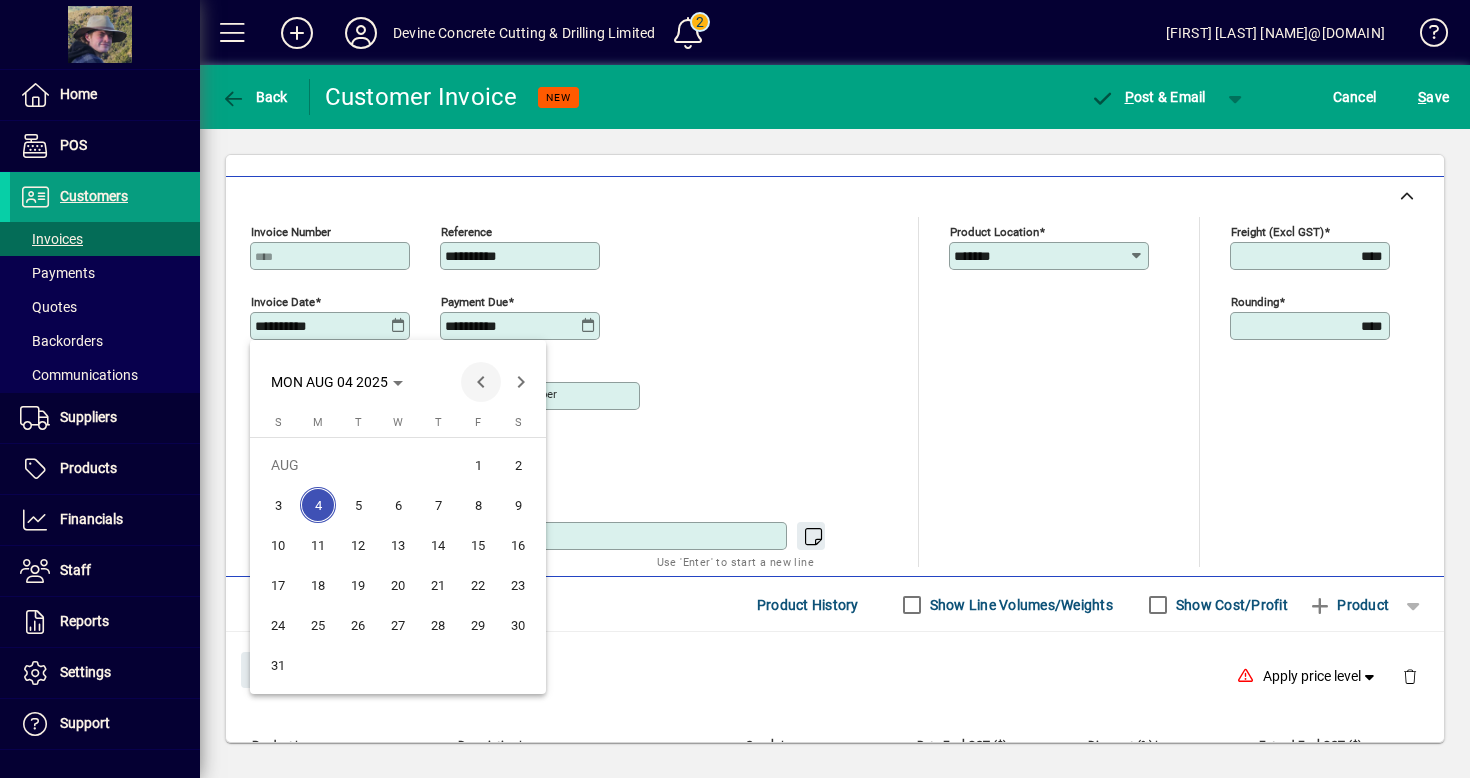 click at bounding box center [481, 382] 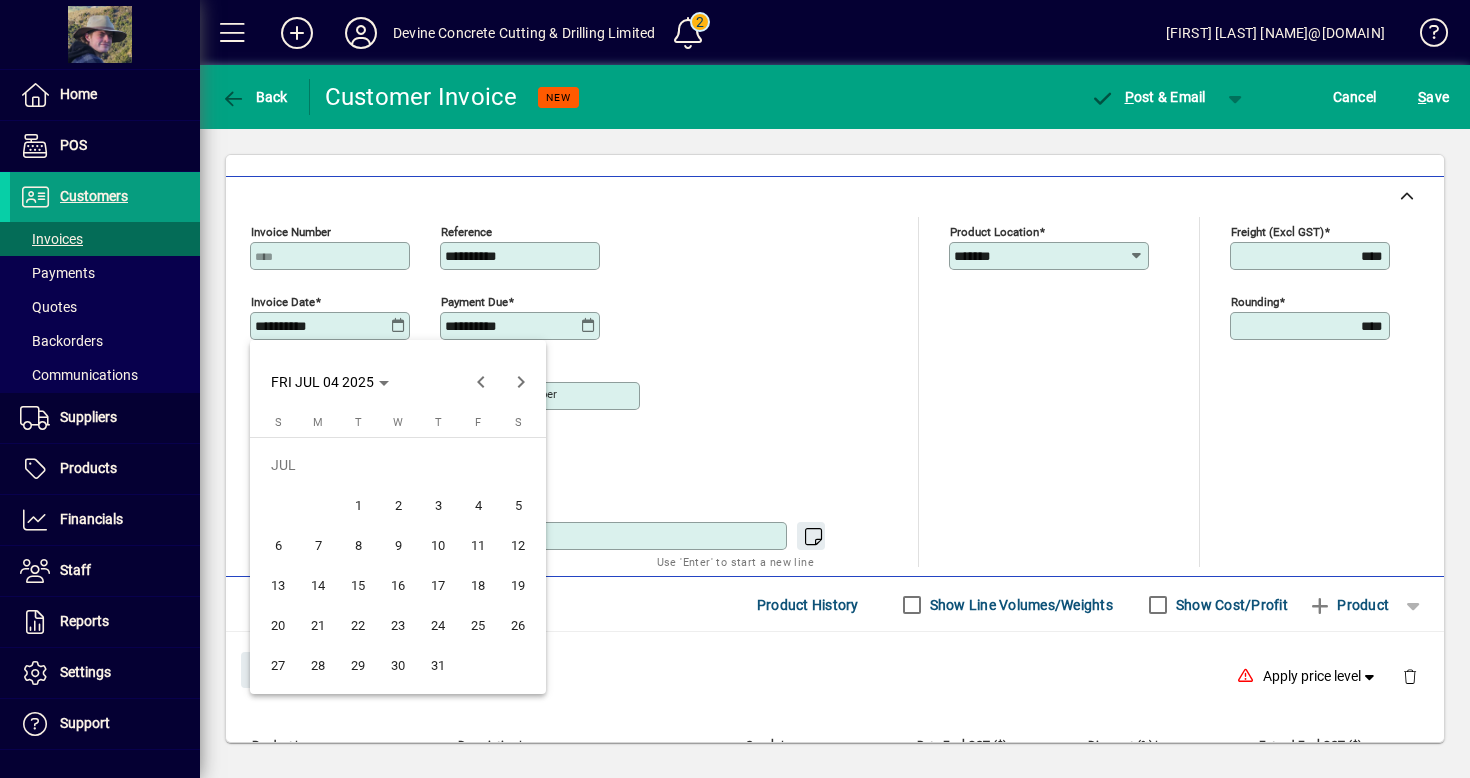 click on "2" at bounding box center (398, 505) 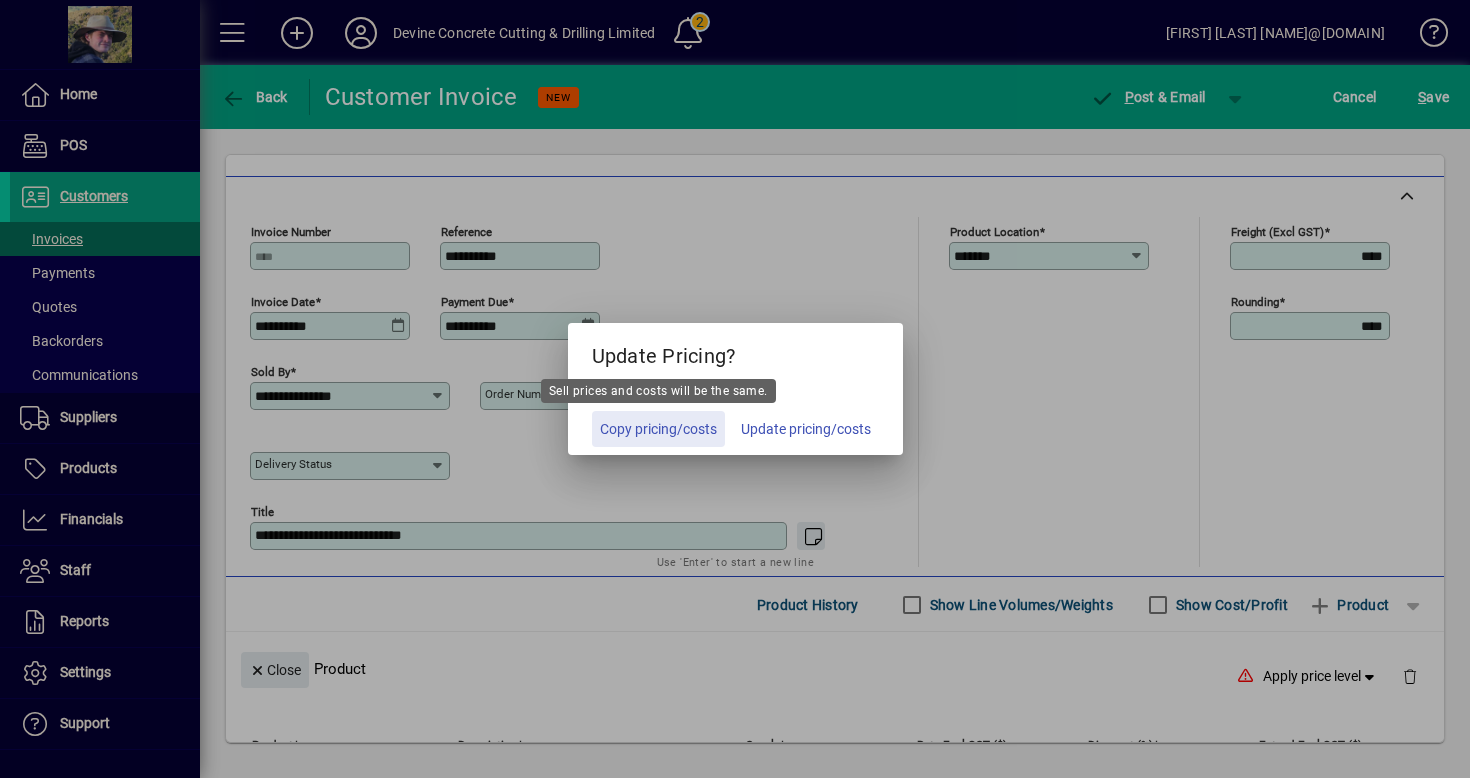 click 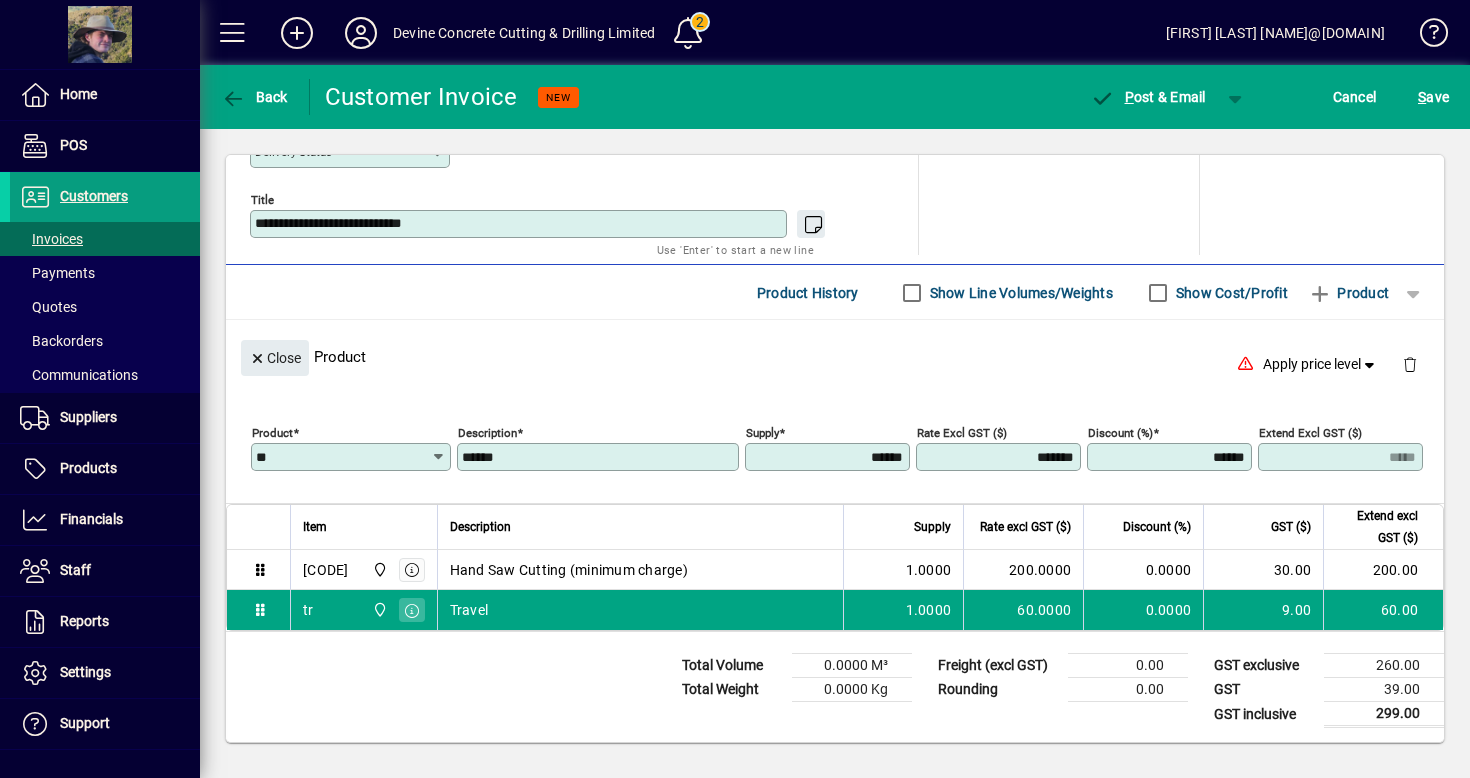 scroll, scrollTop: 0, scrollLeft: 0, axis: both 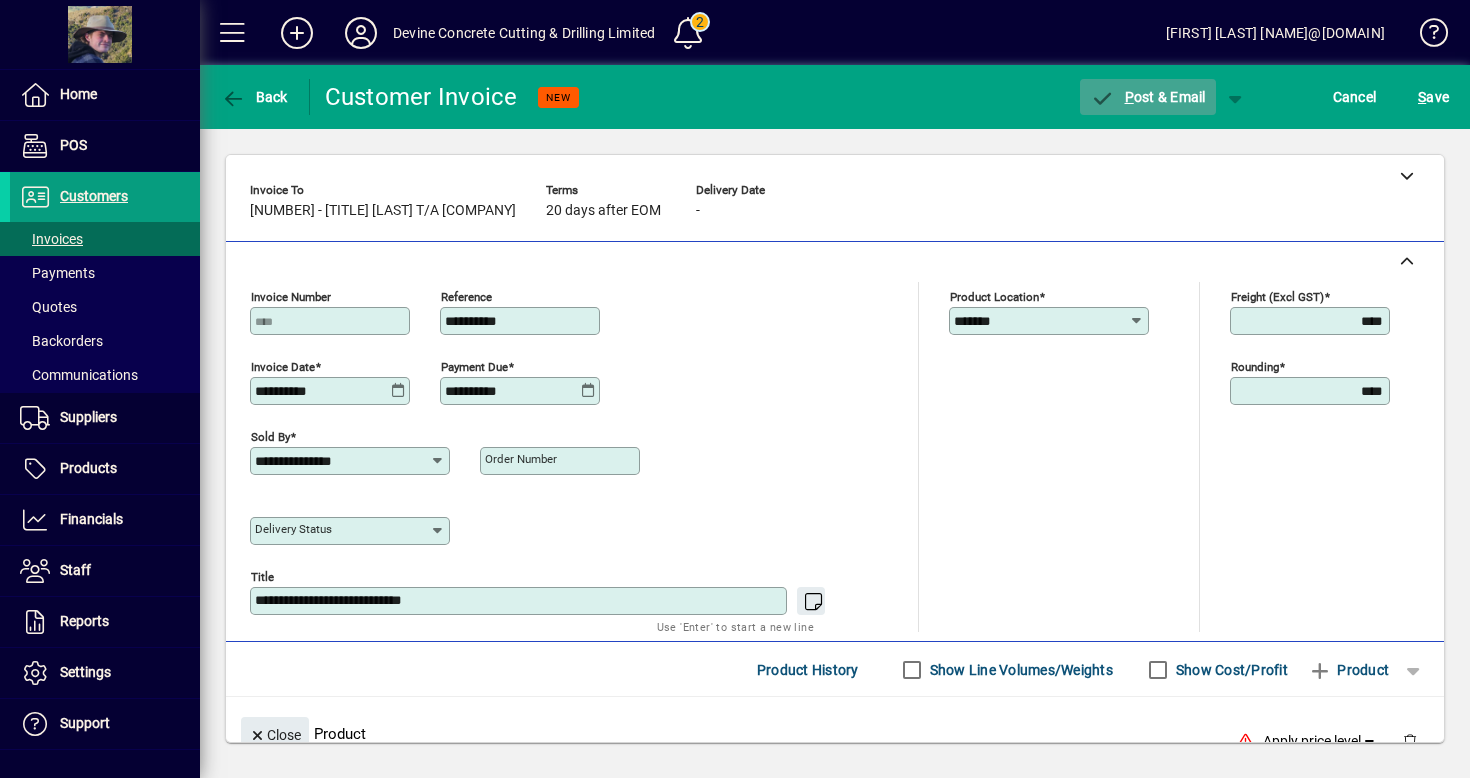 click 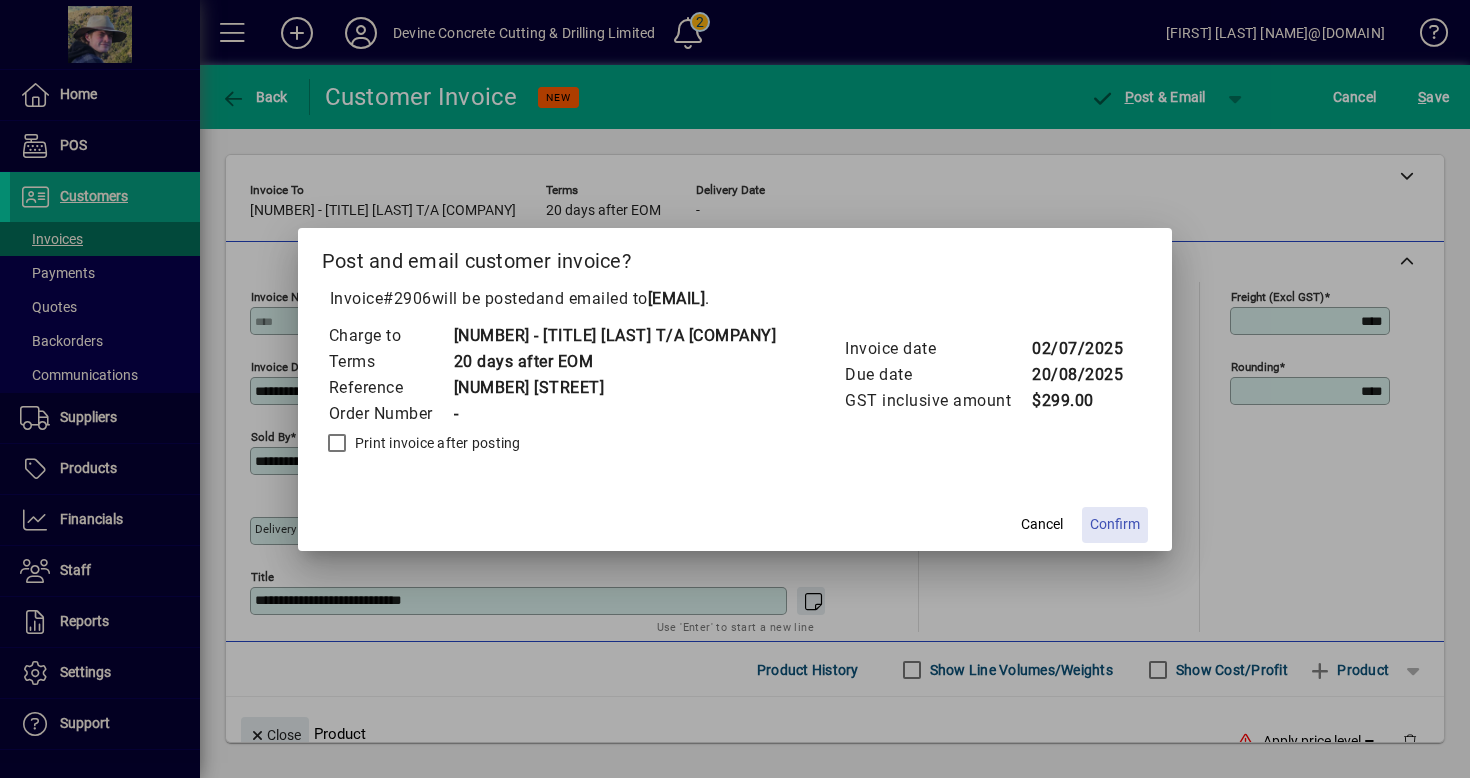 click 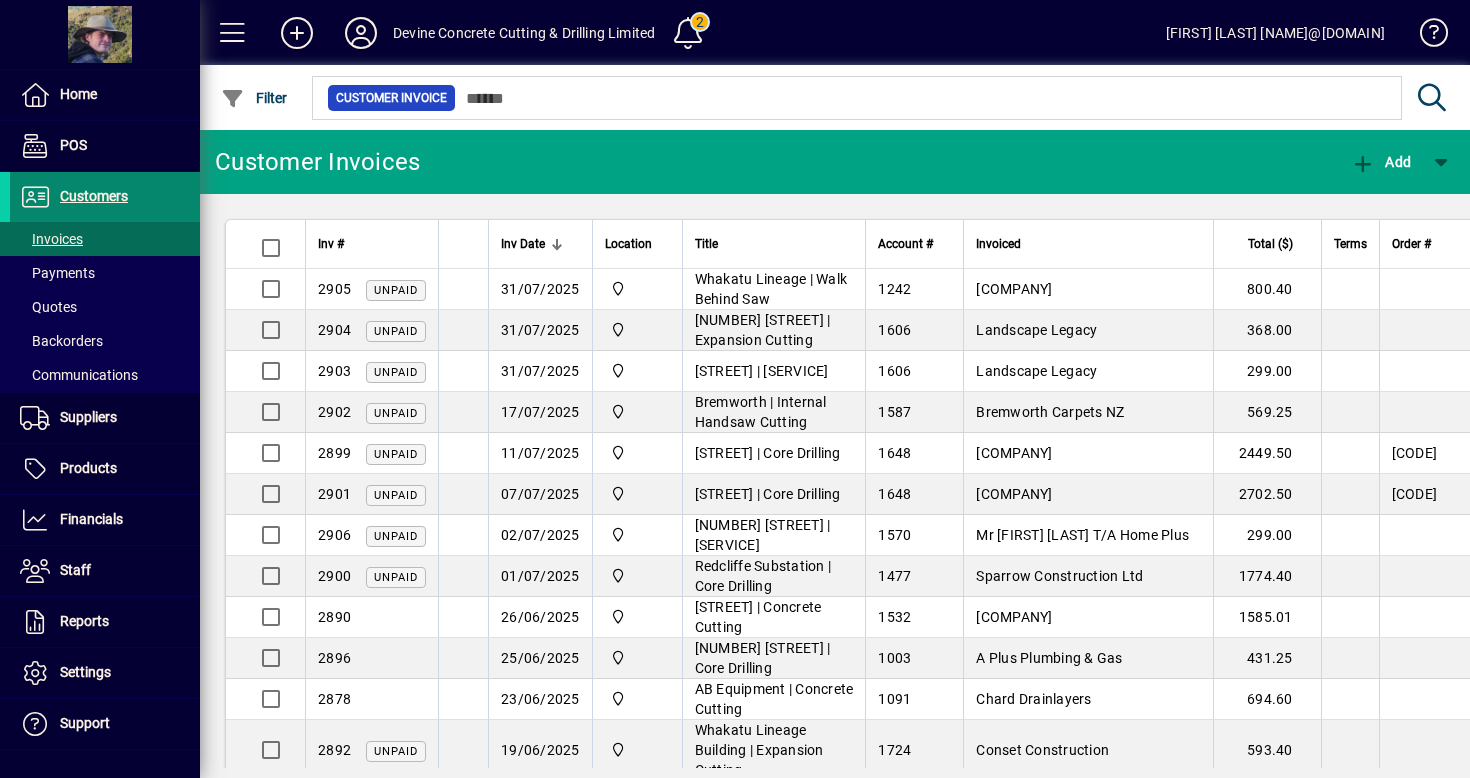 click at bounding box center (105, 197) 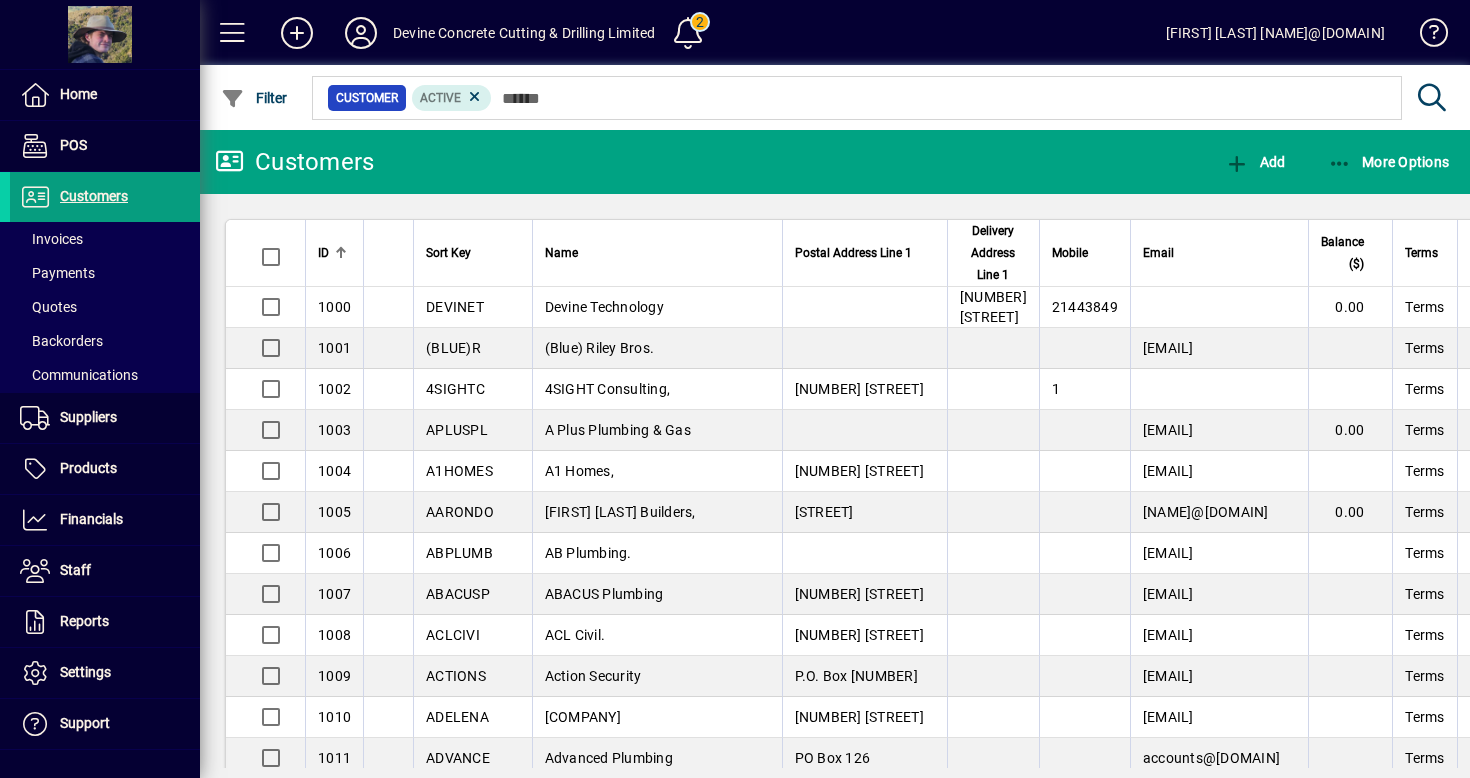 click 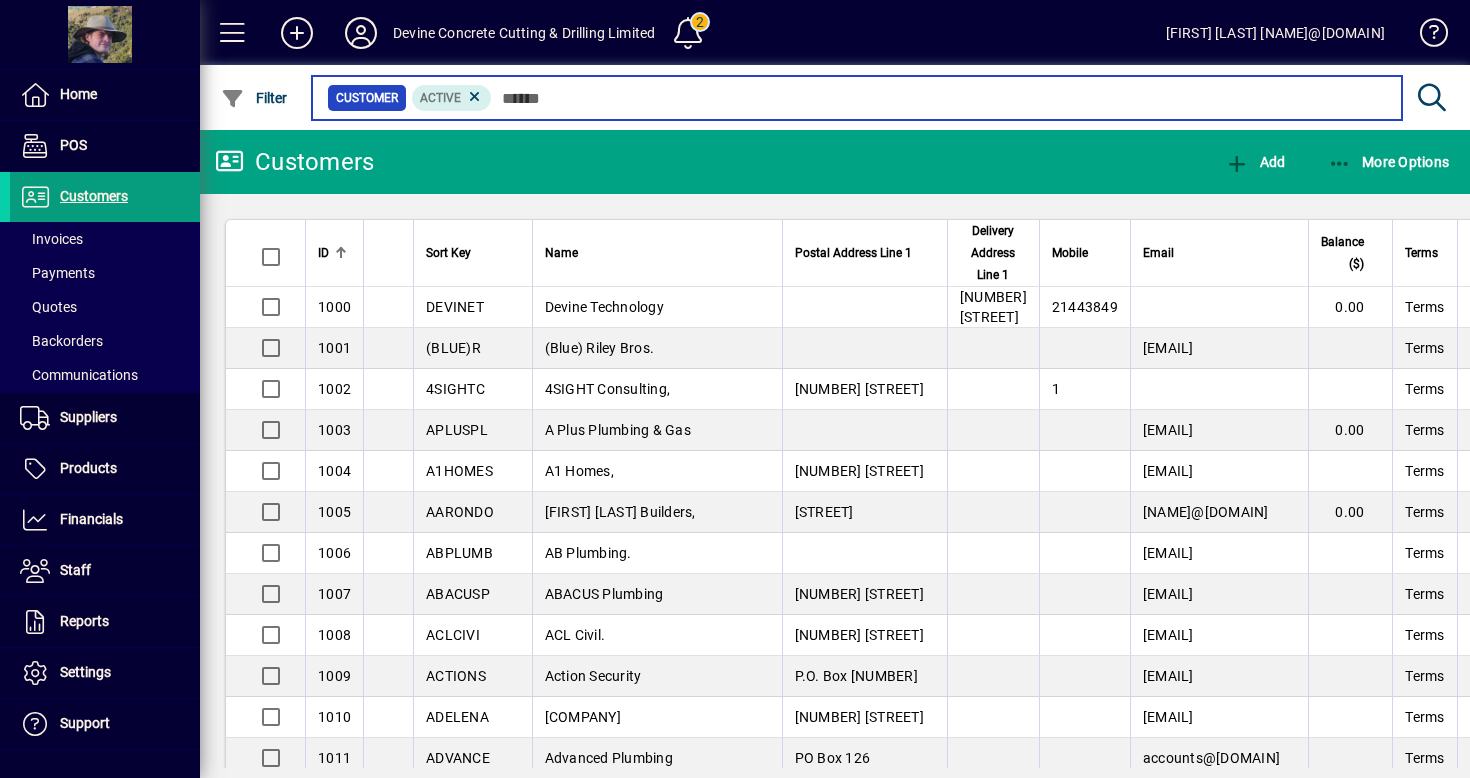 click at bounding box center (939, 98) 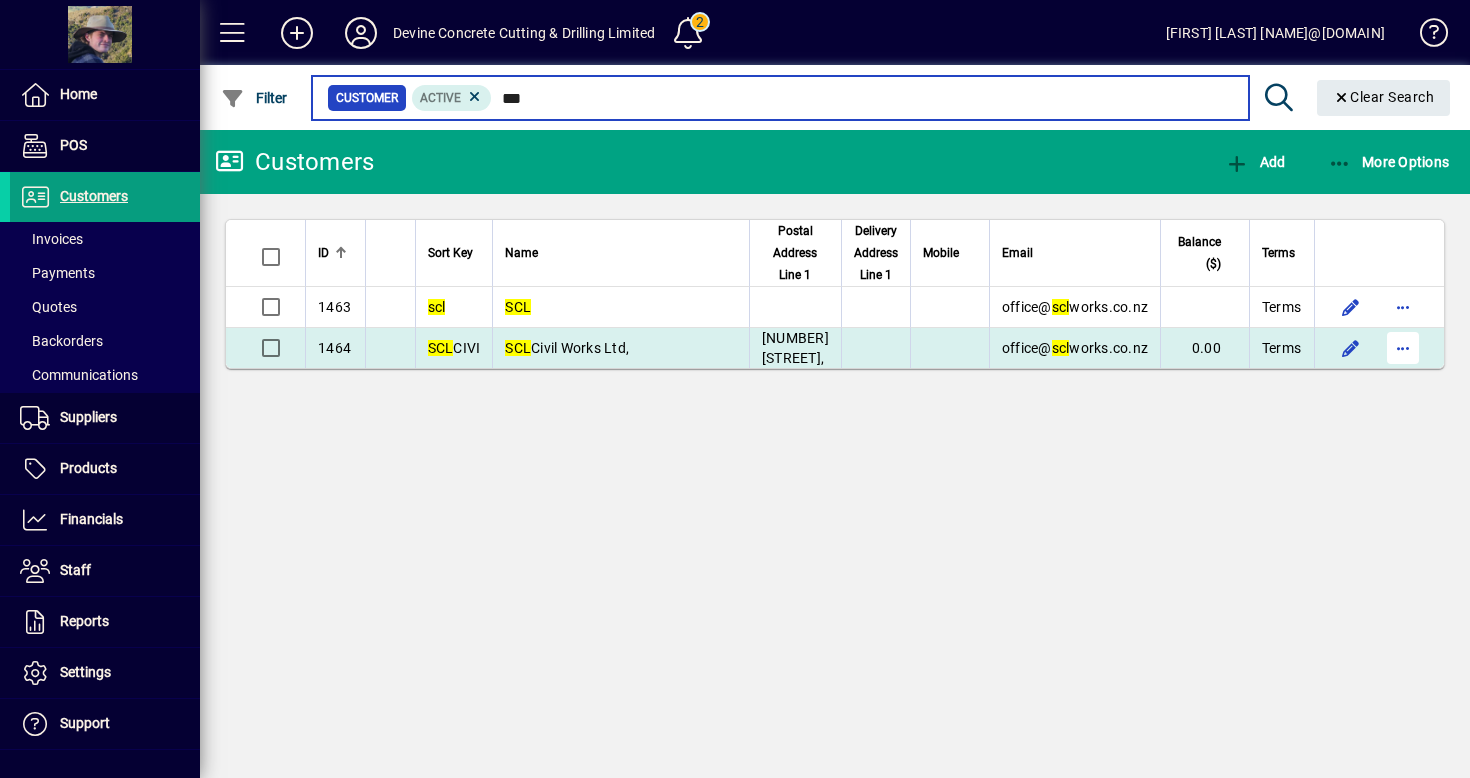 type on "***" 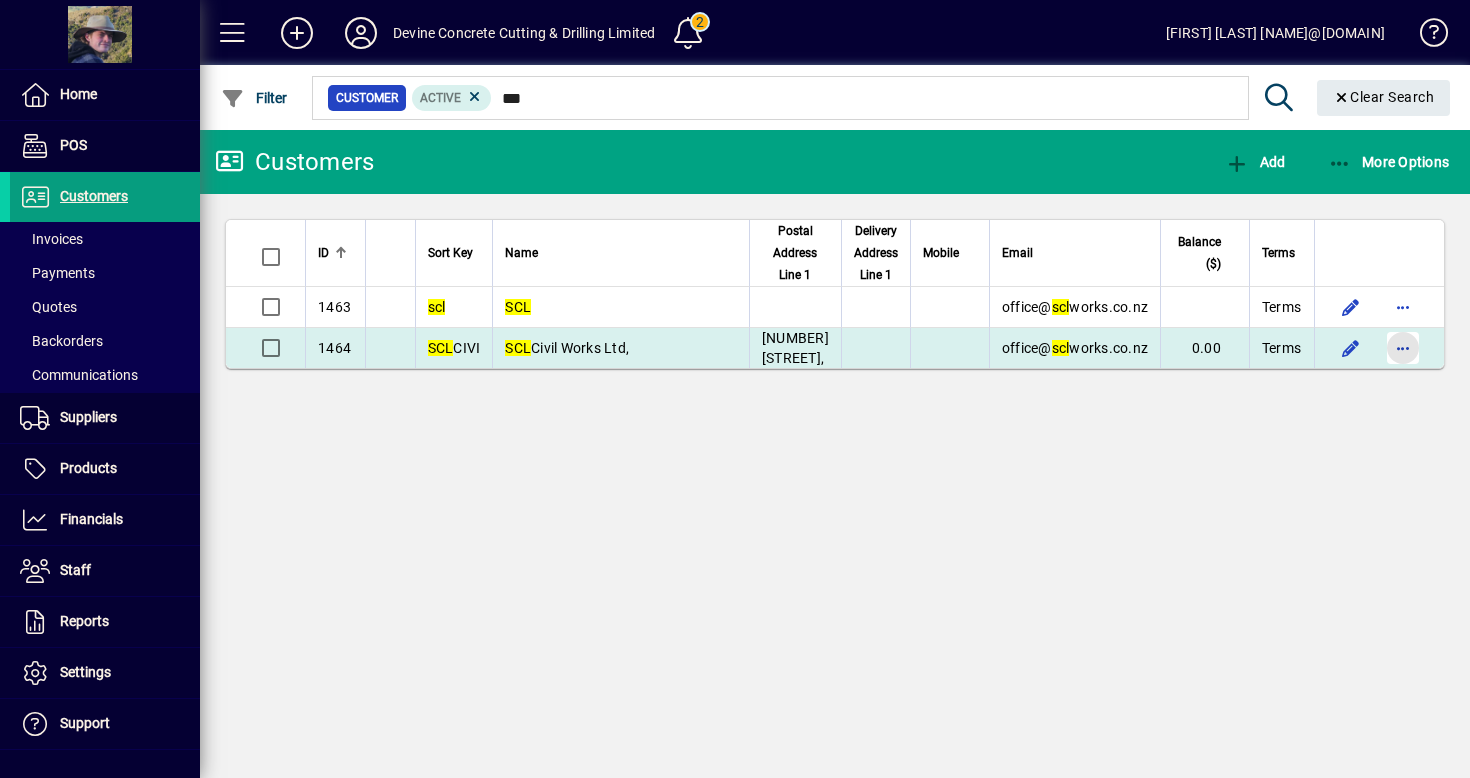 click at bounding box center [1403, 348] 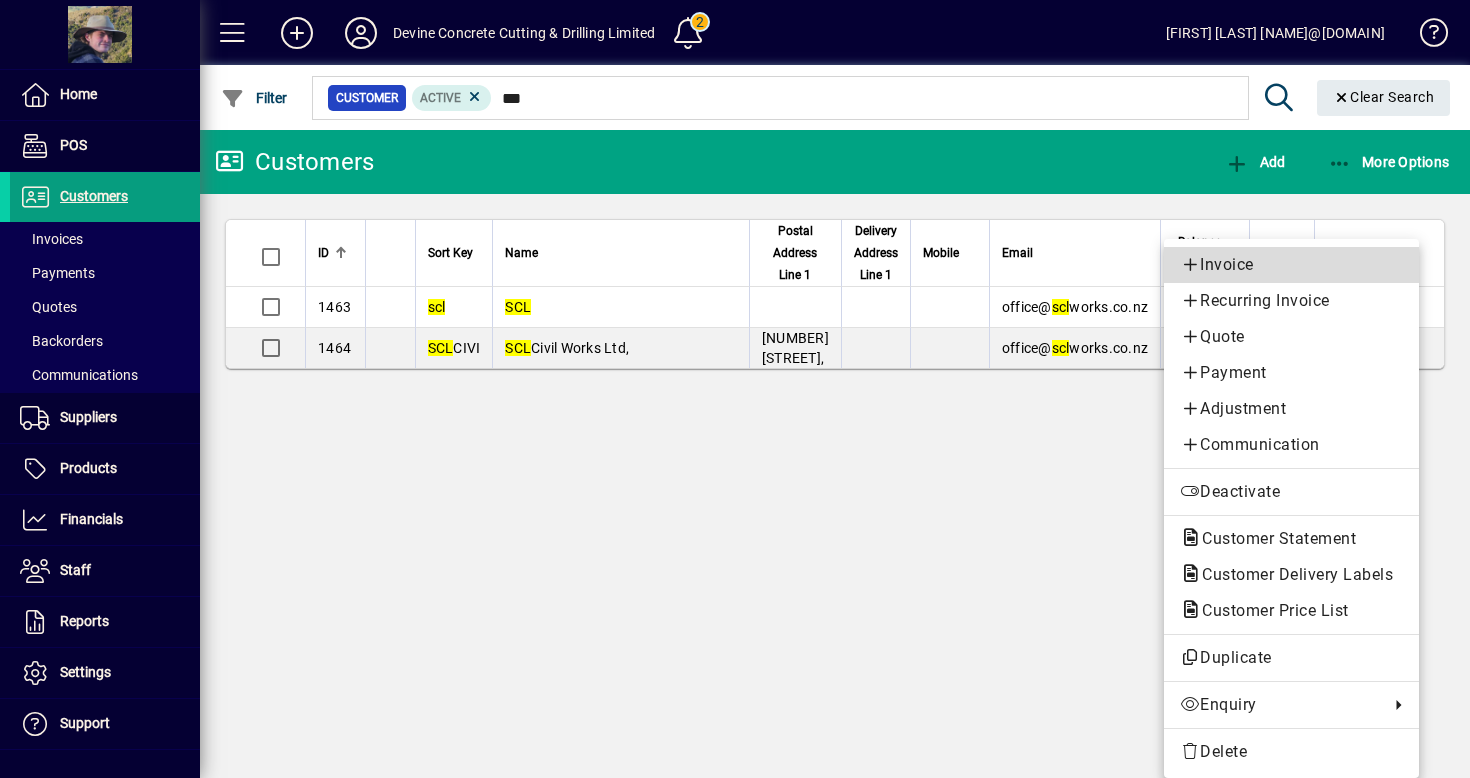 click on "Invoice" at bounding box center (1291, 265) 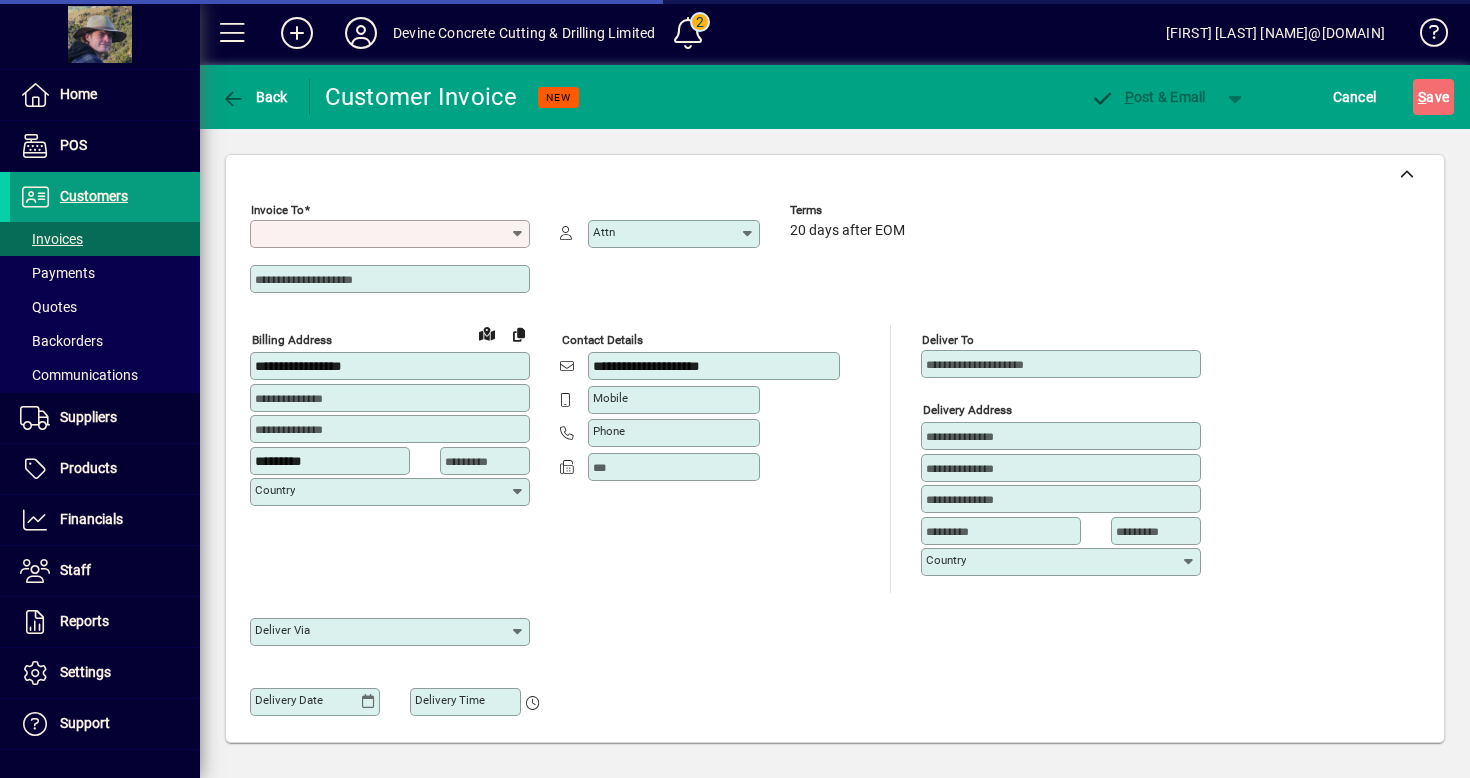 type on "**********" 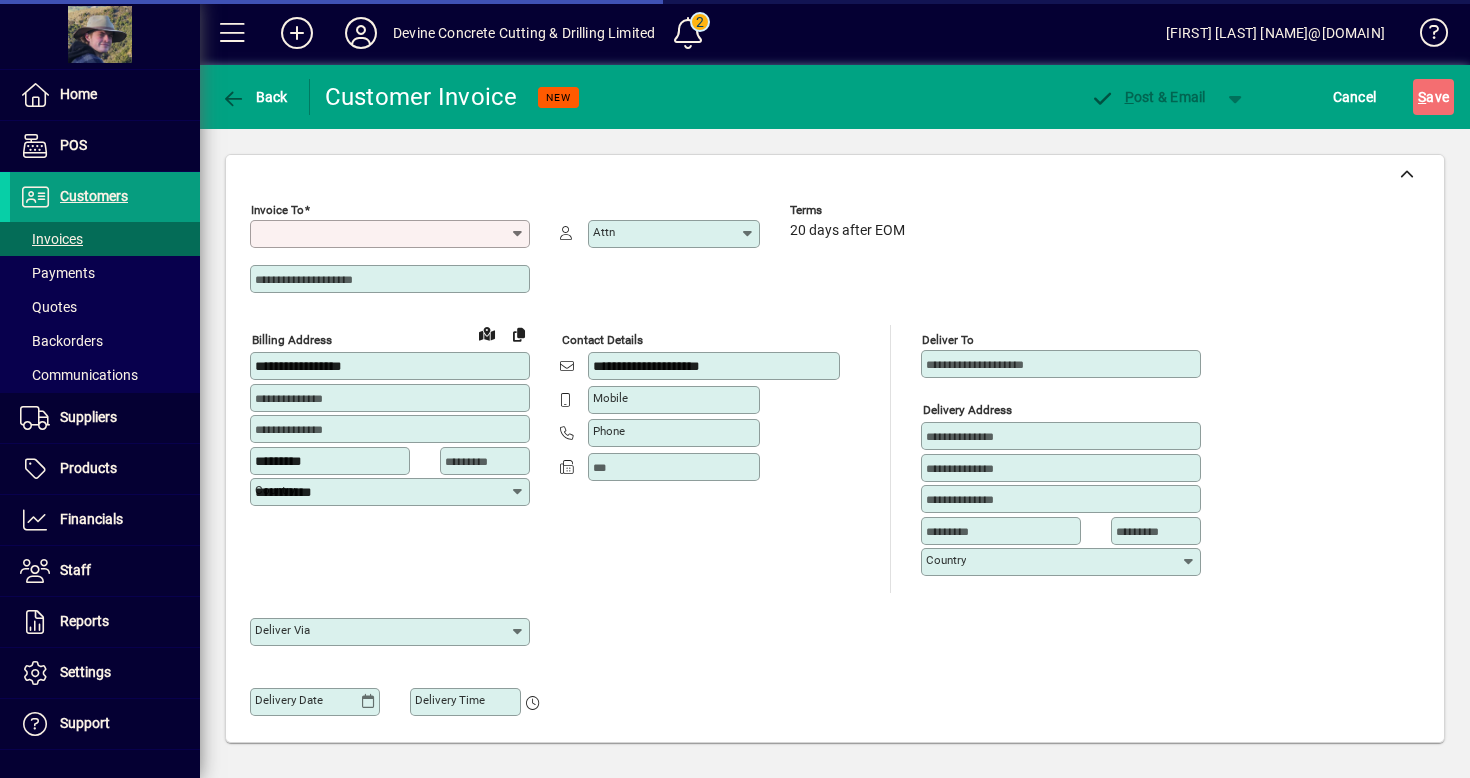 type on "**********" 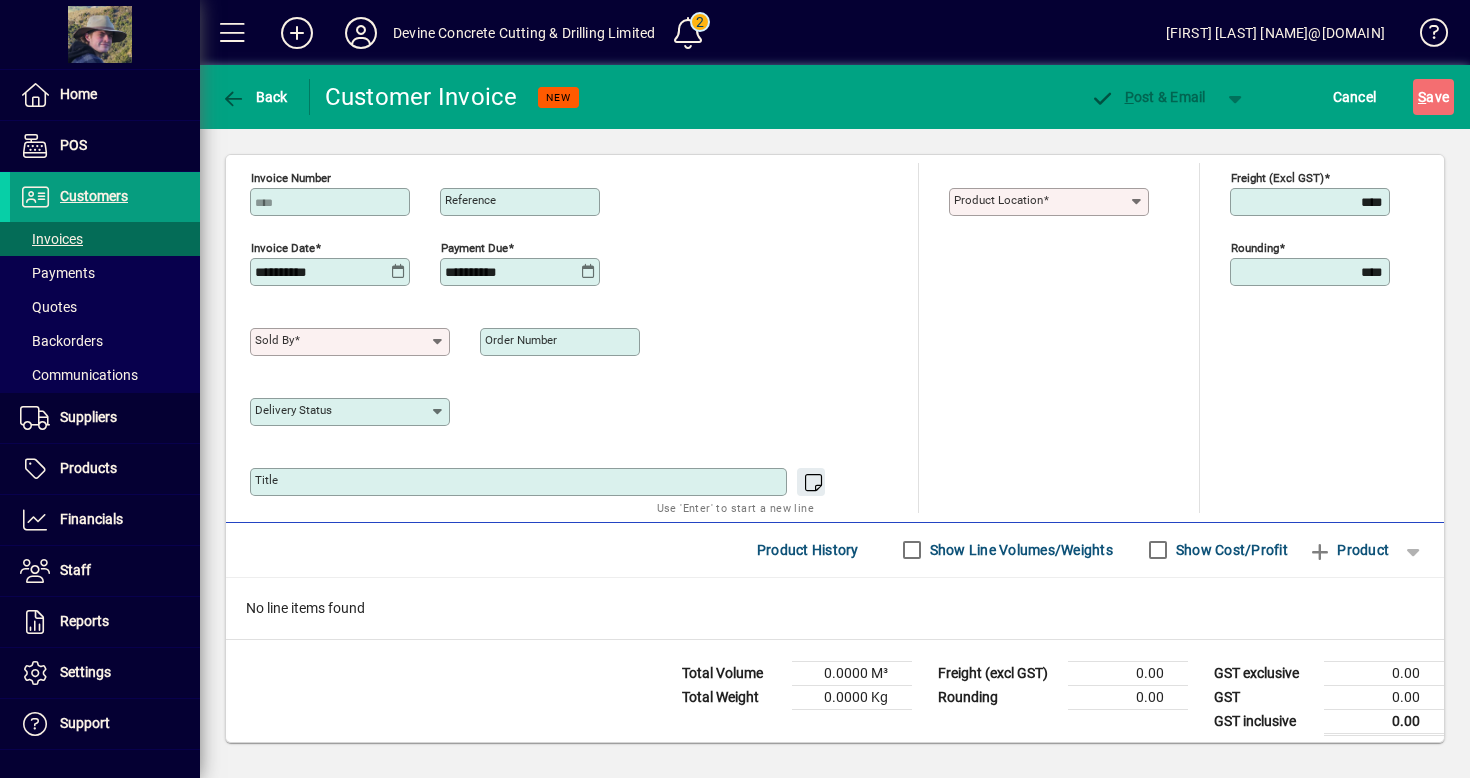 scroll, scrollTop: 768, scrollLeft: 0, axis: vertical 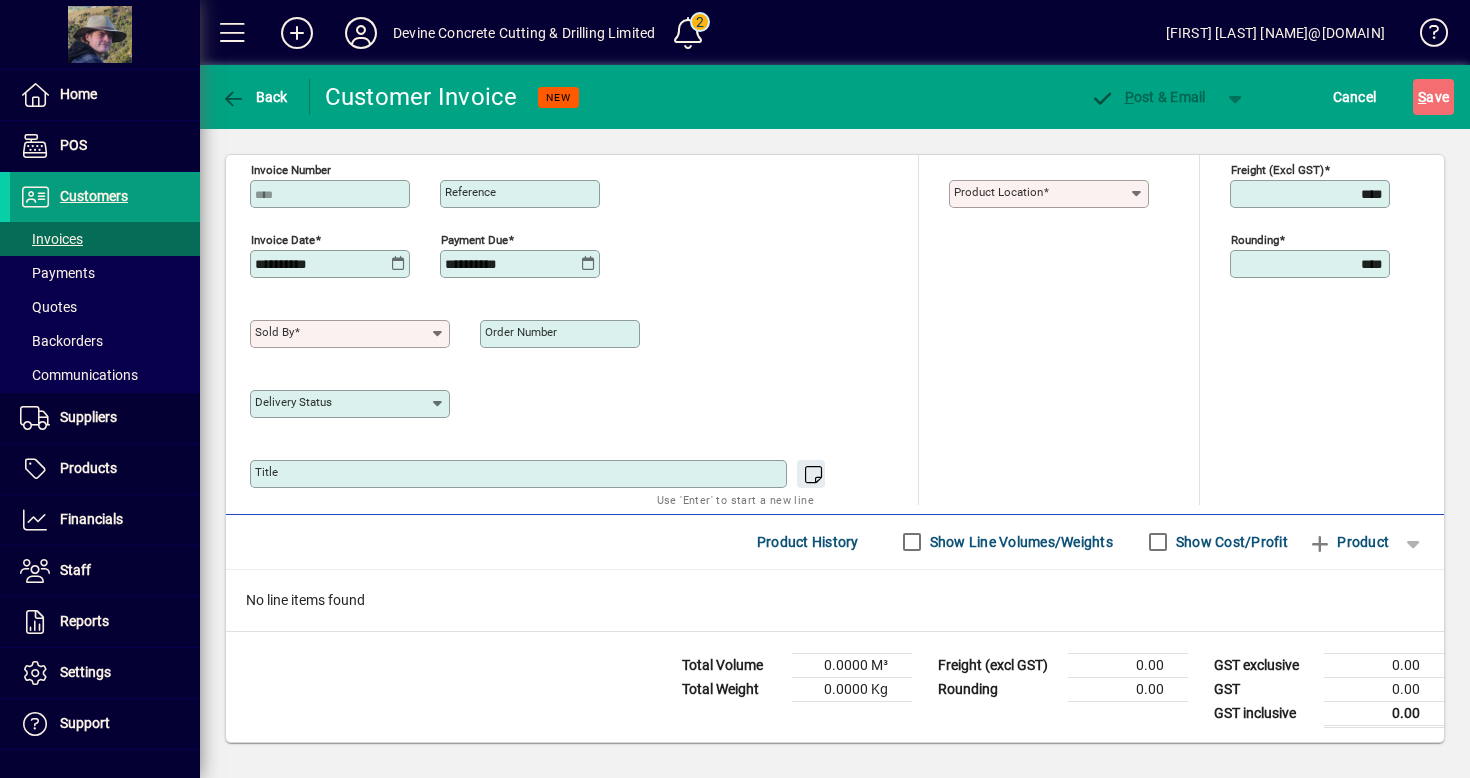click 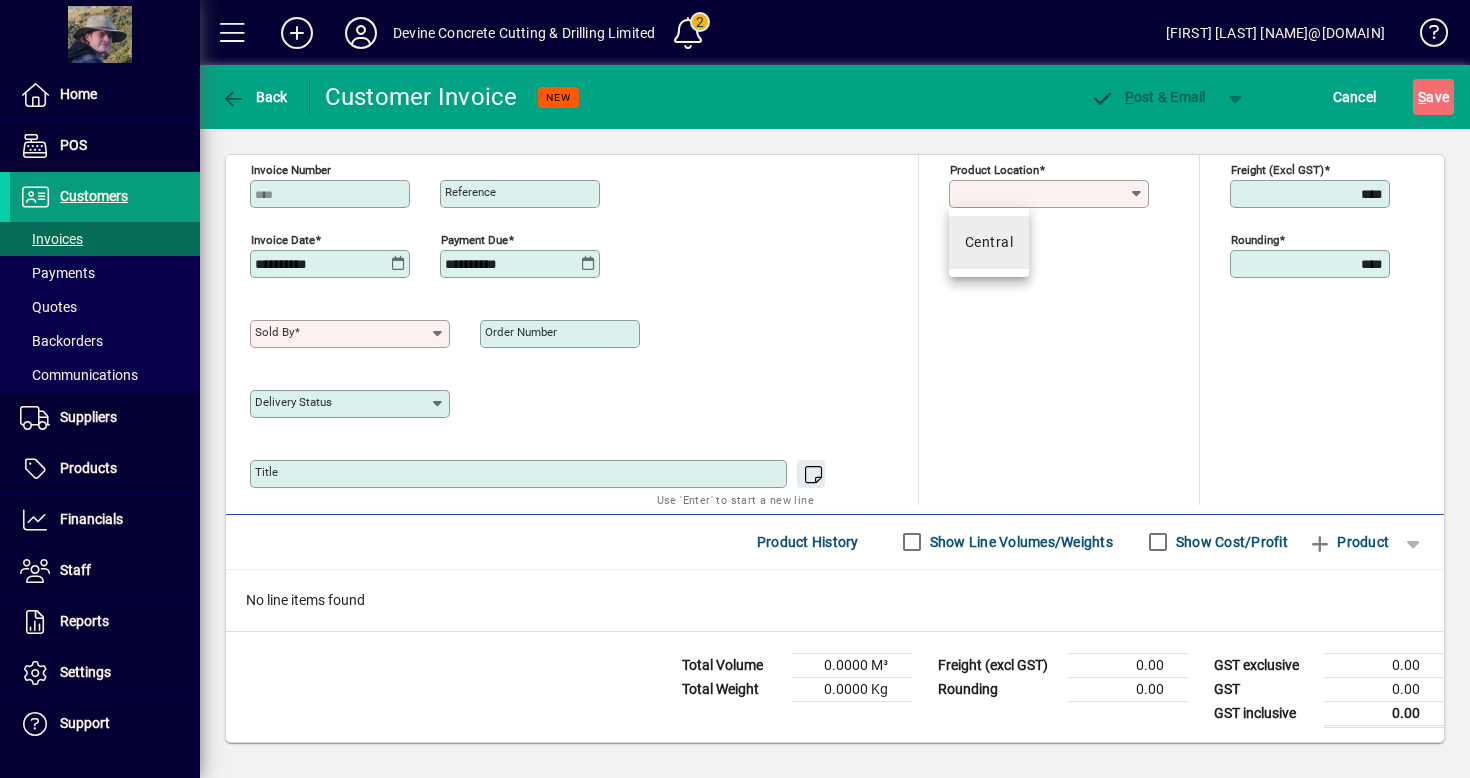 click on "Central" at bounding box center [989, 242] 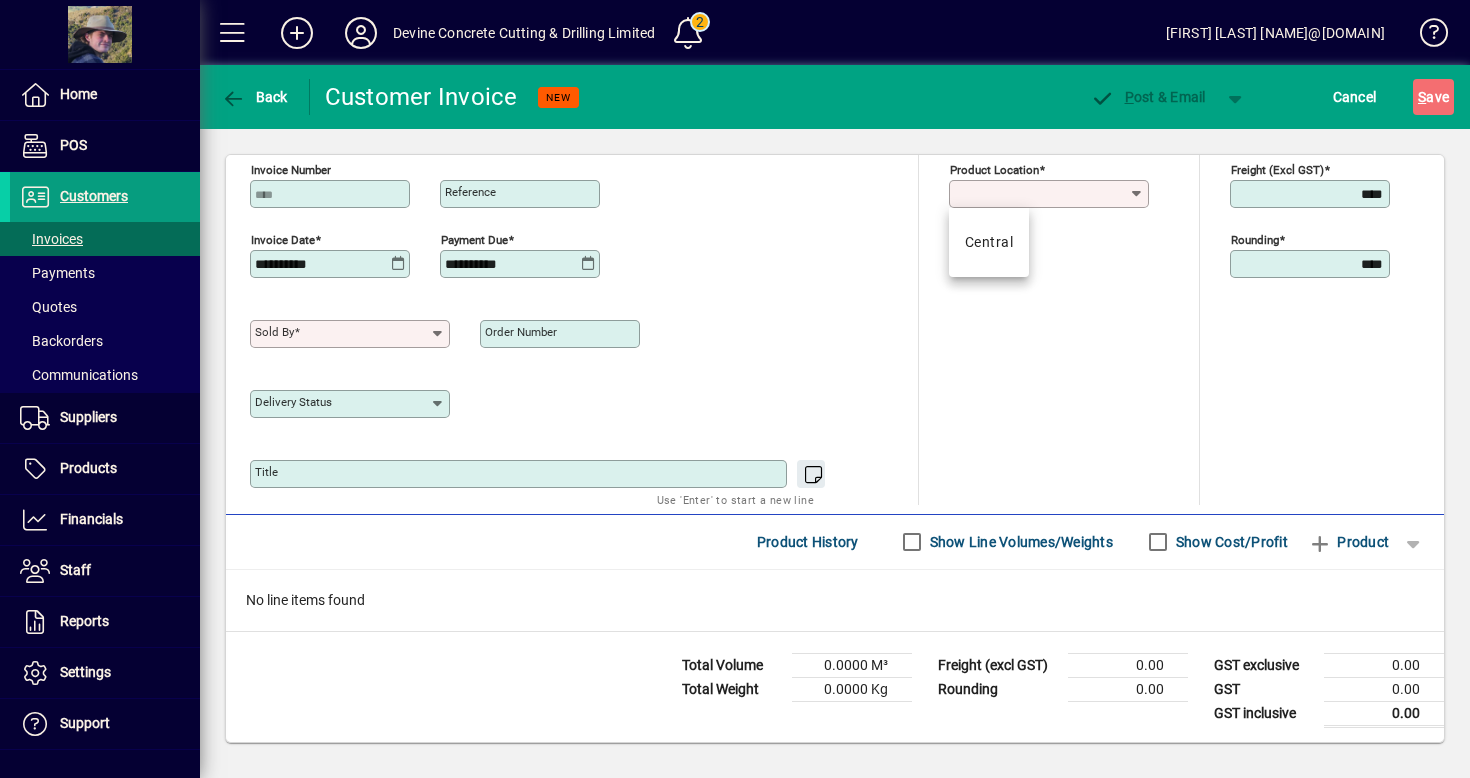type on "*******" 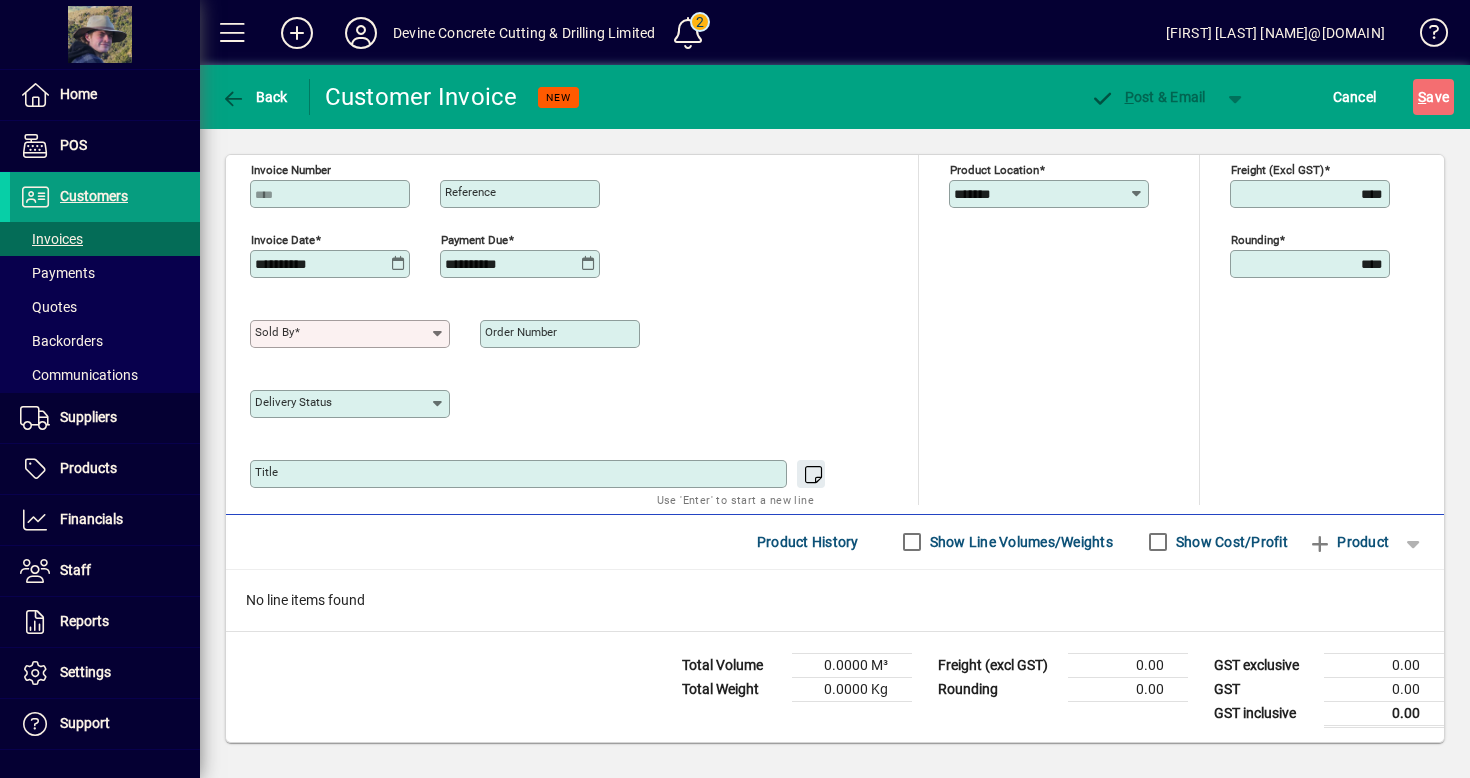 click on "Sold by" at bounding box center [342, 334] 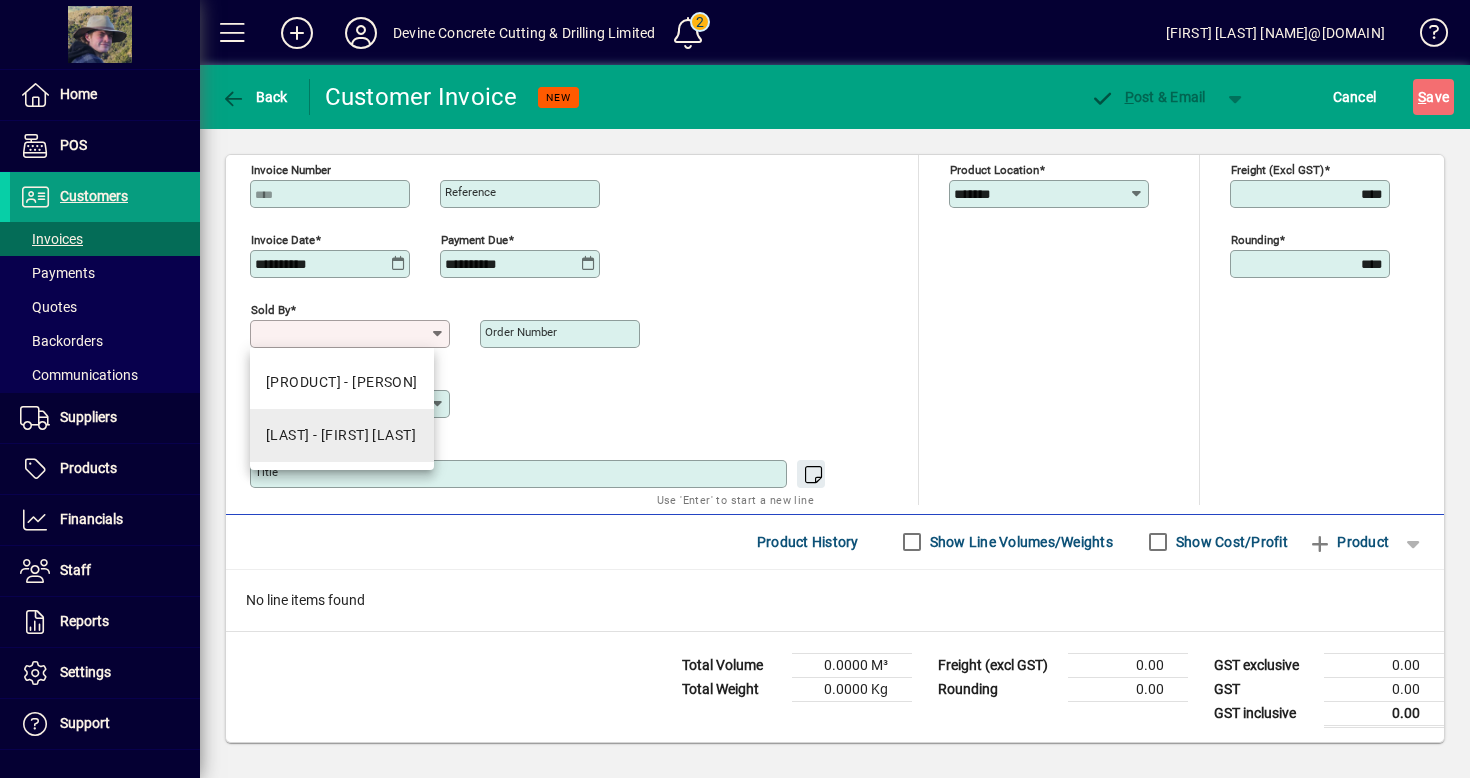click on "[LAST] - [FIRST] [LAST]" at bounding box center (342, 435) 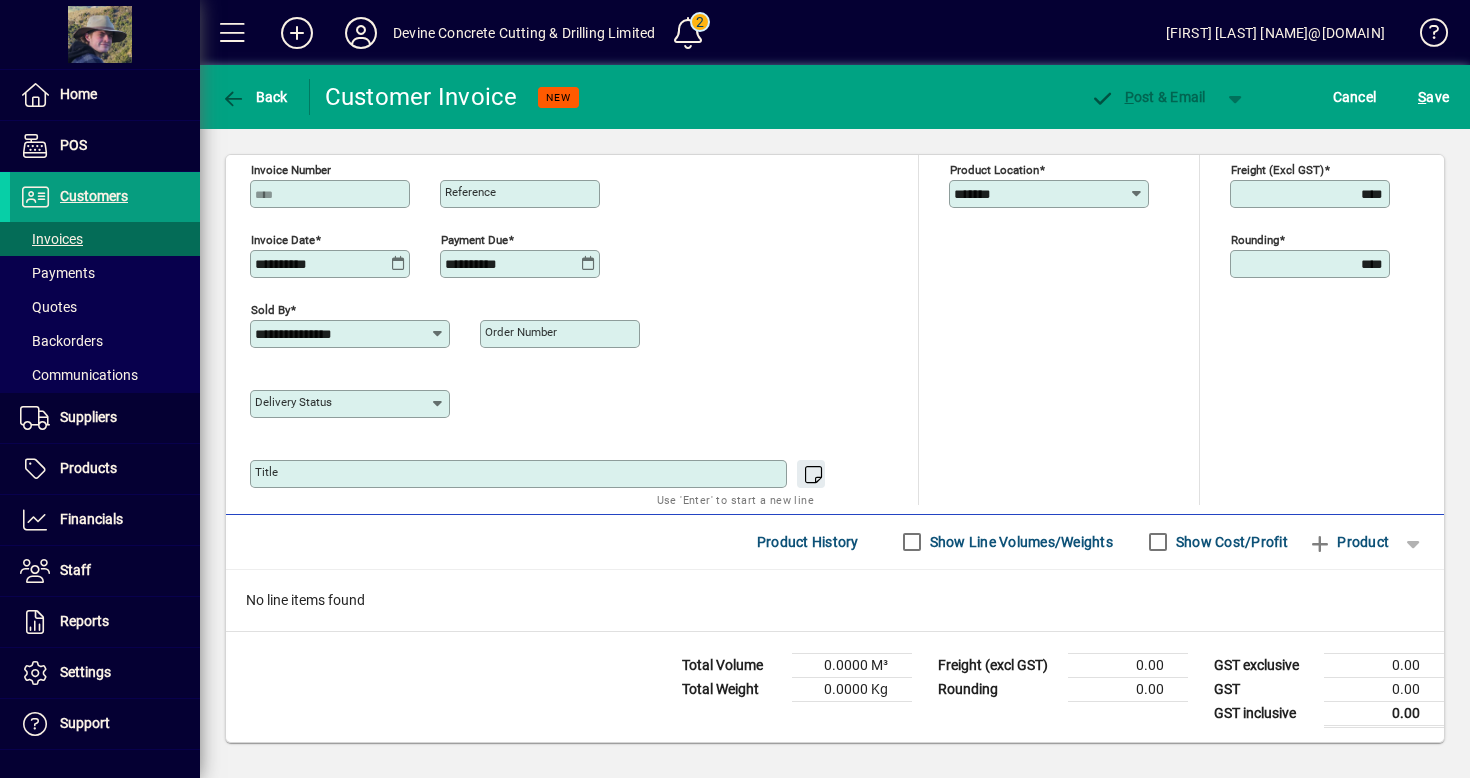 click 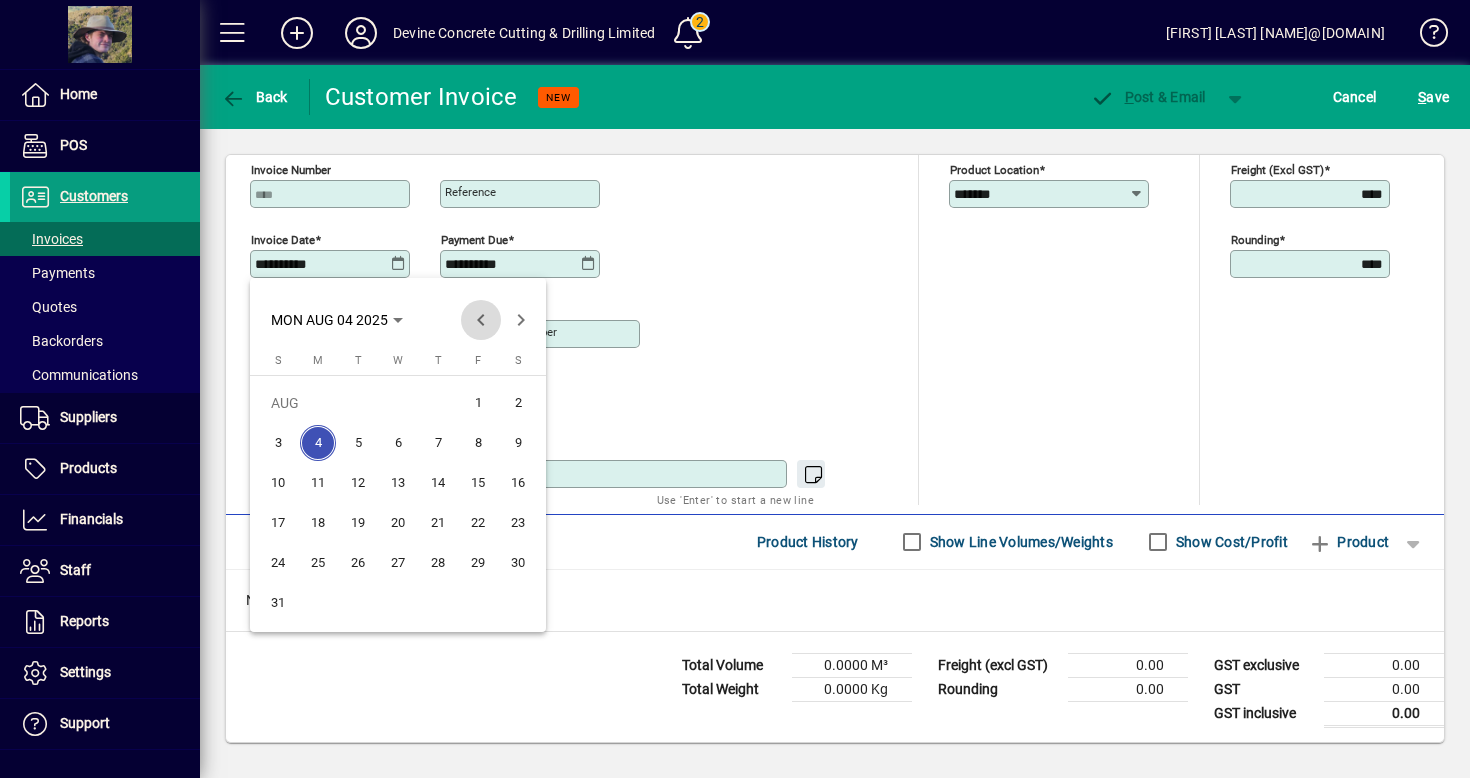 click at bounding box center [481, 320] 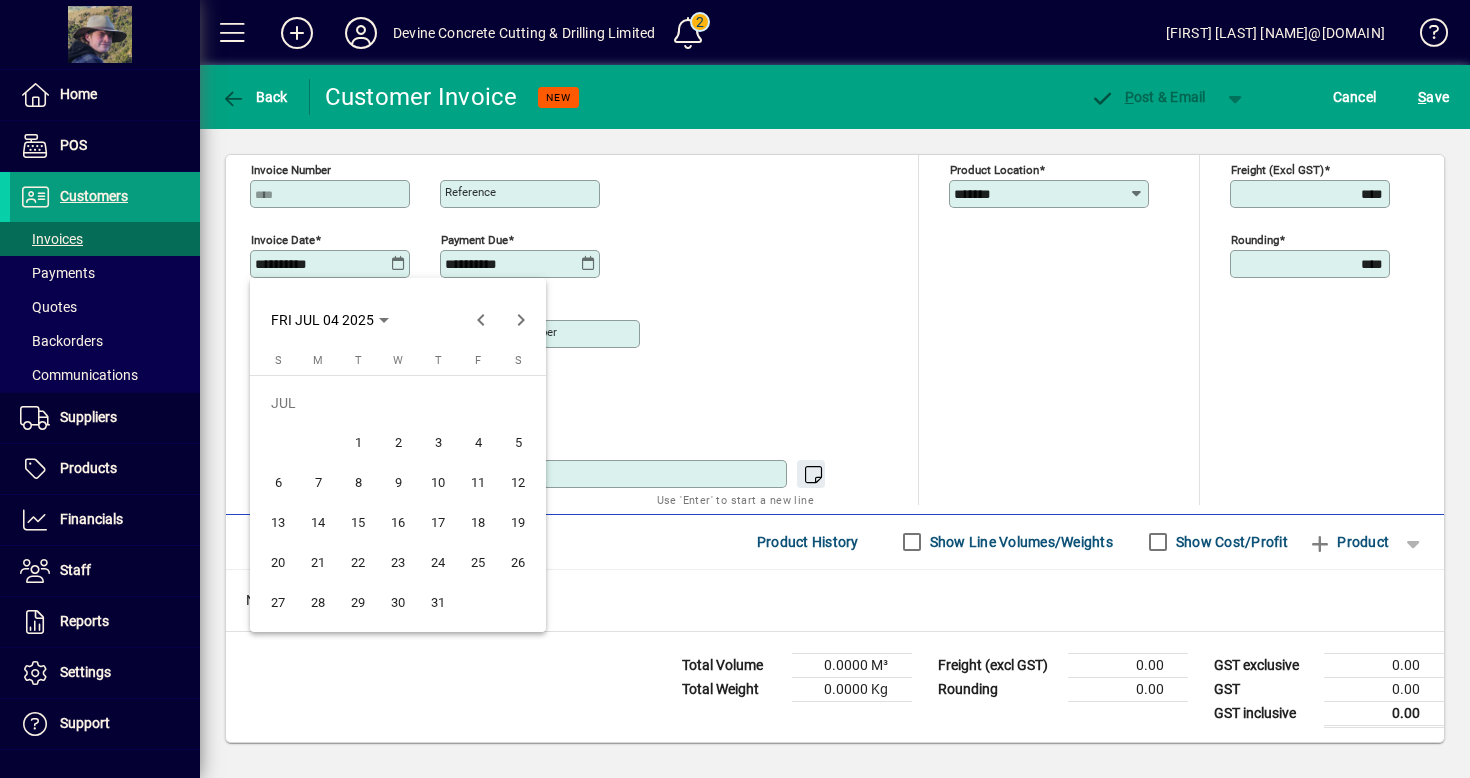click on "5" at bounding box center [518, 443] 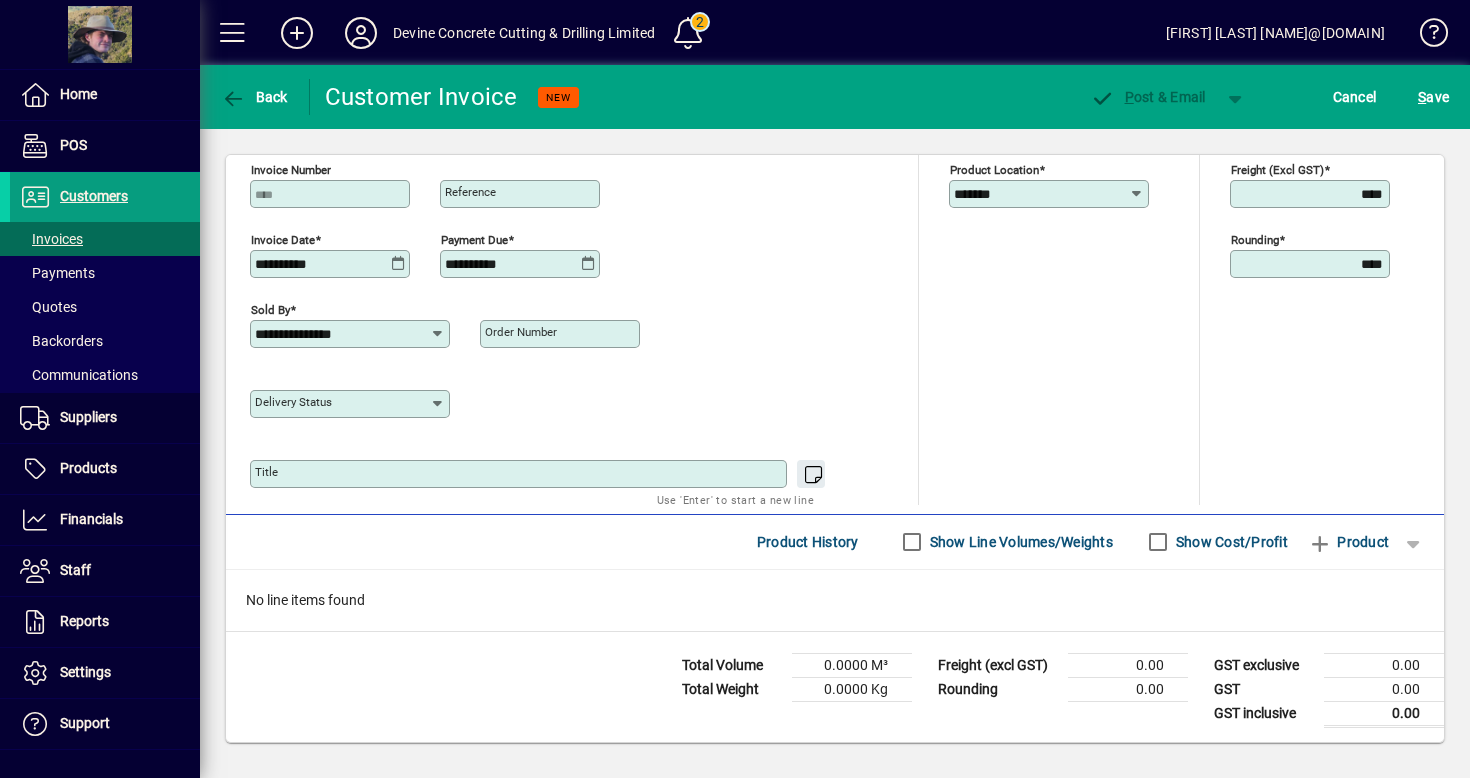 click on "Delivery status" 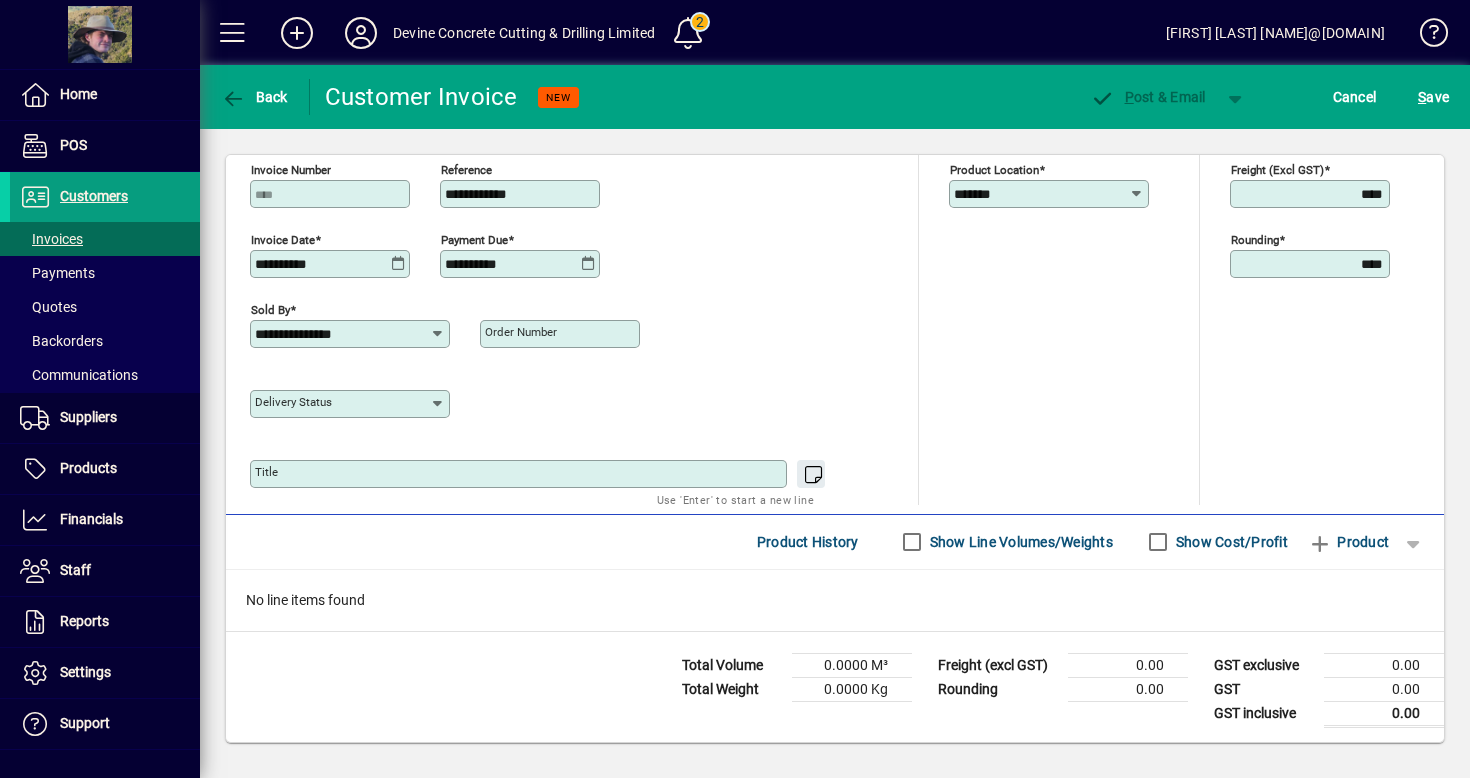 click on "**********" 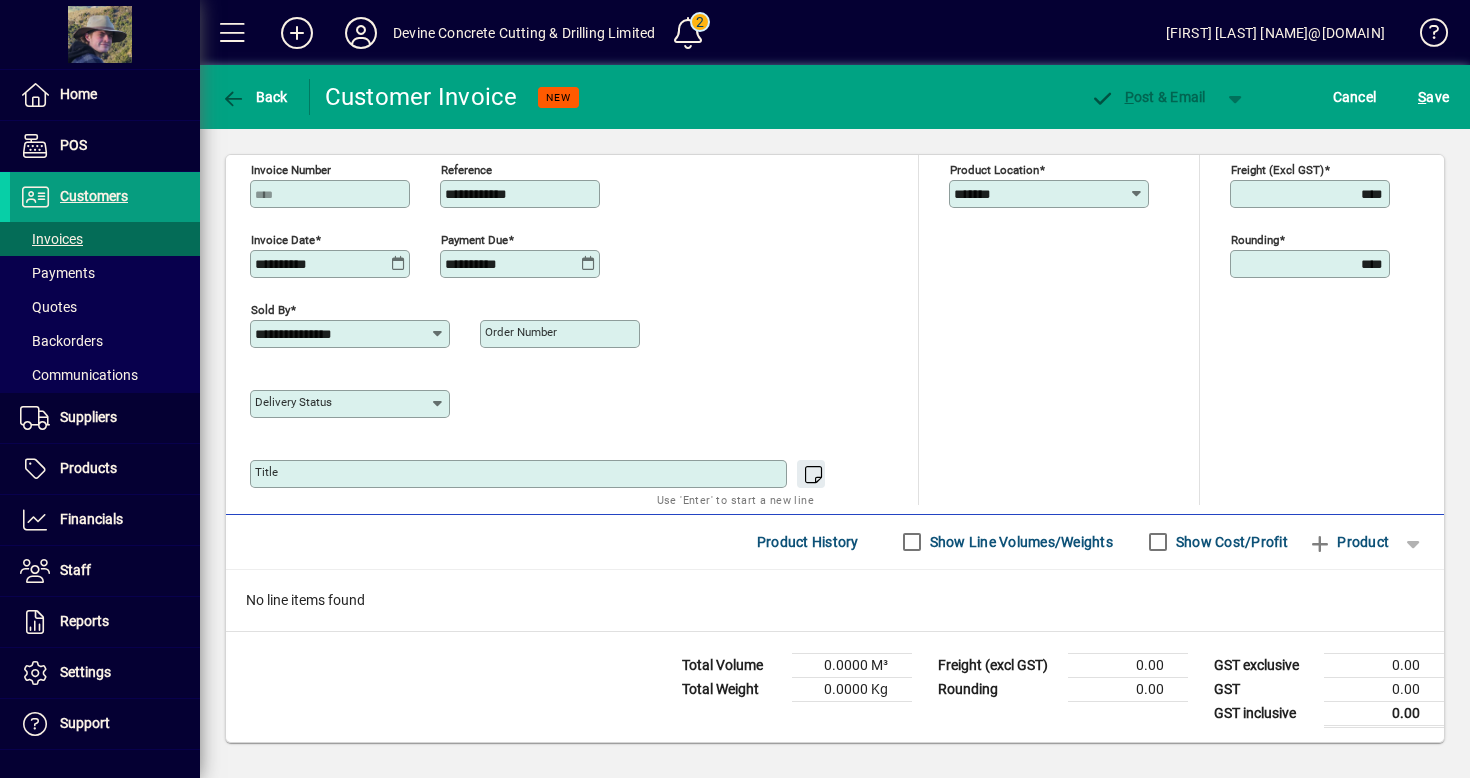 click 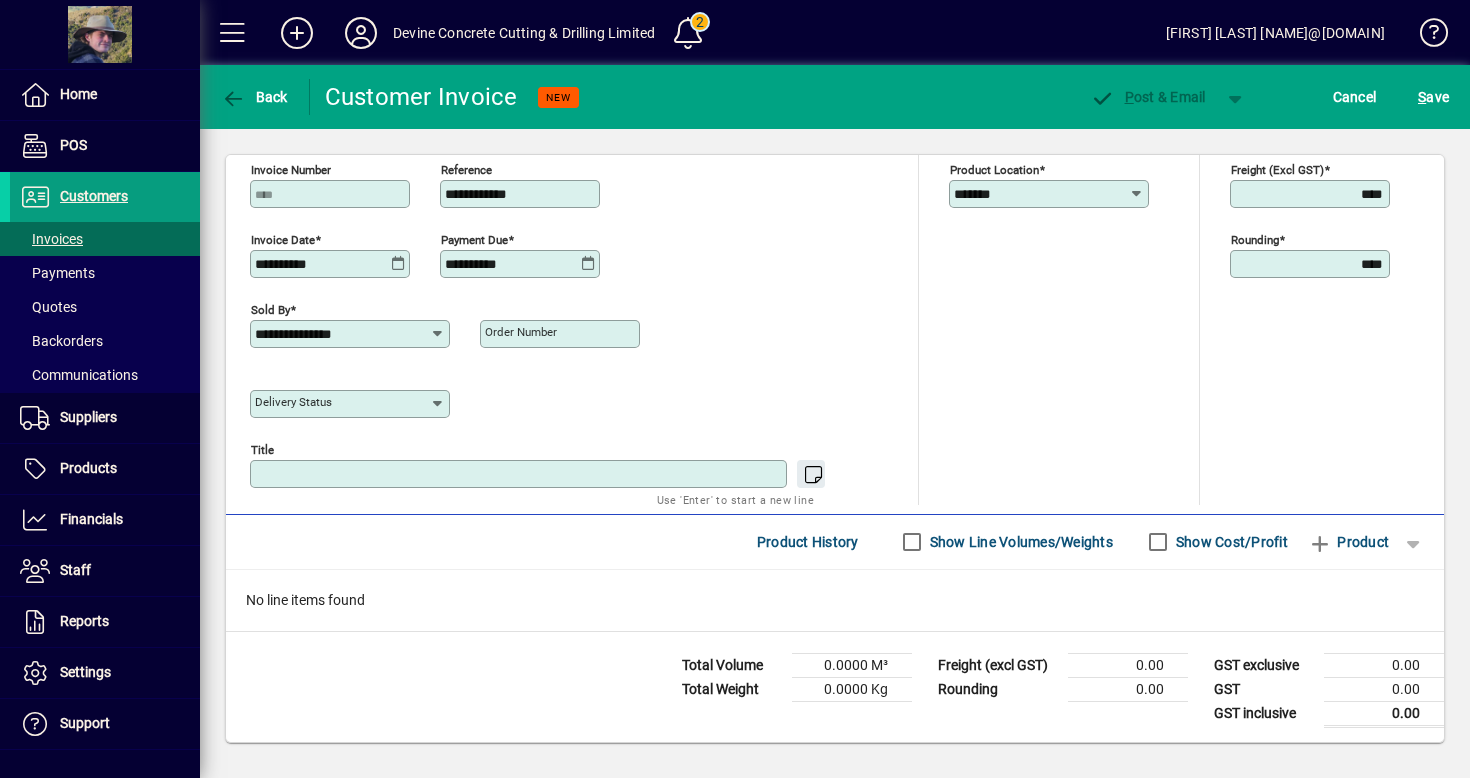 paste on "**********" 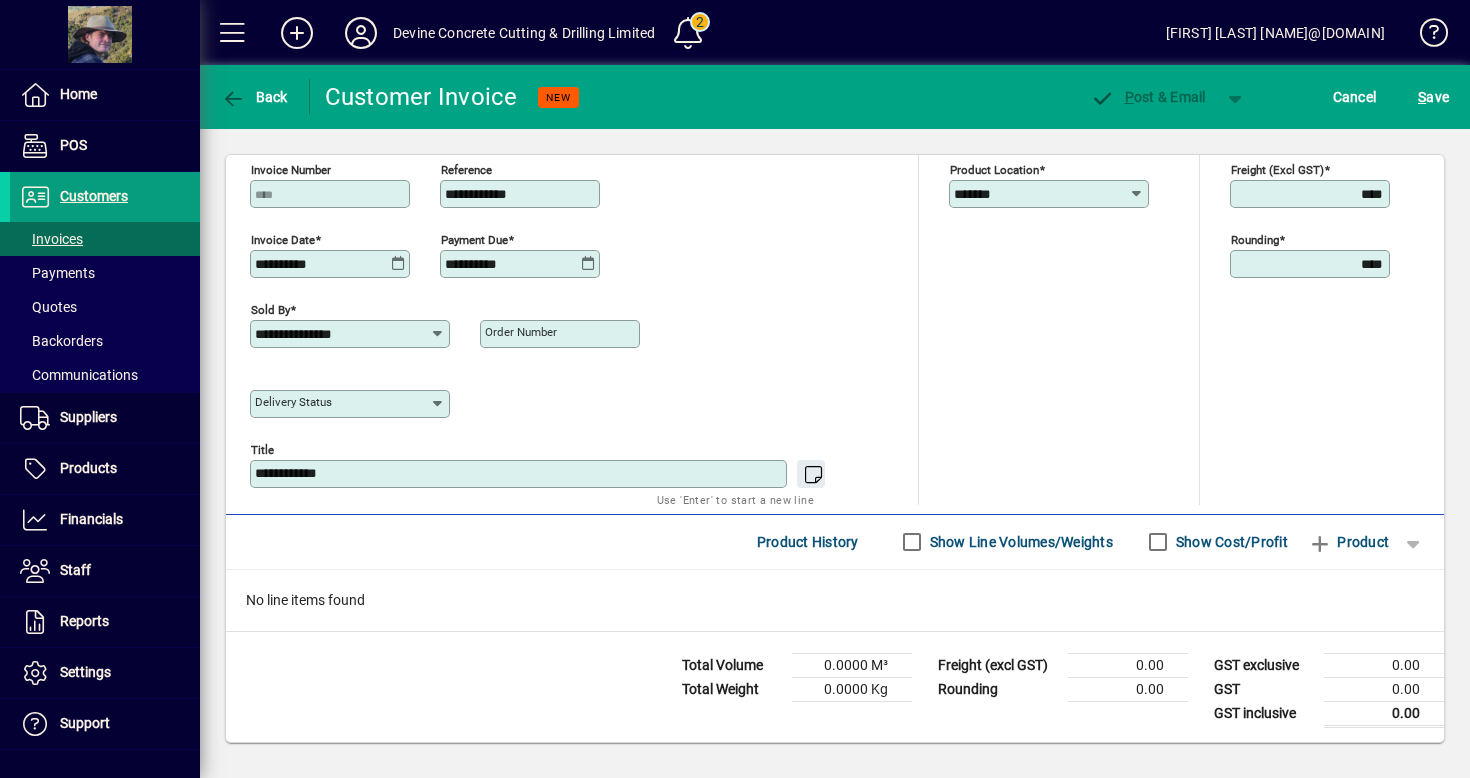 drag, startPoint x: 370, startPoint y: 479, endPoint x: 201, endPoint y: 479, distance: 169 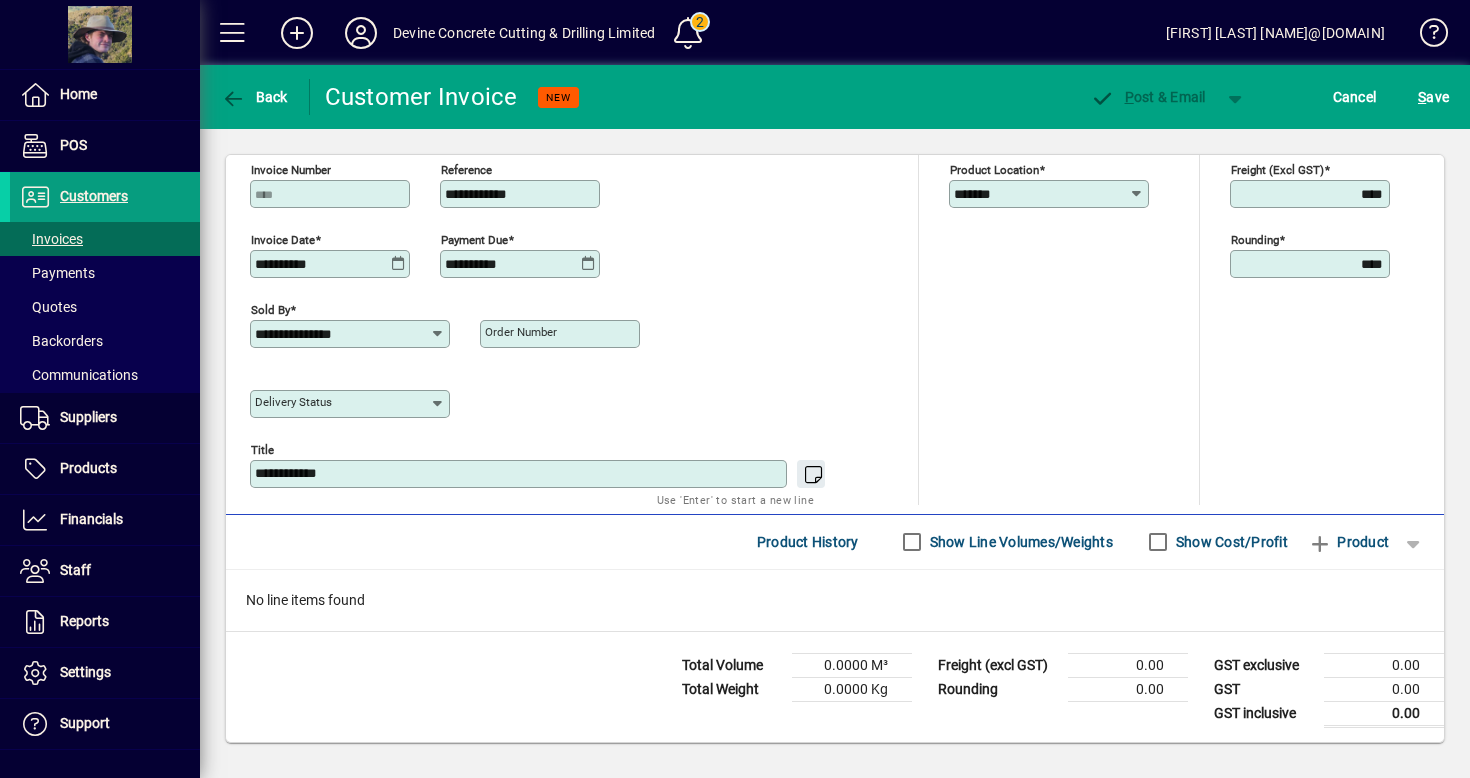 click on "**********" 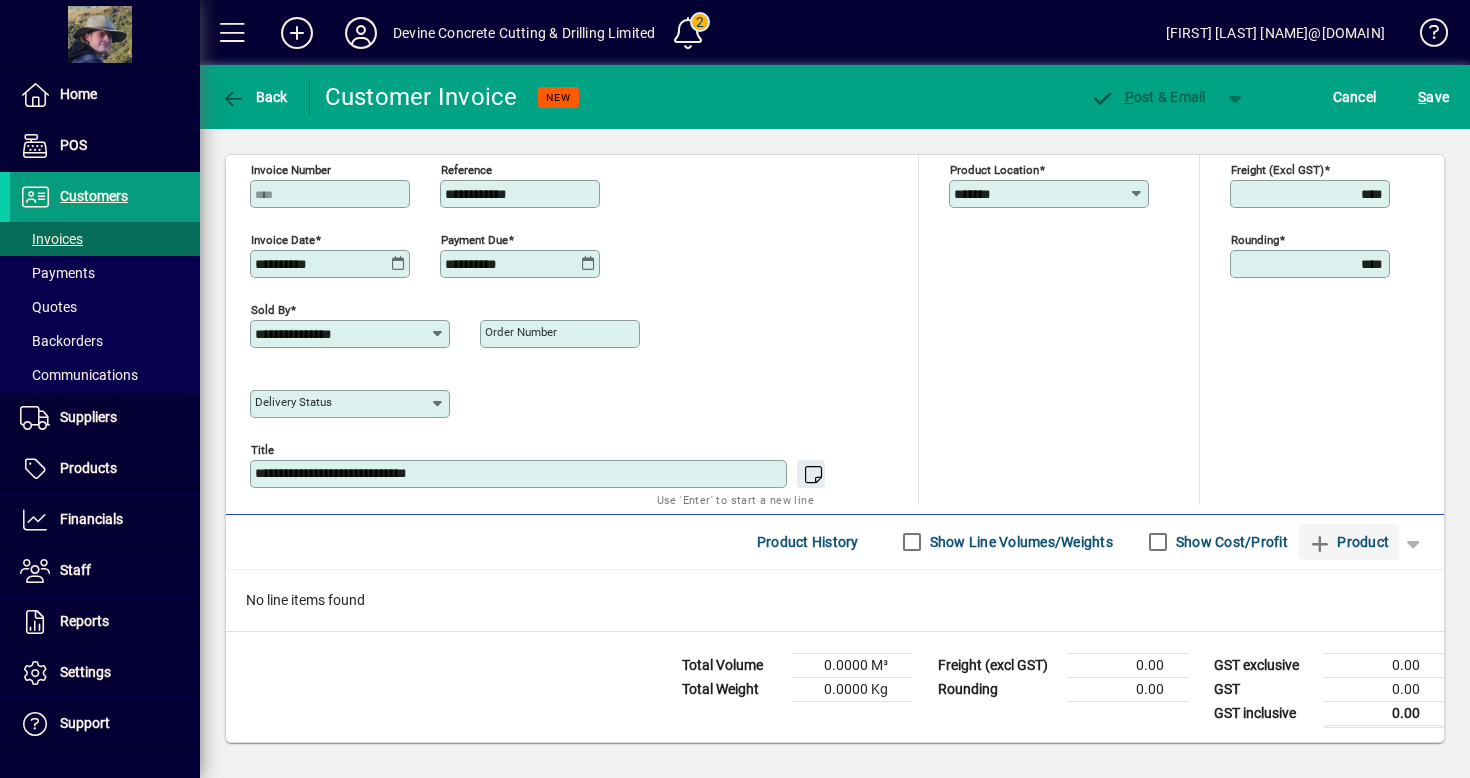 type on "**********" 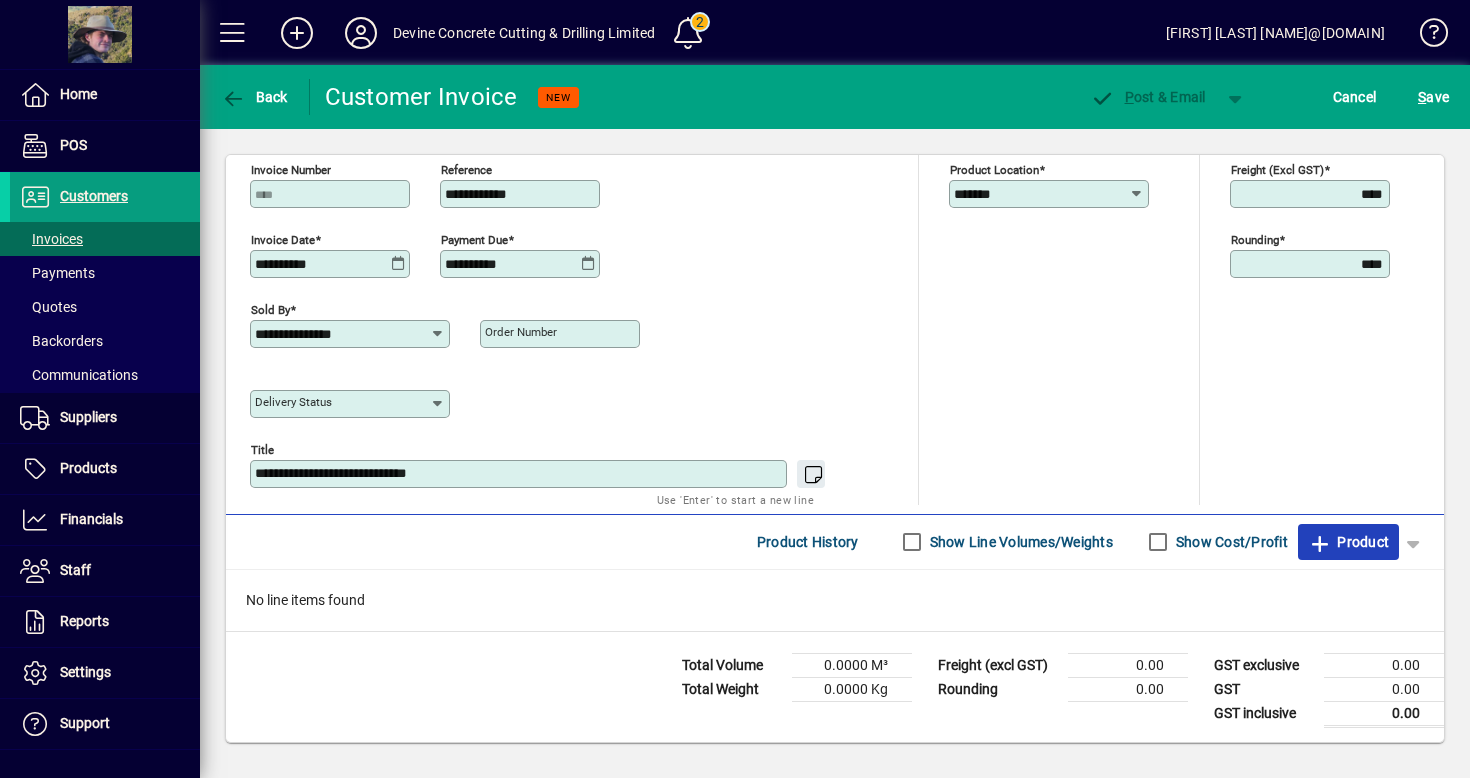 click on "Product" 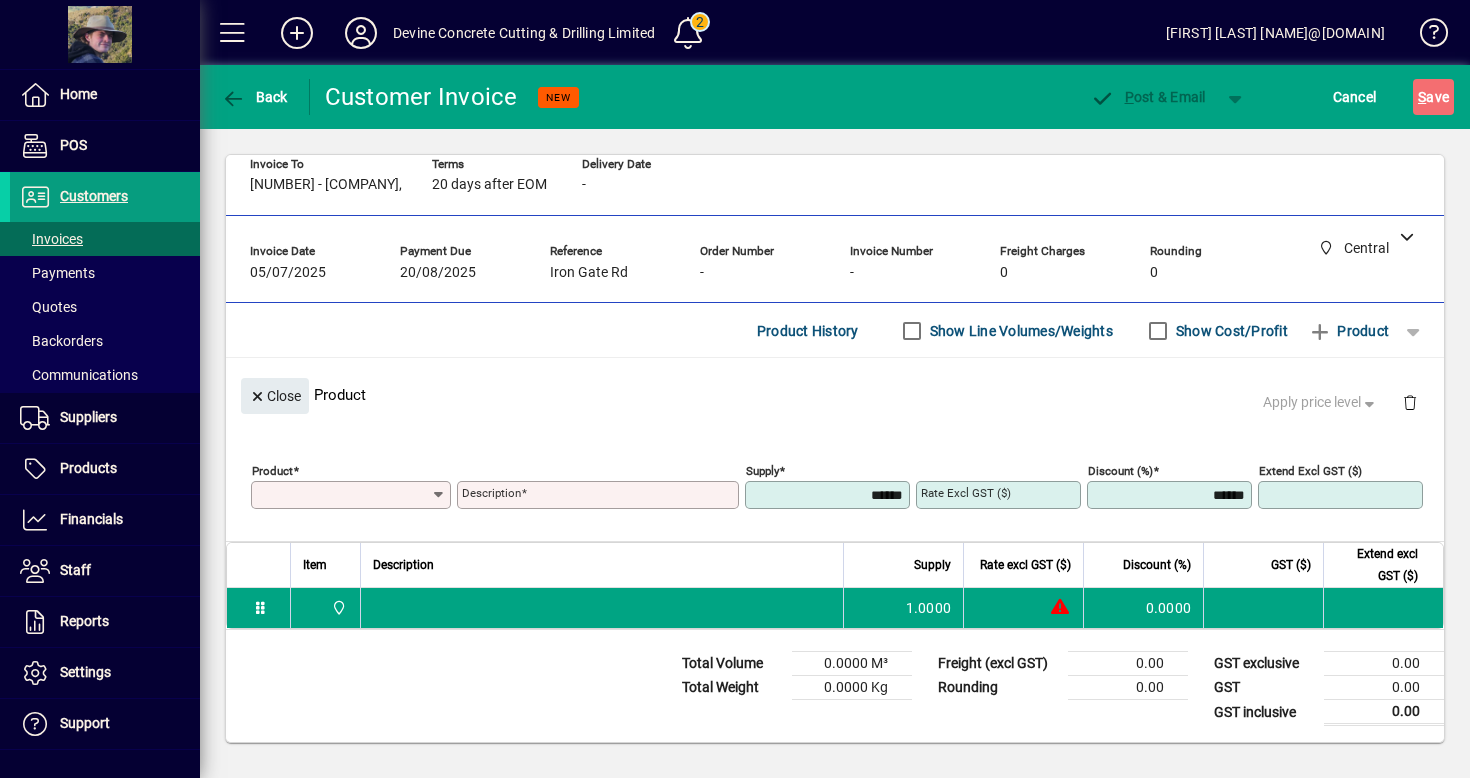 scroll, scrollTop: 25, scrollLeft: 0, axis: vertical 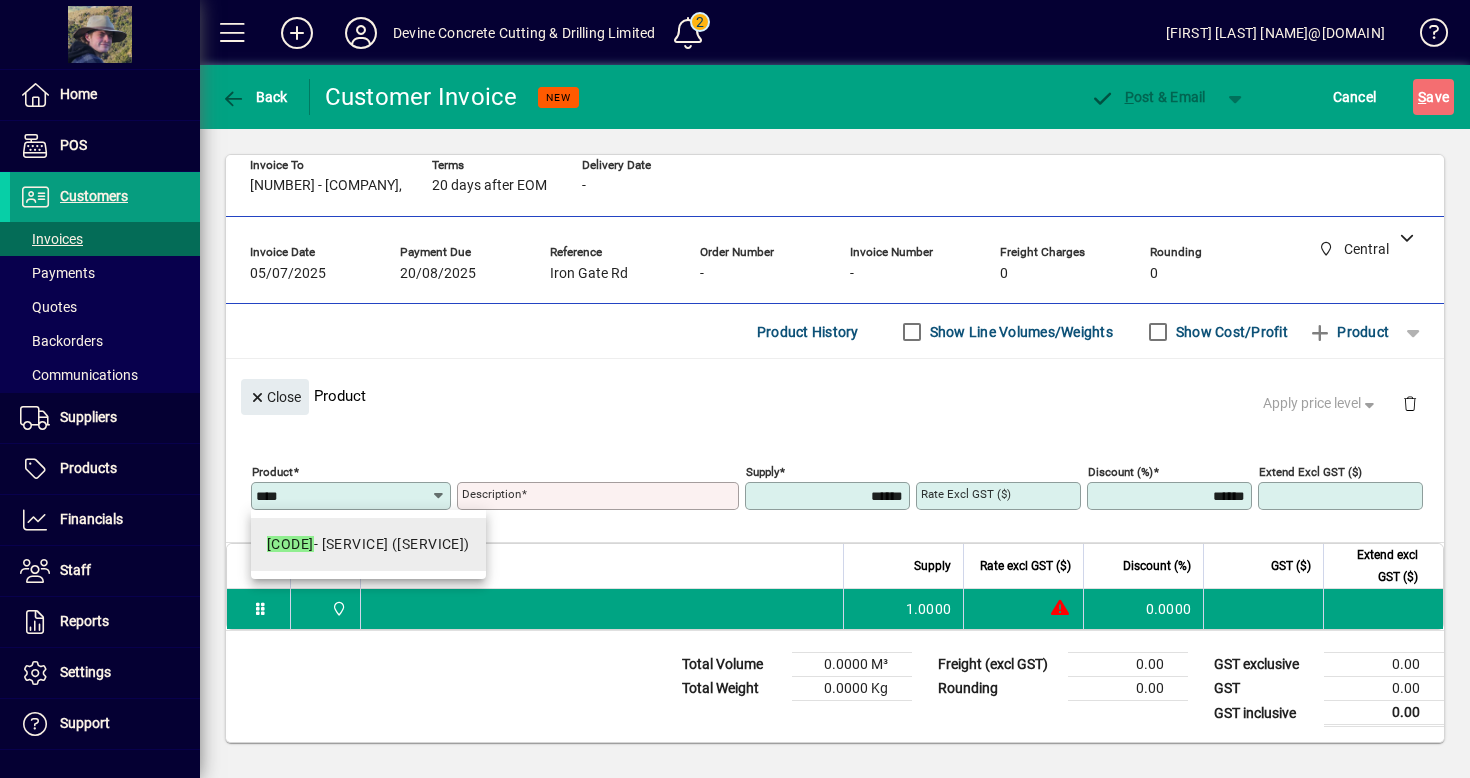 type on "****" 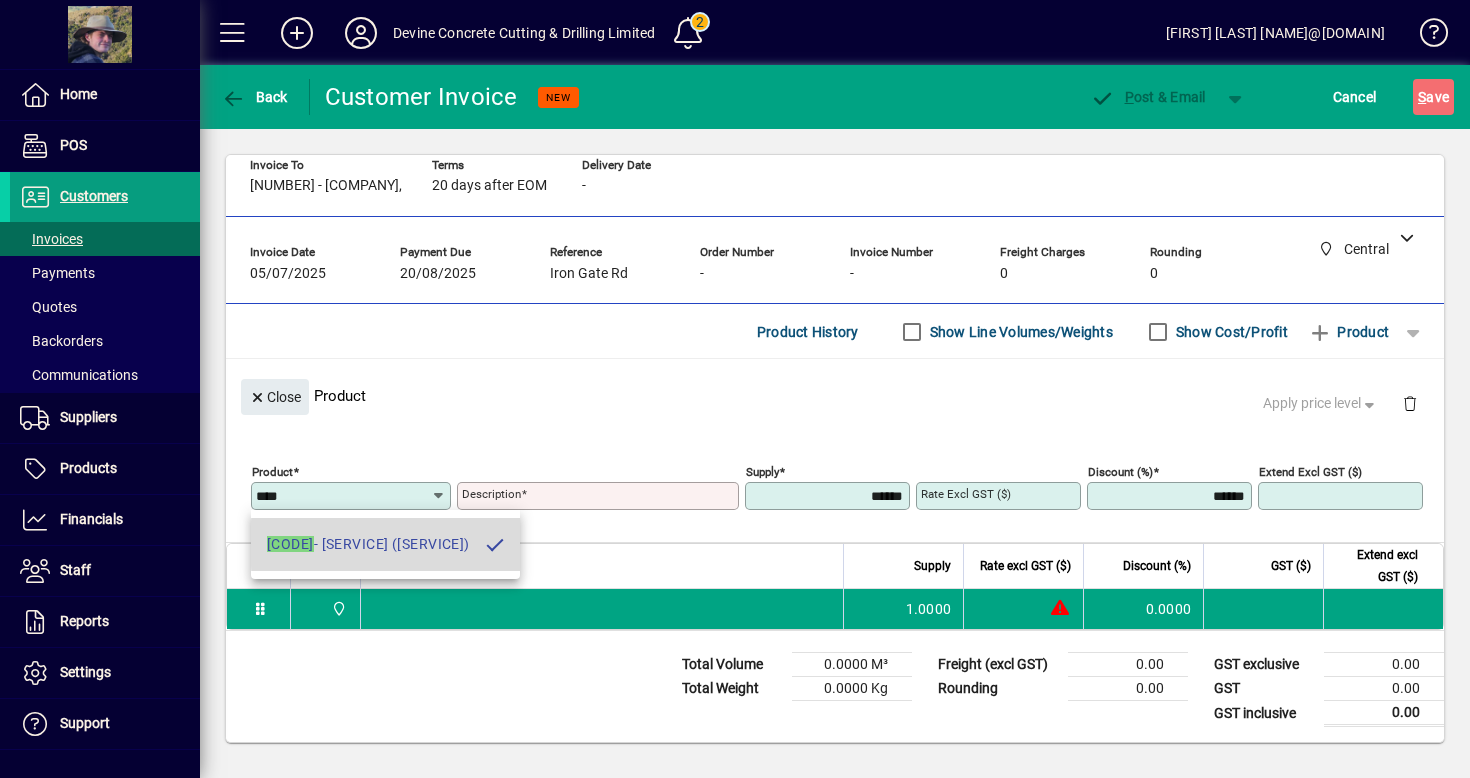 type on "**********" 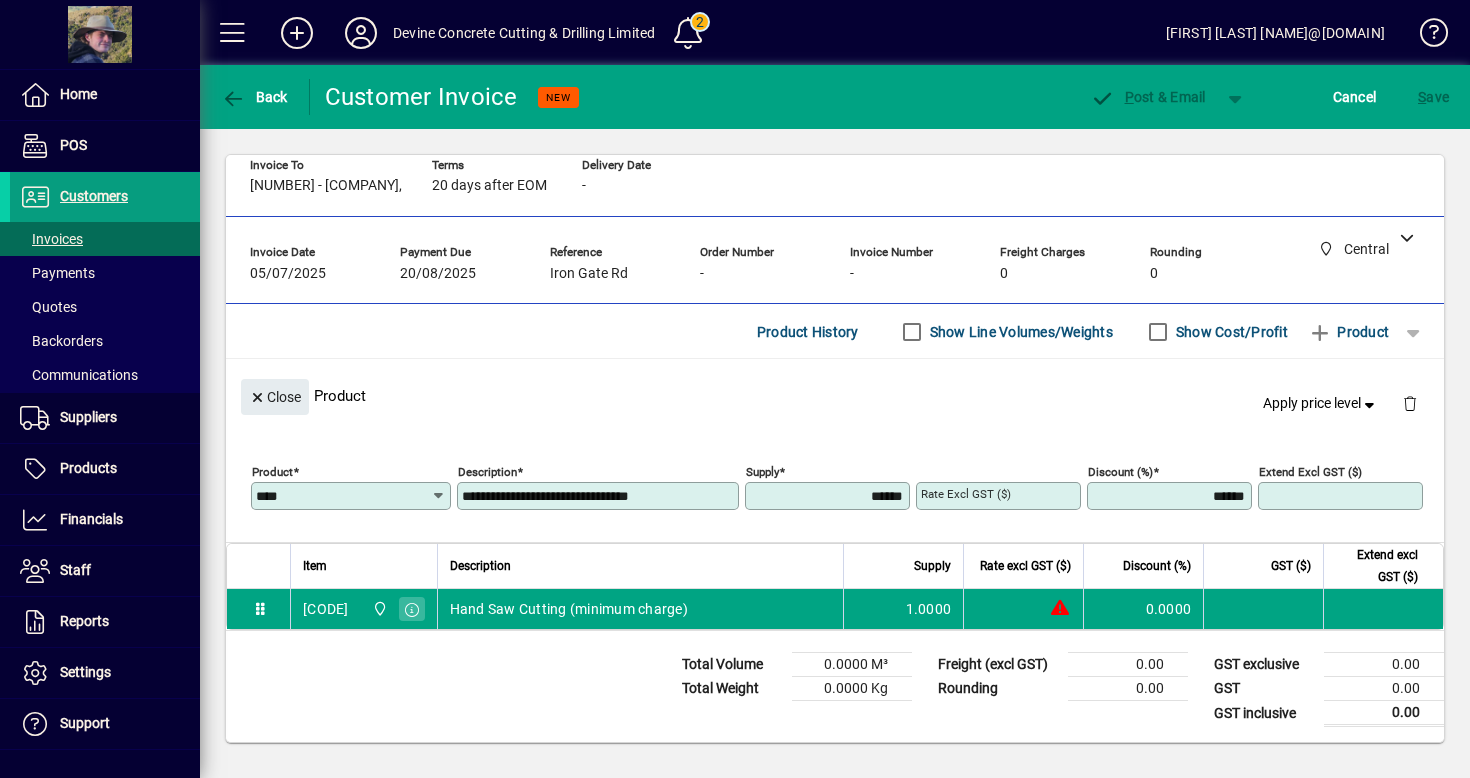 type on "********" 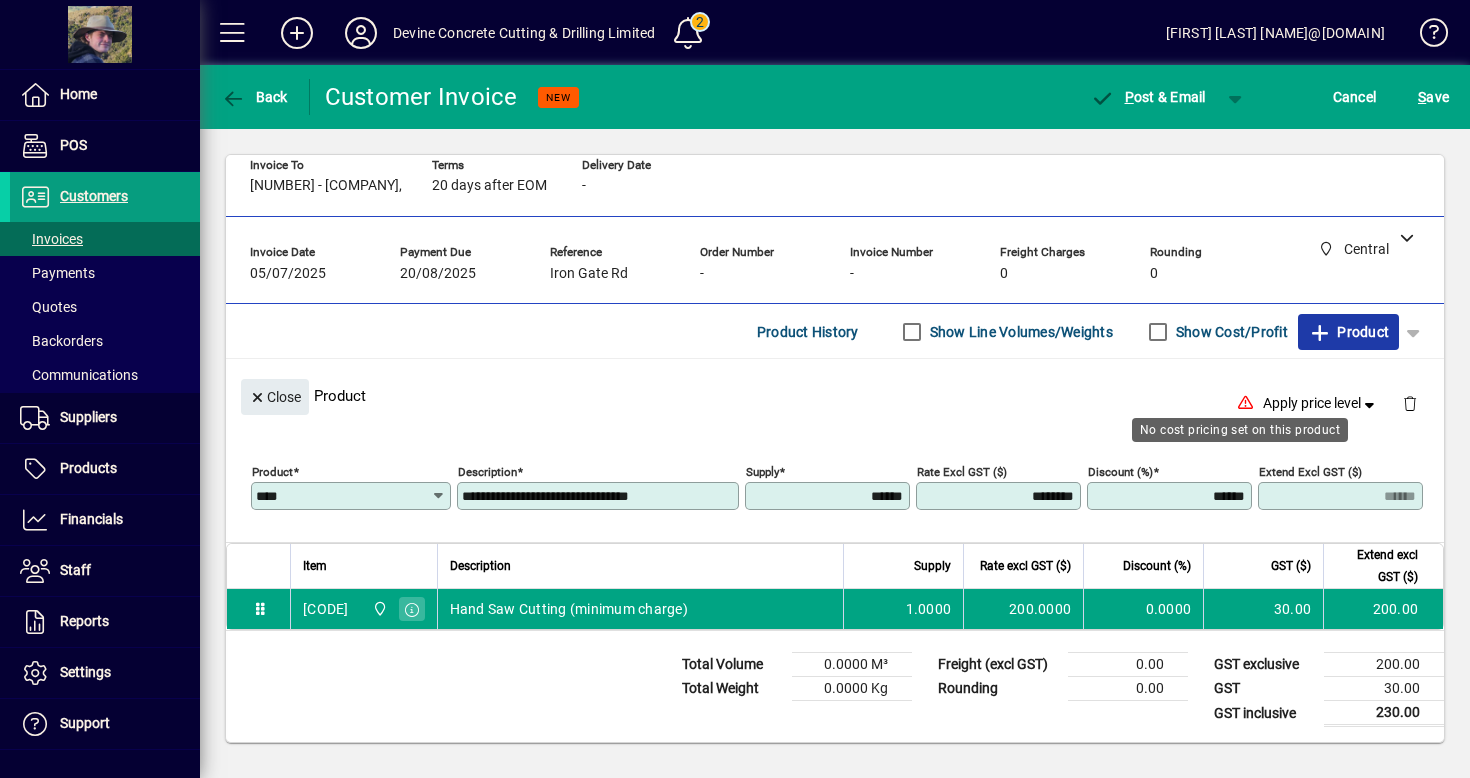 click 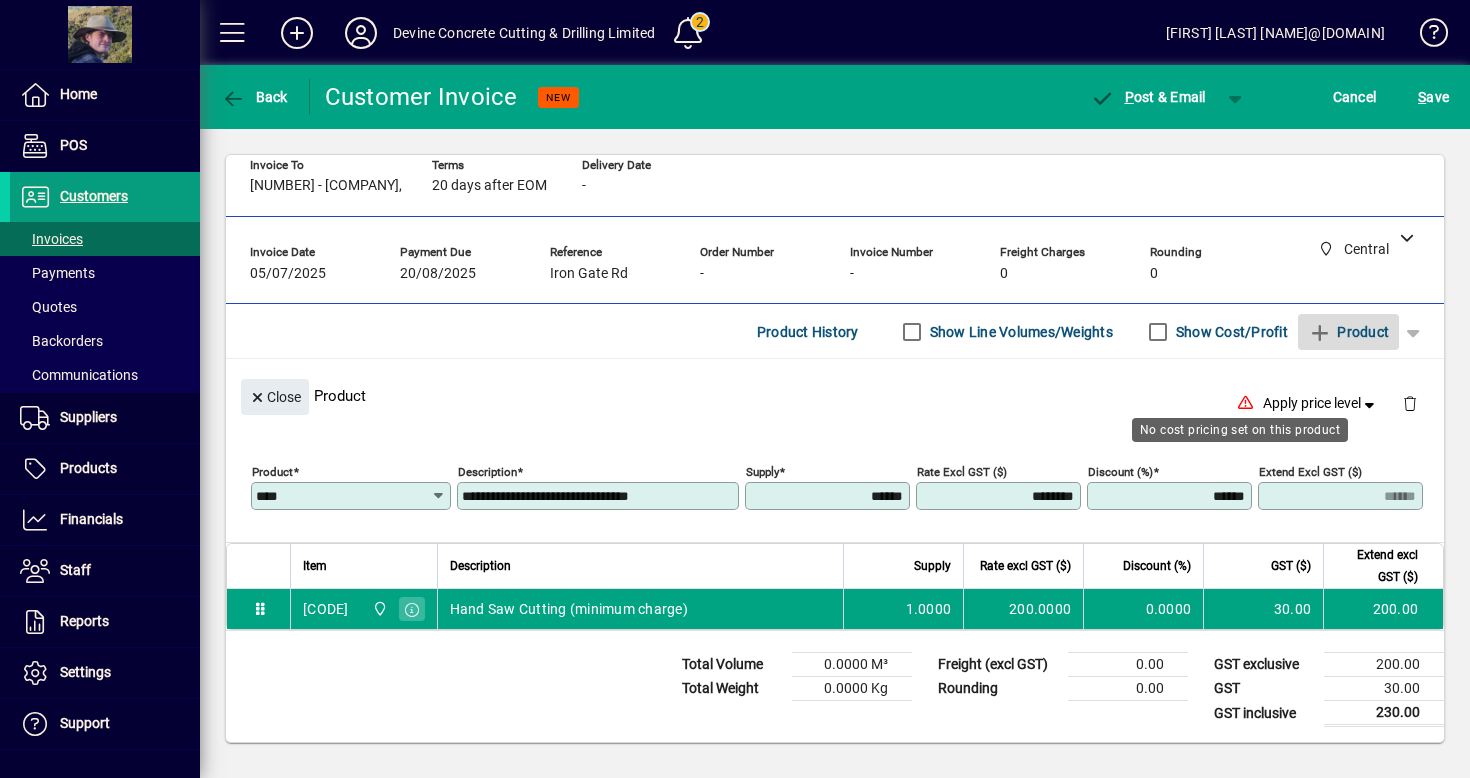 type 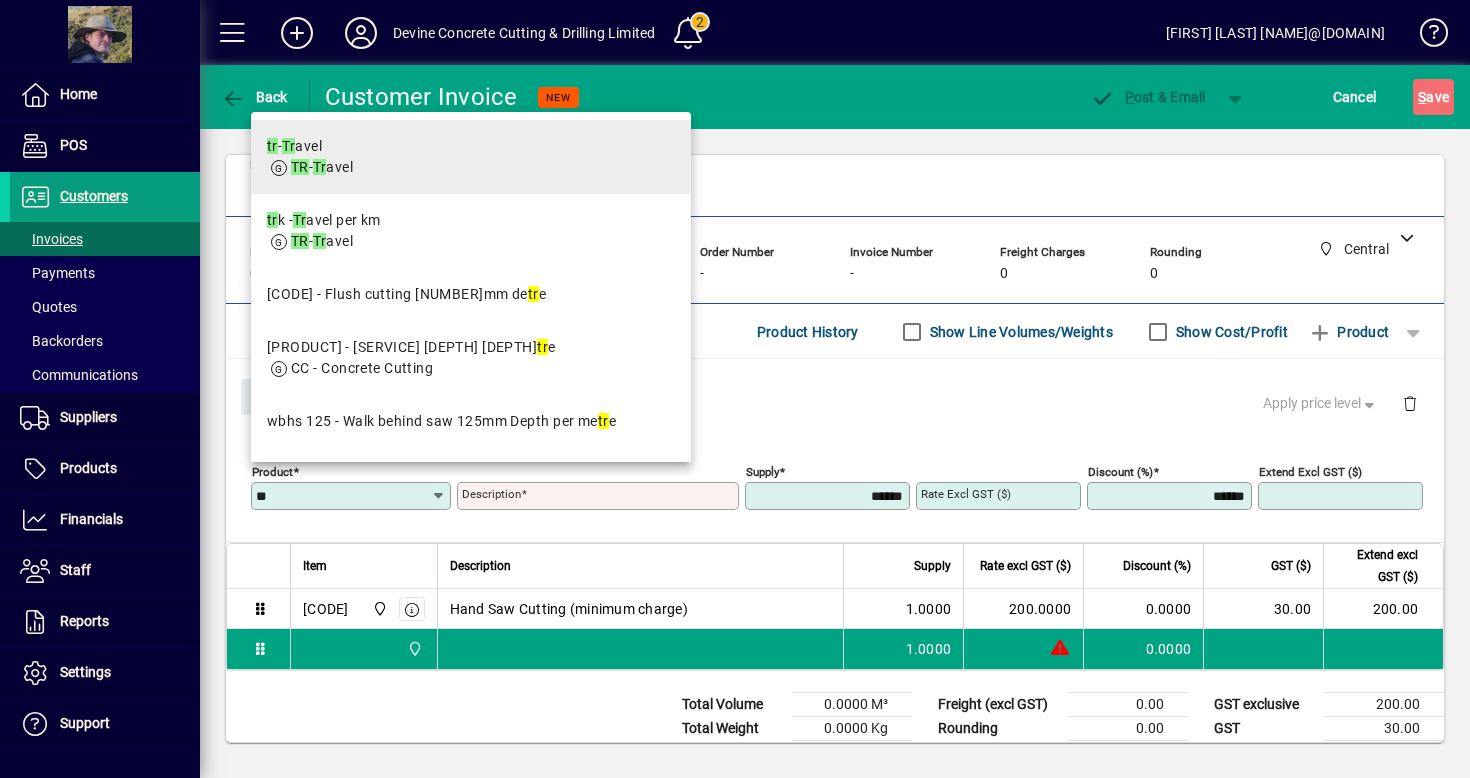 type on "**" 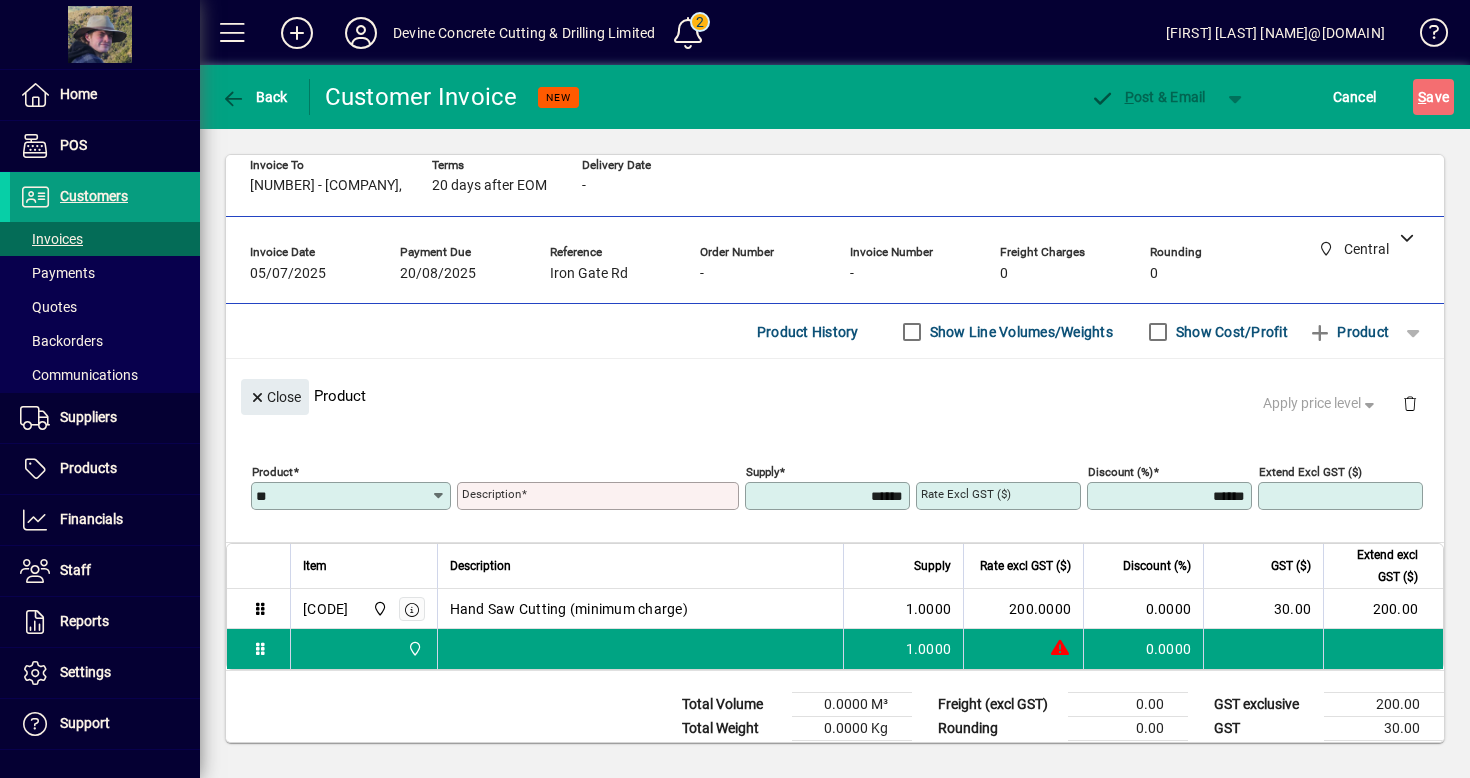 type on "******" 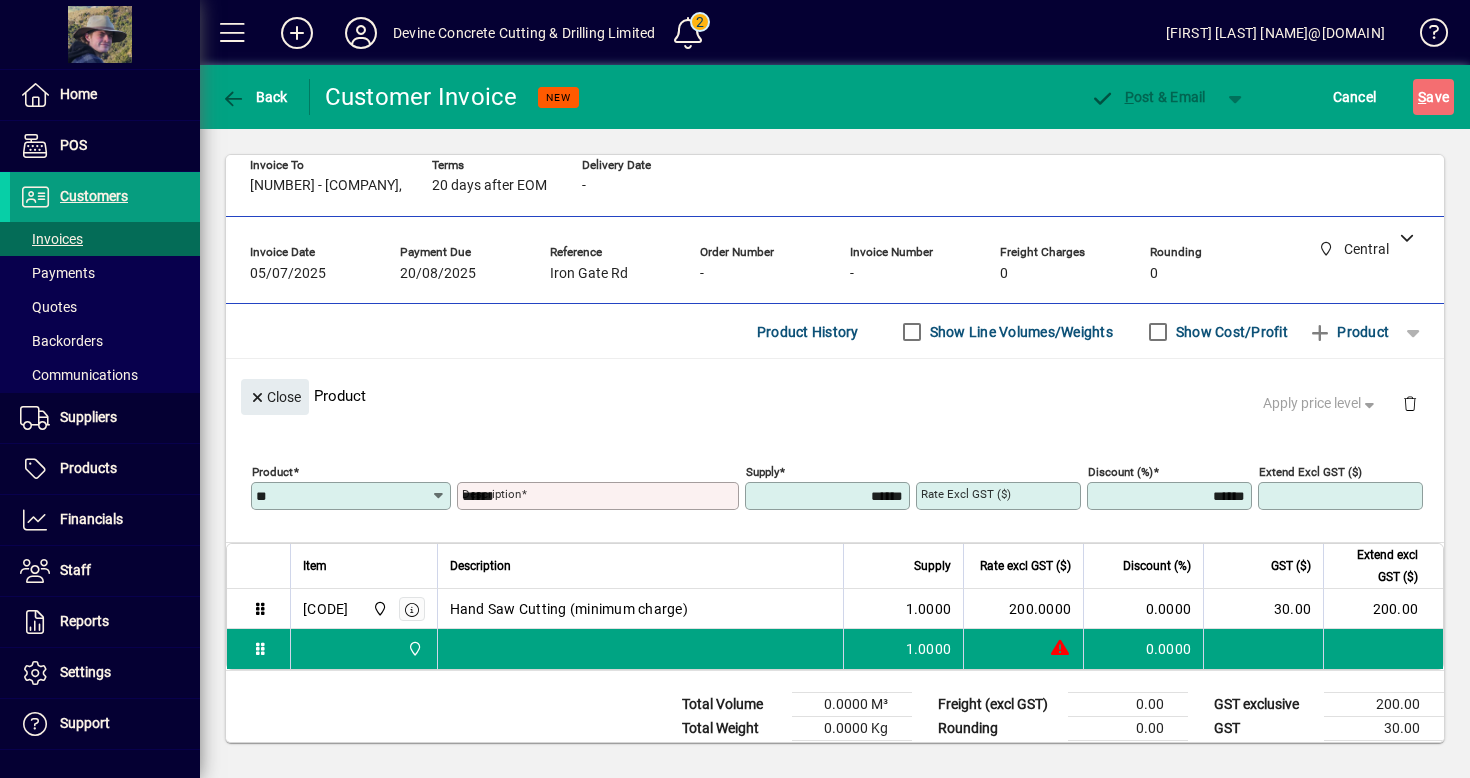 type on "*******" 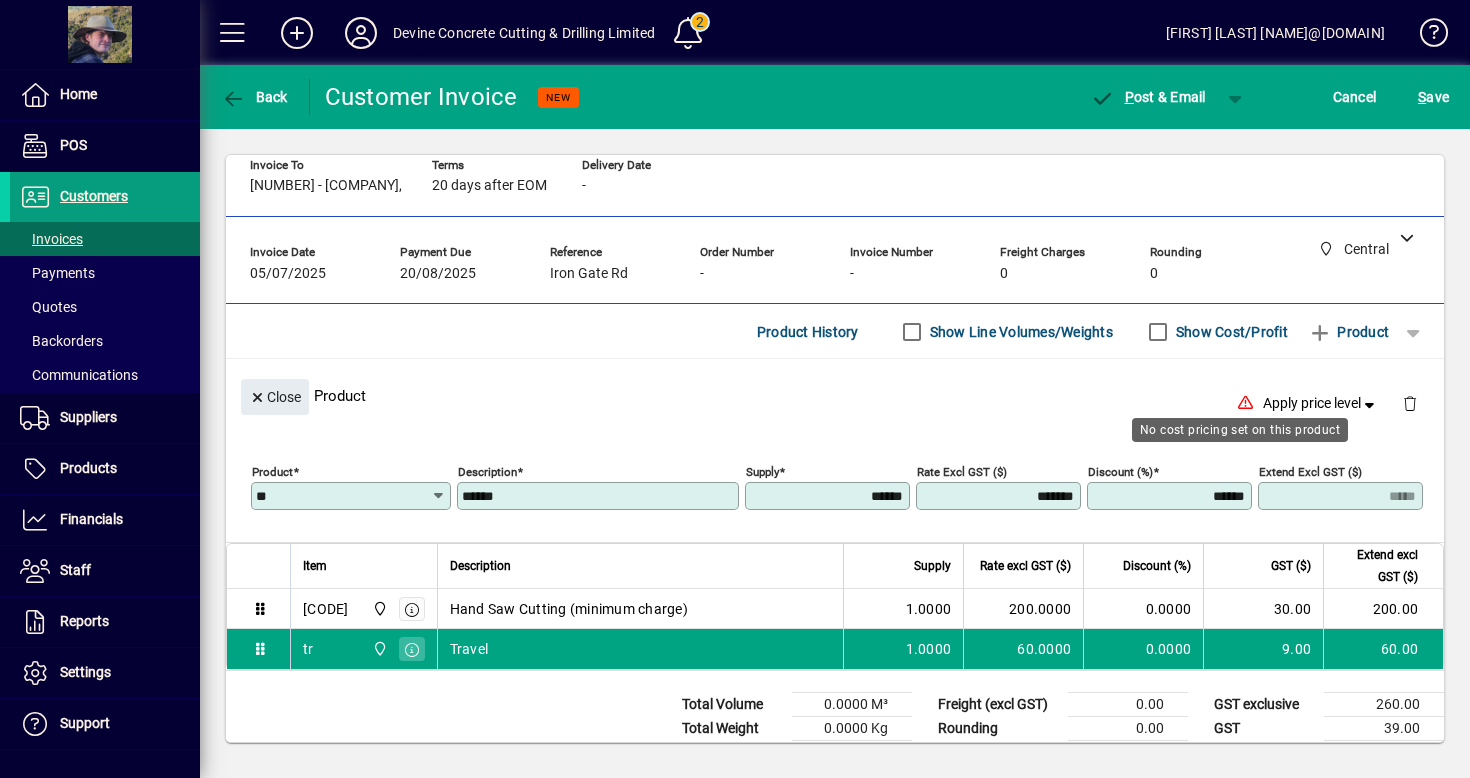scroll, scrollTop: 65, scrollLeft: 0, axis: vertical 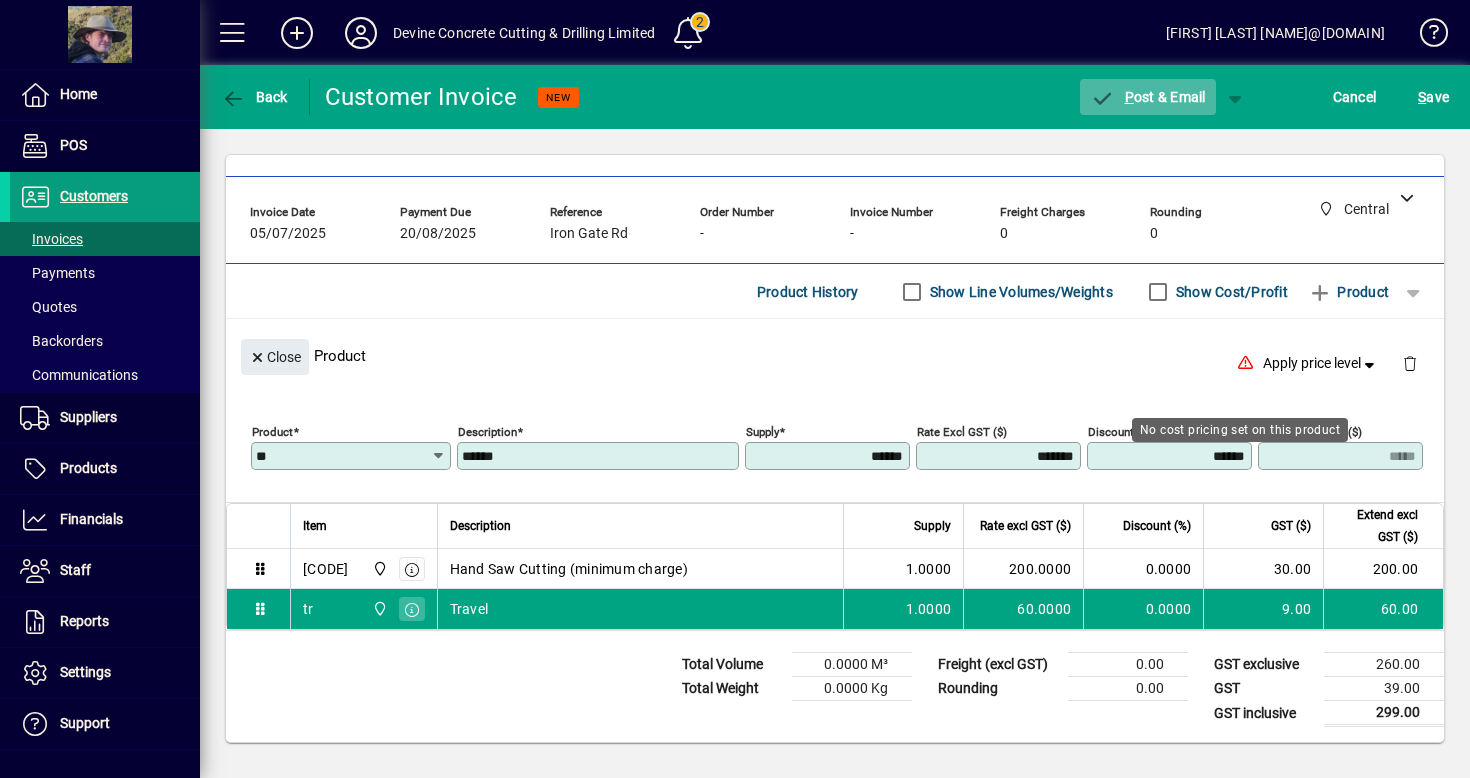click on "P ost & Email" 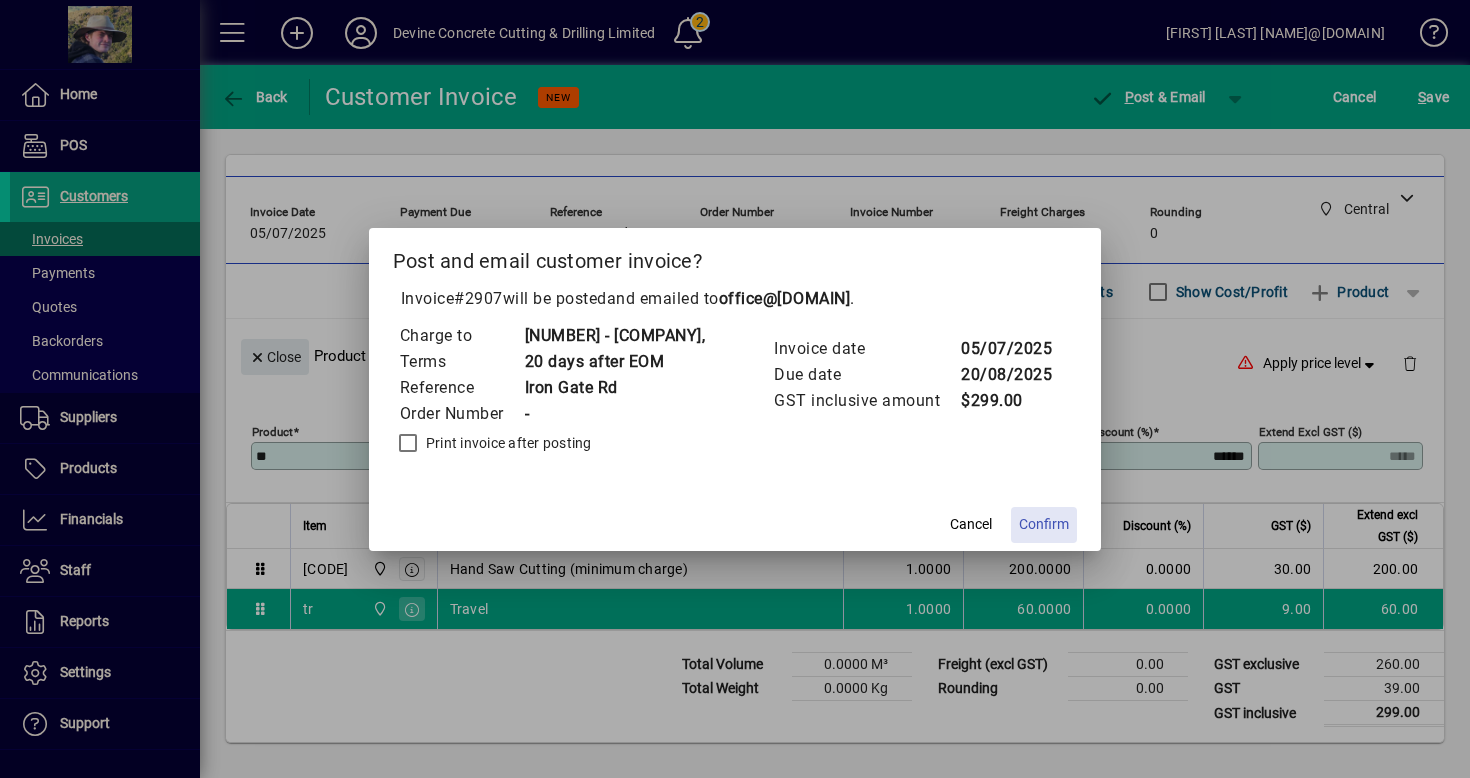 click on "Confirm" 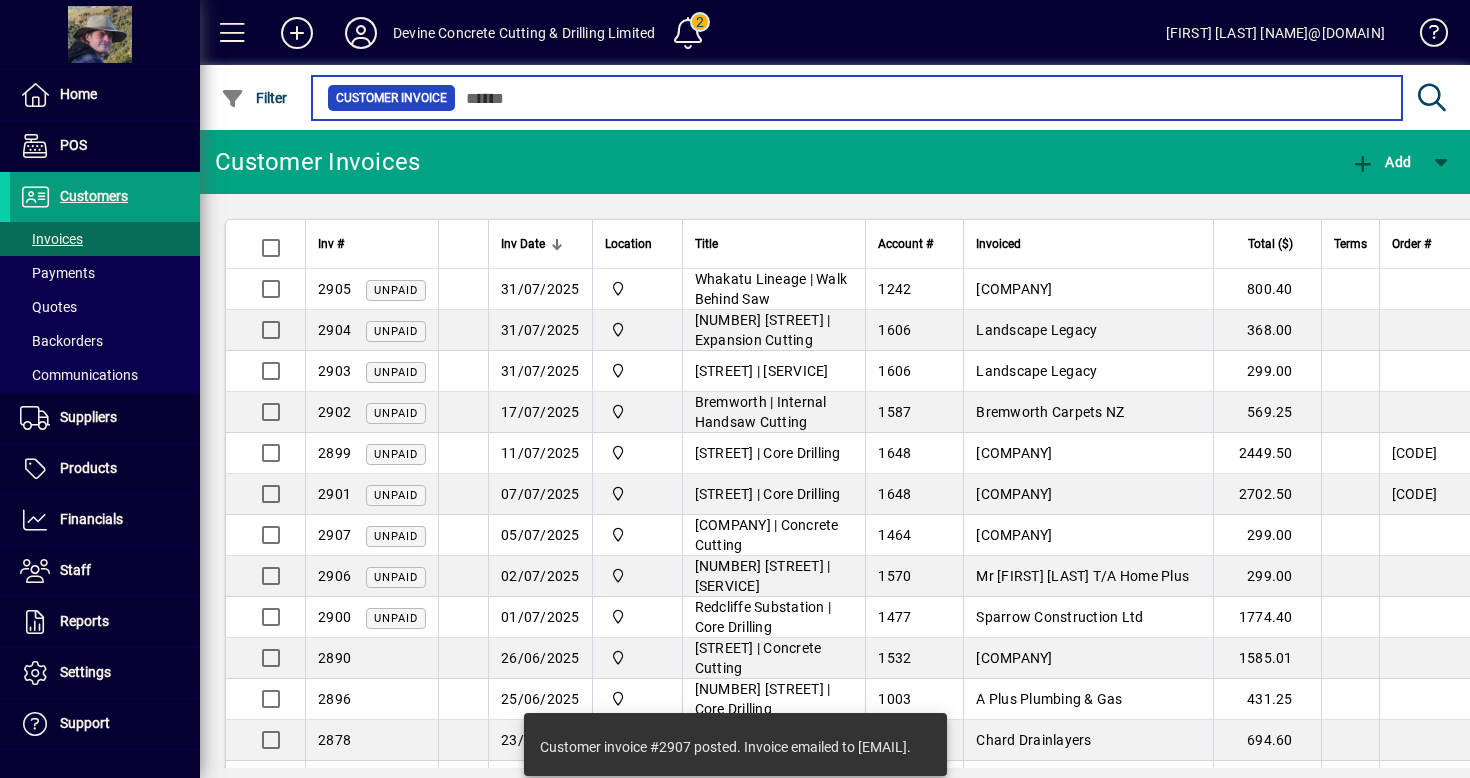 click at bounding box center (921, 98) 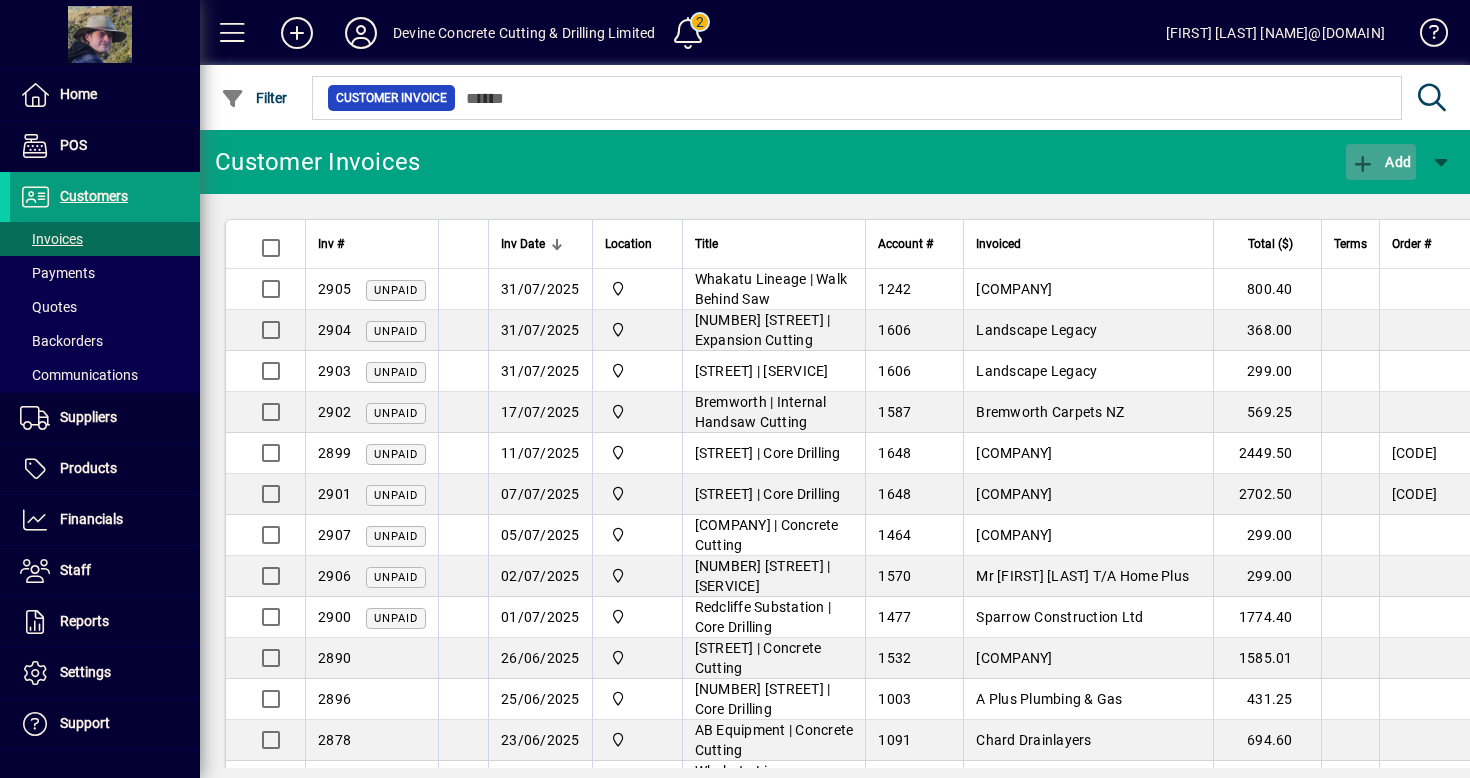 click 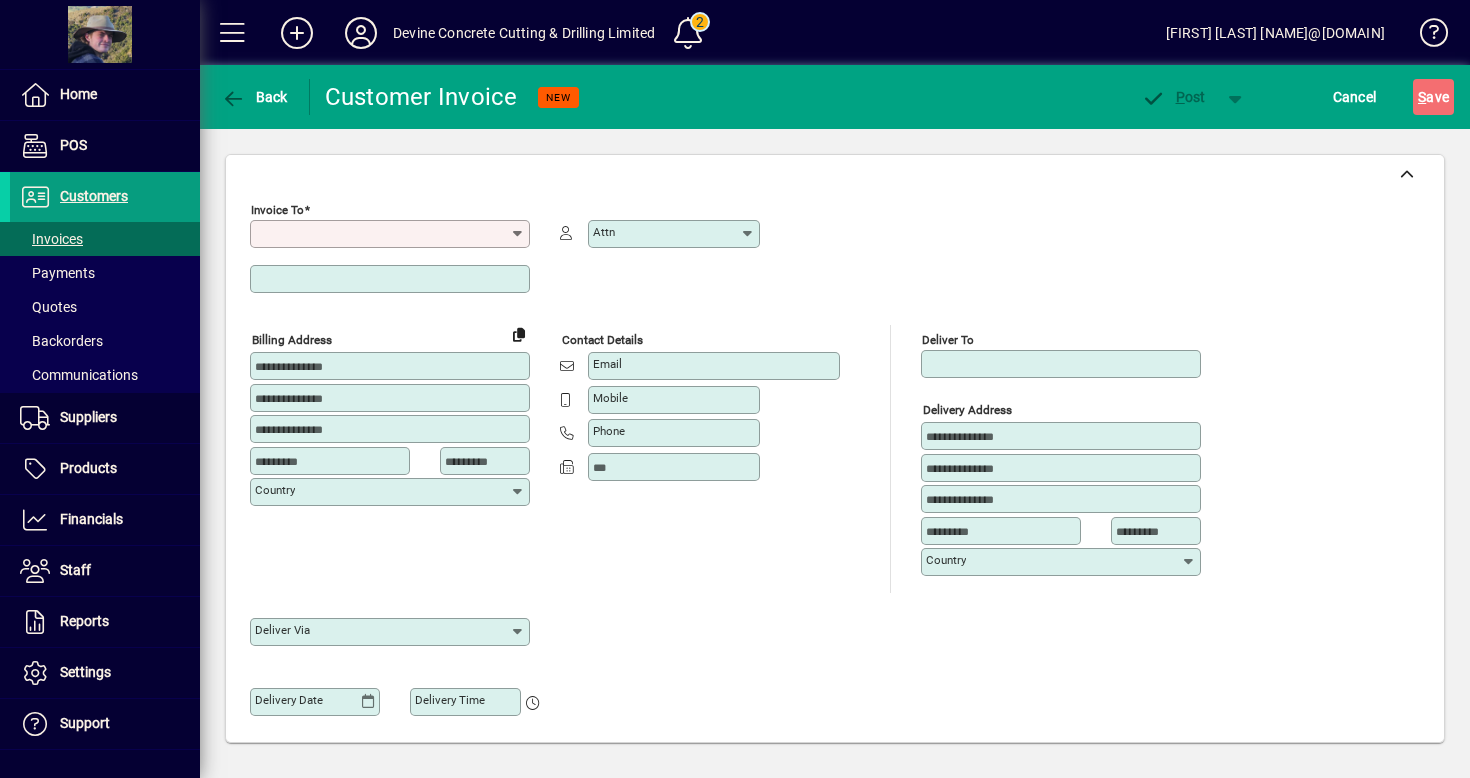 click on "Invoice To" at bounding box center (382, 234) 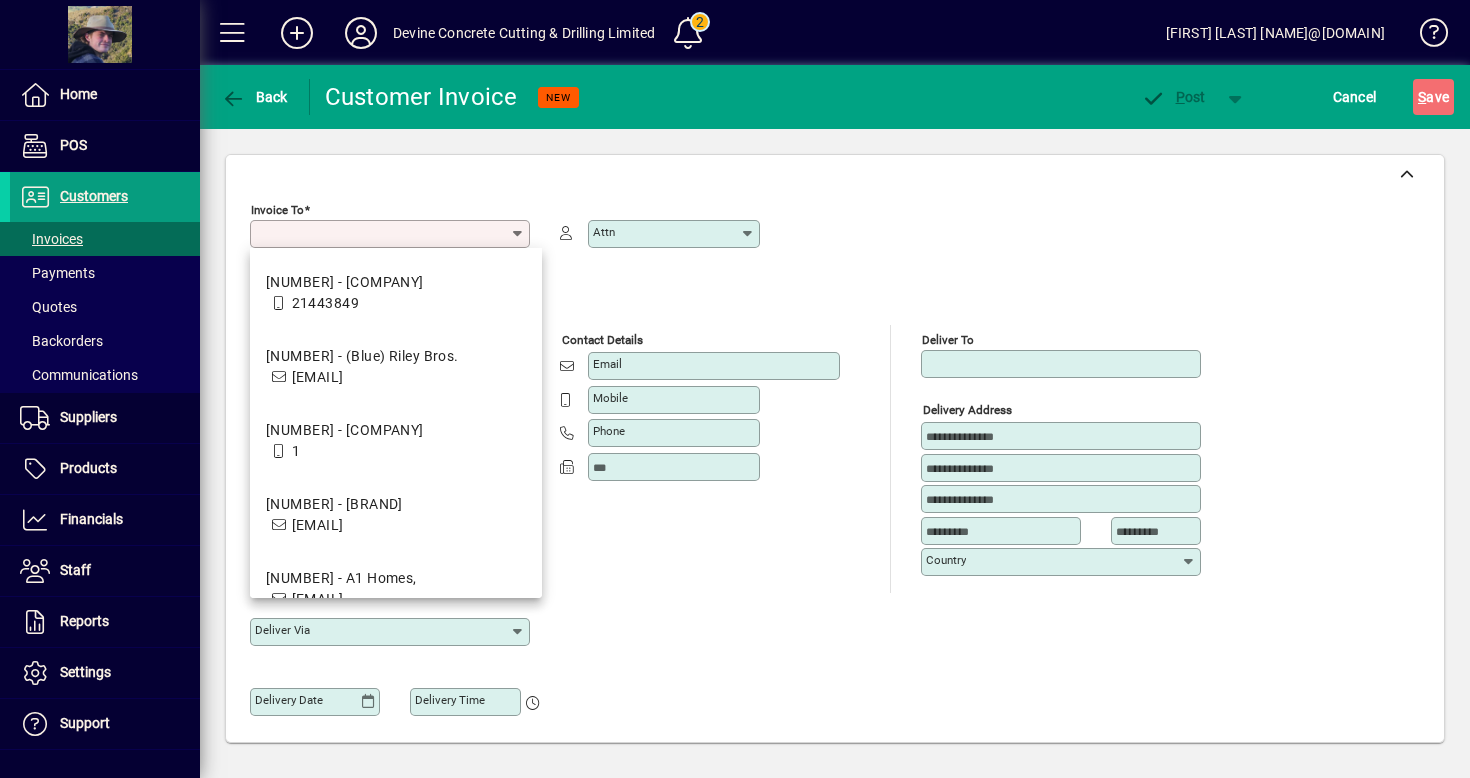 click on "Invoice To" at bounding box center [382, 234] 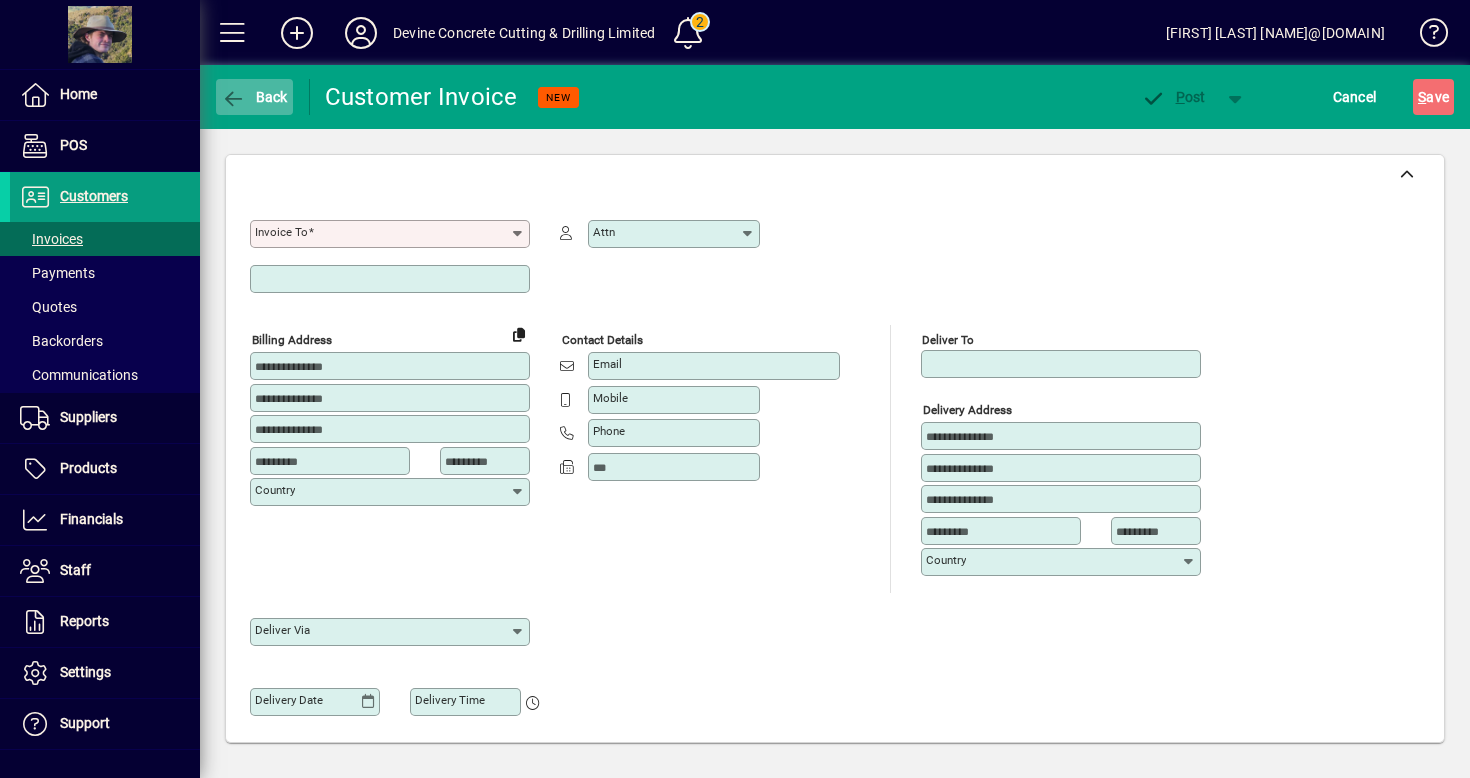 click on "Back" 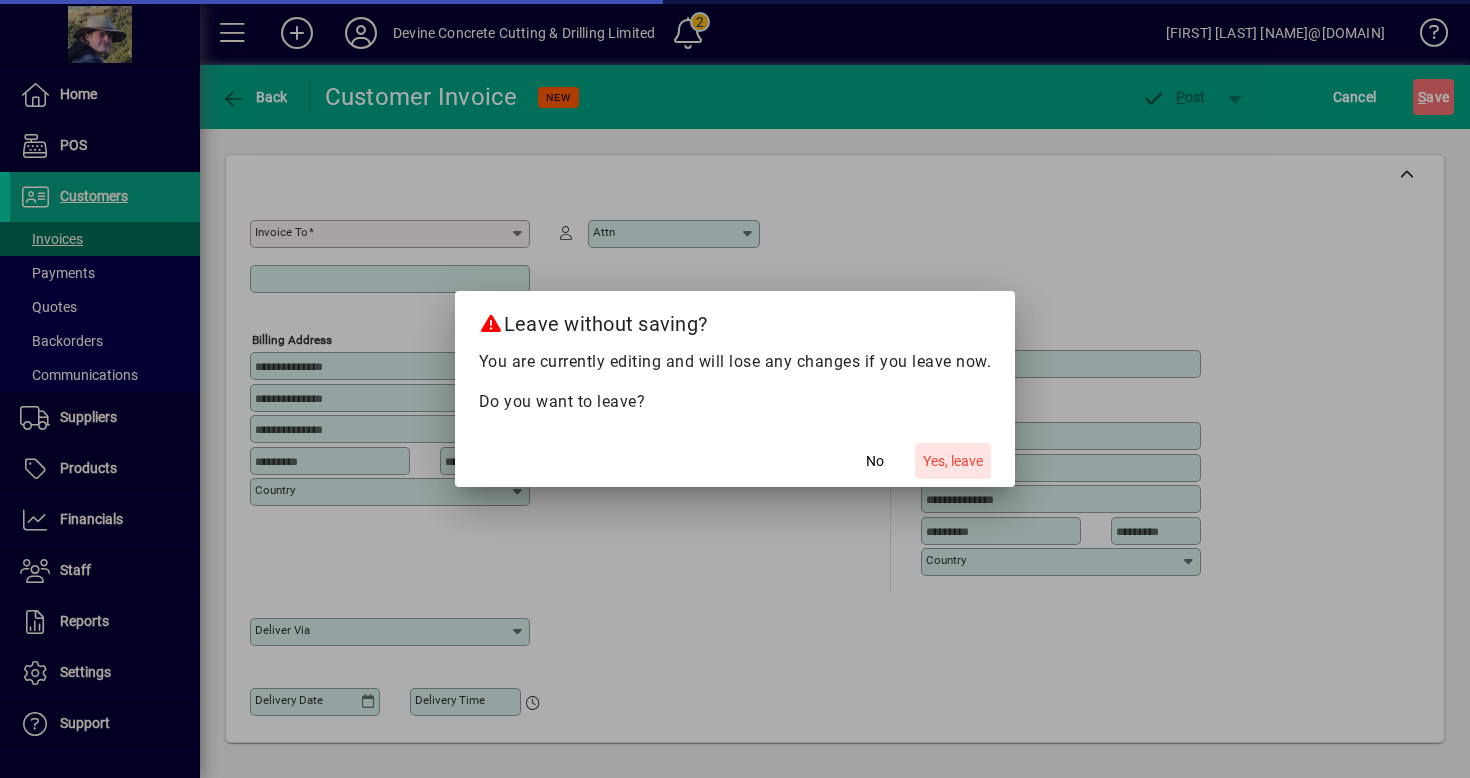 click on "Yes, leave" 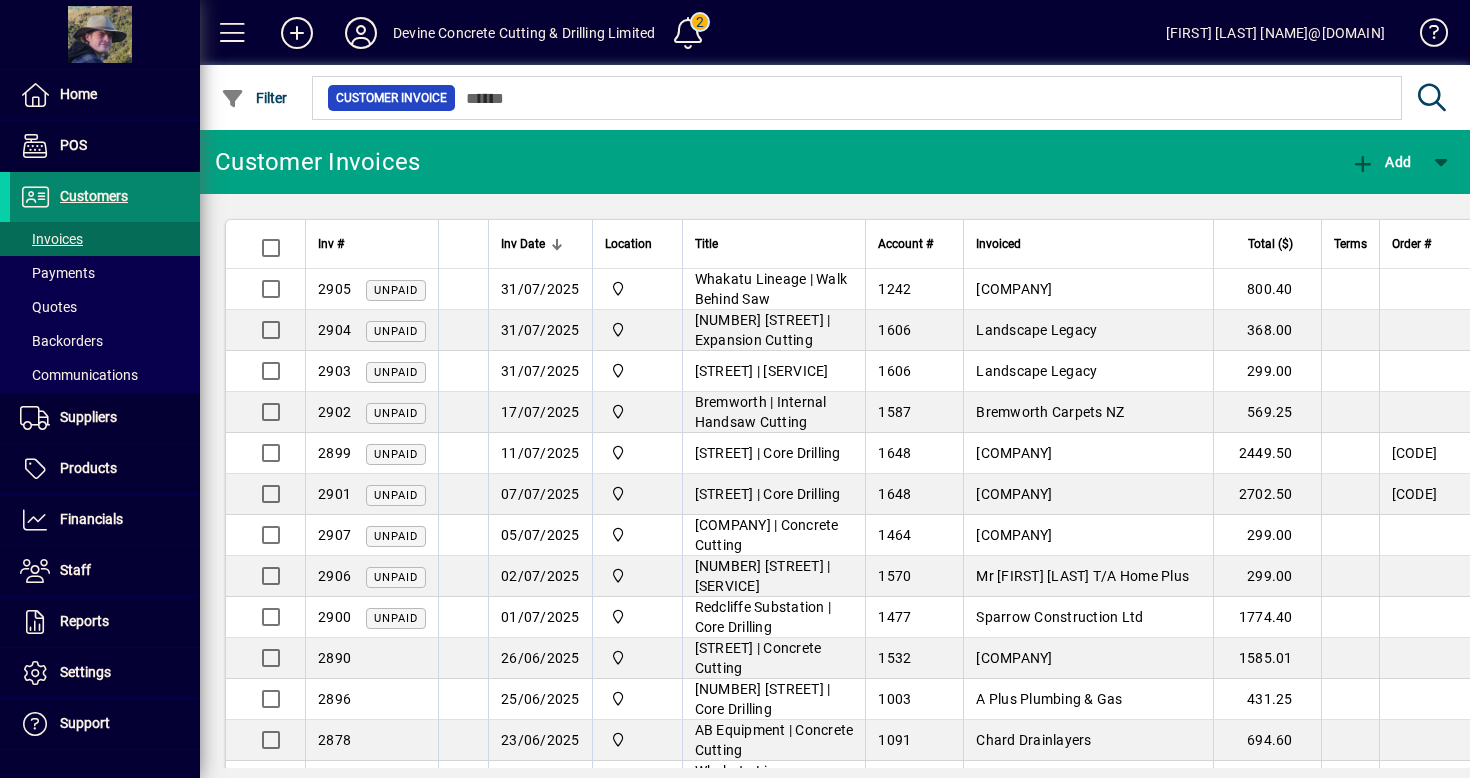 click on "Customers" at bounding box center (69, 197) 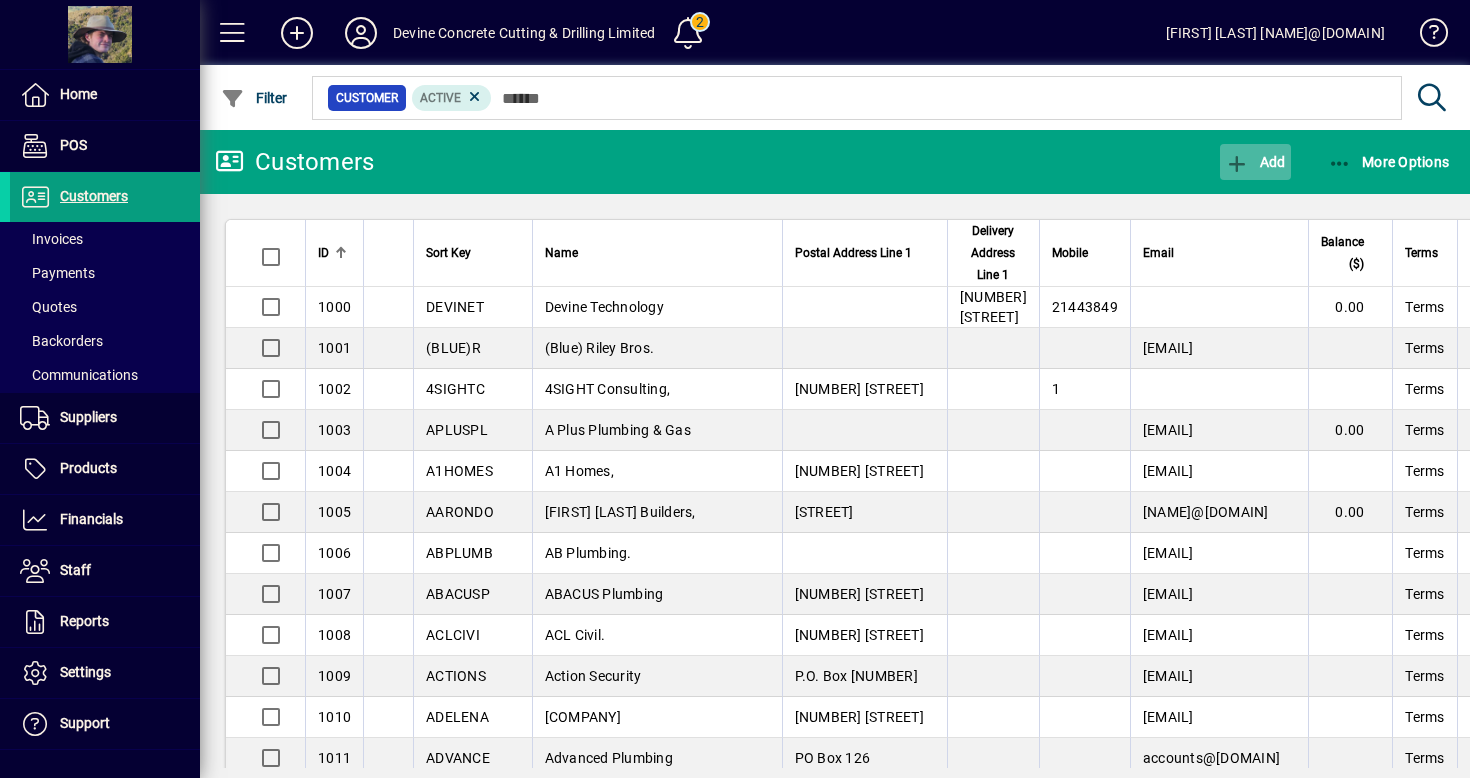 click on "Add" 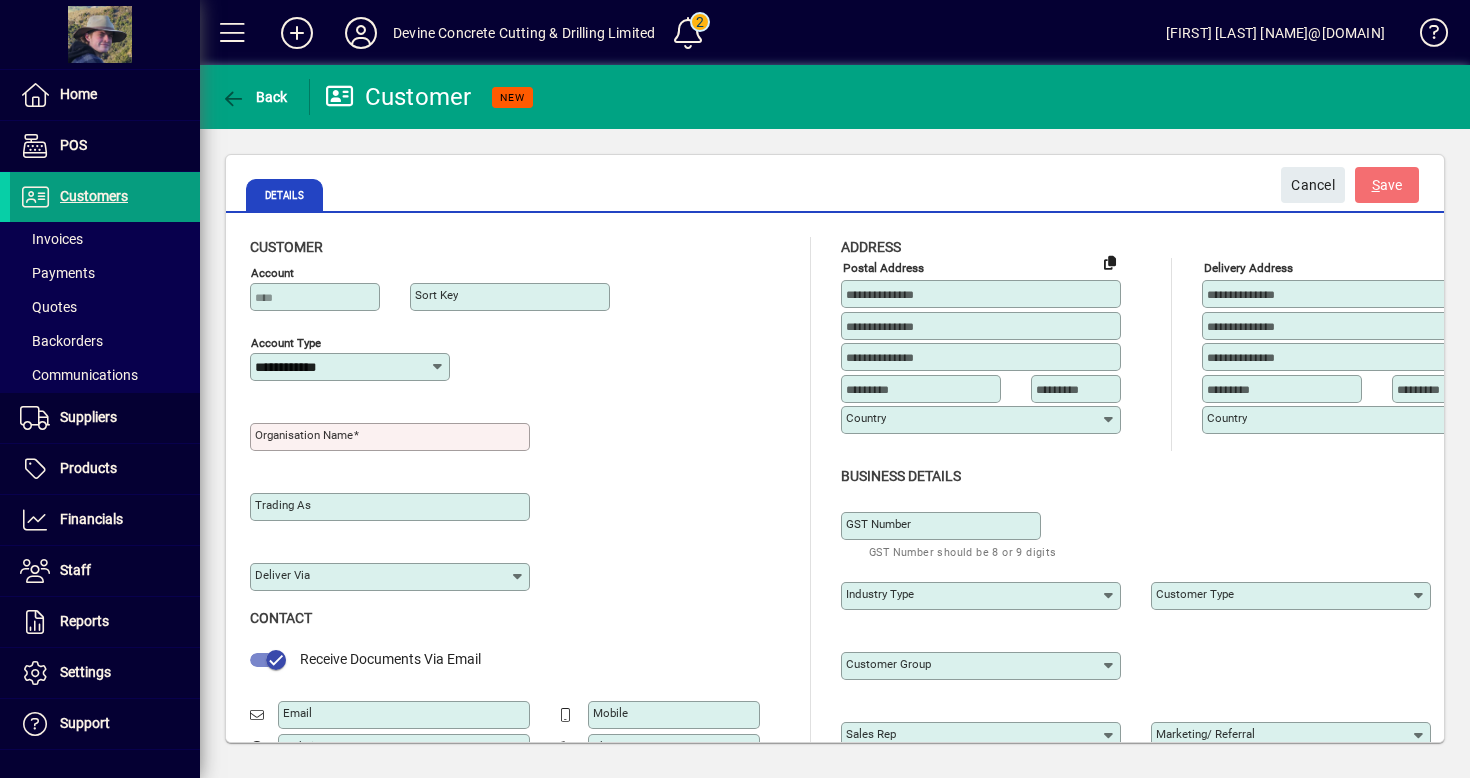 type on "**********" 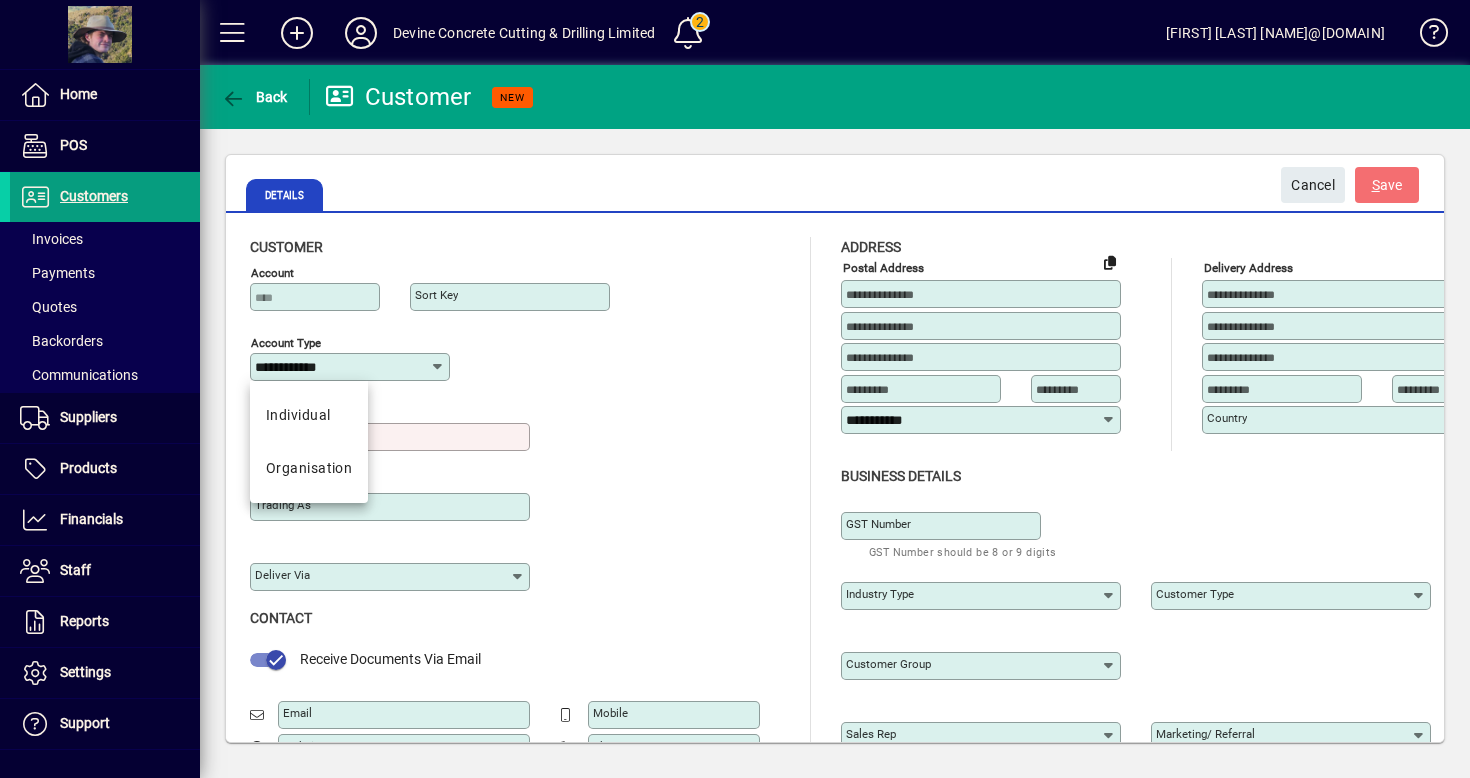 click on "**********" at bounding box center (342, 367) 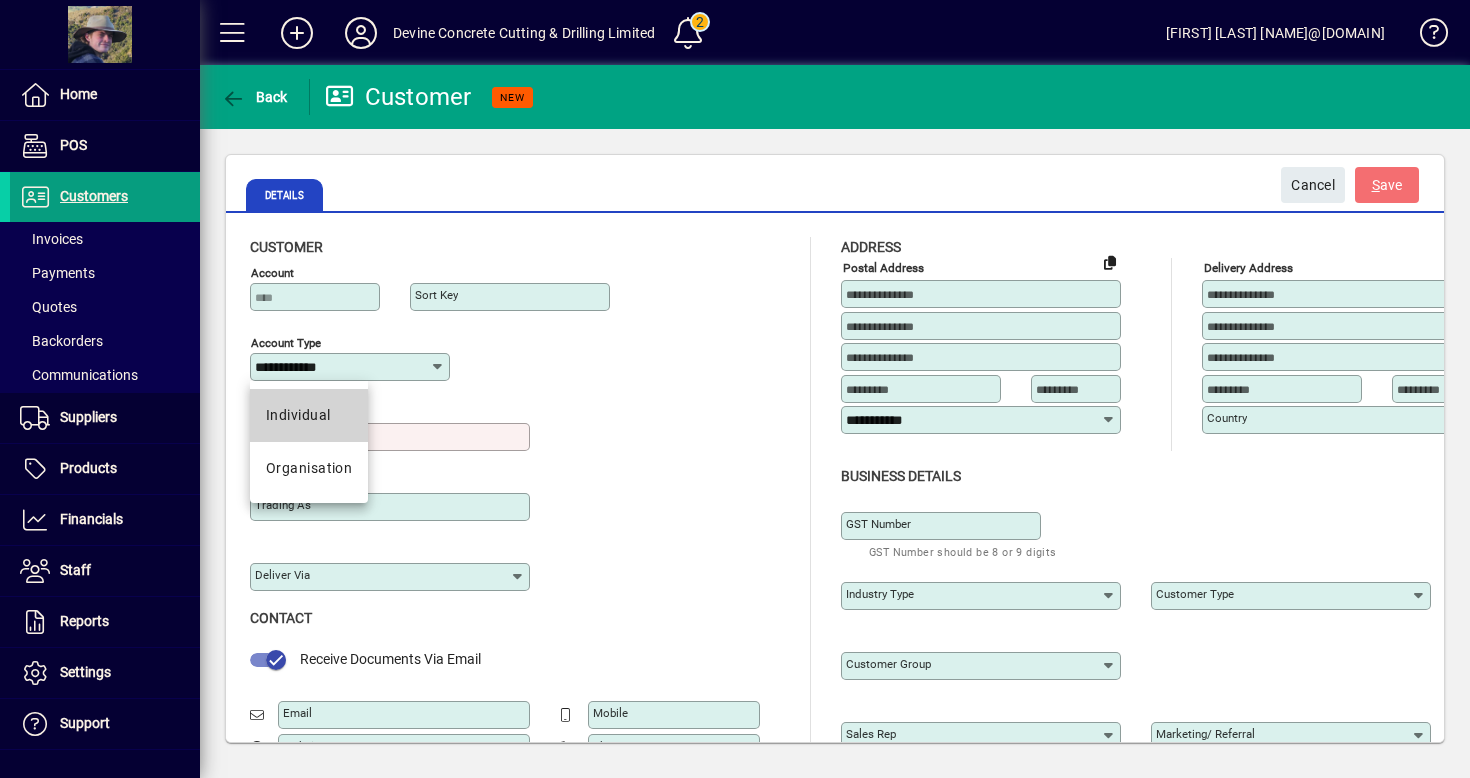 click on "Individual" at bounding box center (309, 415) 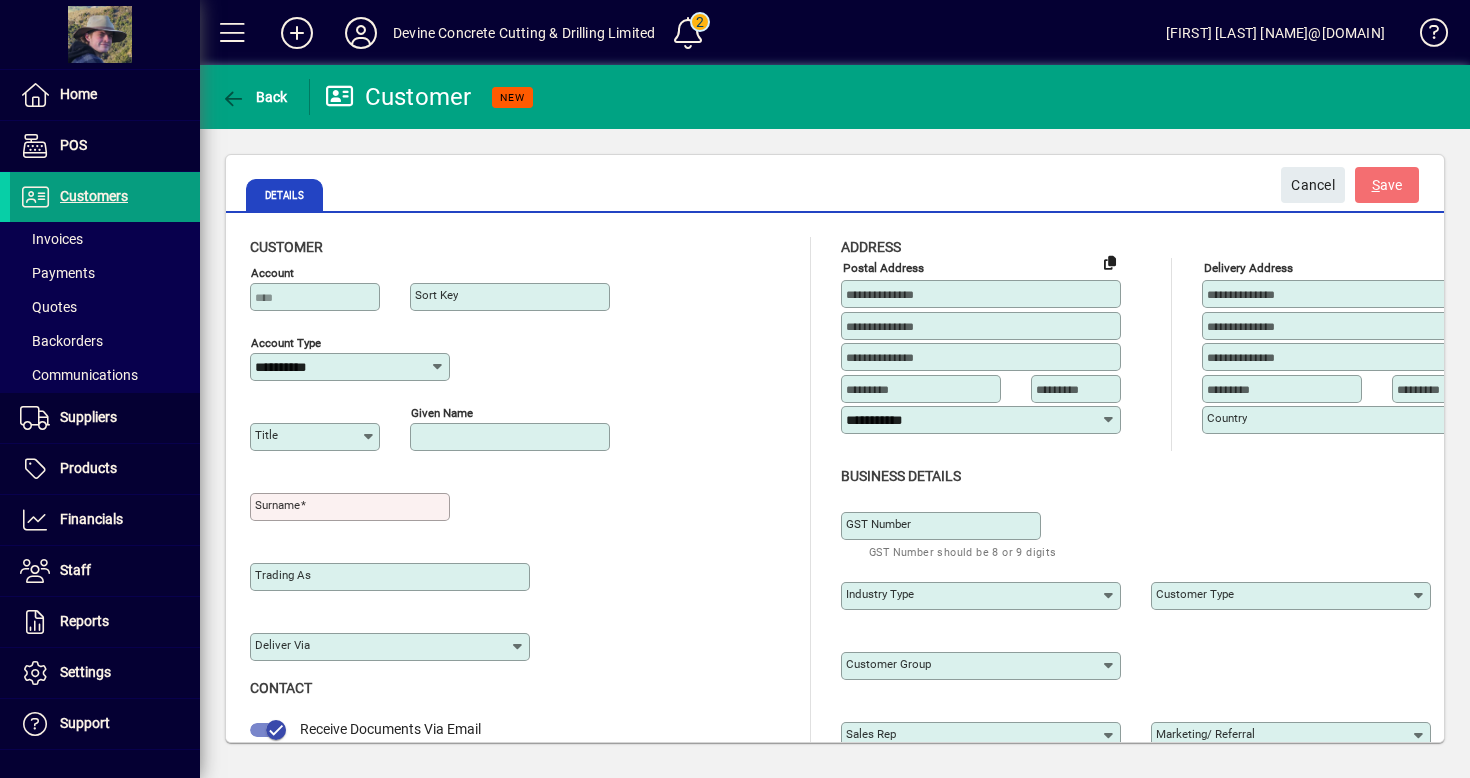 click on "Given name" at bounding box center [512, 437] 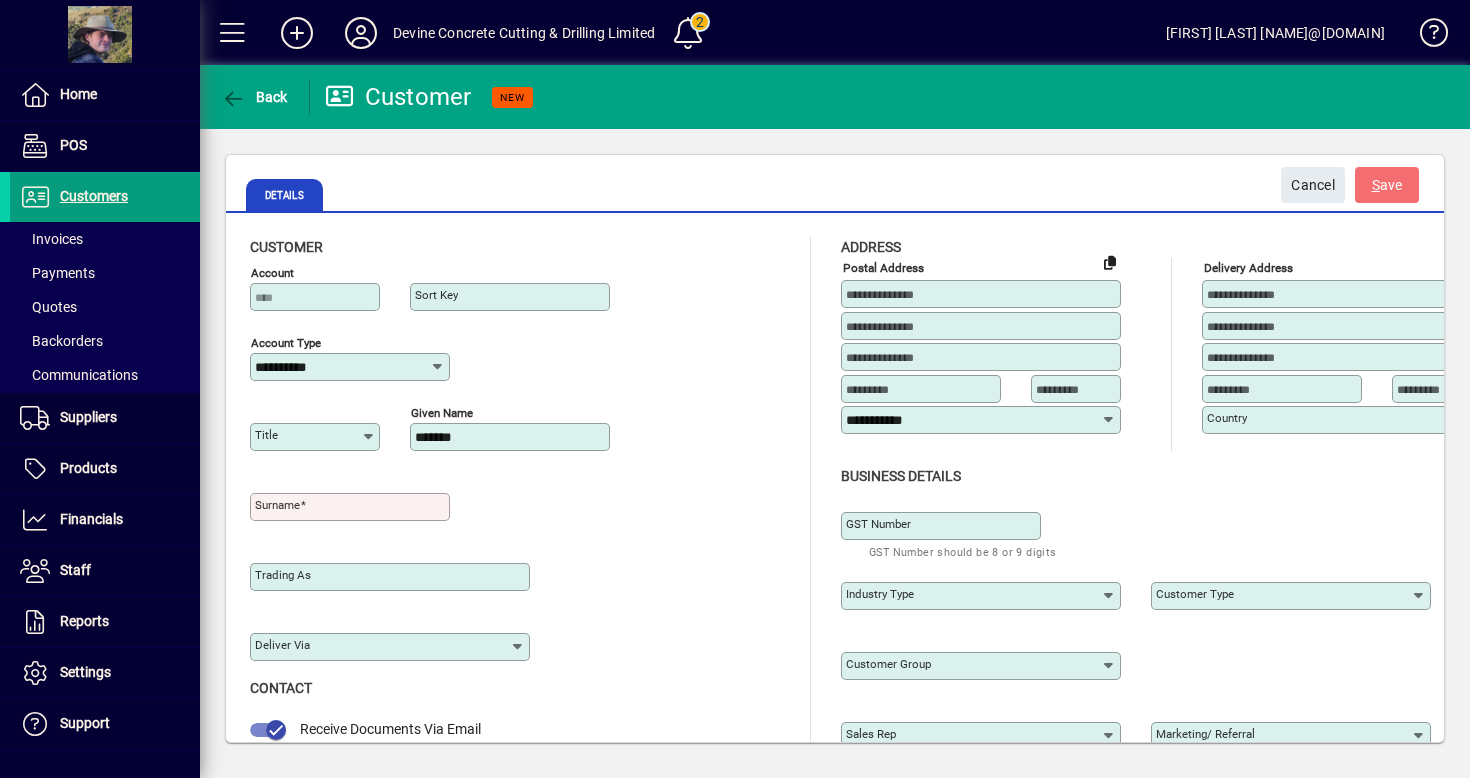 type on "*******" 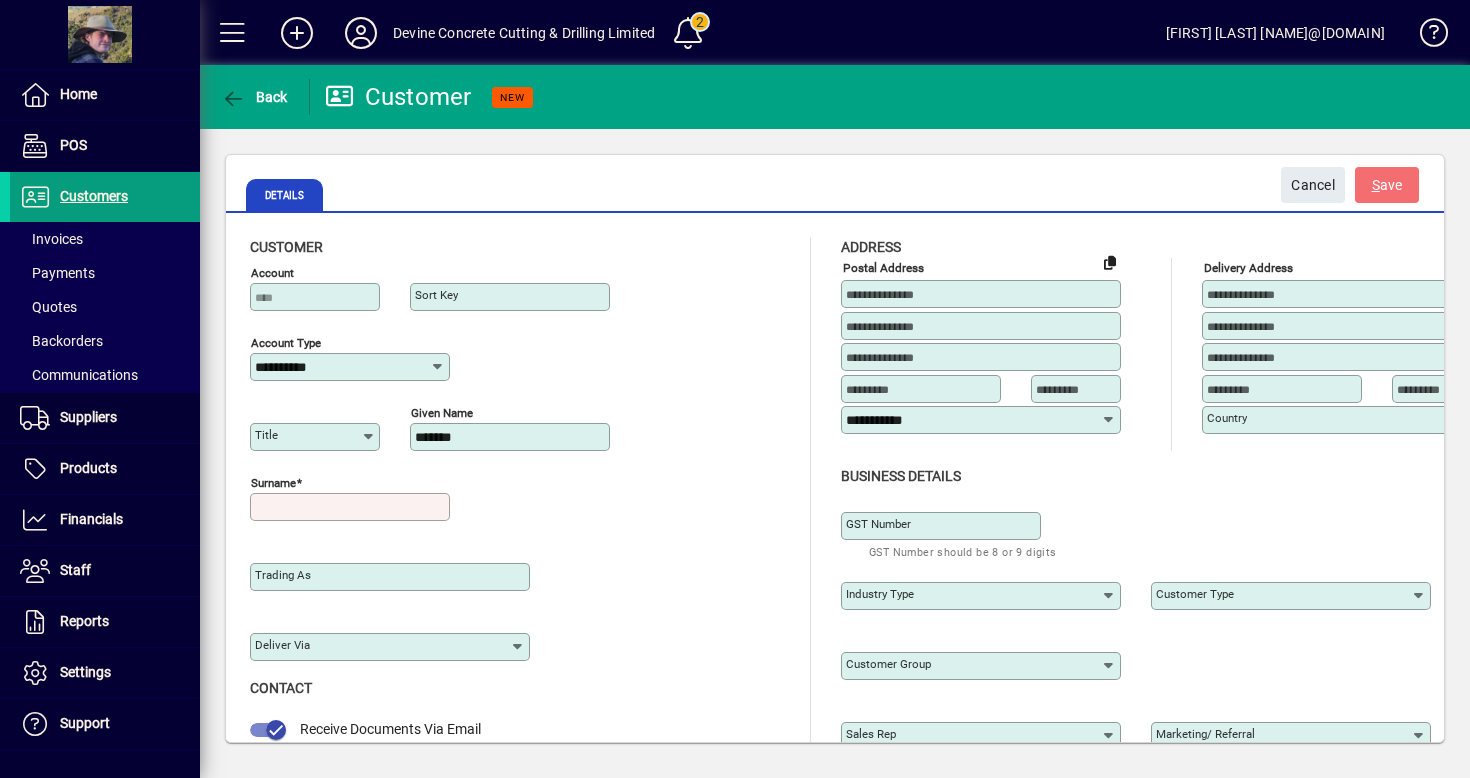 click on "Surname" at bounding box center [352, 507] 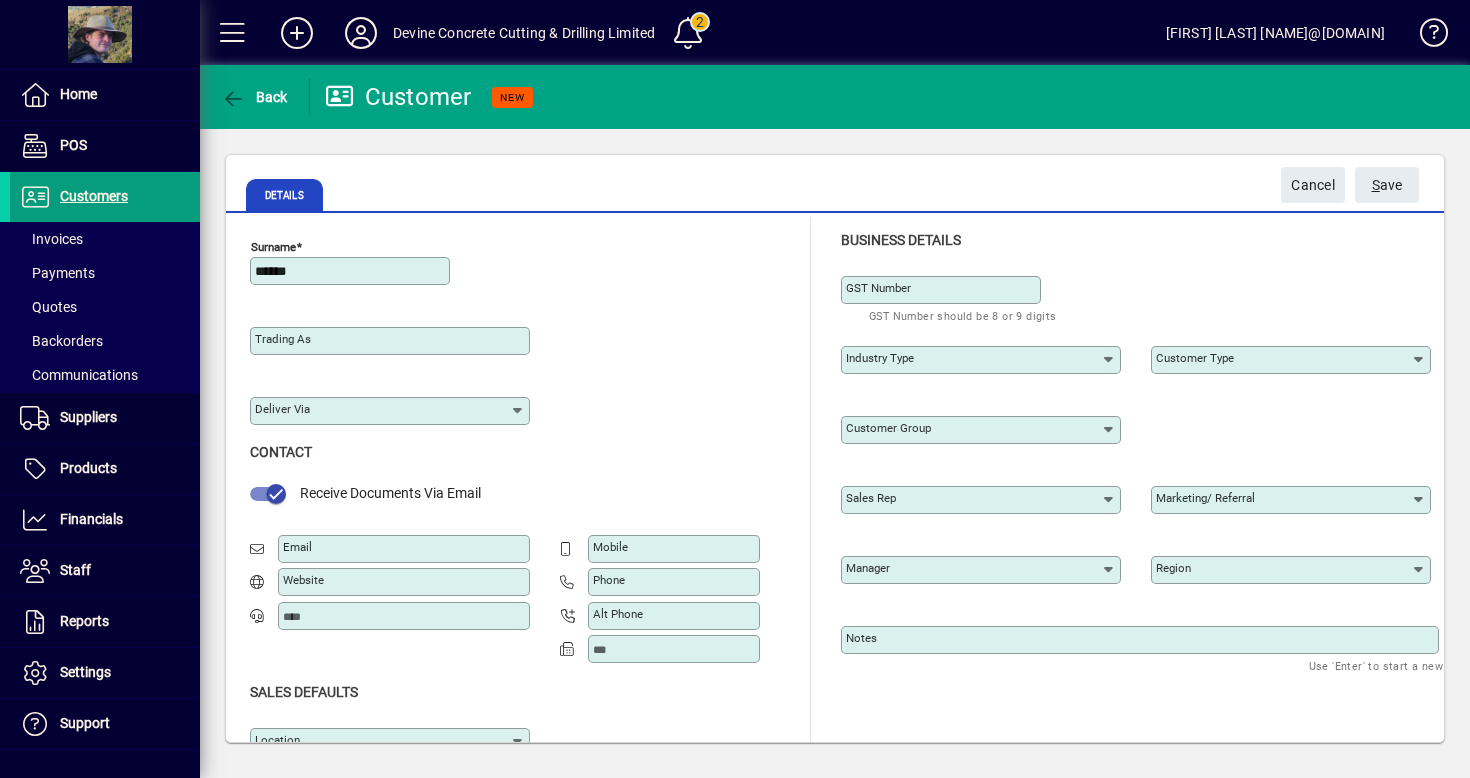 scroll, scrollTop: 276, scrollLeft: 0, axis: vertical 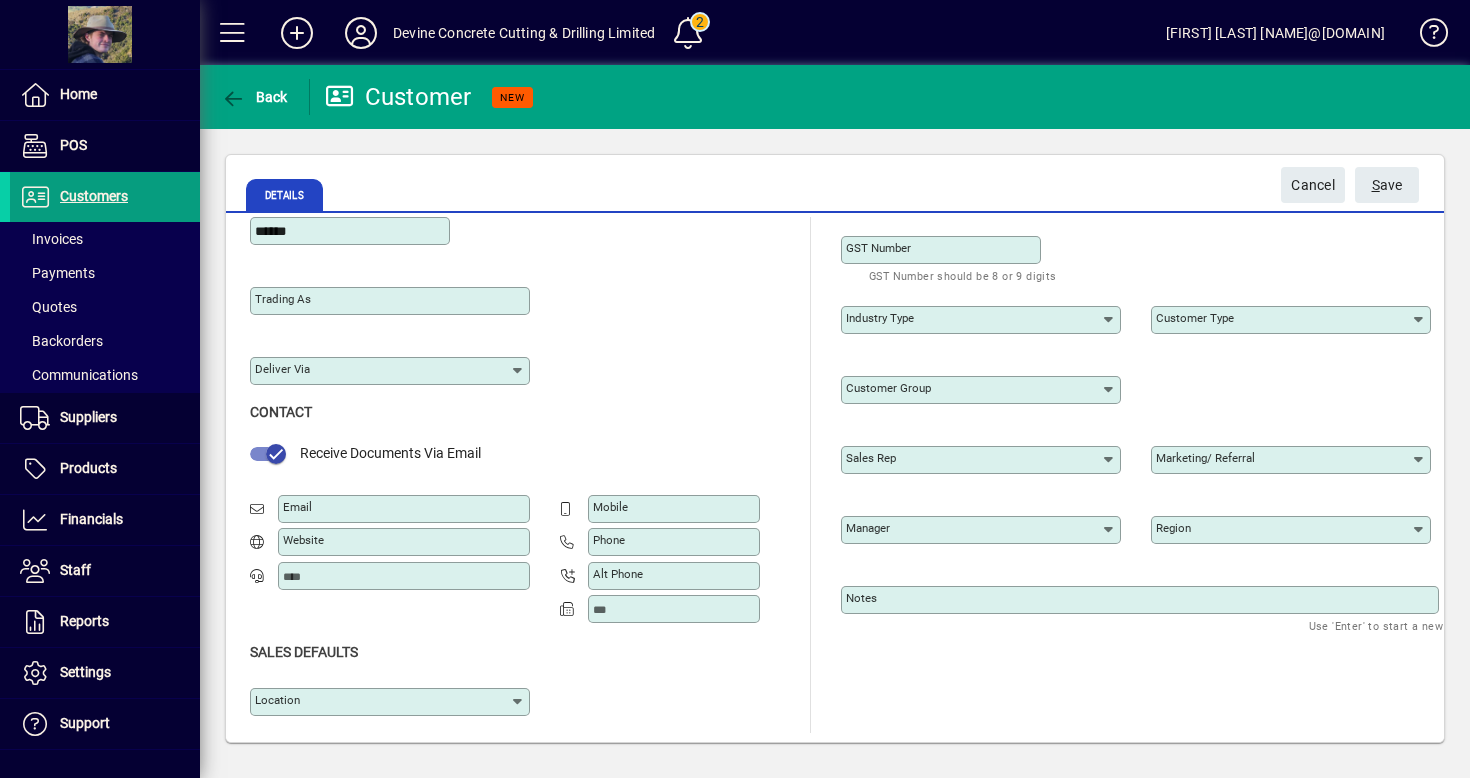 type on "******" 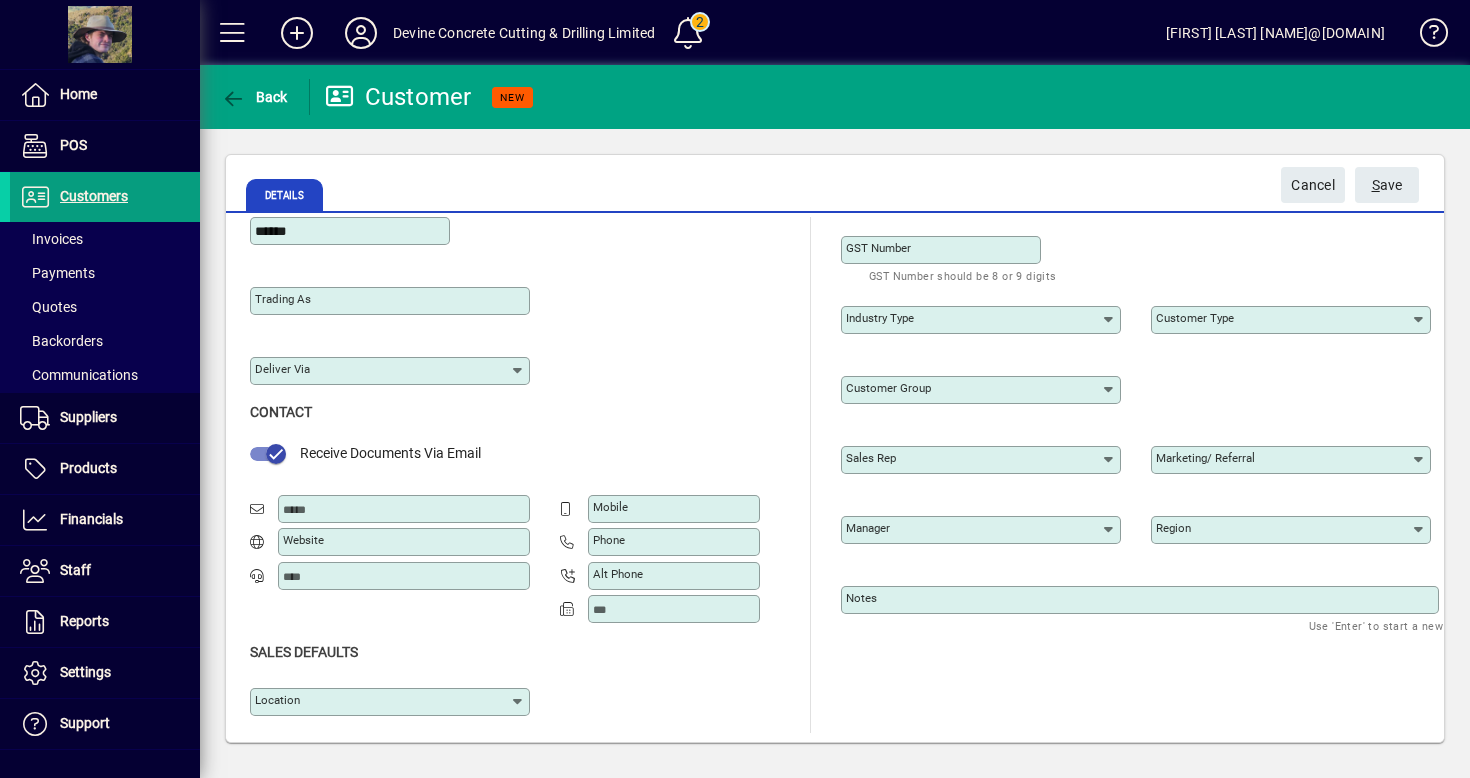 click on "Email" at bounding box center [406, 509] 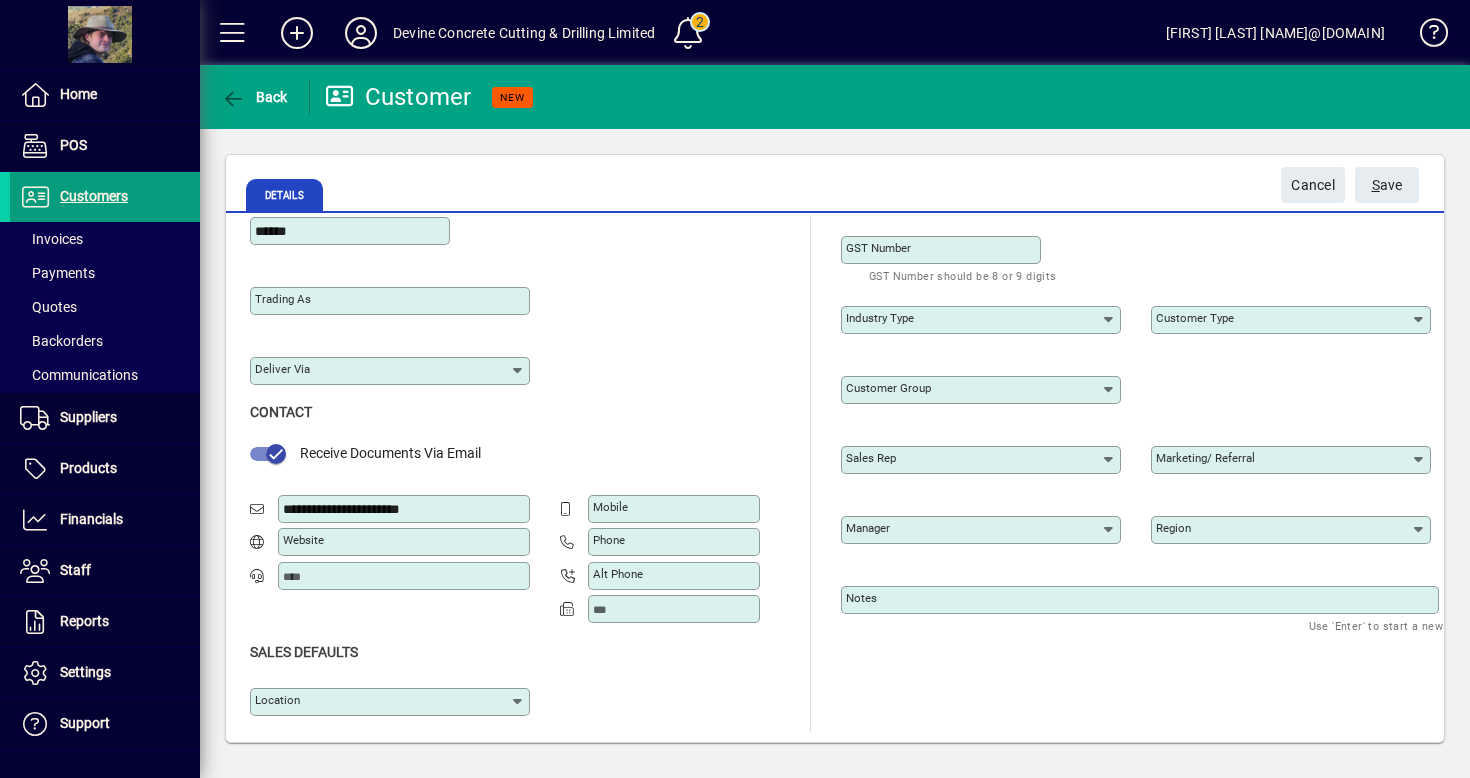 type on "**********" 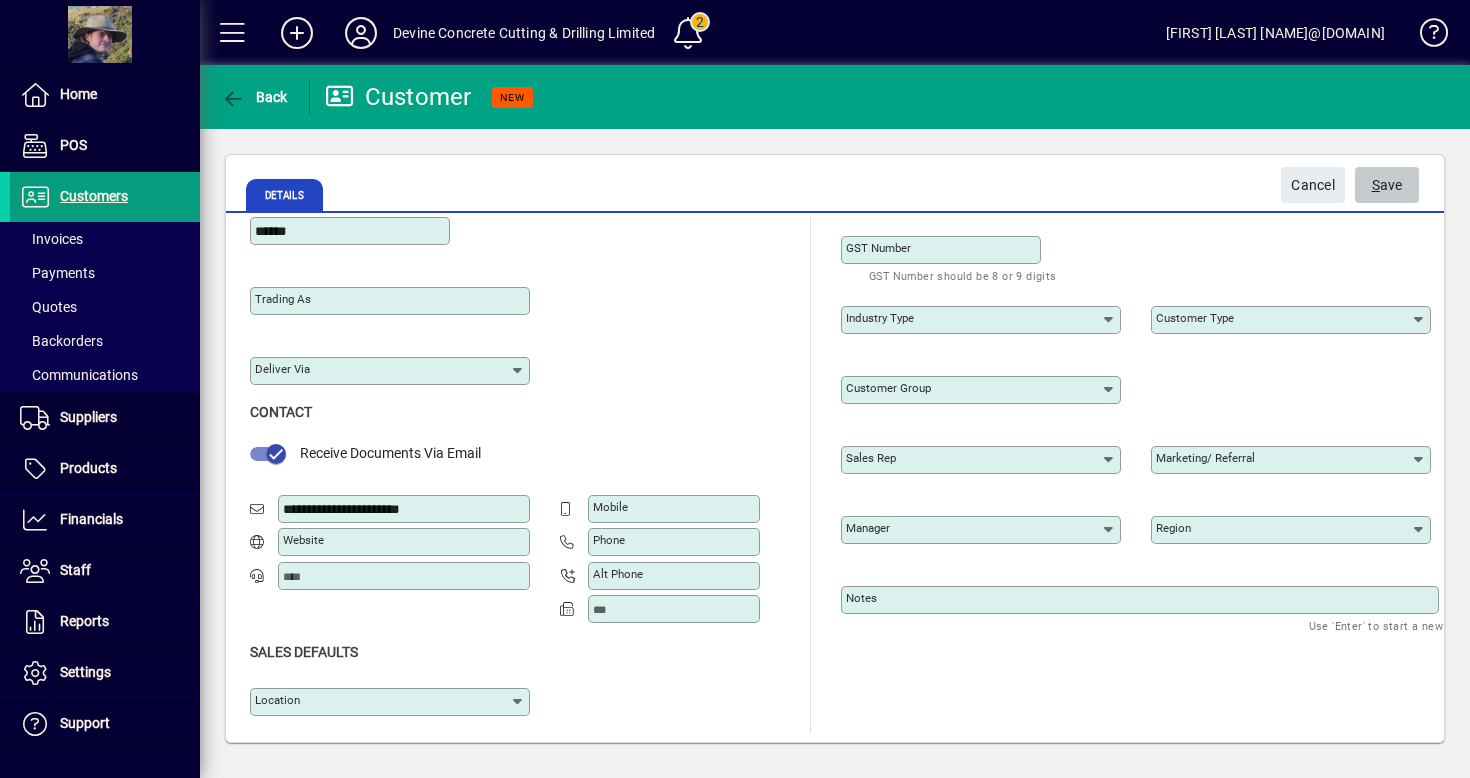 click 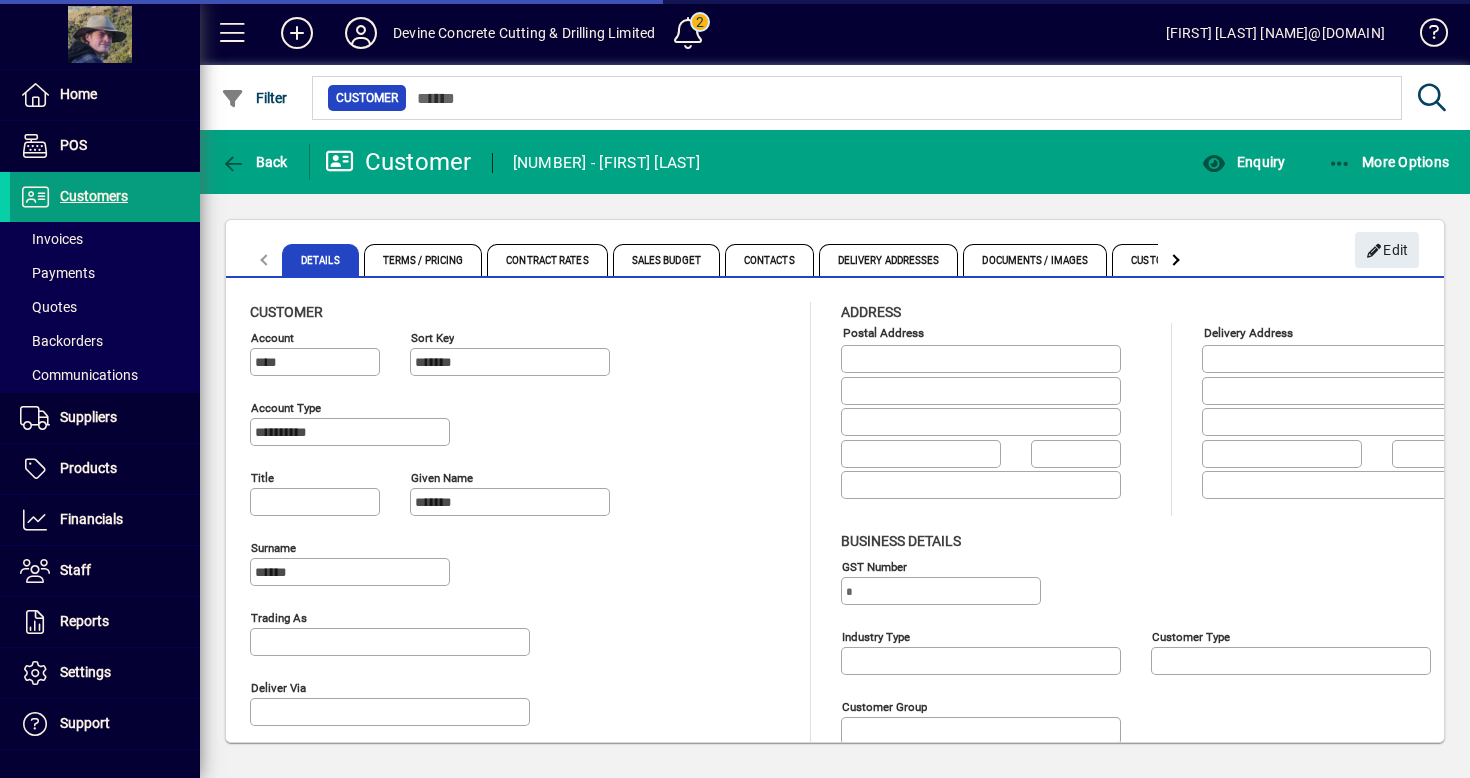 type on "**********" 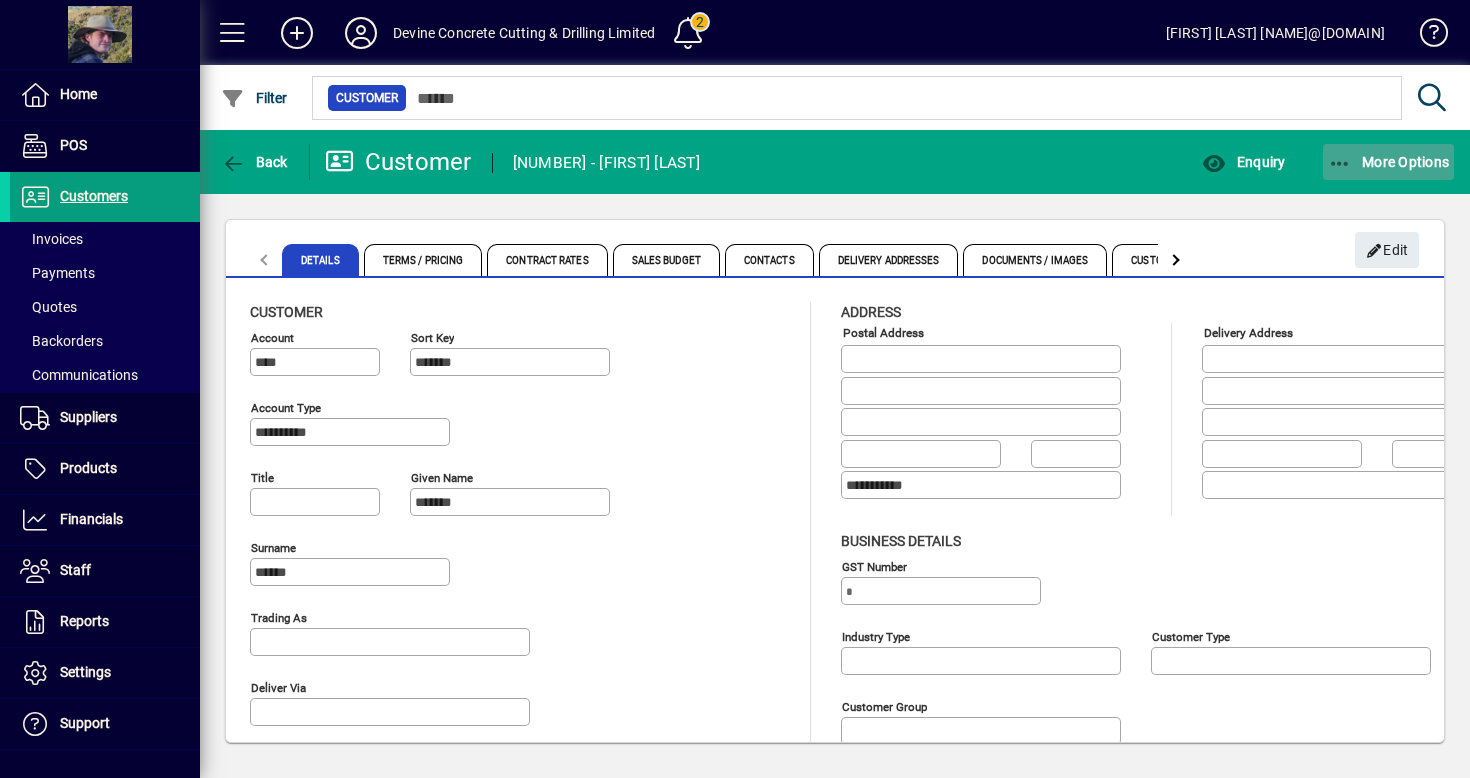 click on "More Options" 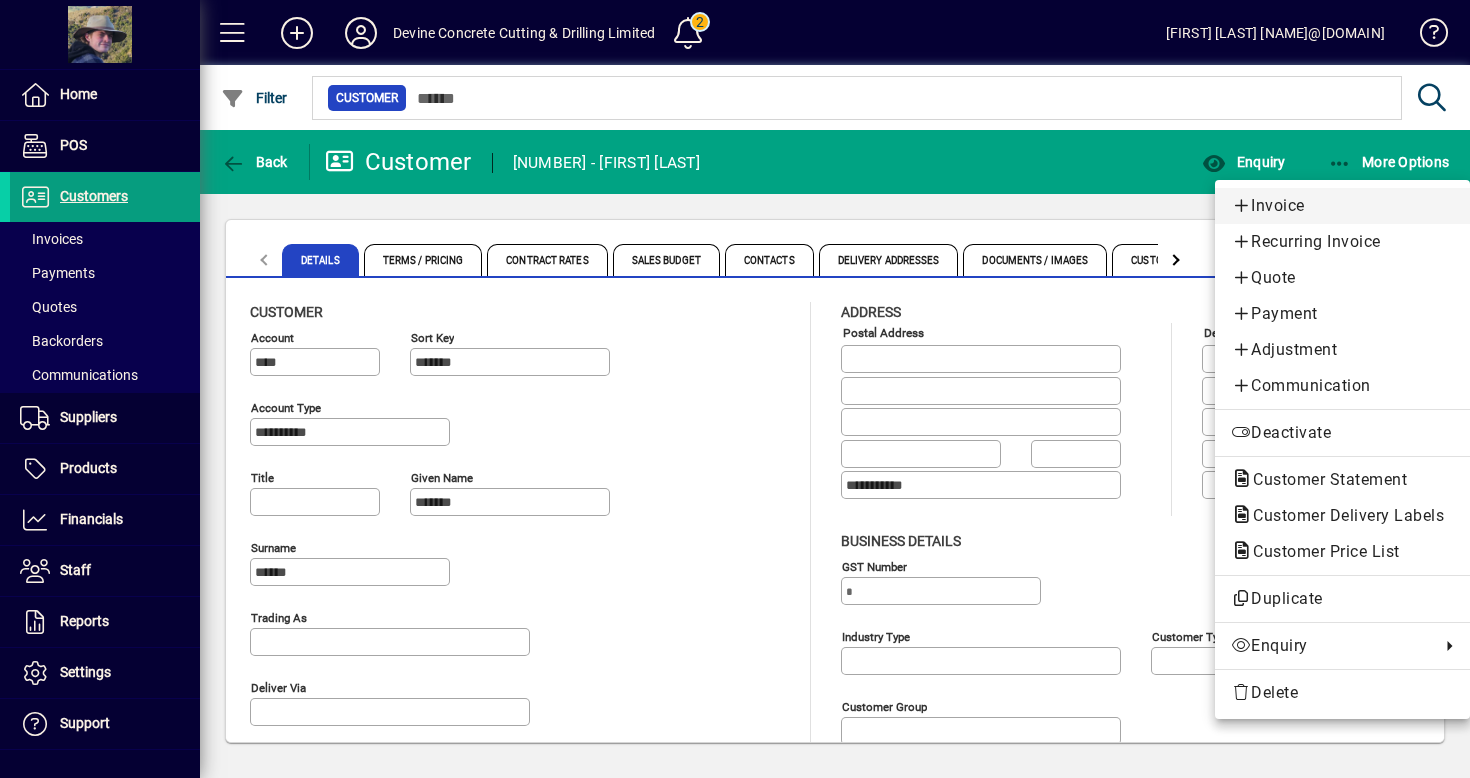 click on "Invoice" at bounding box center [1342, 206] 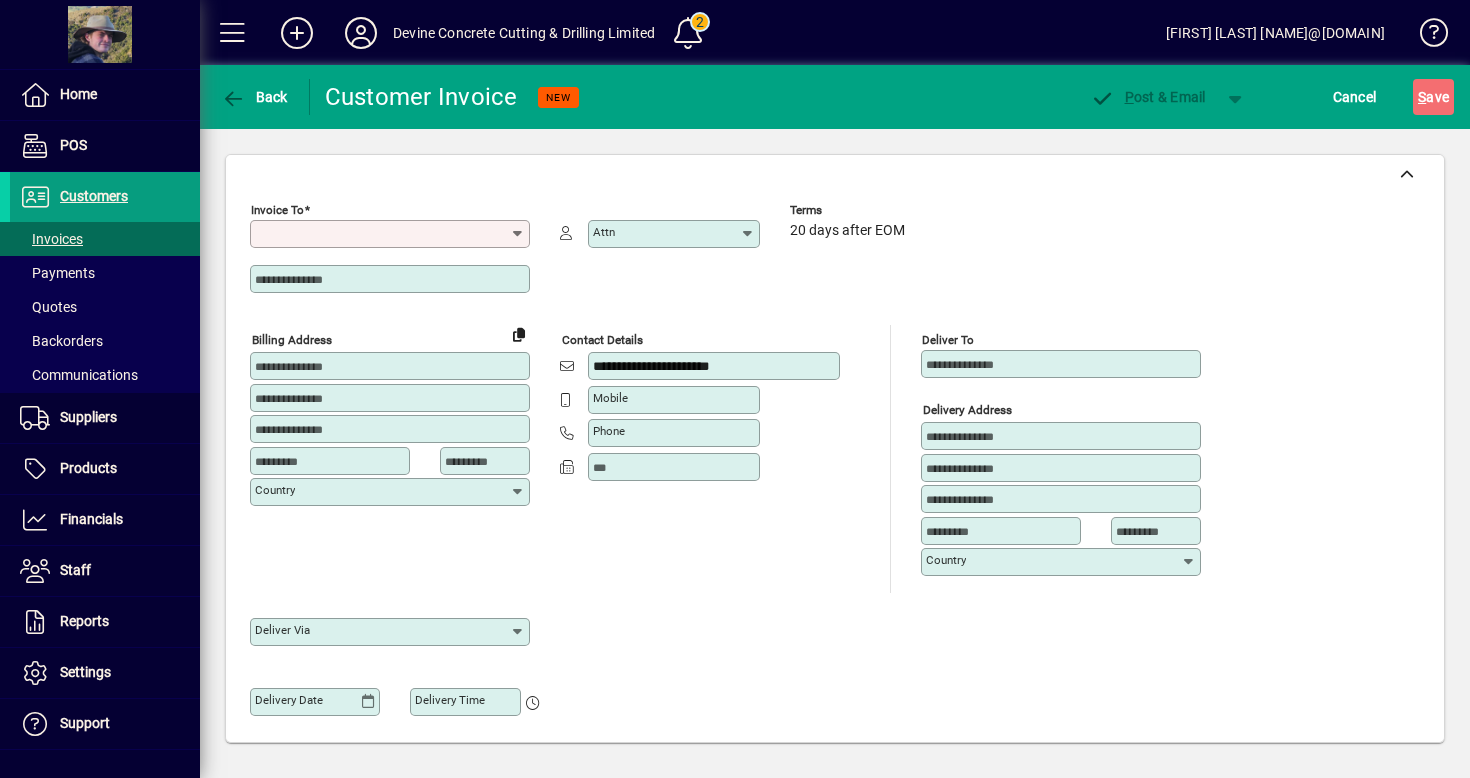 type on "**********" 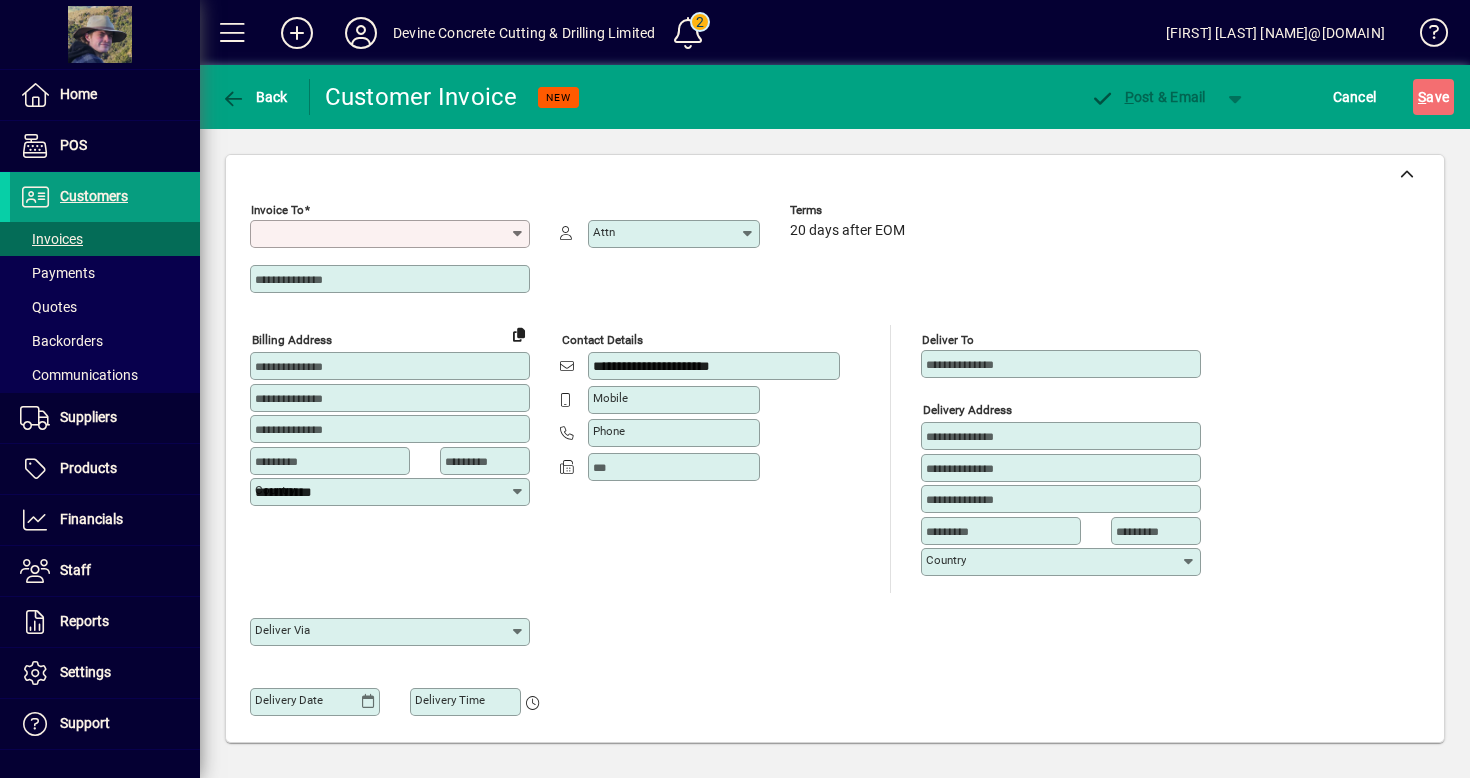 type on "**********" 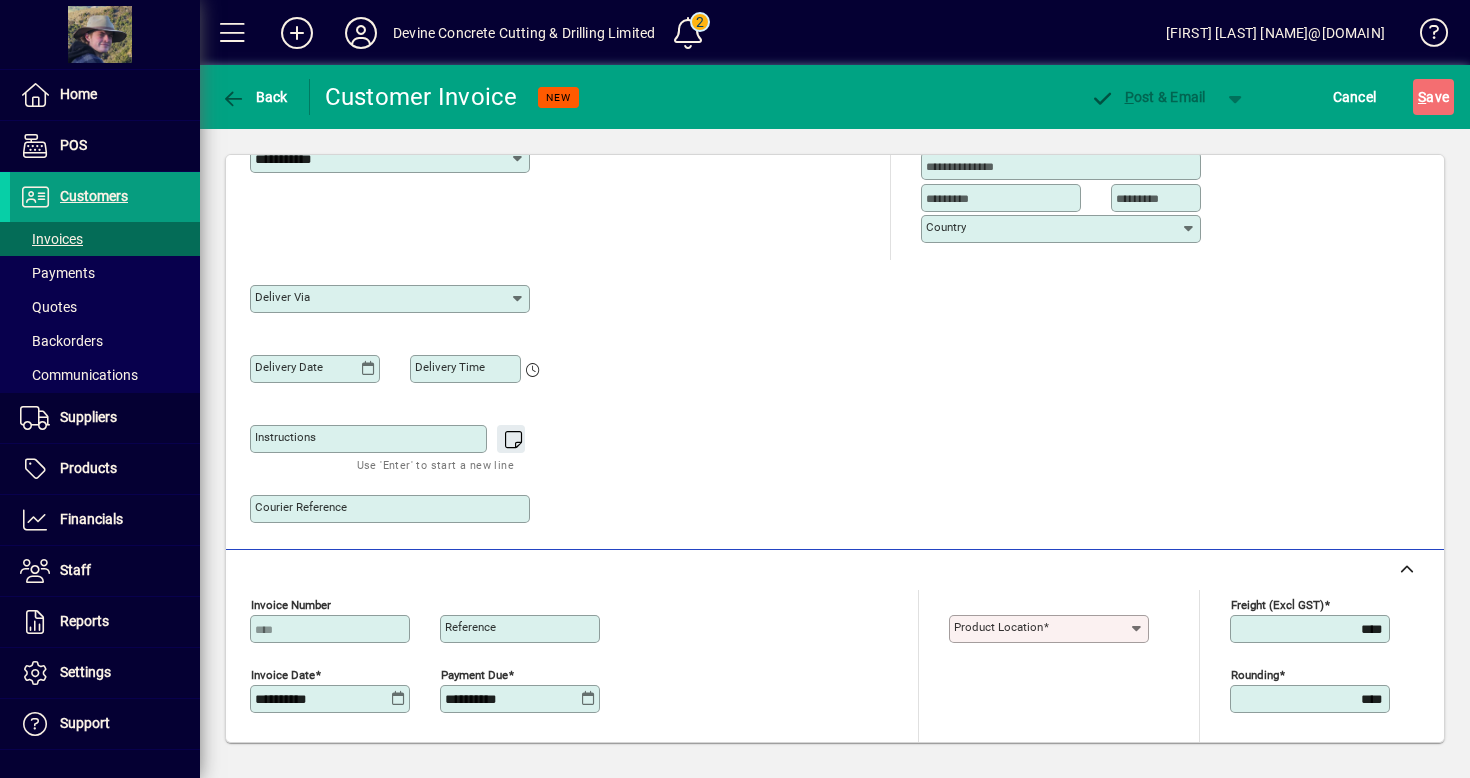 scroll, scrollTop: 358, scrollLeft: 0, axis: vertical 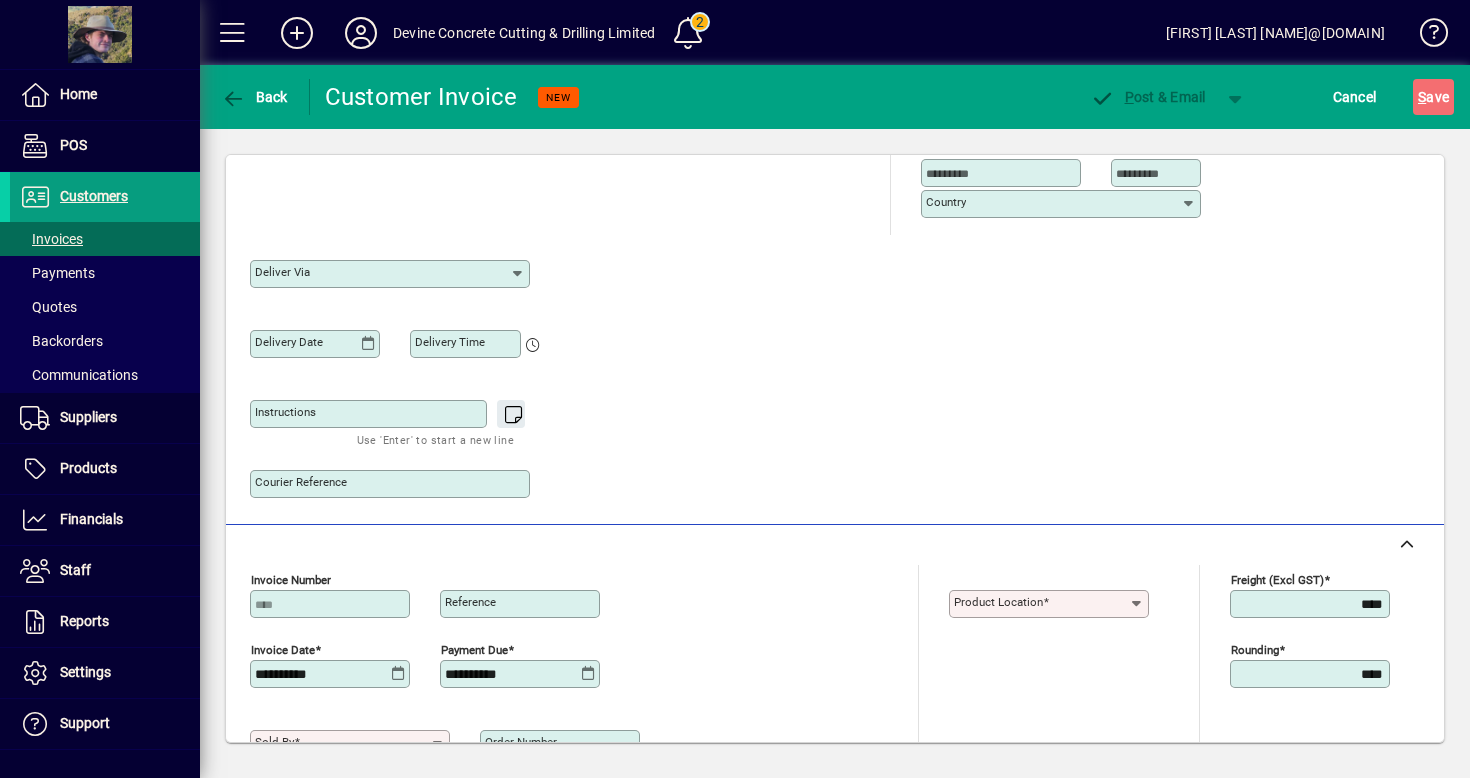 click on "Product location" at bounding box center [1041, 604] 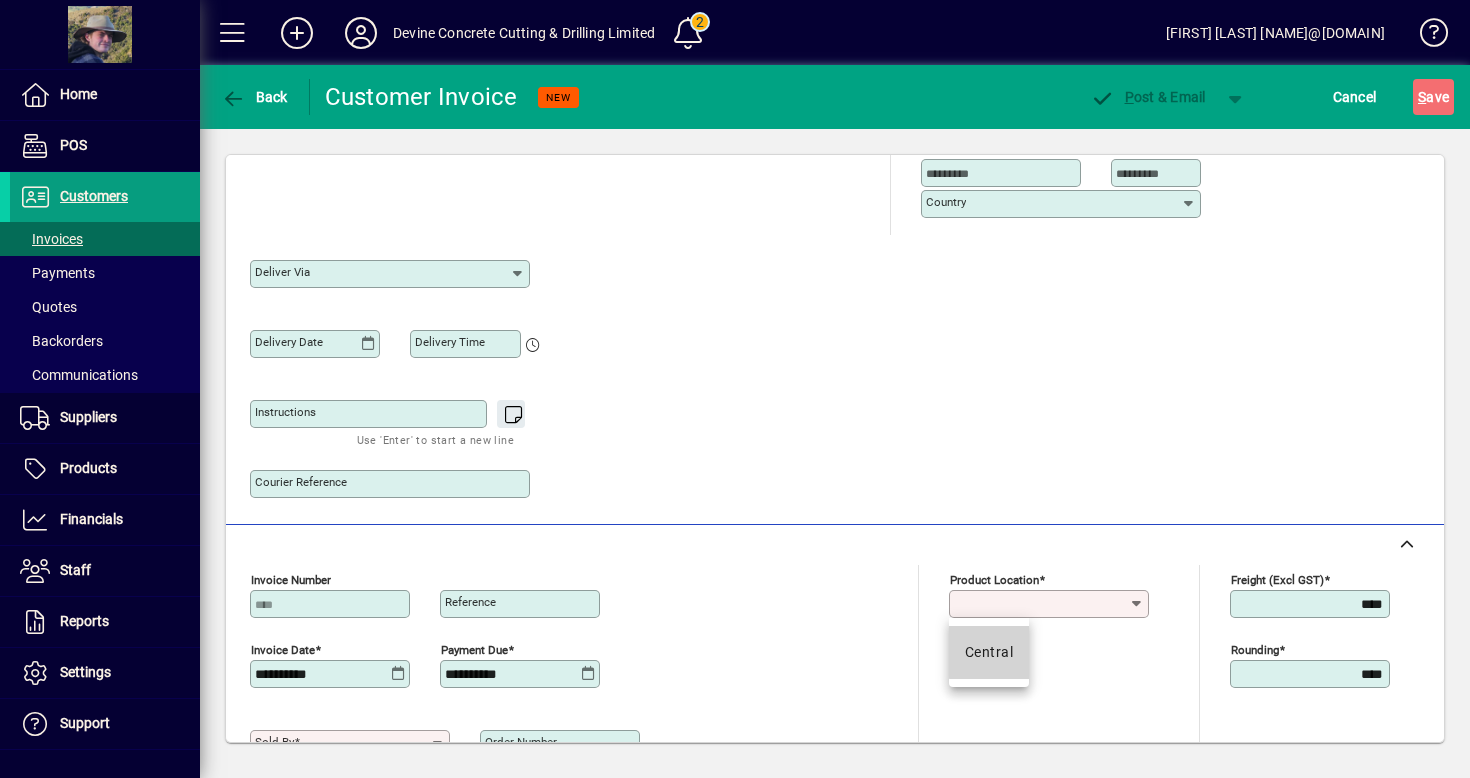 click on "Central" at bounding box center [989, 652] 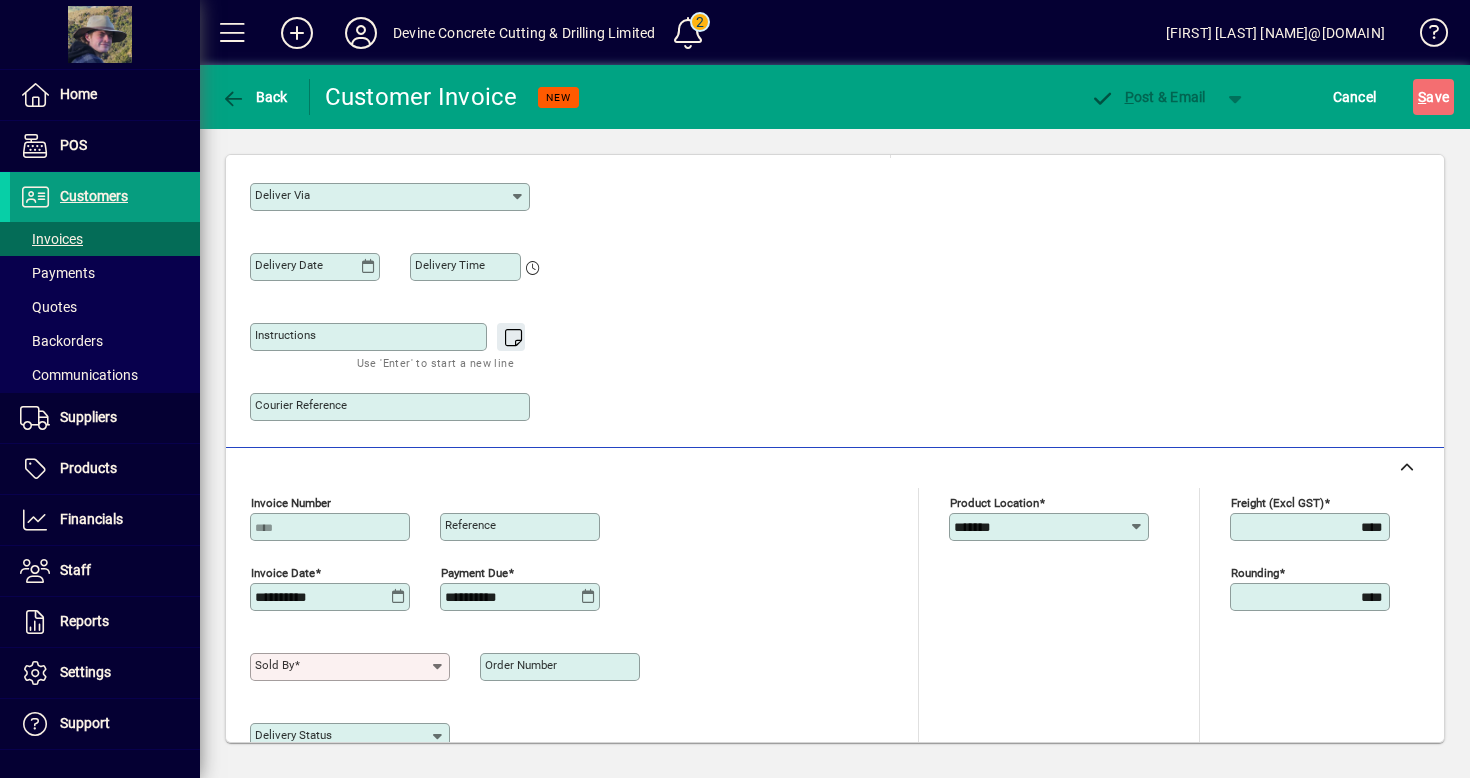 scroll, scrollTop: 458, scrollLeft: 0, axis: vertical 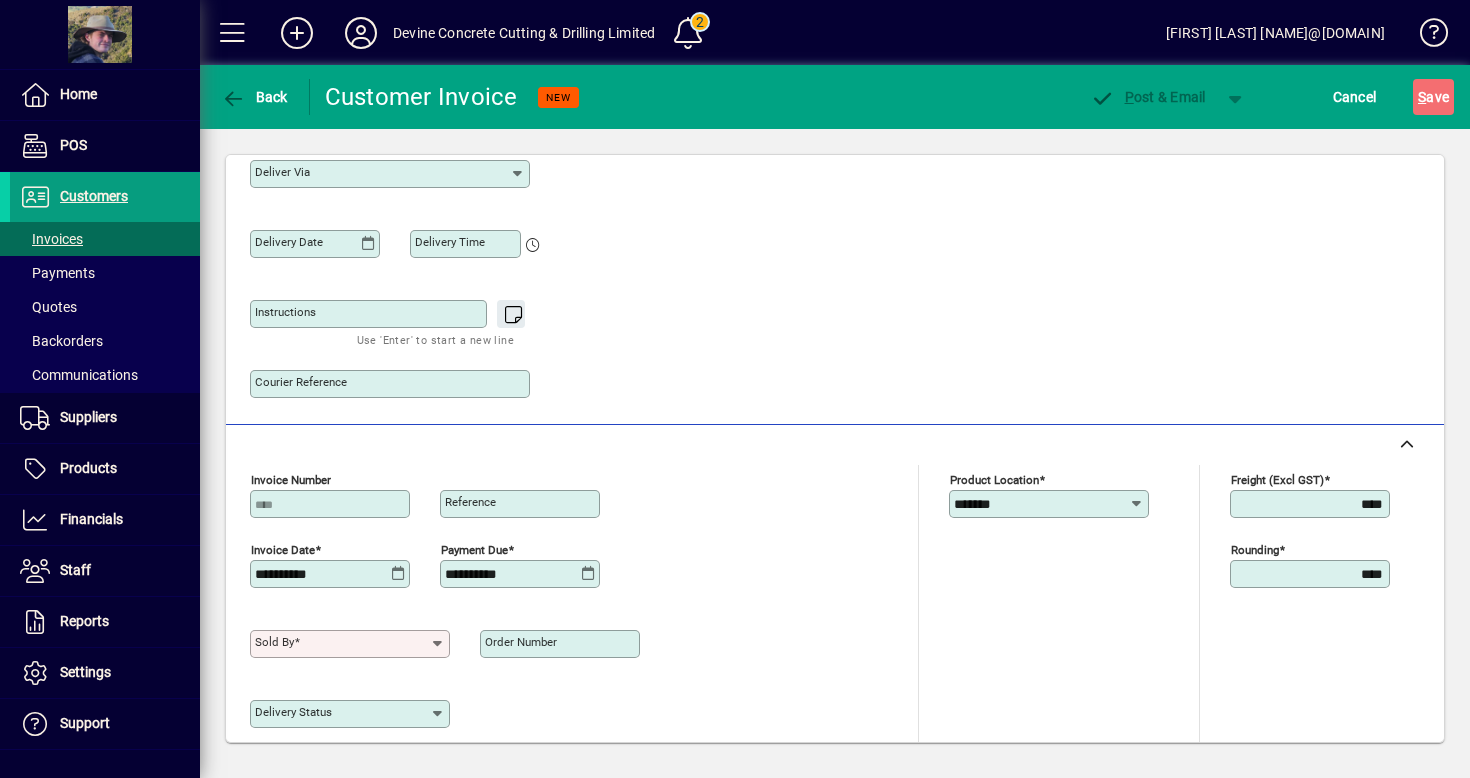 click 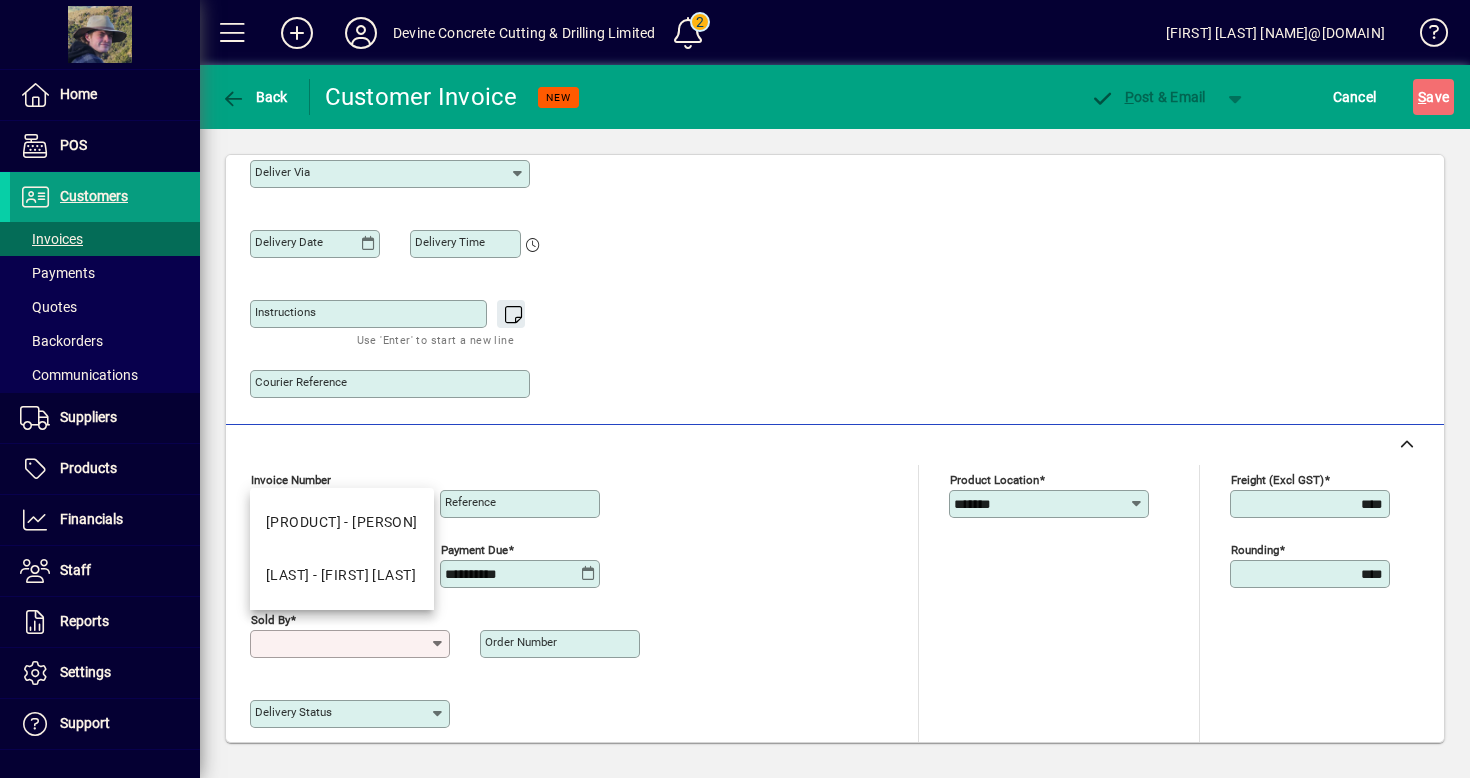 click on "Sold by" at bounding box center (342, 644) 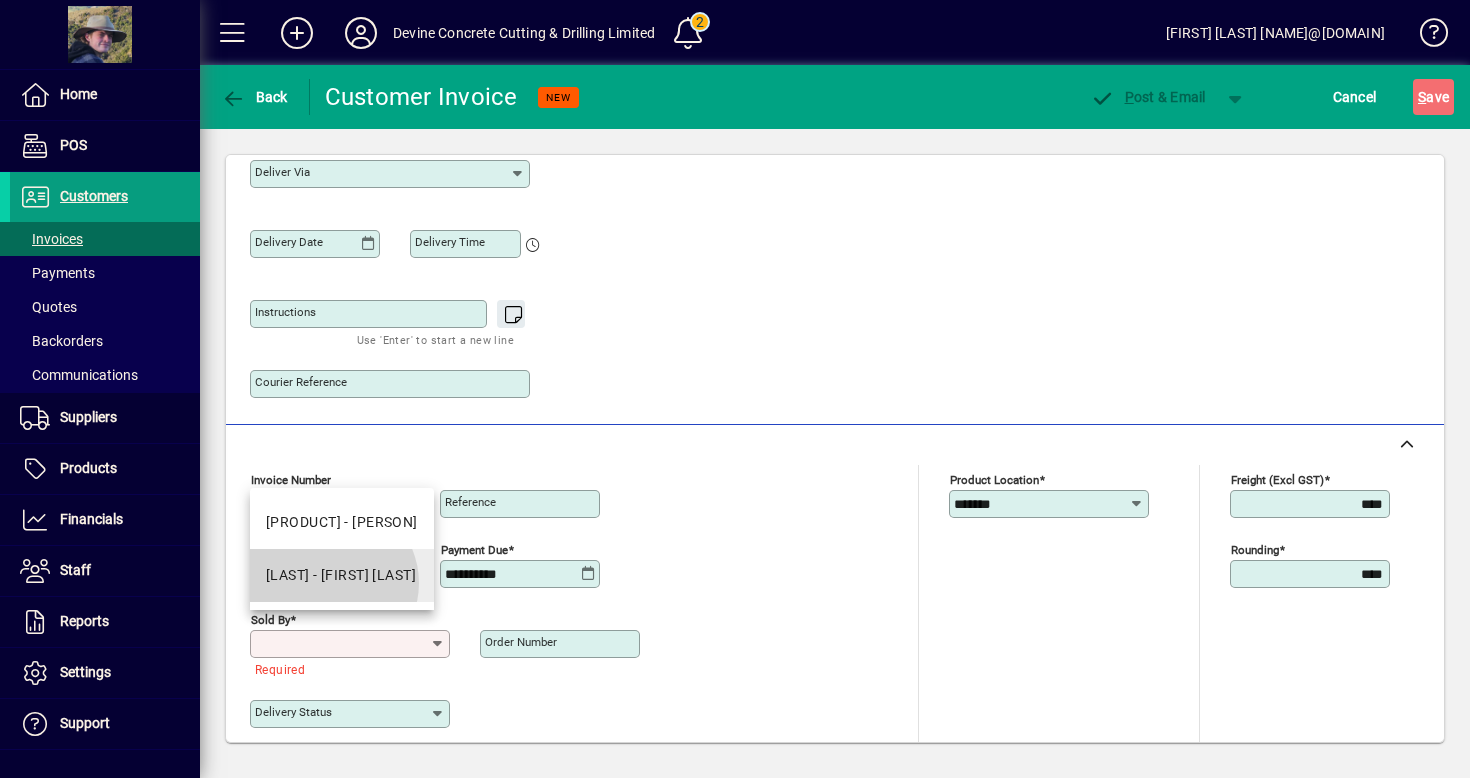 click on "[LAST] - [FIRST] [LAST]" at bounding box center [341, 575] 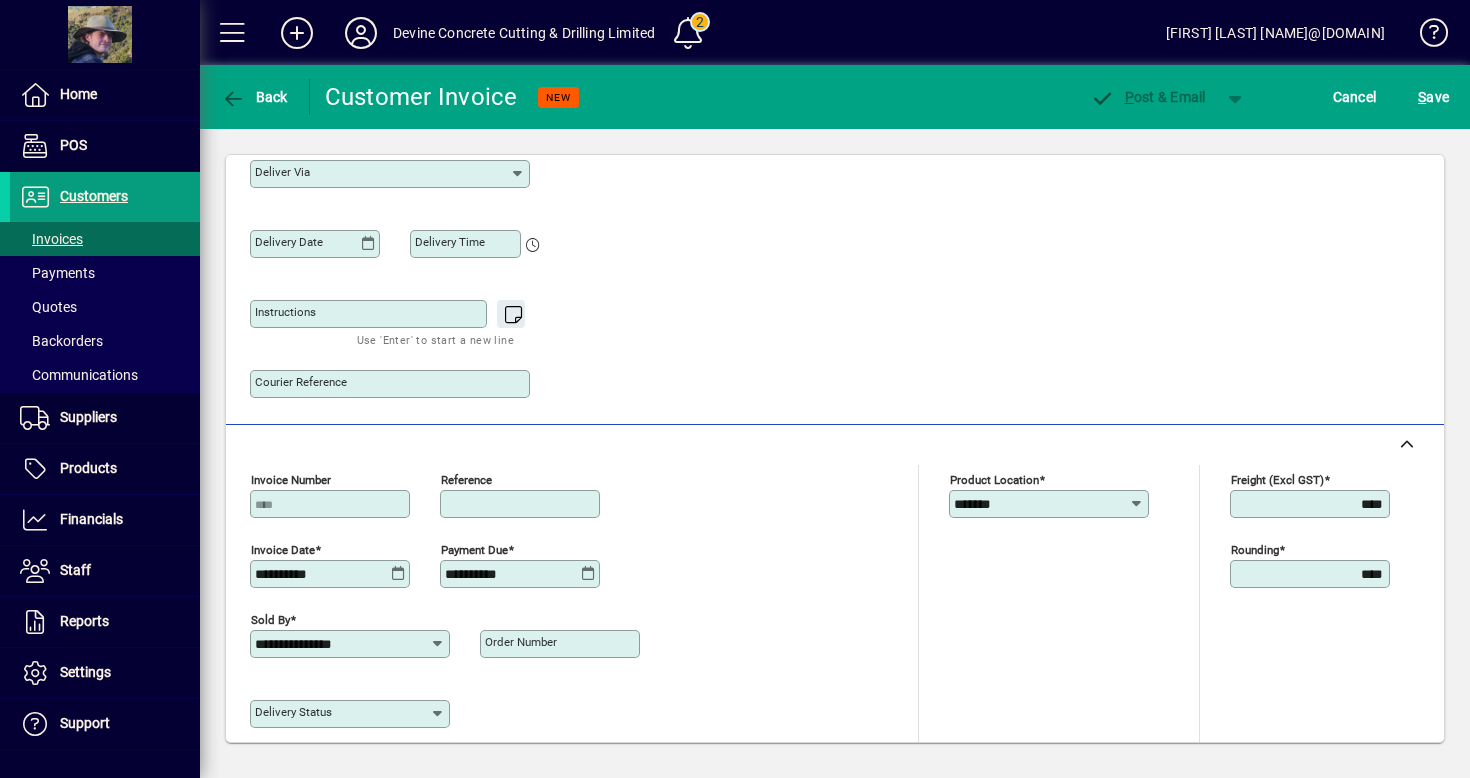 click on "Reference" at bounding box center (522, 504) 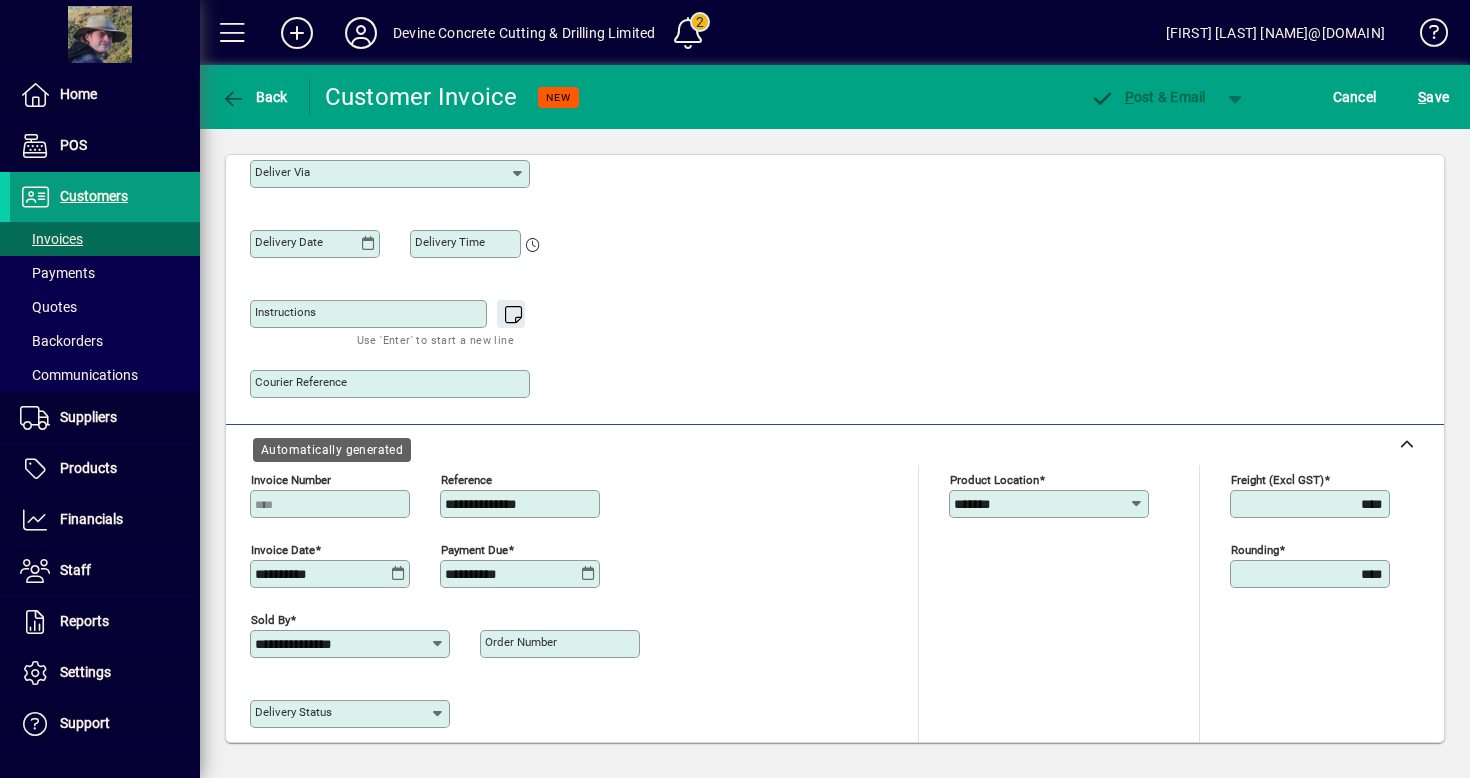 click on "**********" 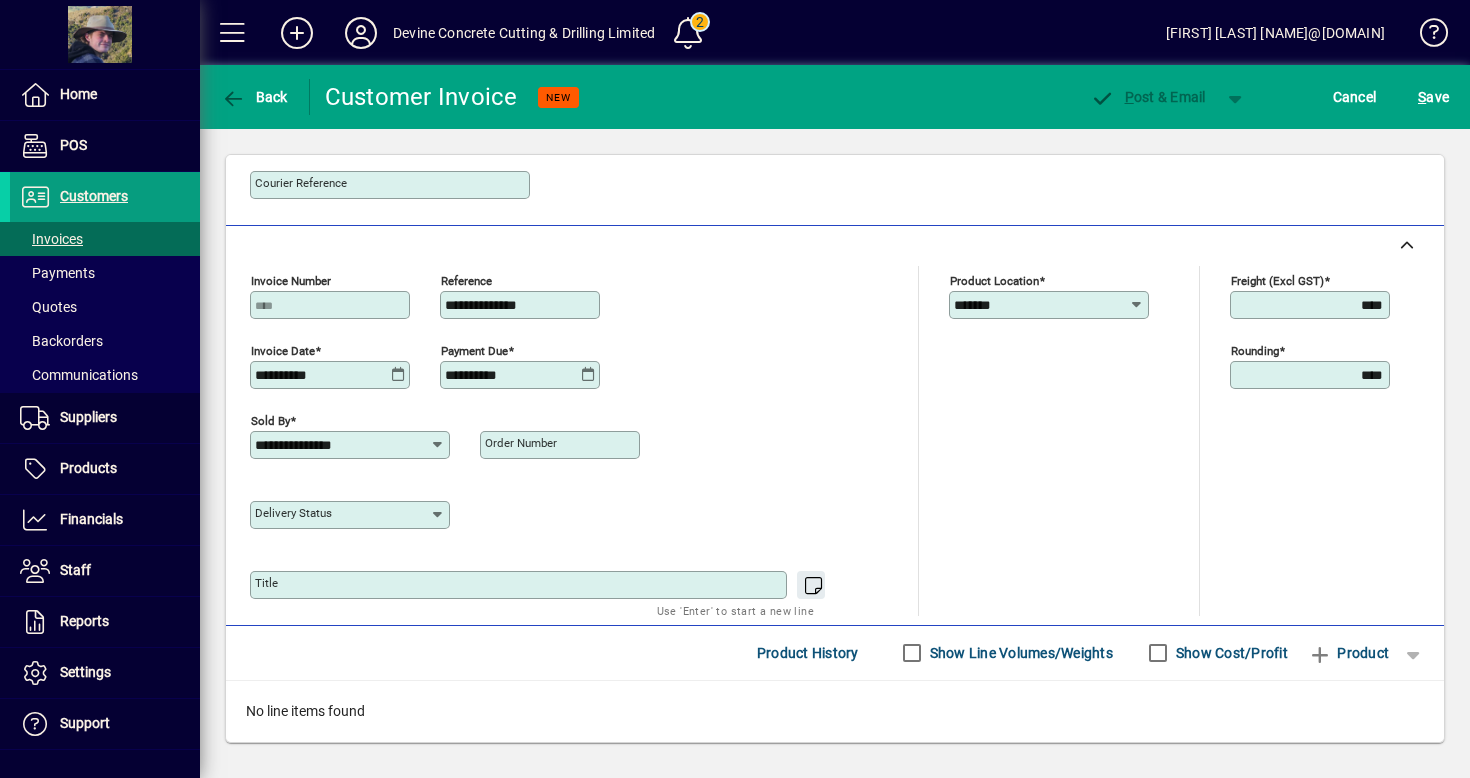scroll, scrollTop: 768, scrollLeft: 0, axis: vertical 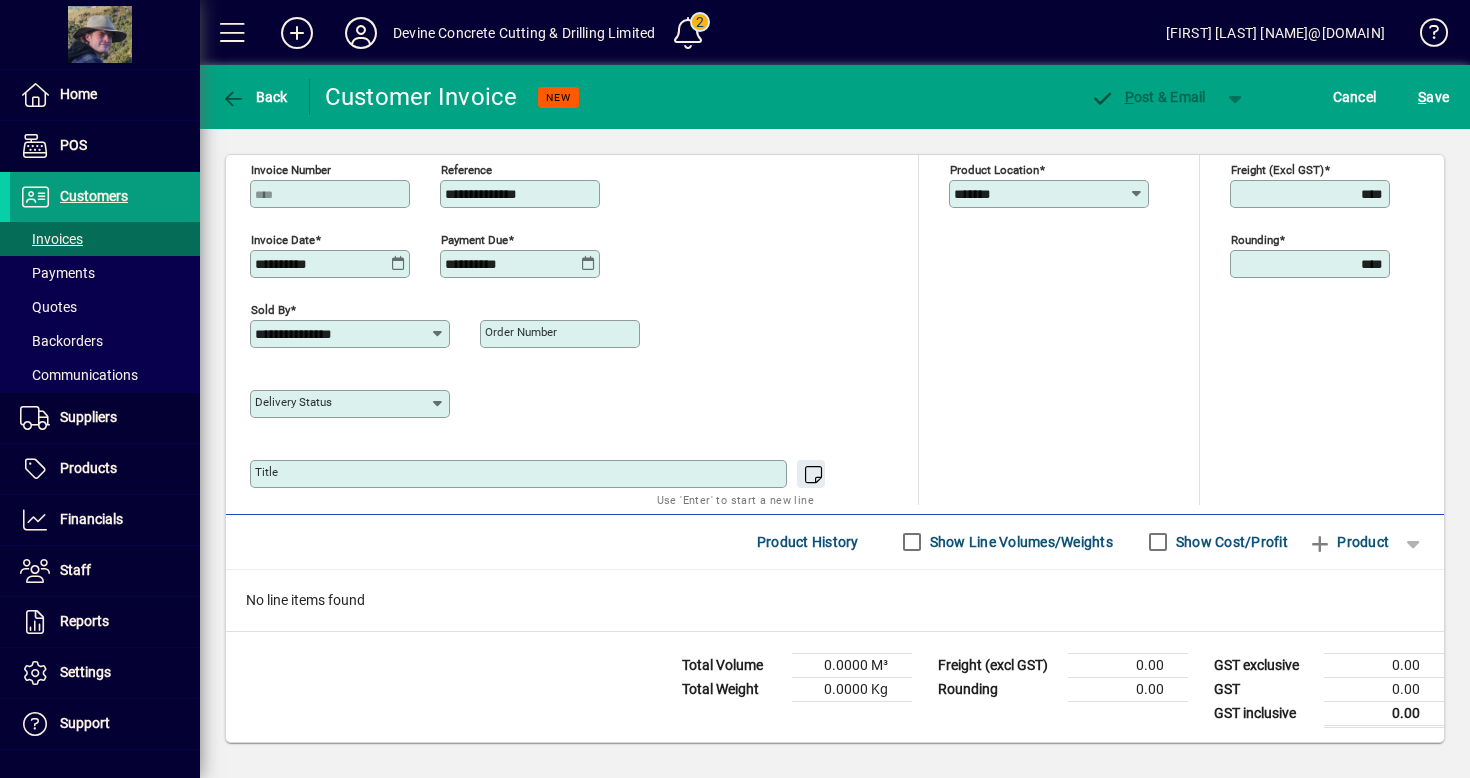 type on "**********" 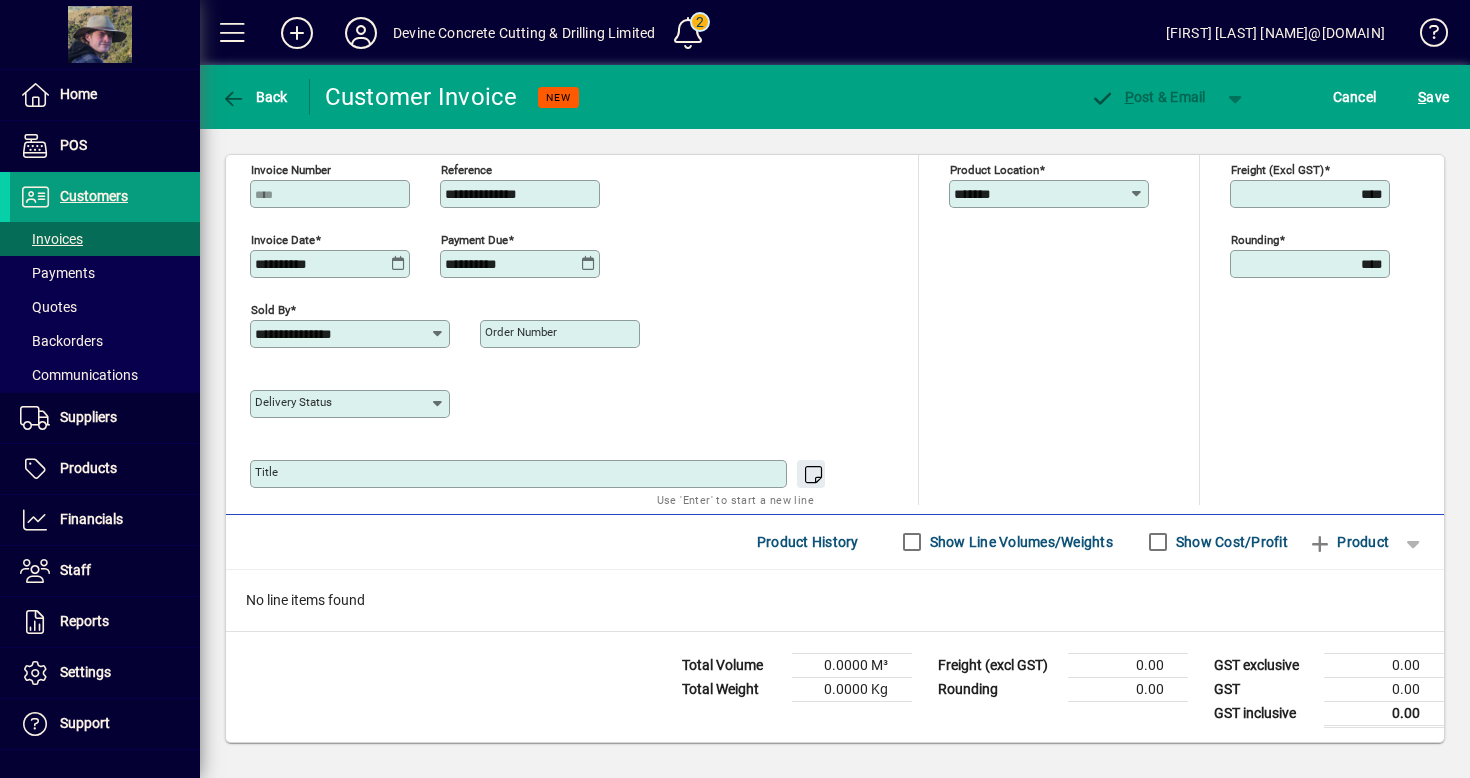 click 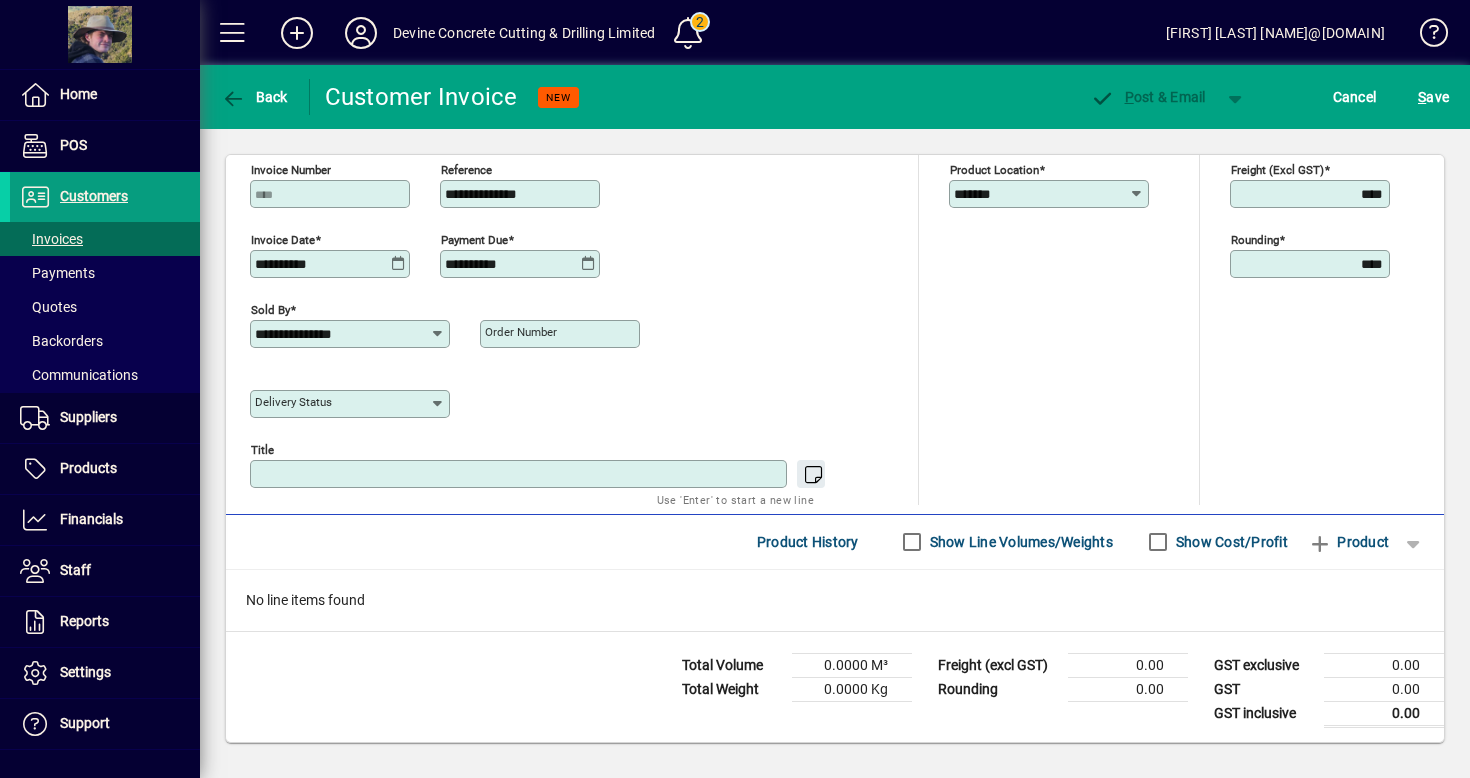 paste on "**********" 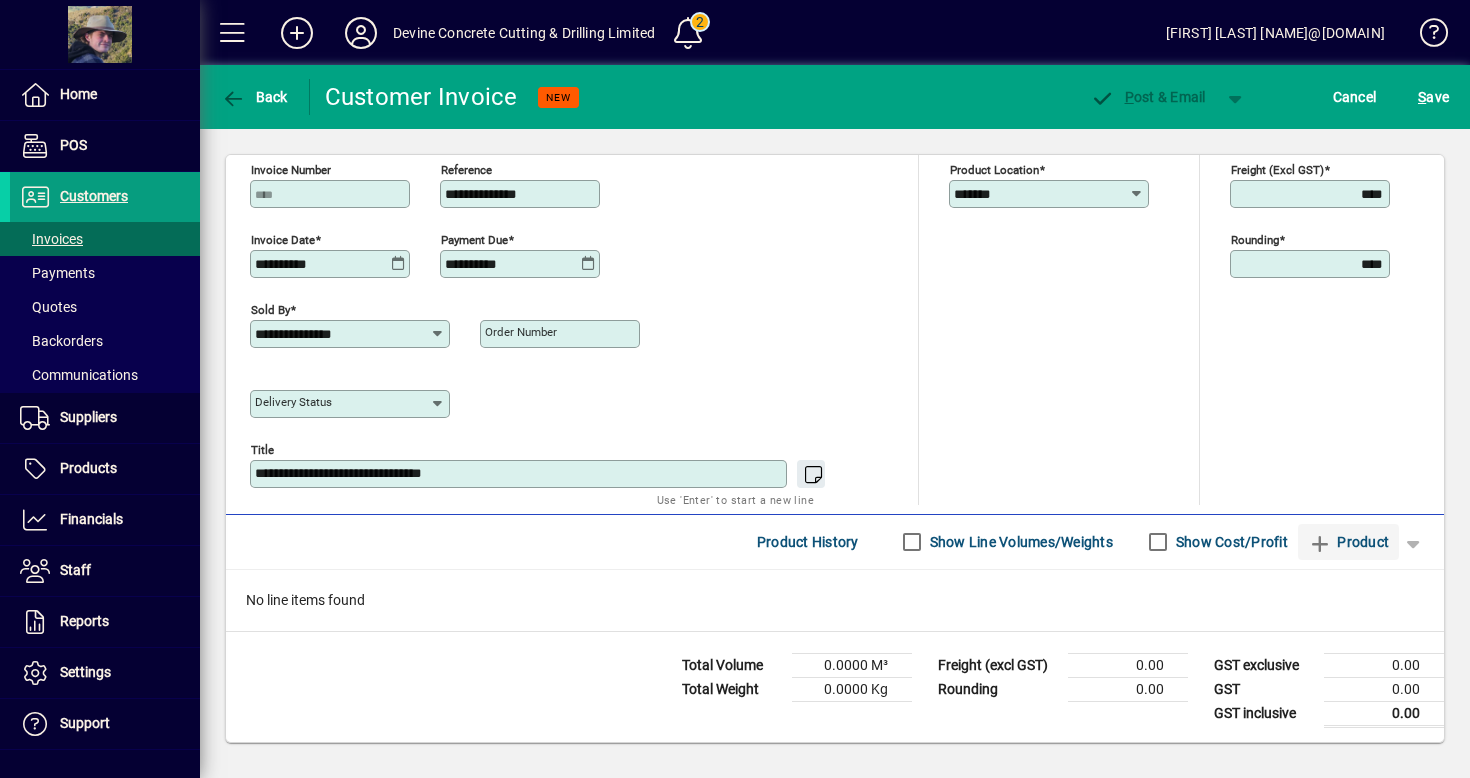 type on "**********" 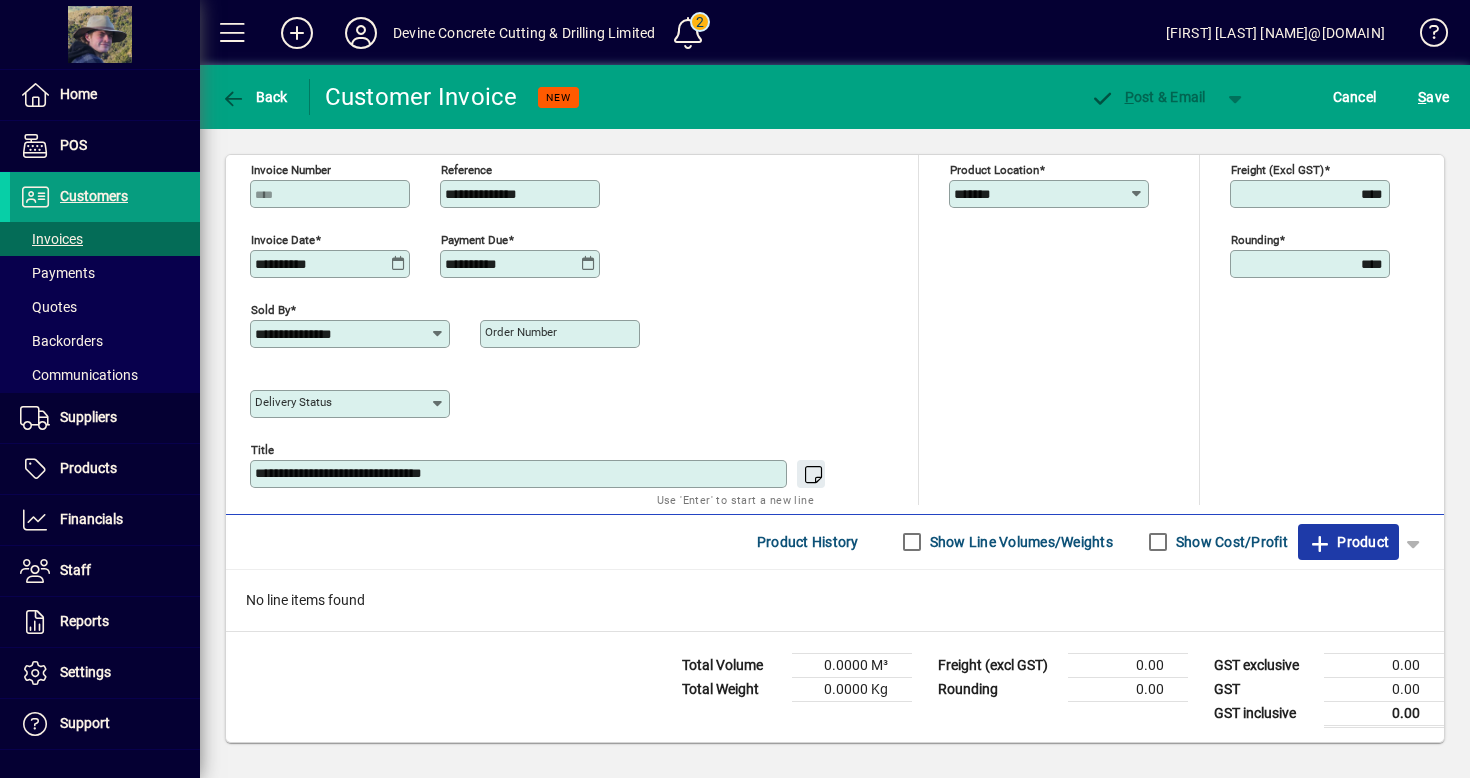 click on "Product" 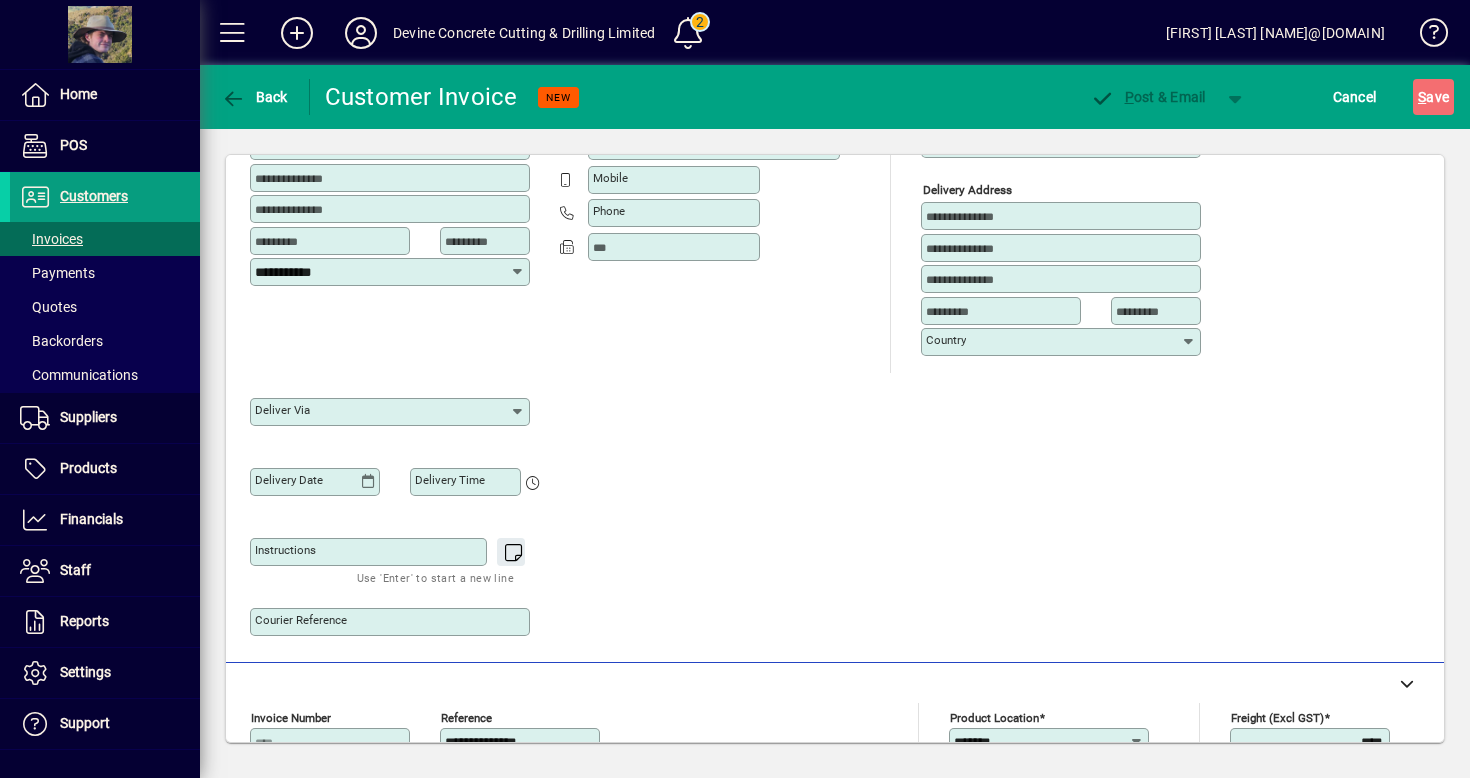 scroll, scrollTop: 25, scrollLeft: 0, axis: vertical 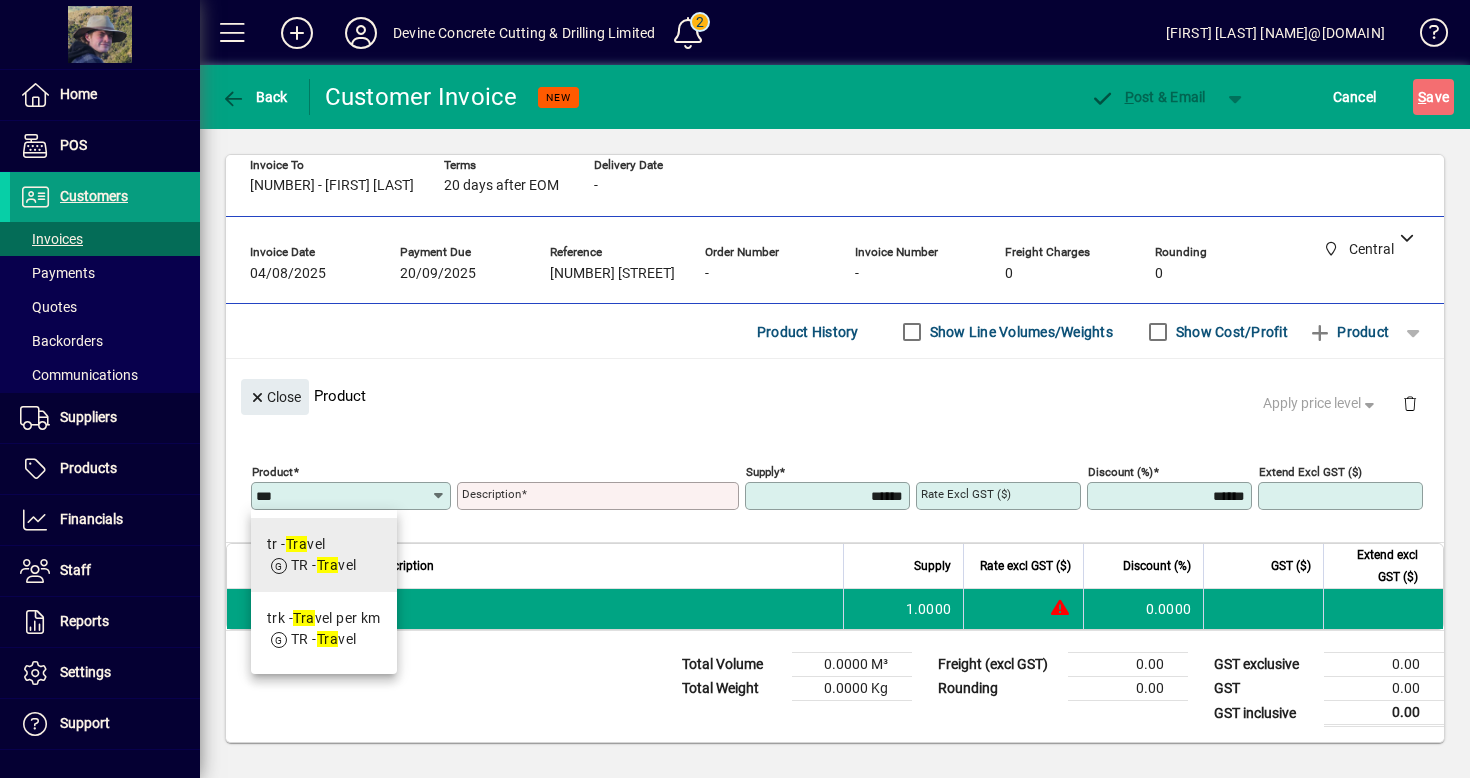 click on "Tra" at bounding box center (327, 565) 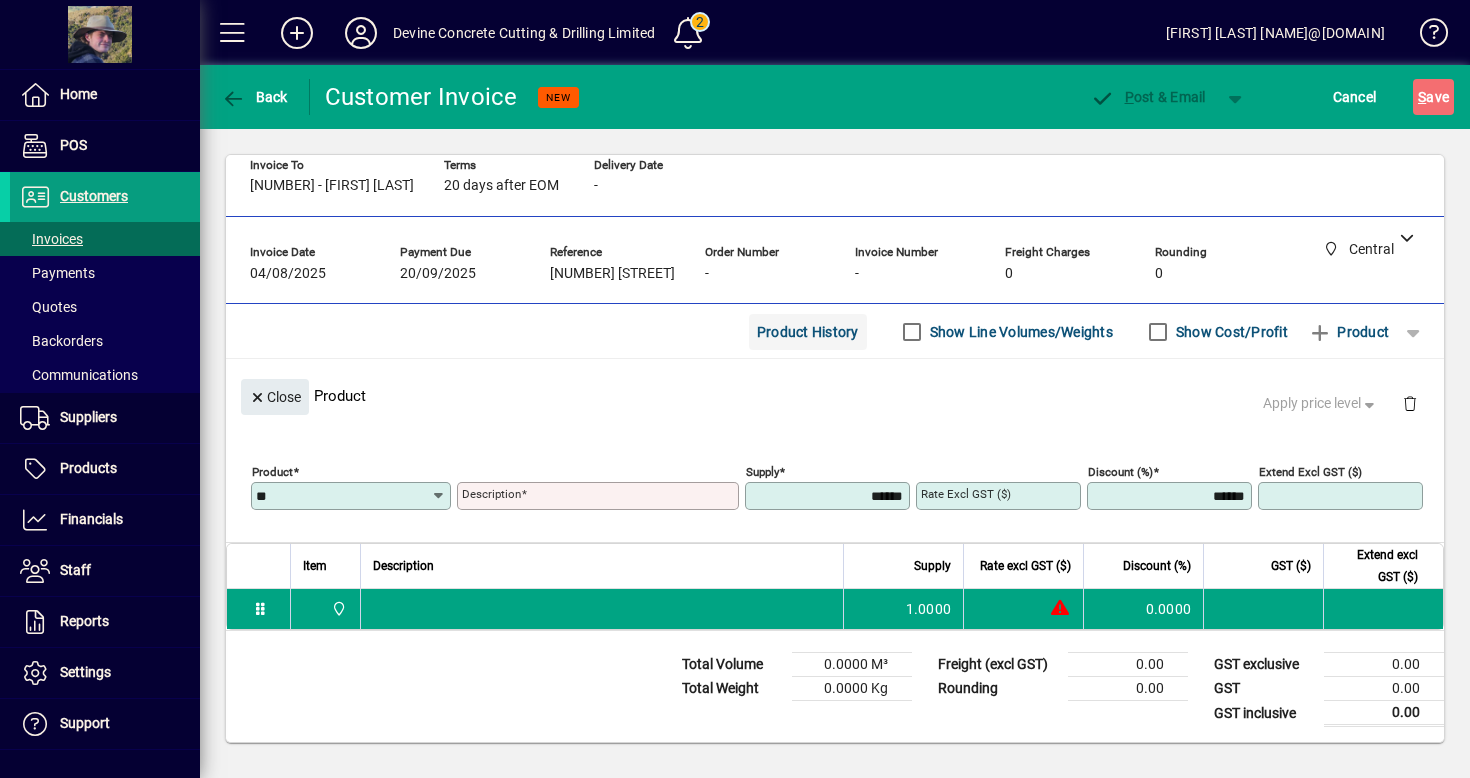 type on "******" 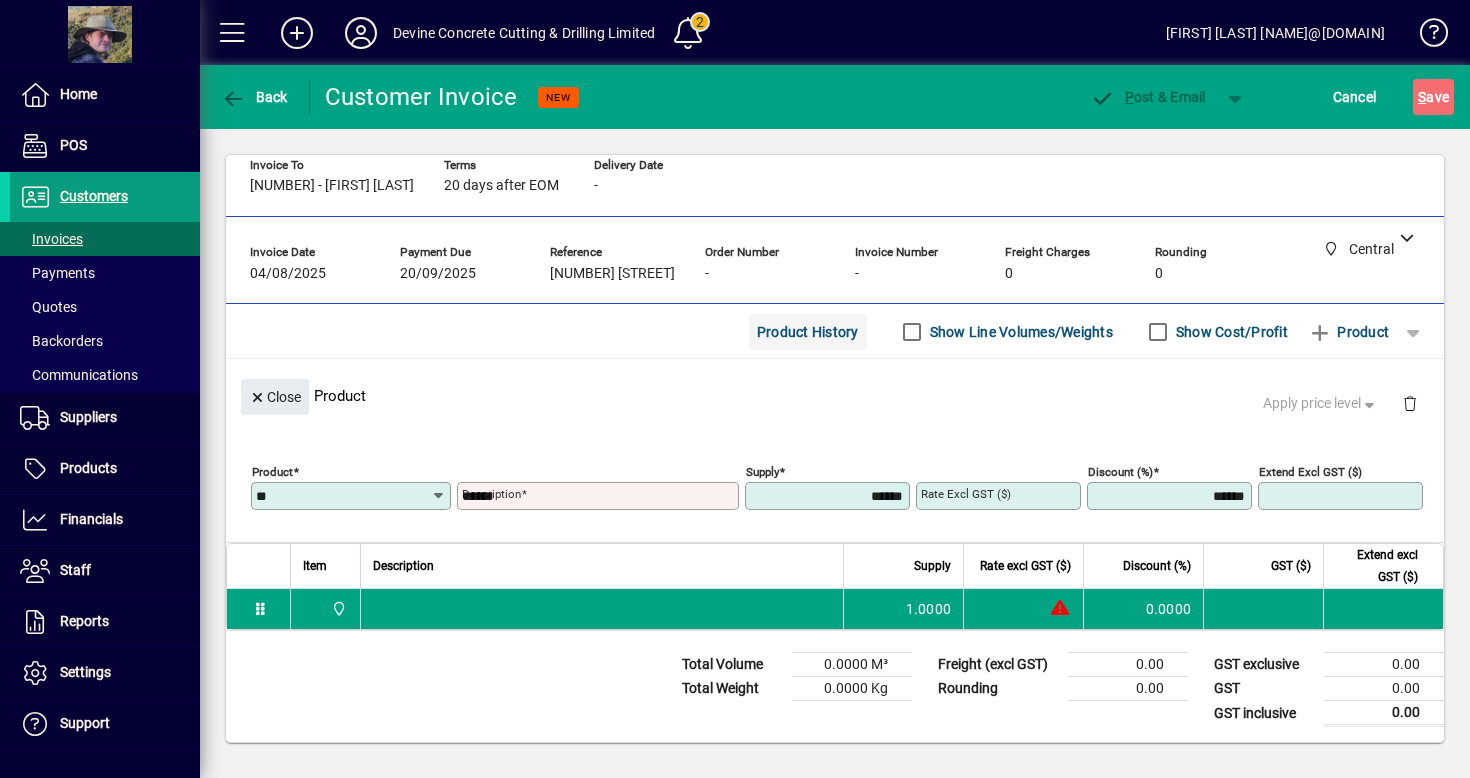 type on "*******" 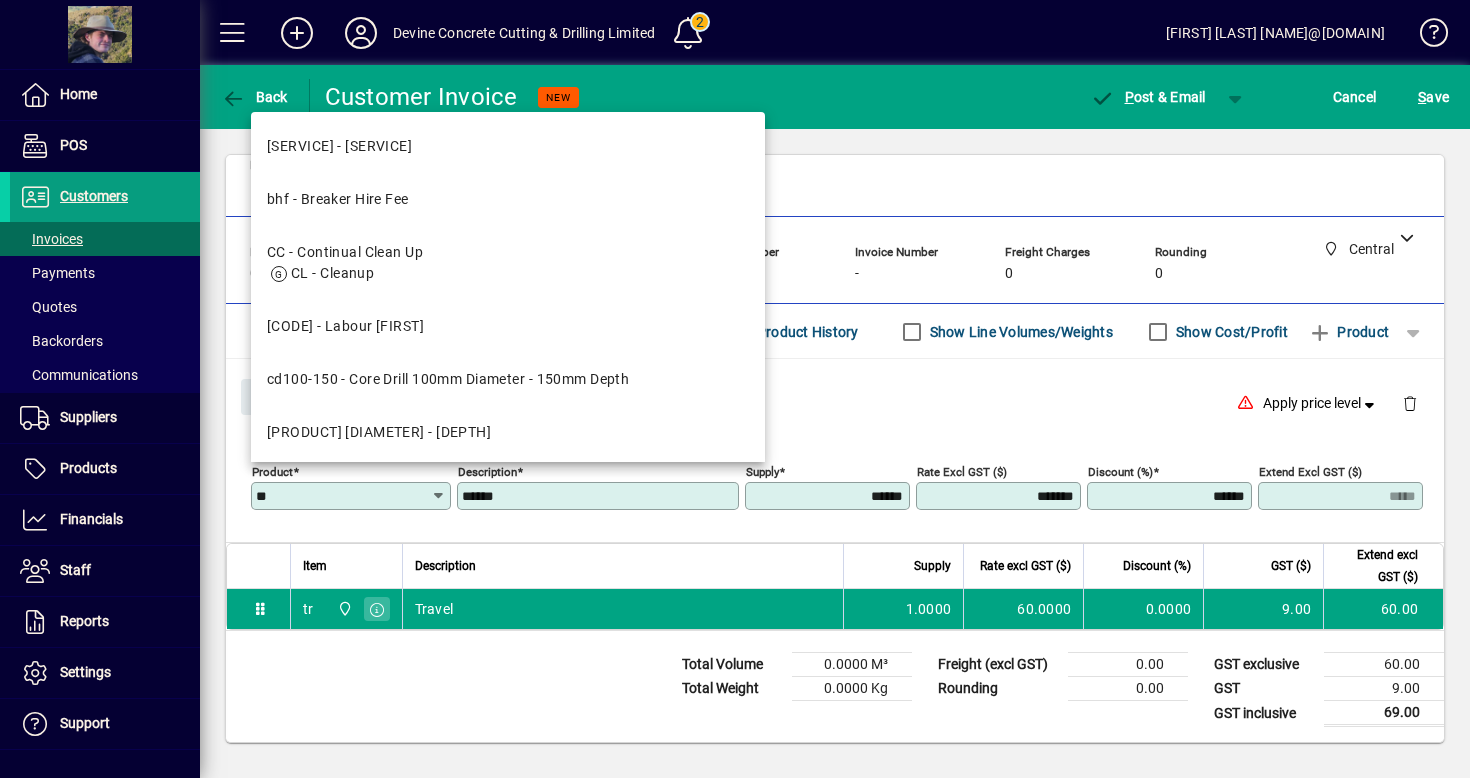 click on "**" at bounding box center (343, 496) 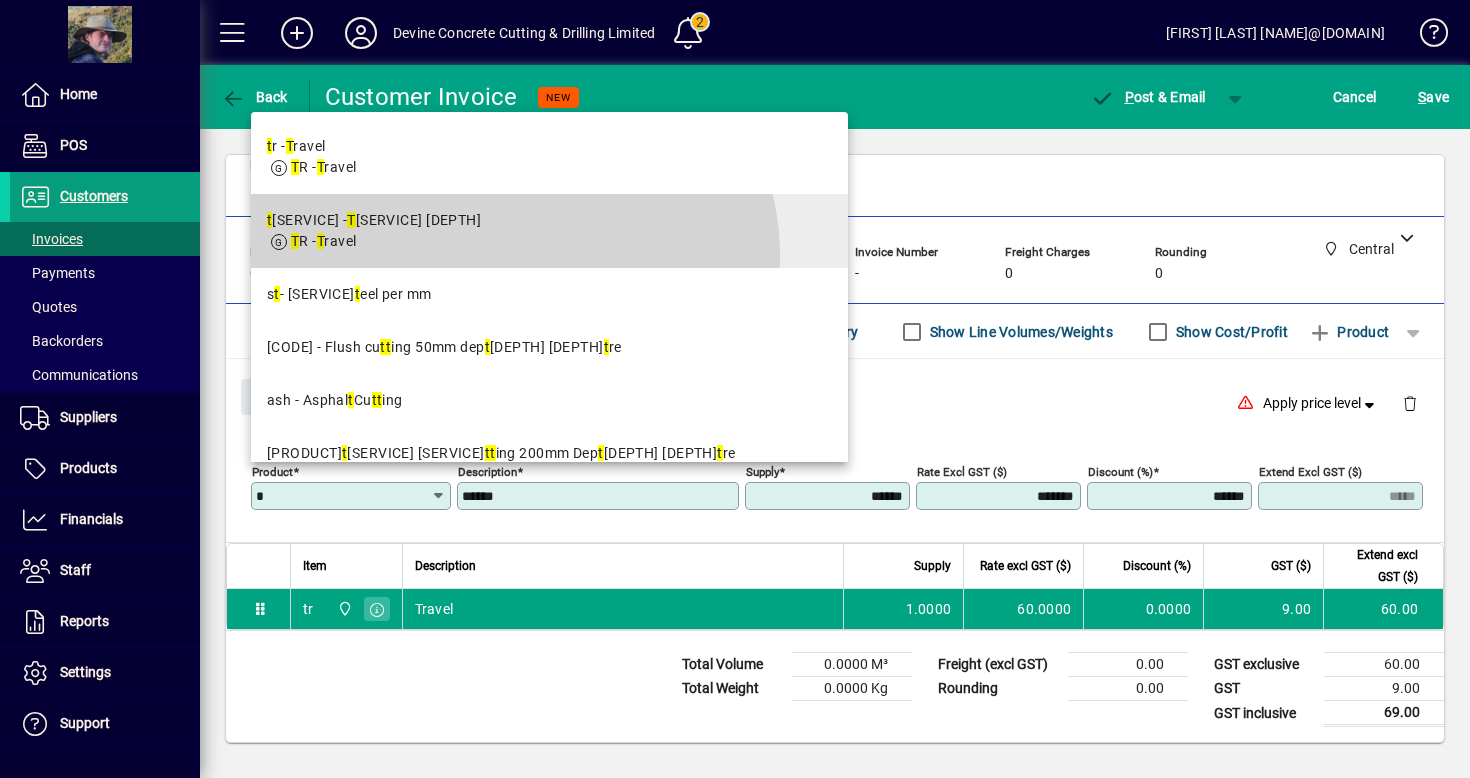 click on "t rk - Travel per km T R - Travel" at bounding box center (549, 231) 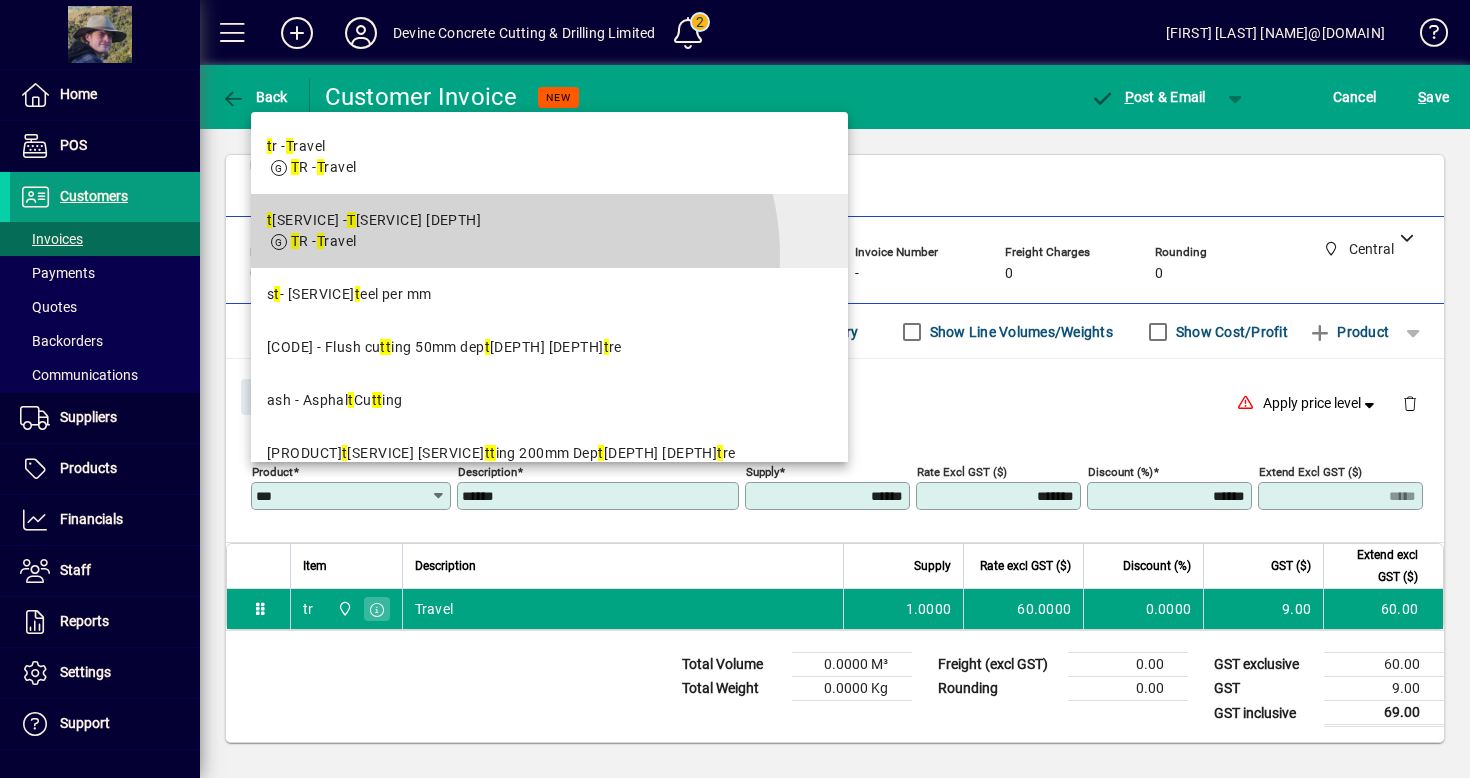 type on "**********" 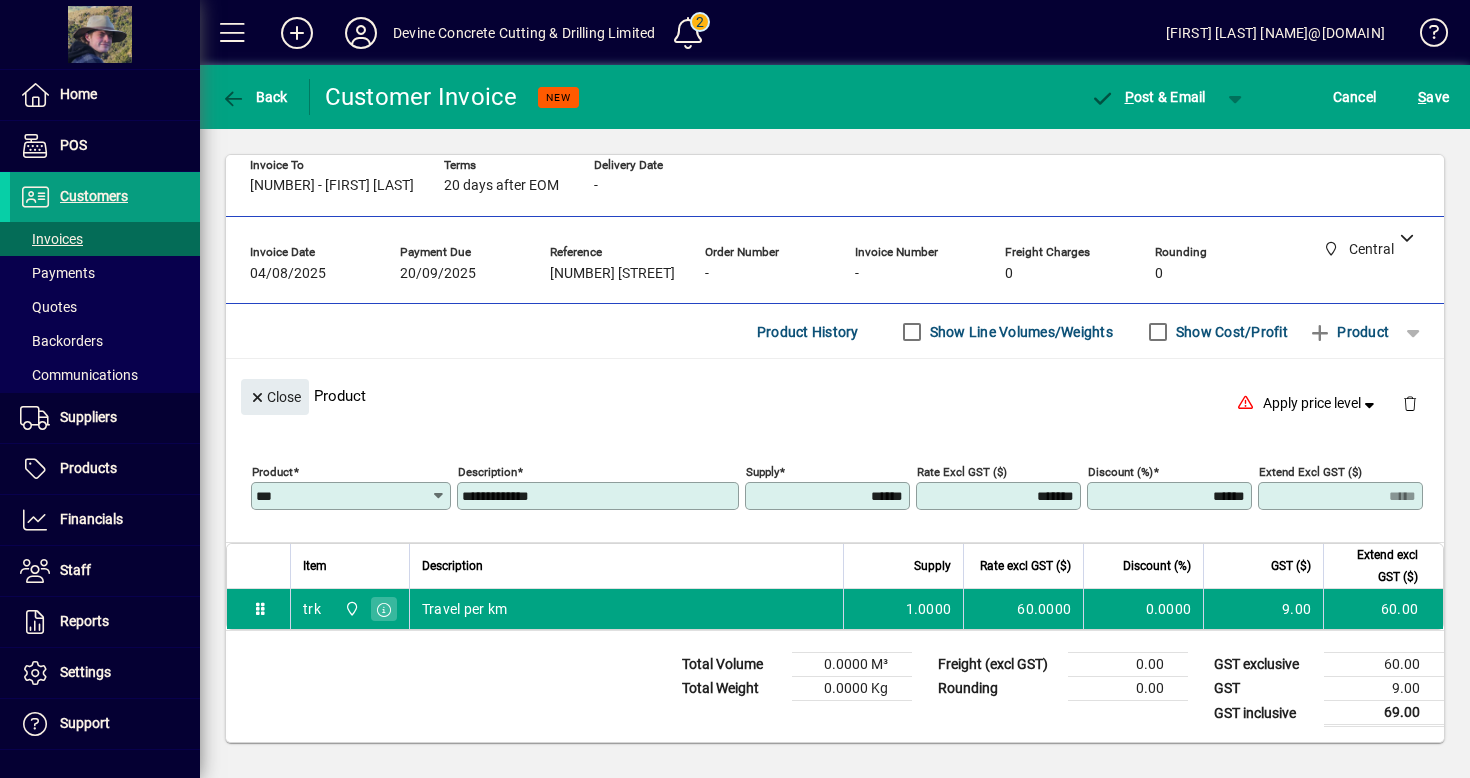 type on "******" 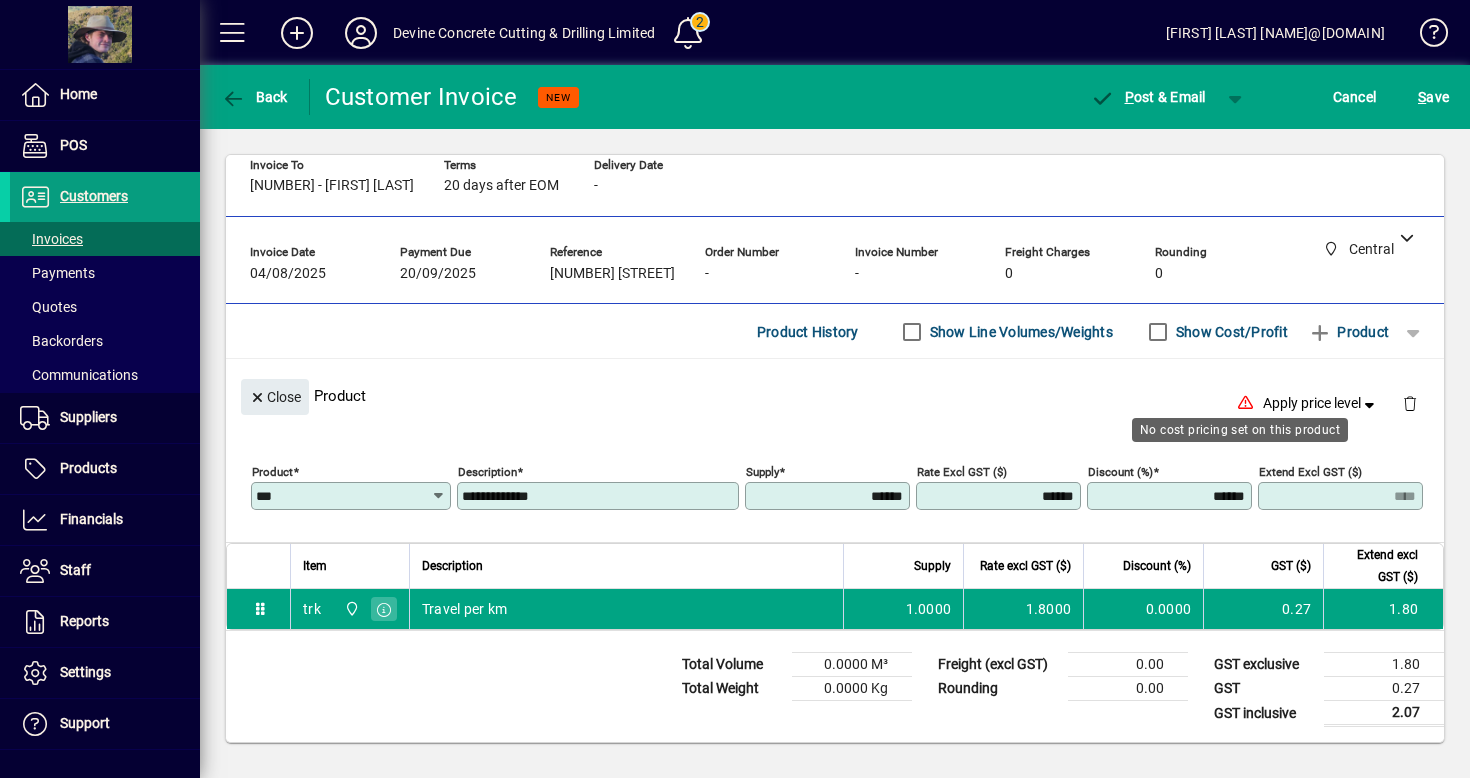 click on "******" at bounding box center [829, 496] 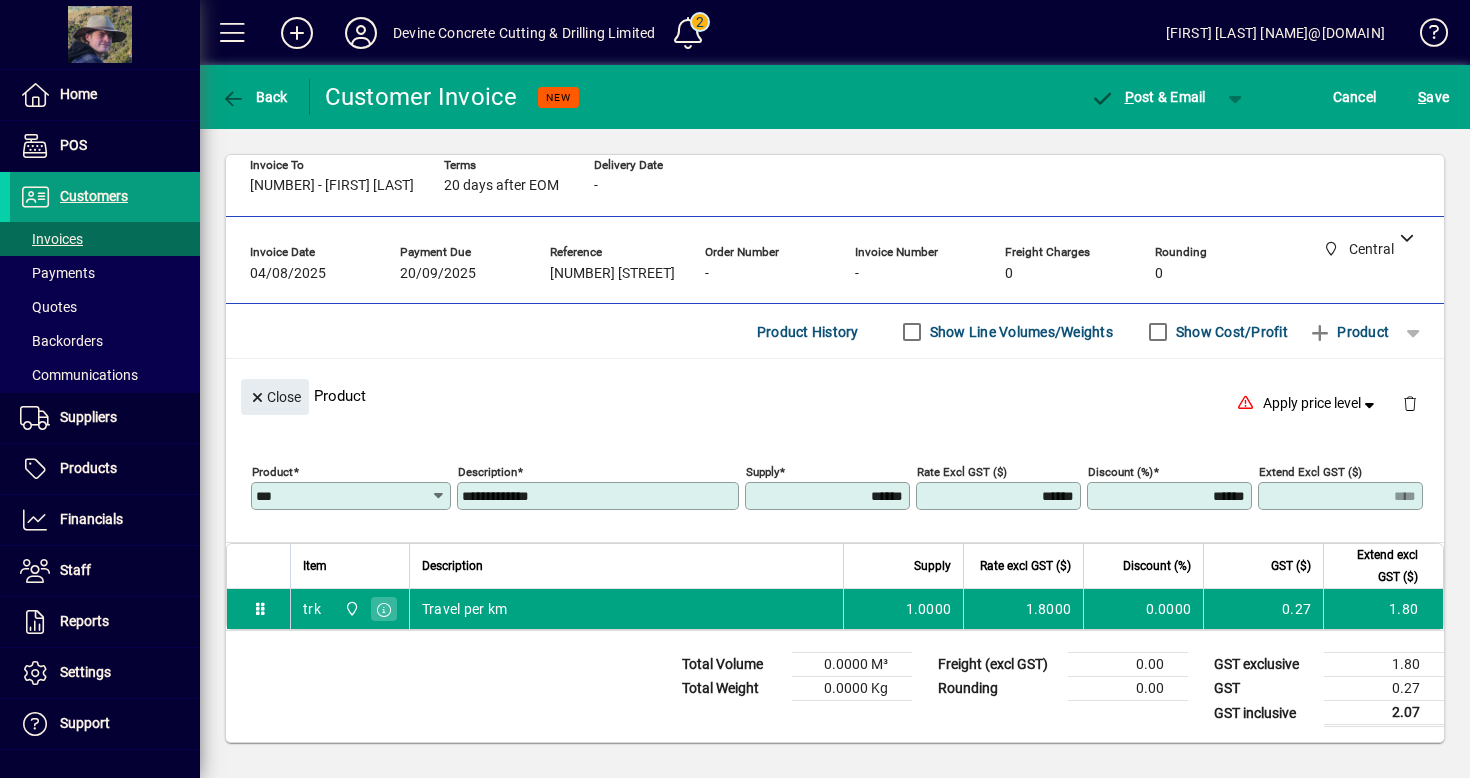 click on "******" at bounding box center (829, 496) 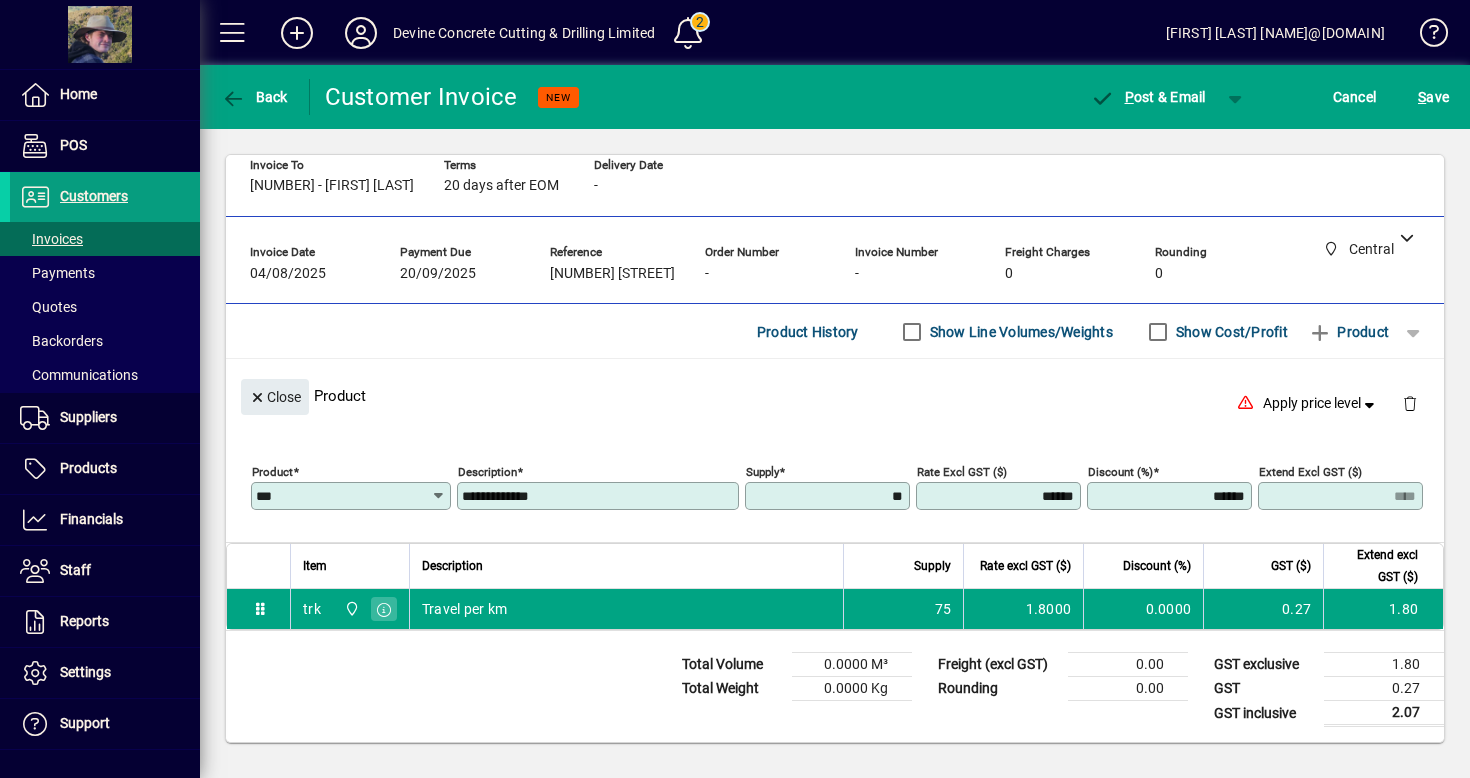 type on "*******" 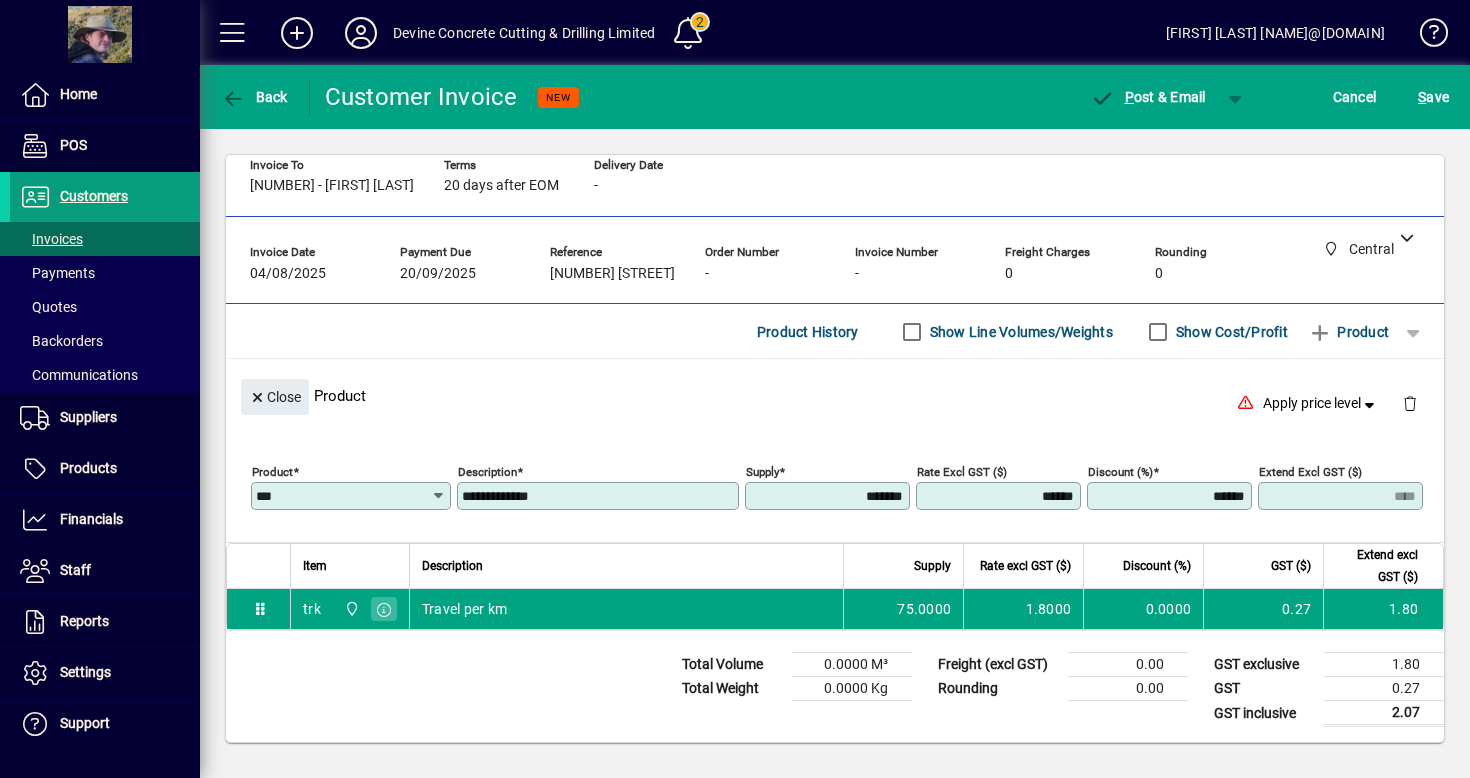 click on "**********" 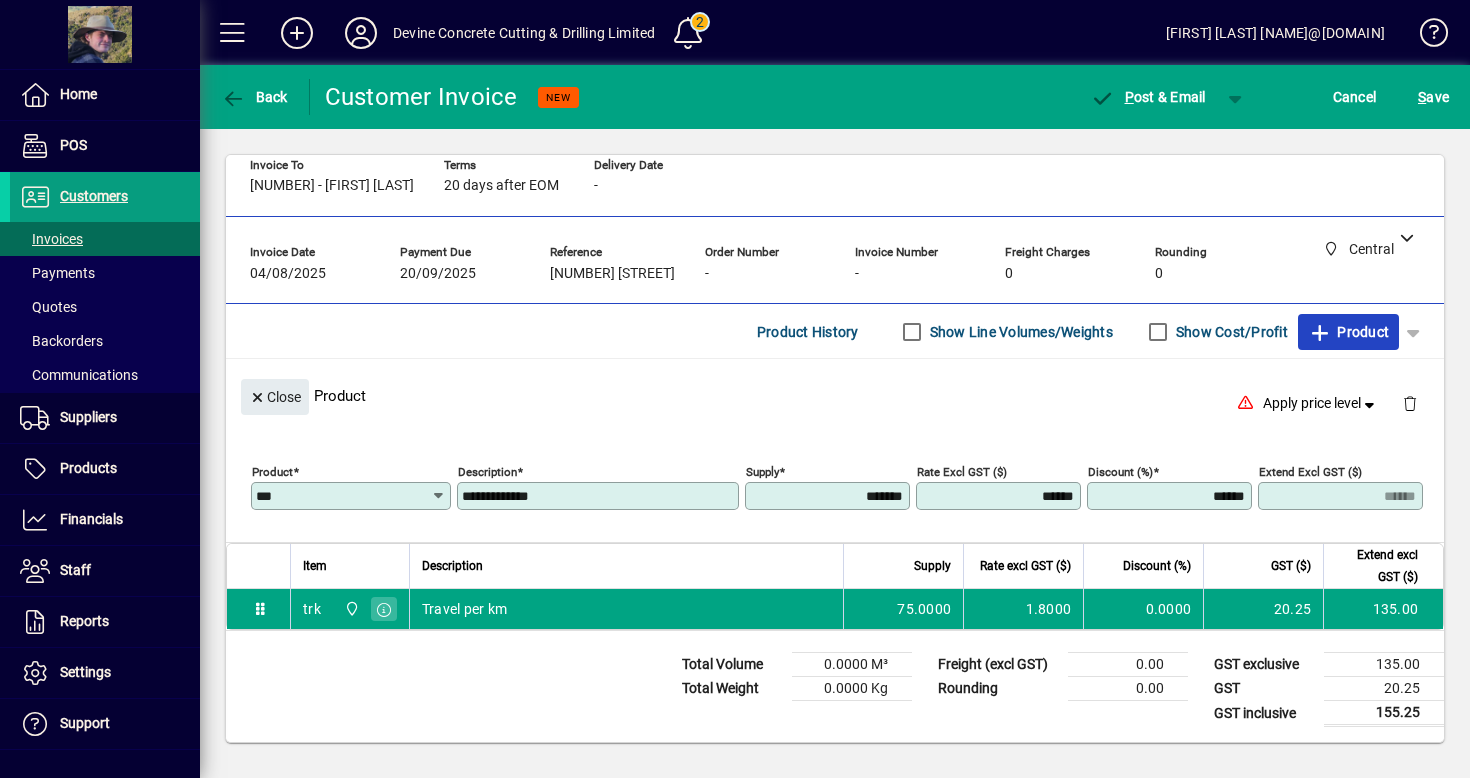 drag, startPoint x: 1365, startPoint y: 335, endPoint x: 1105, endPoint y: 445, distance: 282.3119 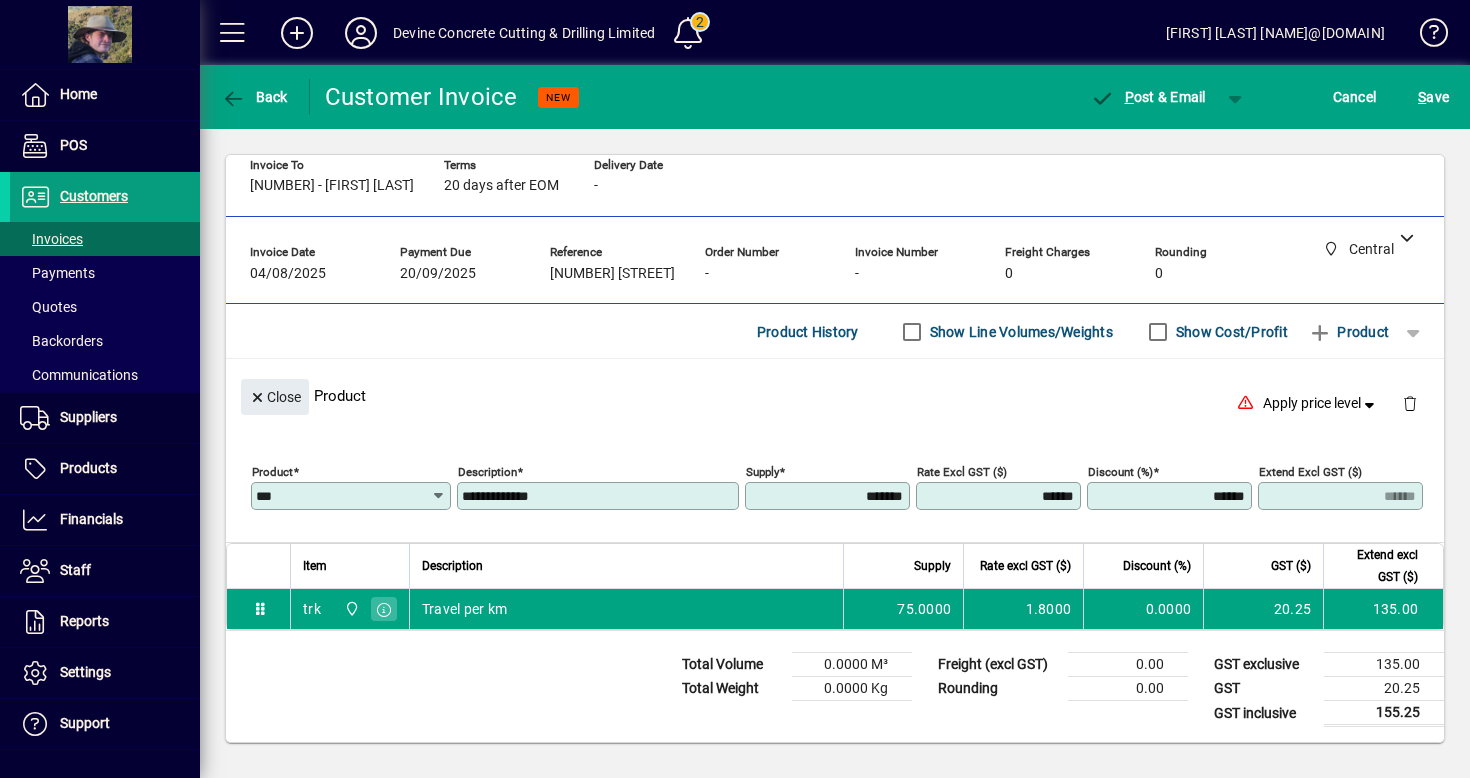 click on "**********" 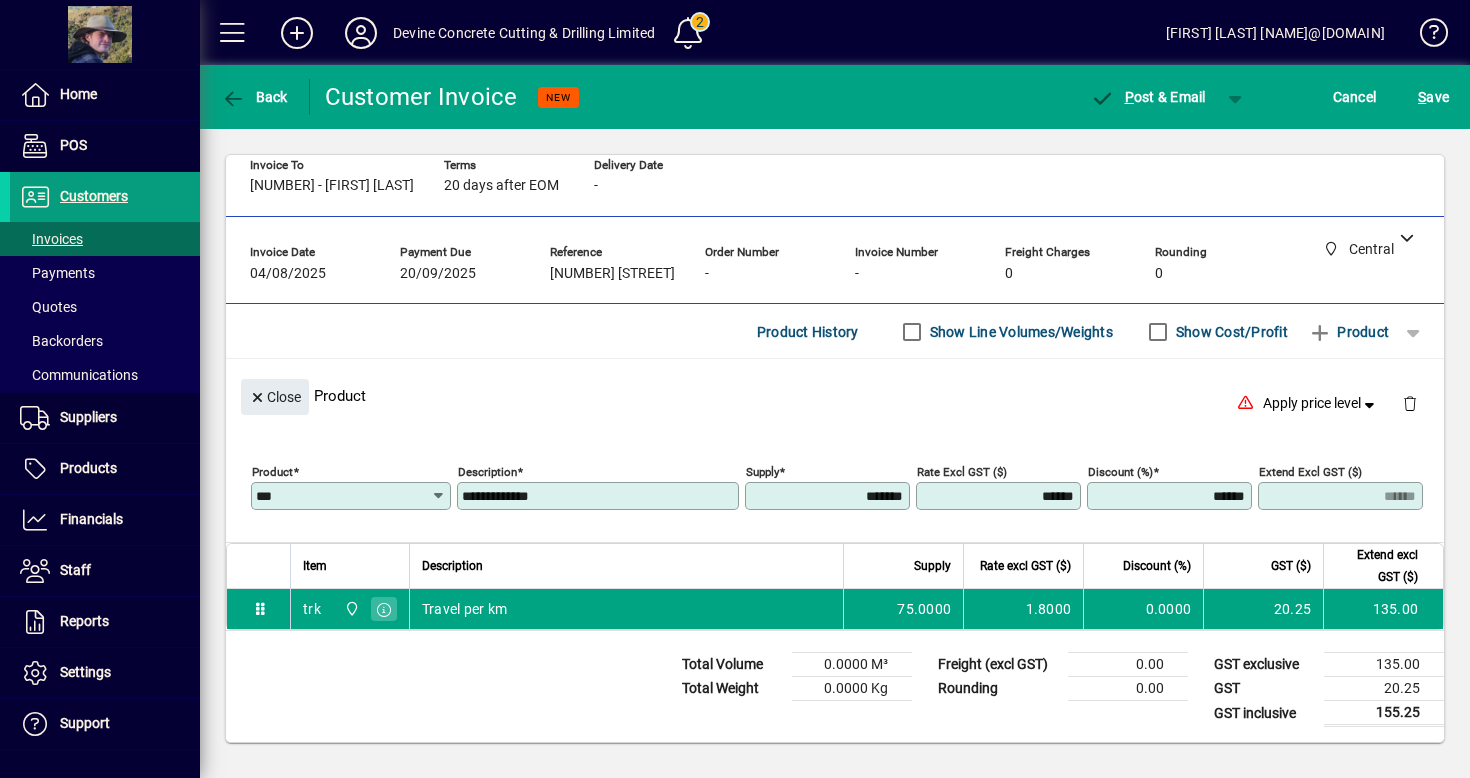 click on "*******" at bounding box center [829, 496] 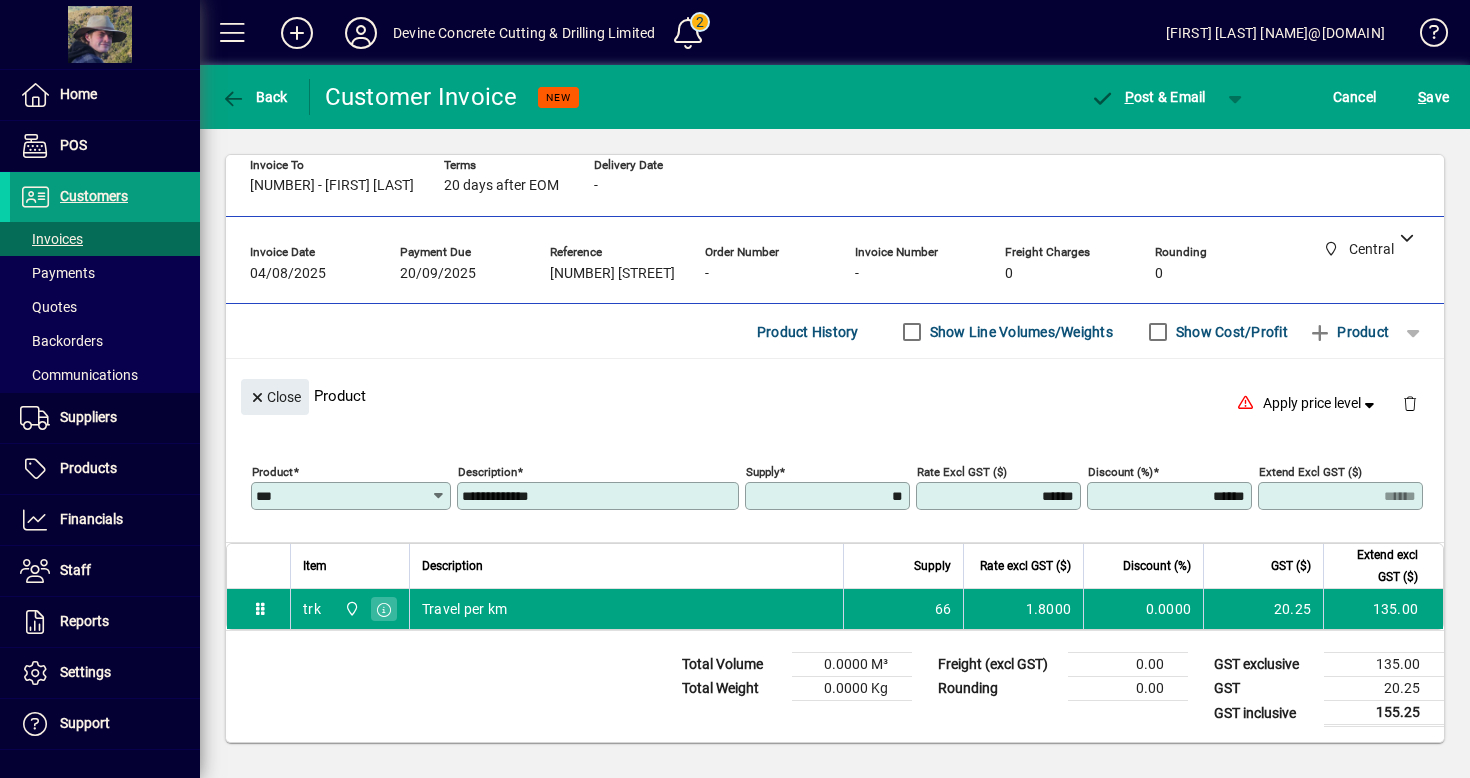 type on "*******" 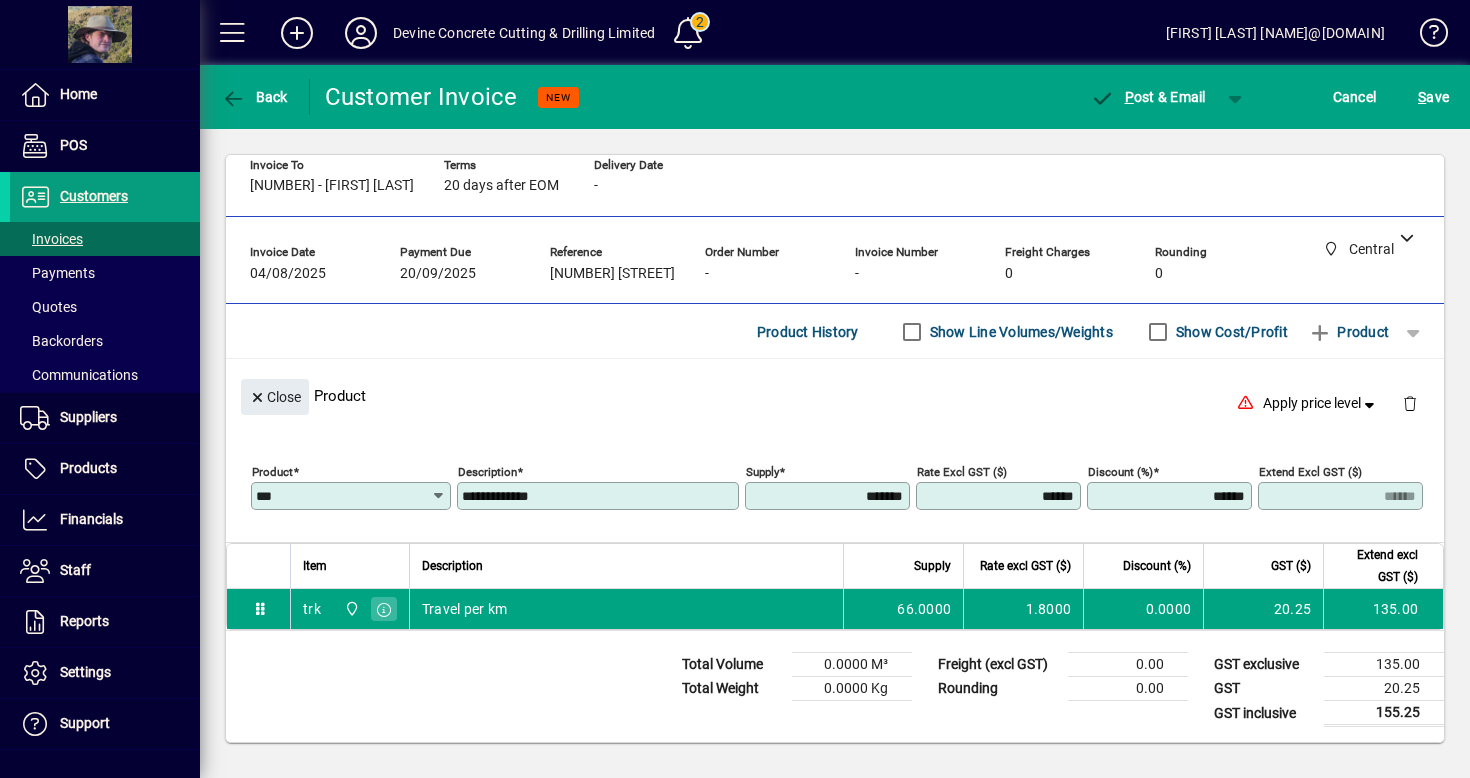 type on "******" 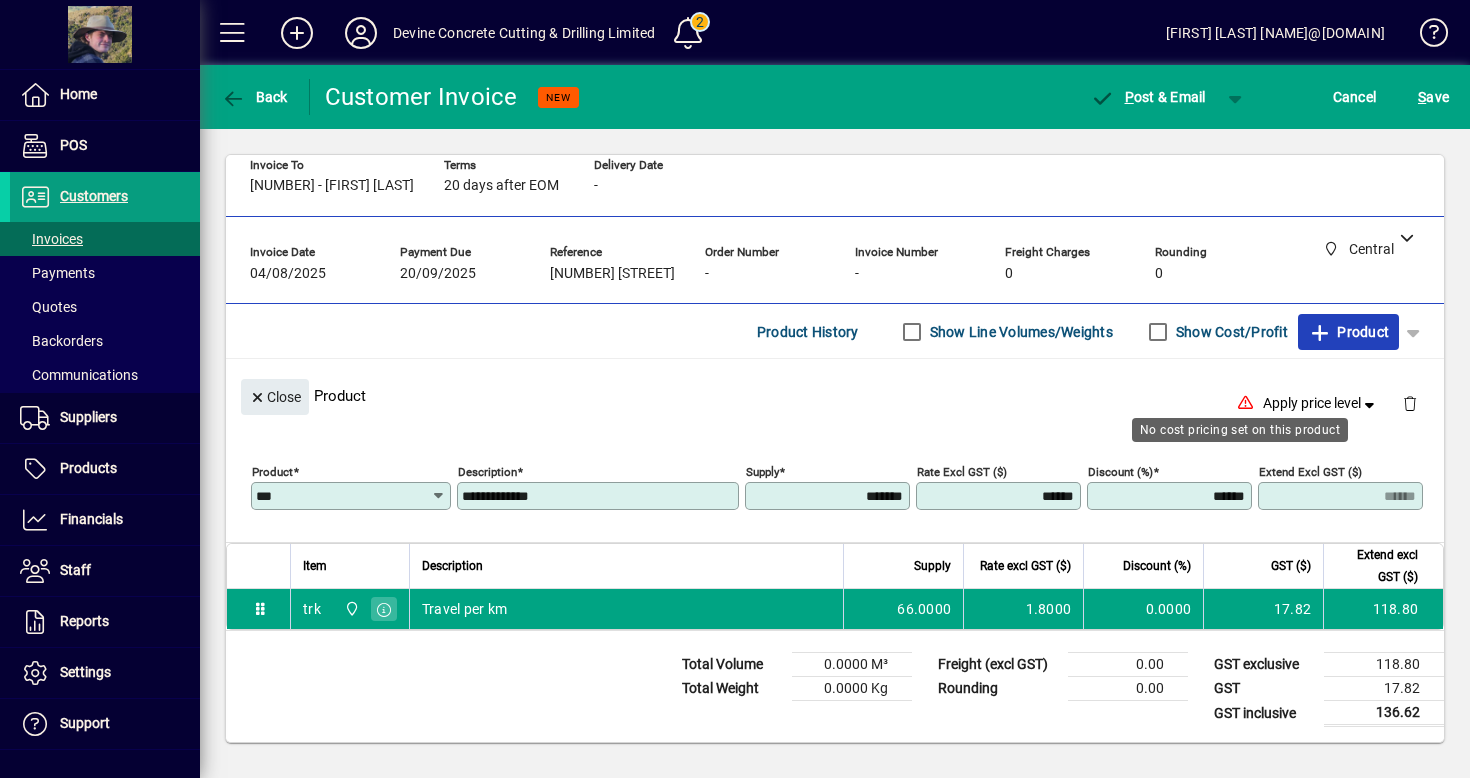click 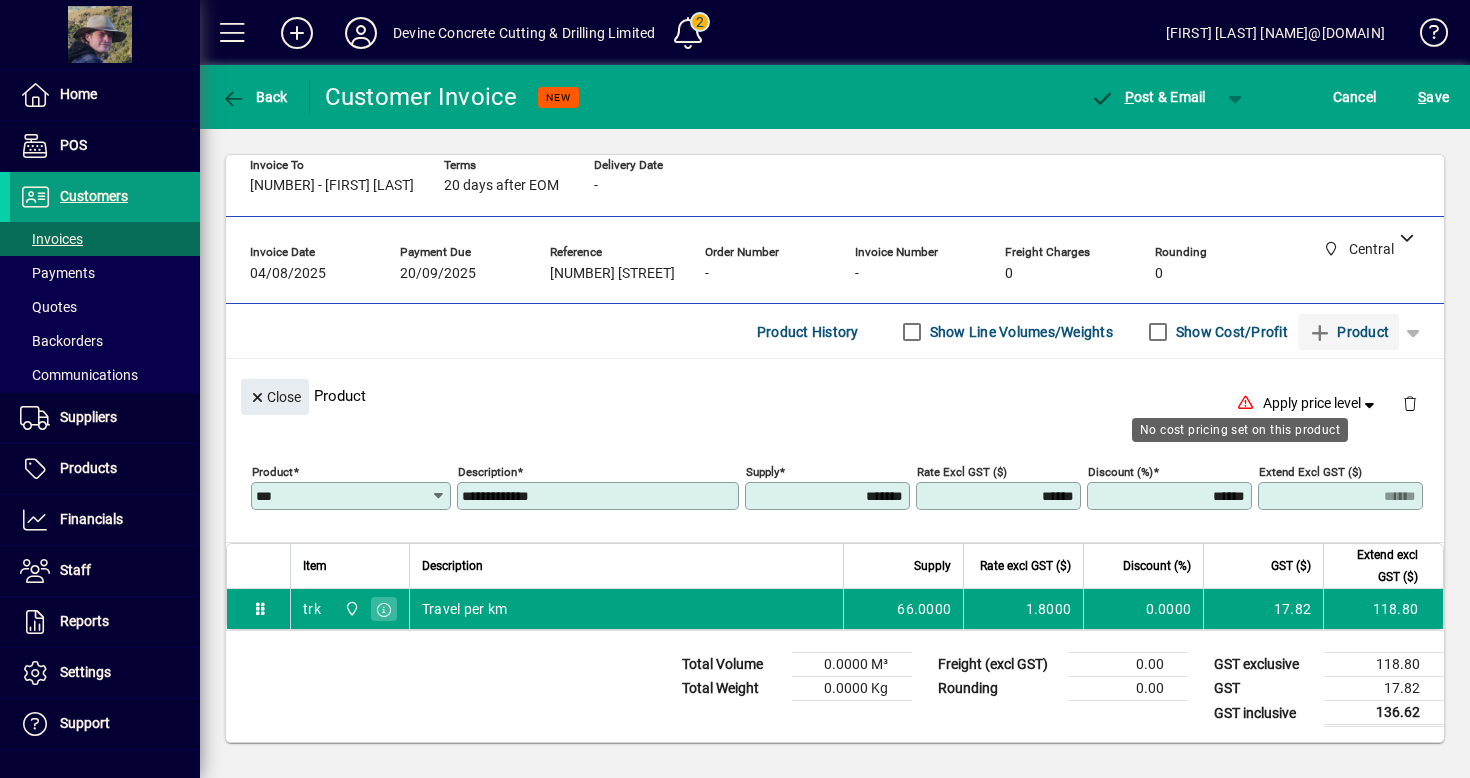 type 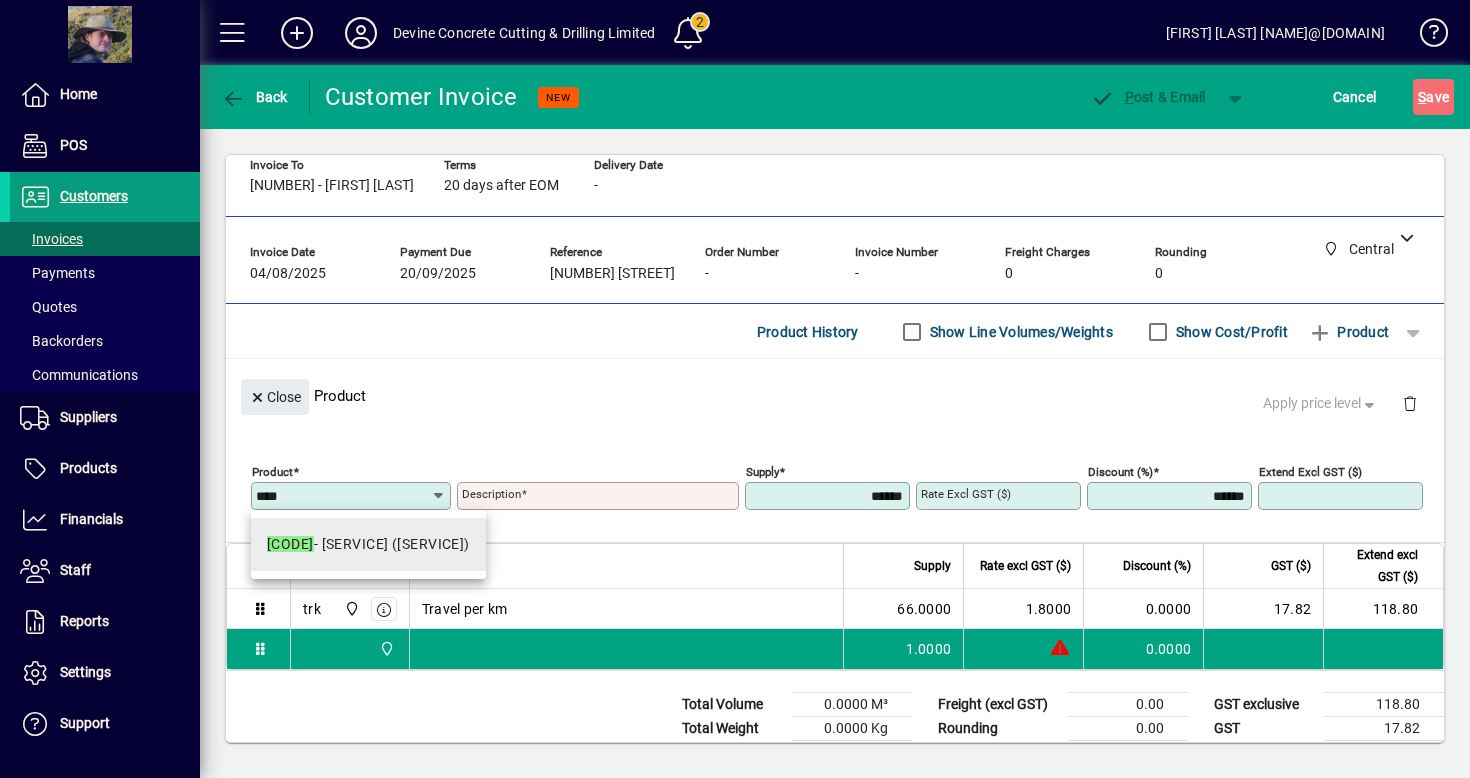 type on "****" 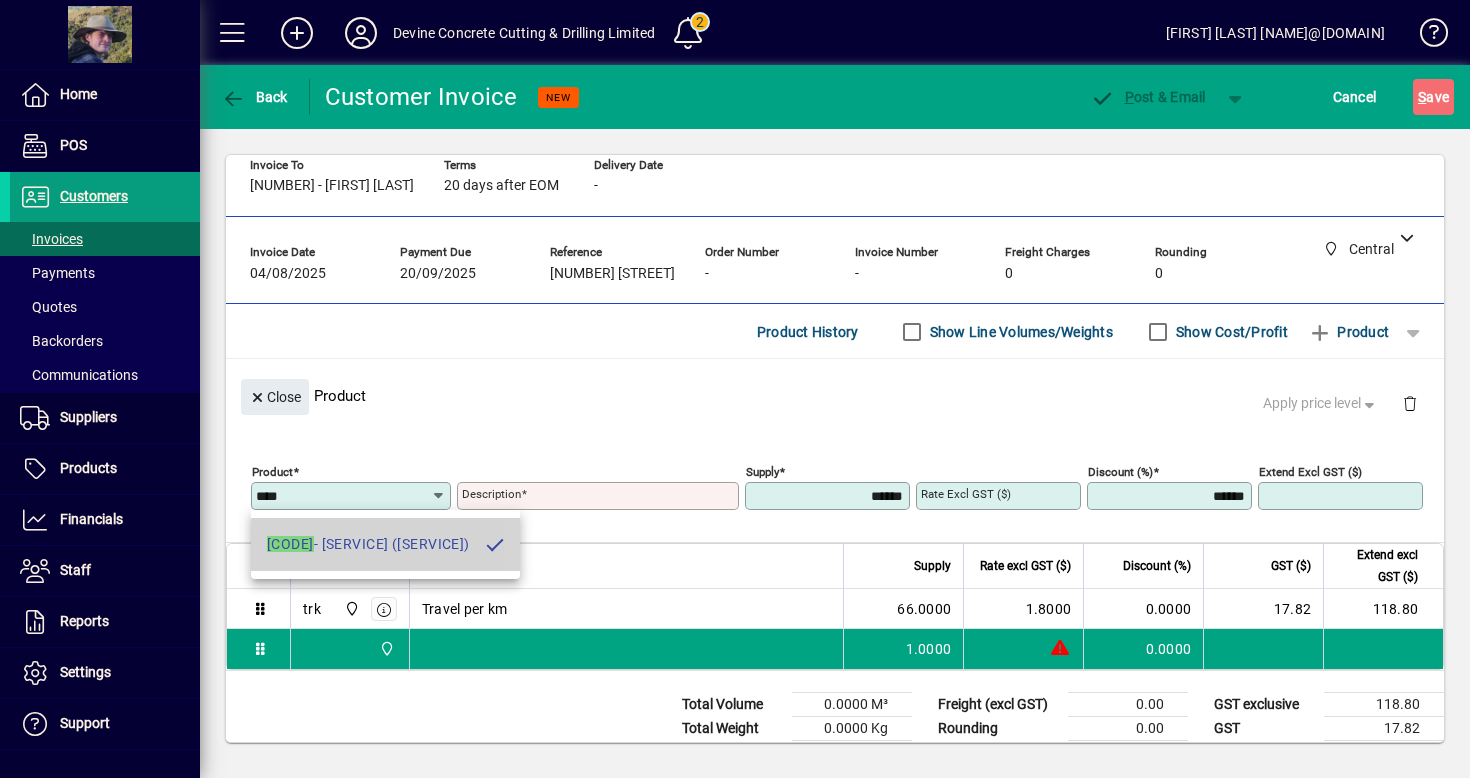 type on "**********" 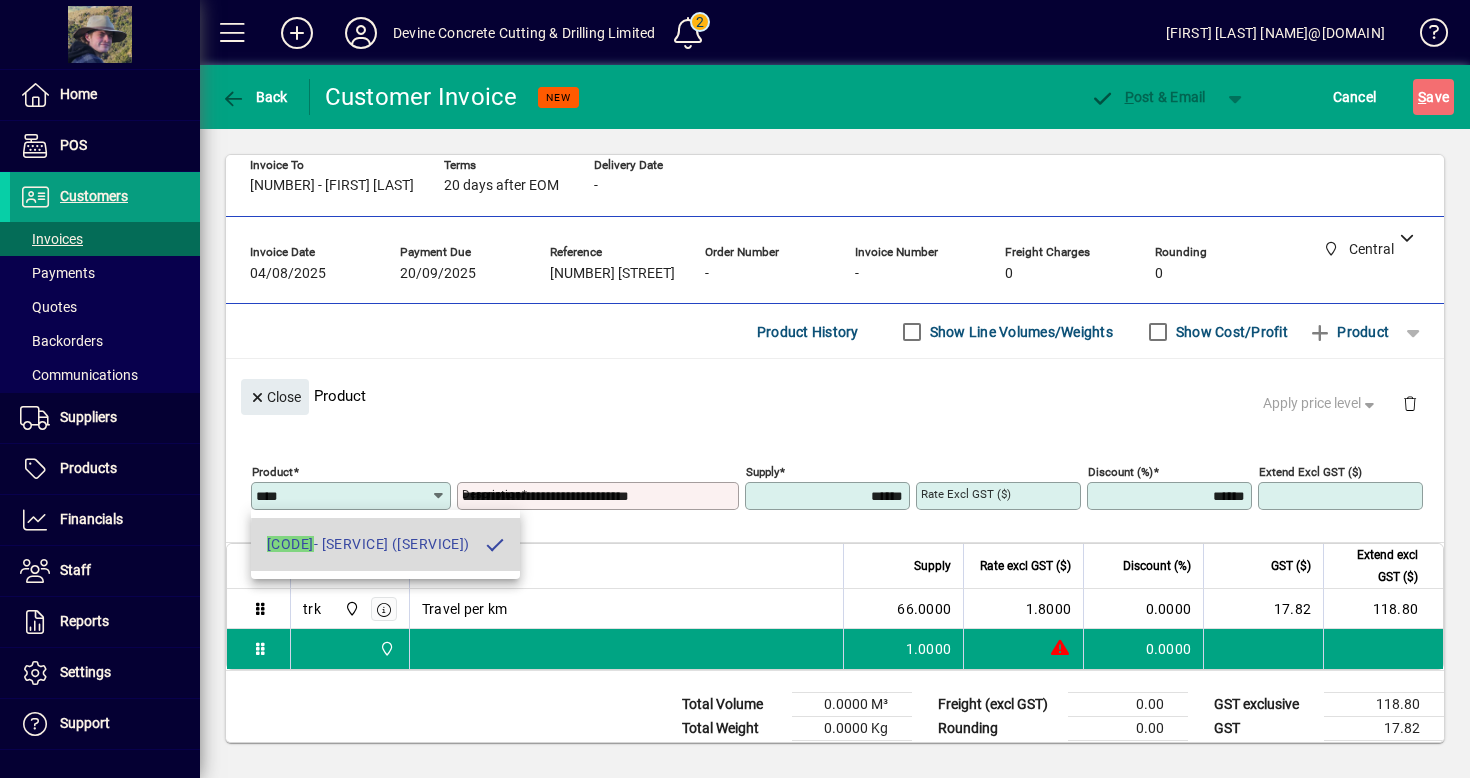 type on "********" 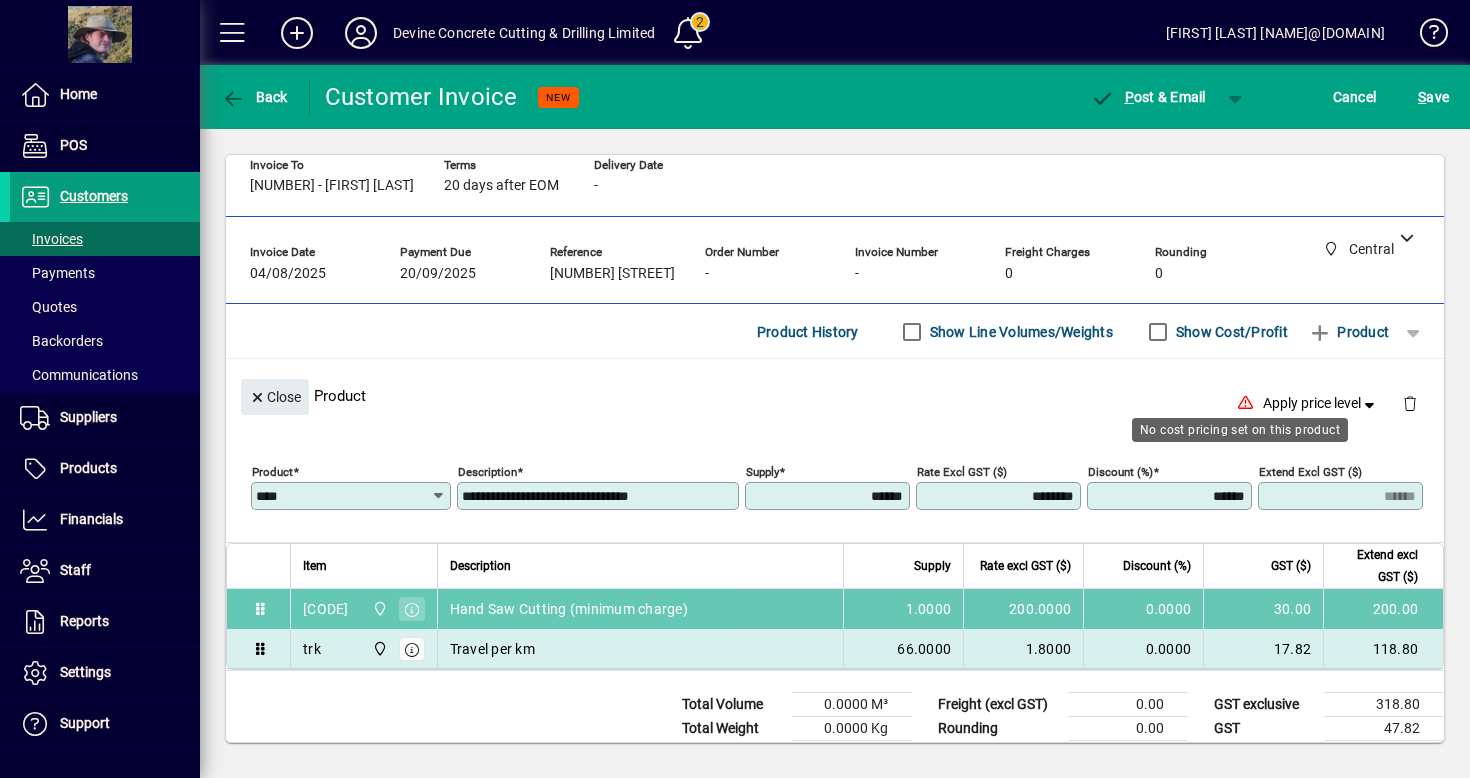 drag, startPoint x: 605, startPoint y: 650, endPoint x: 605, endPoint y: 623, distance: 27 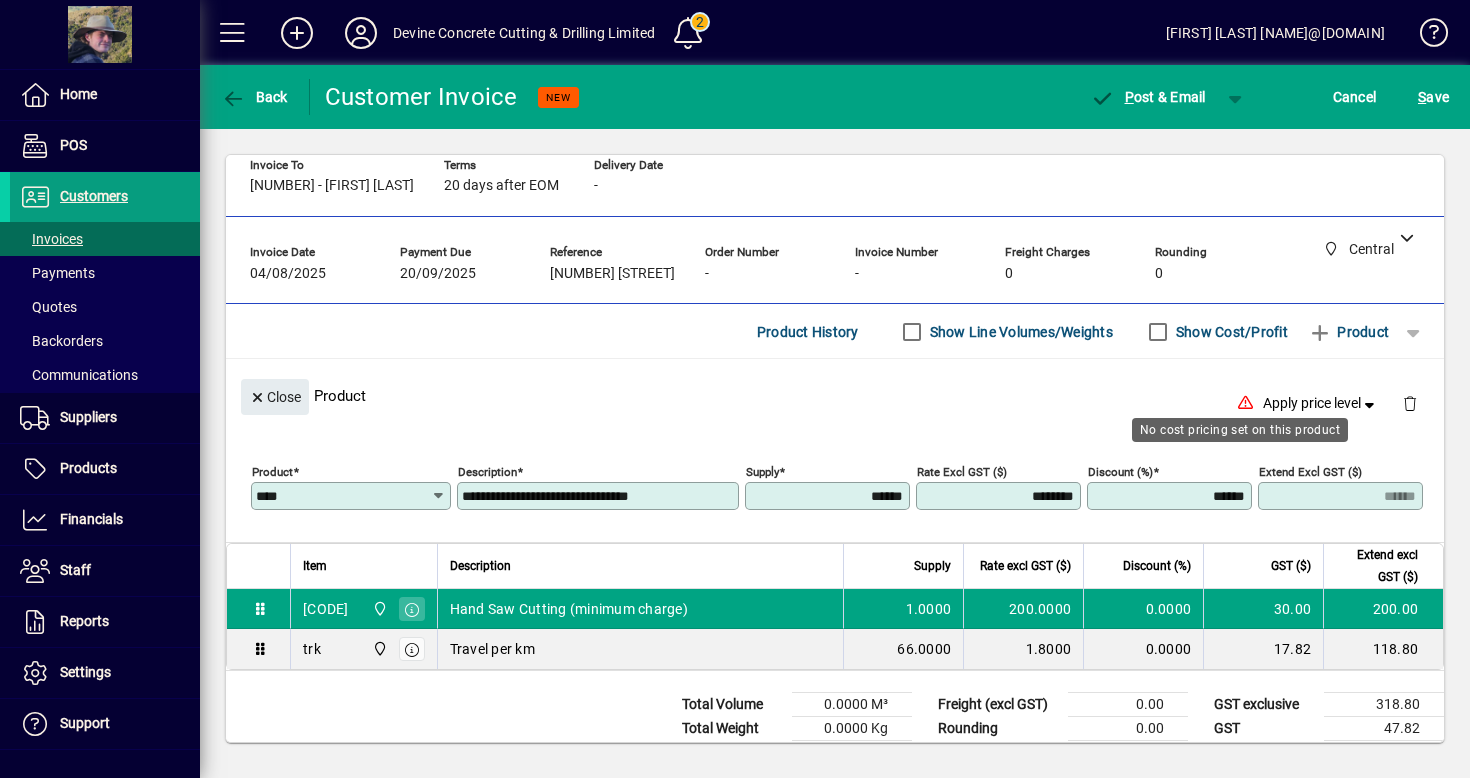 click on "Description" at bounding box center [640, 566] 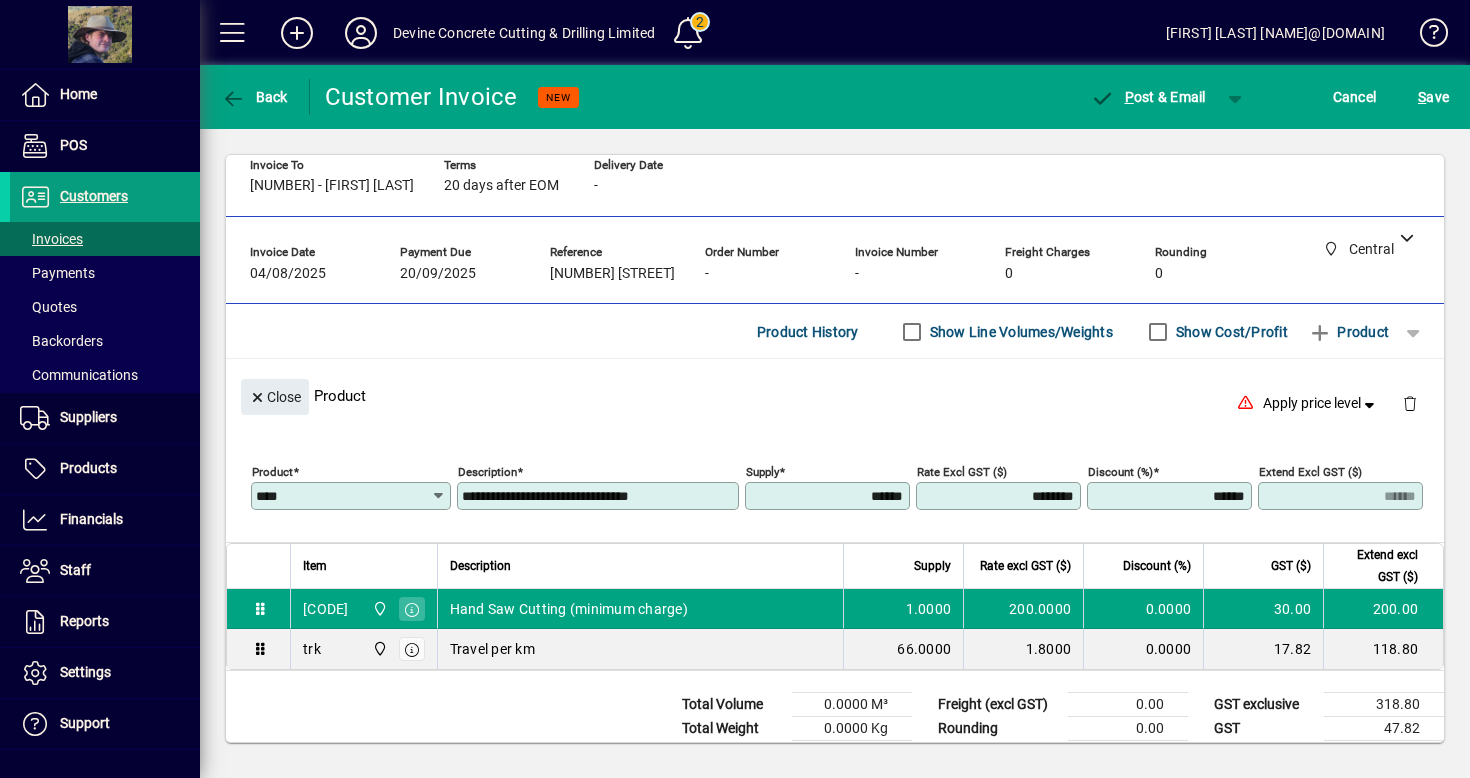 scroll, scrollTop: 65, scrollLeft: 0, axis: vertical 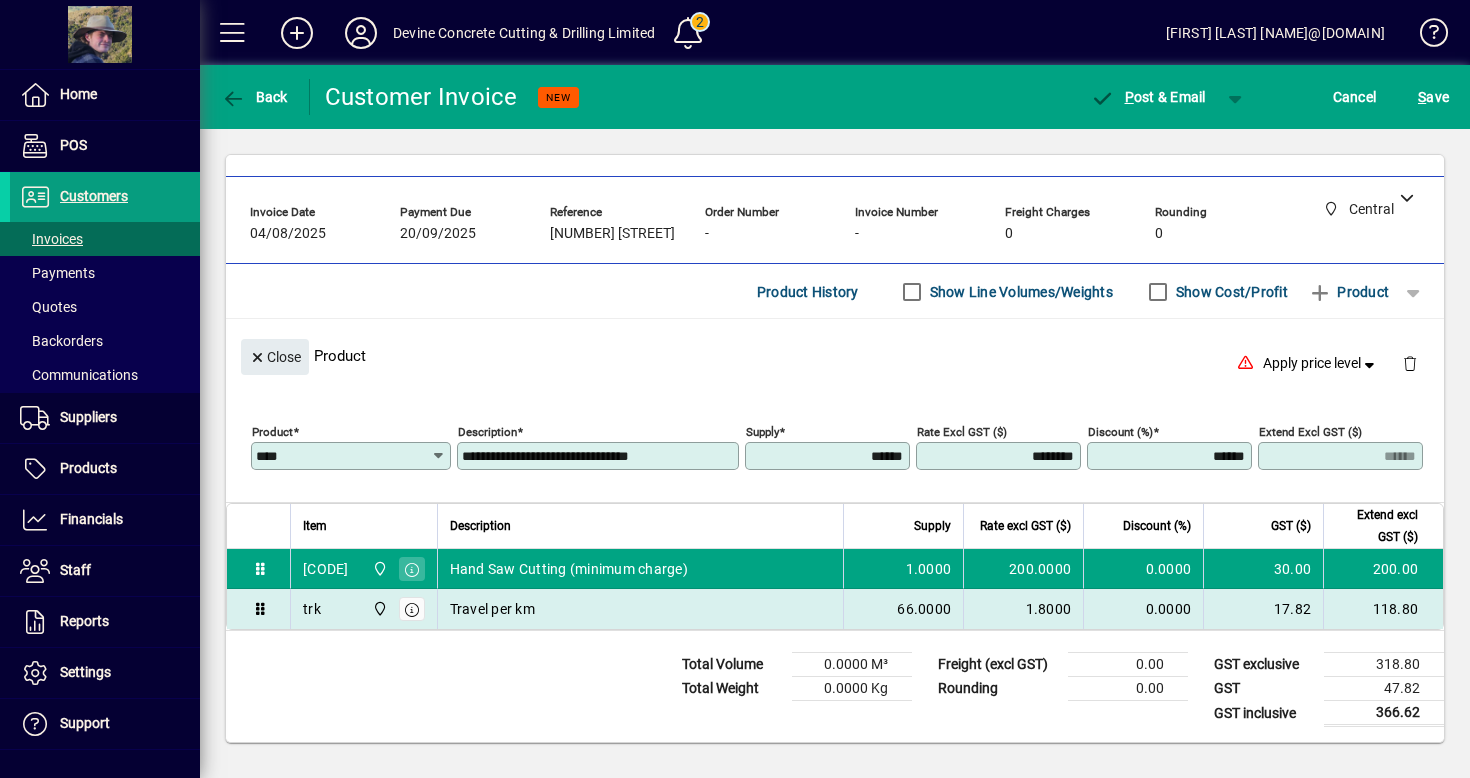 click on "1.8000" at bounding box center [1023, 609] 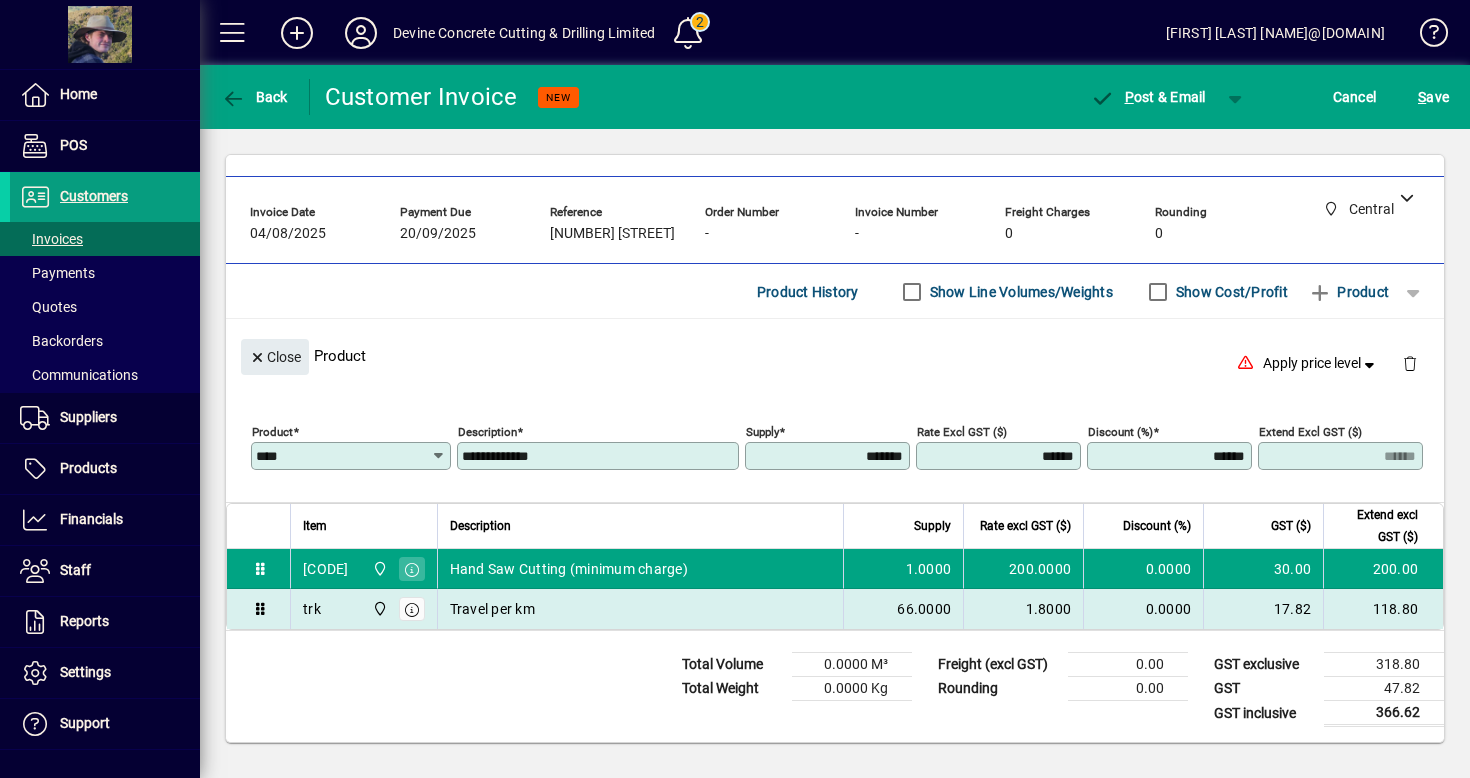 type on "***" 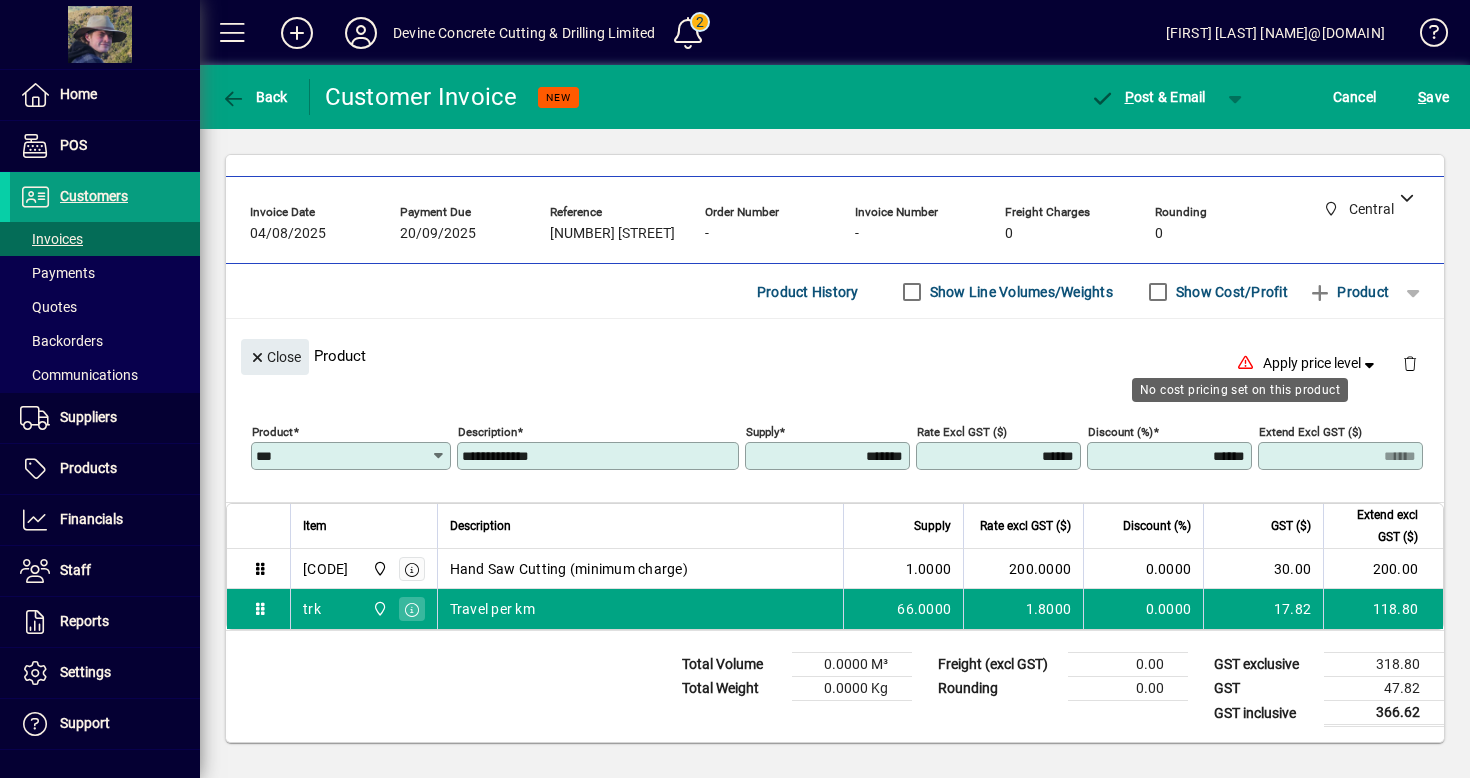 click on "*******" at bounding box center [829, 456] 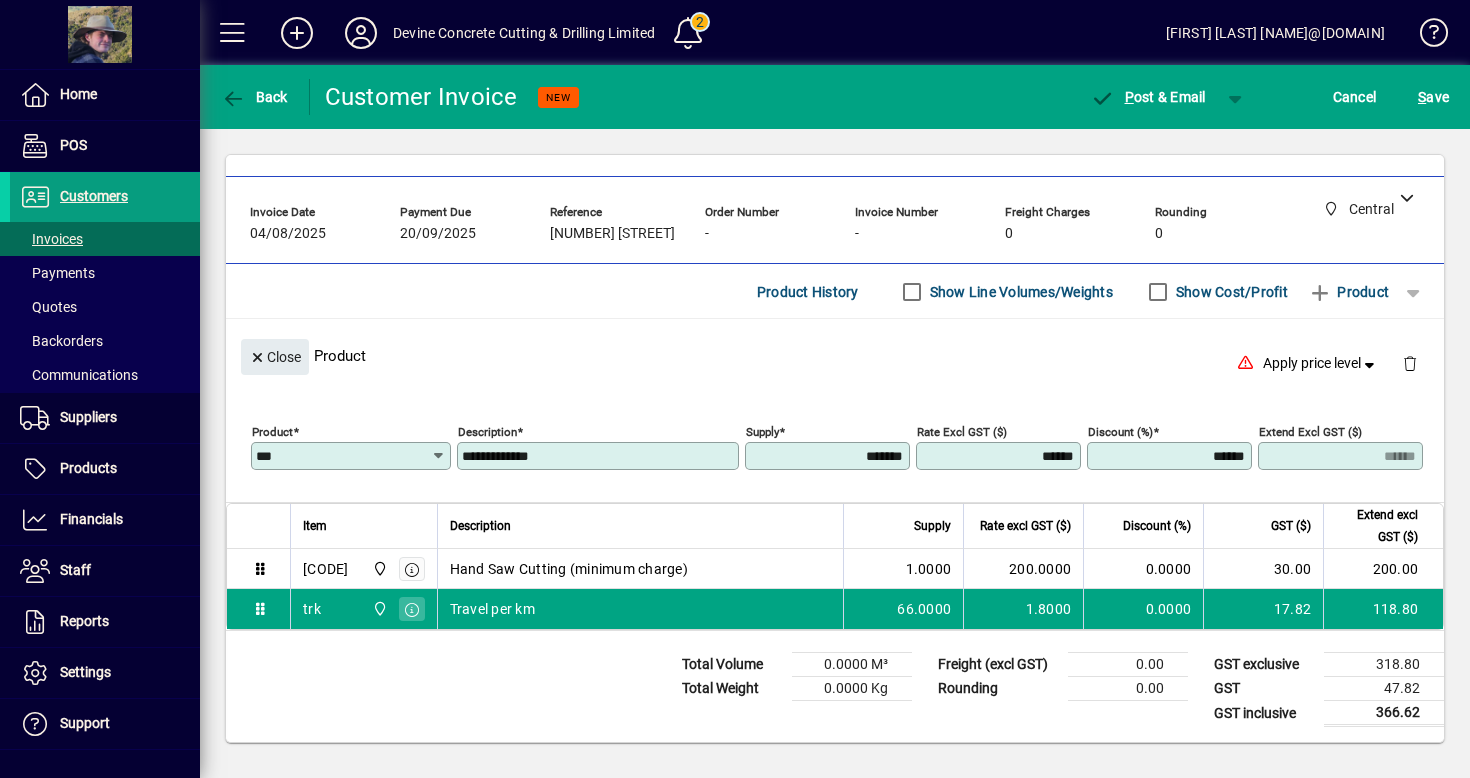 click on "*******" at bounding box center [829, 456] 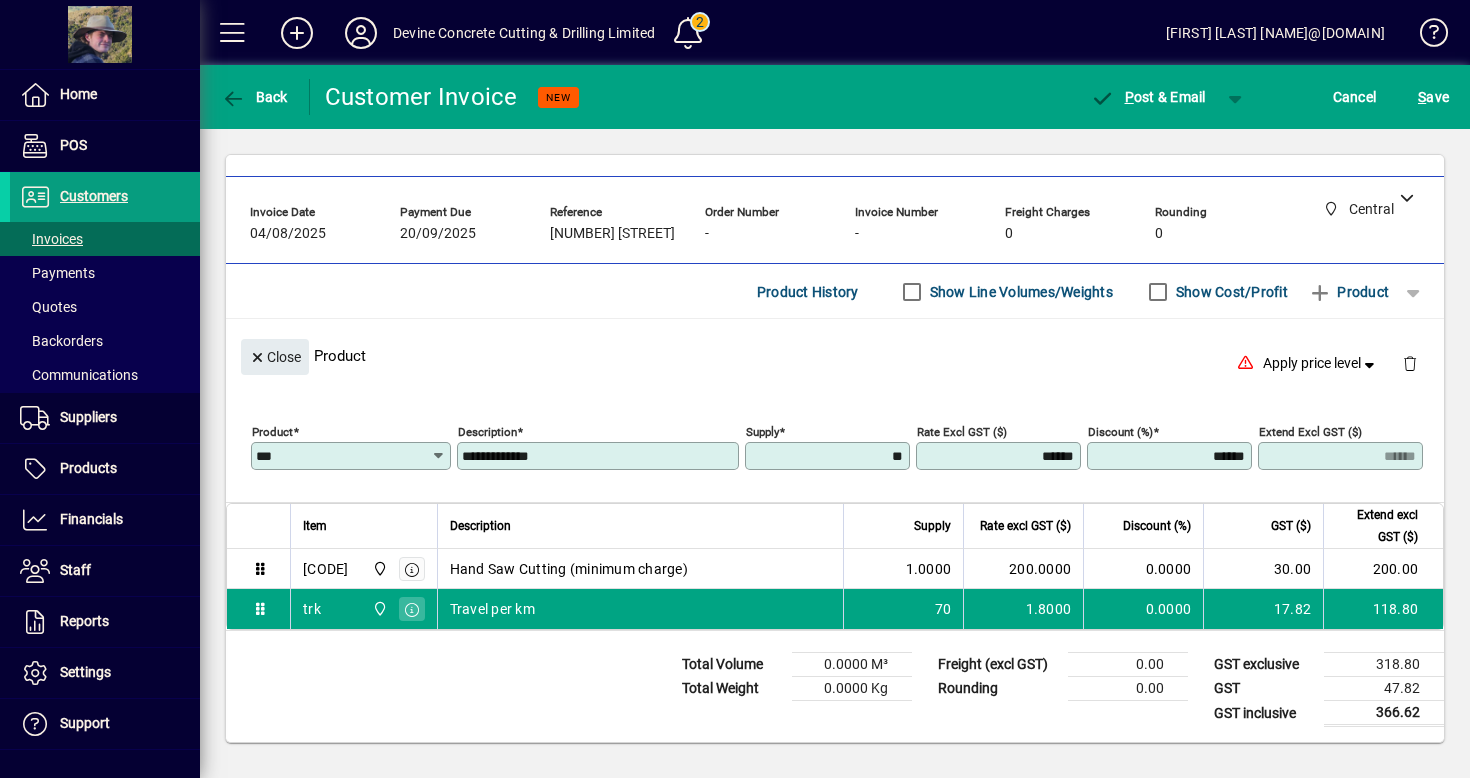 type on "*******" 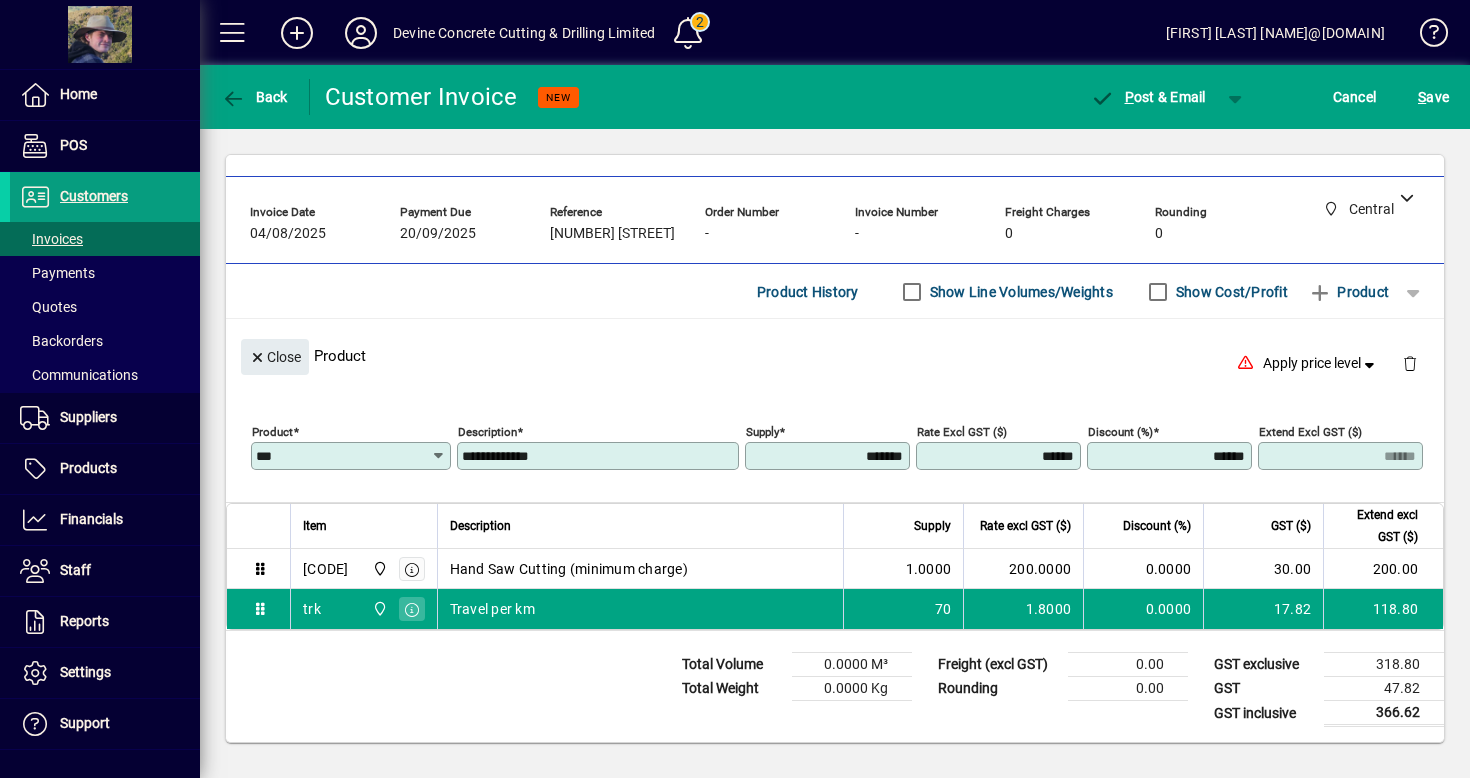 type on "******" 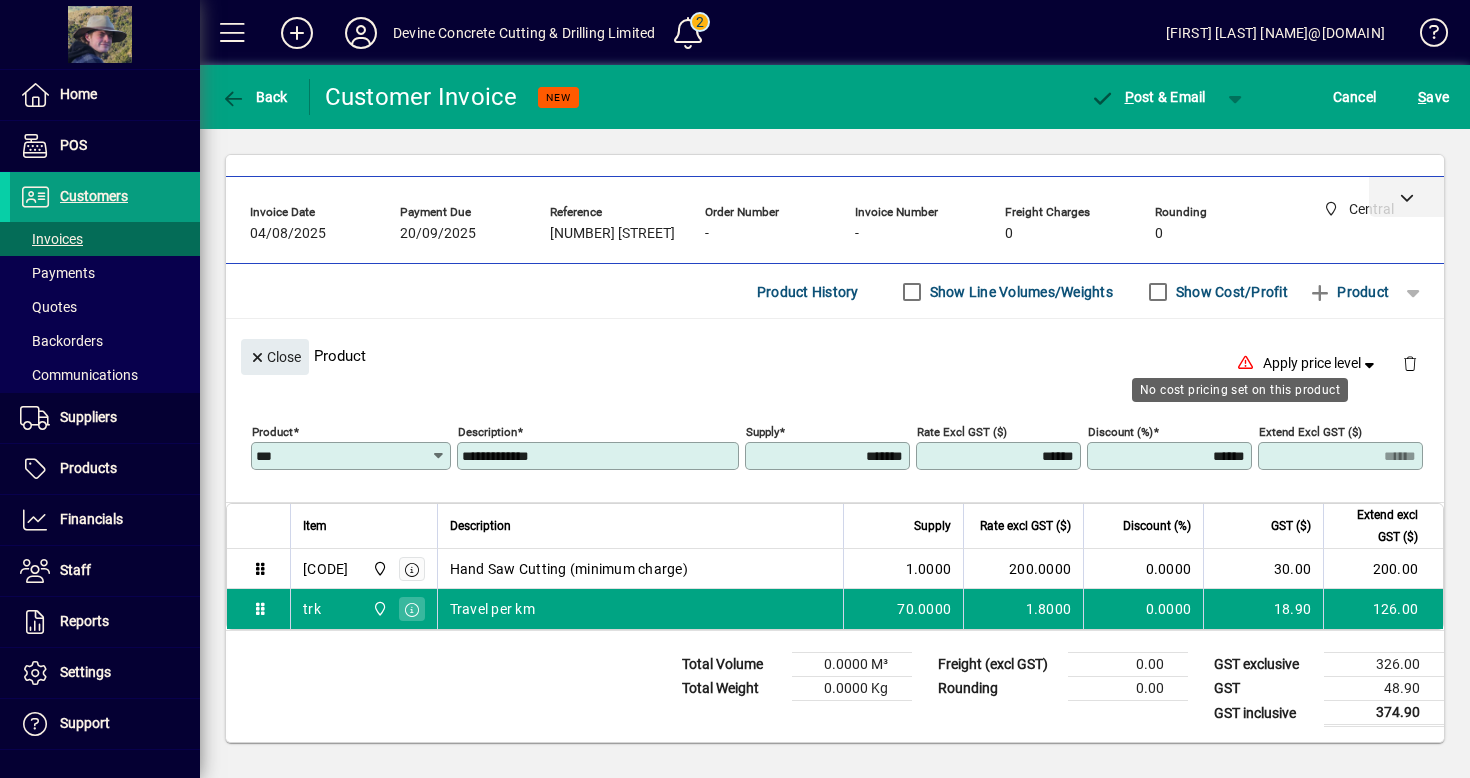 click 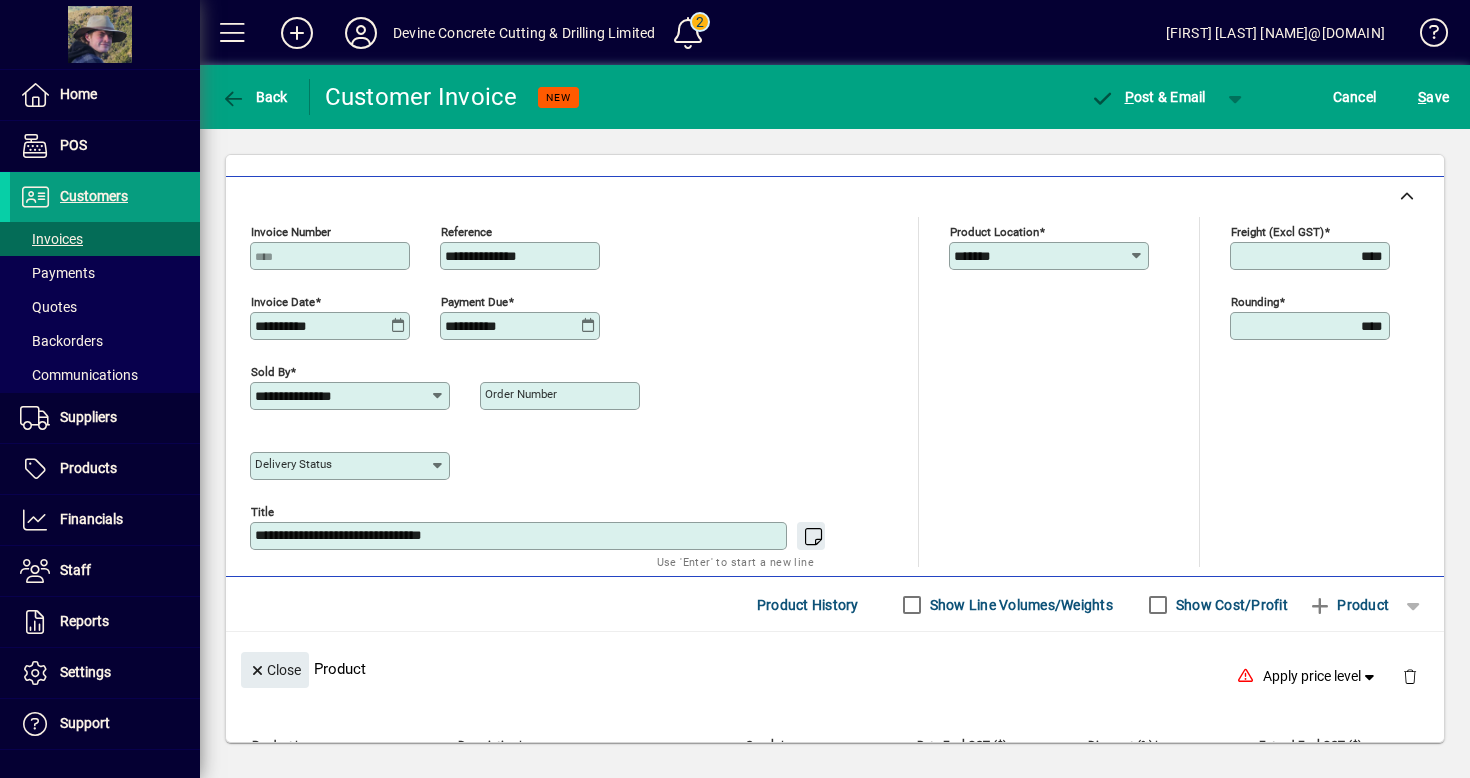 click 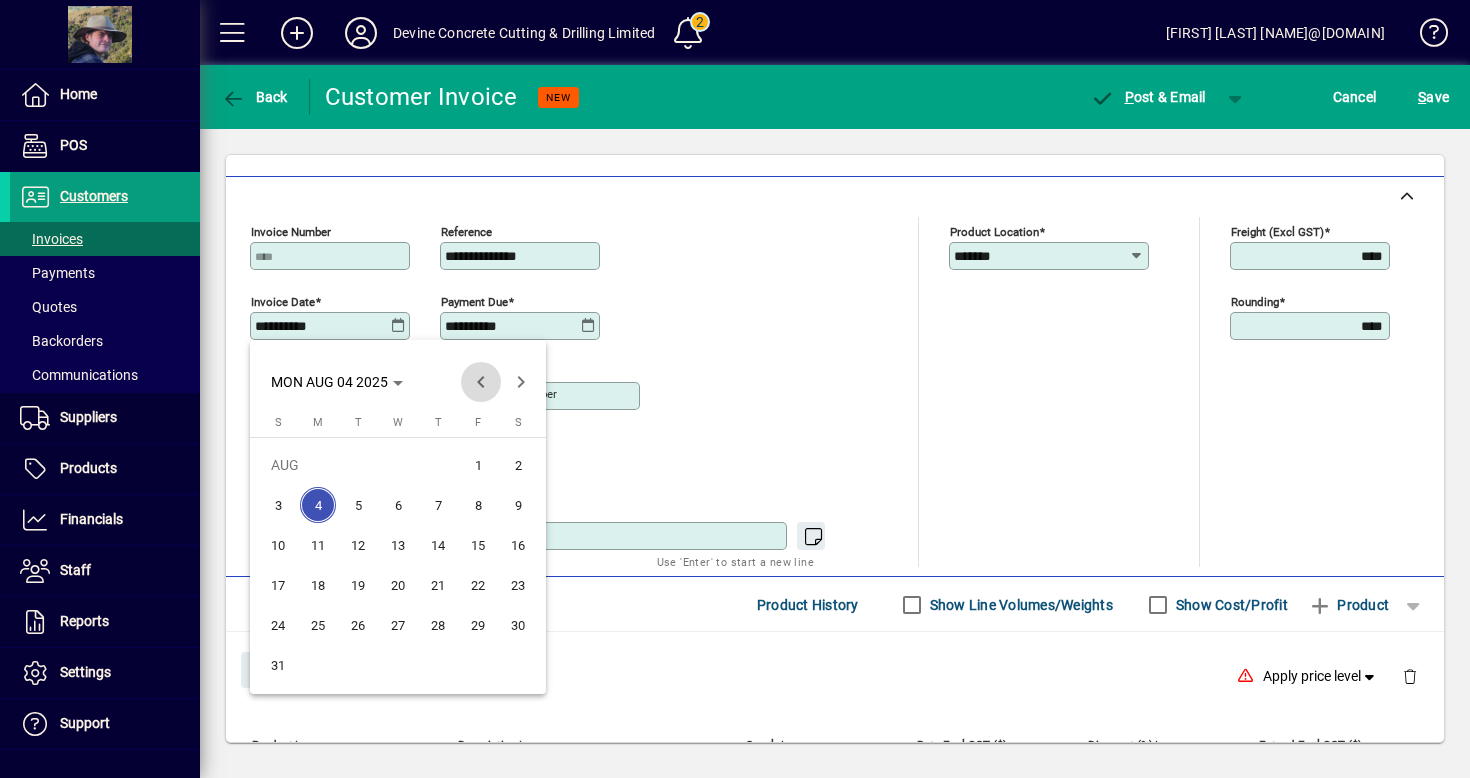 click at bounding box center [481, 382] 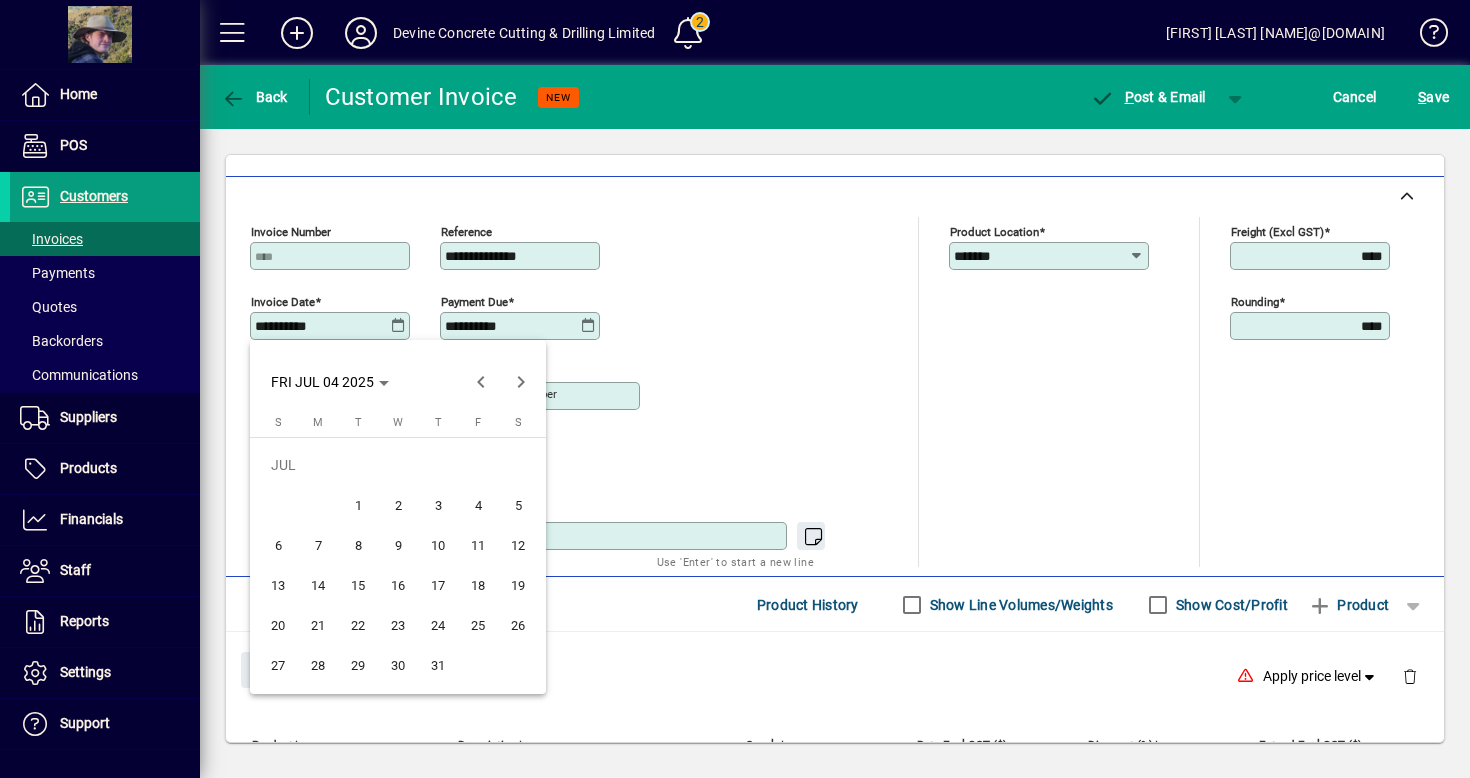 click on "8" at bounding box center (358, 545) 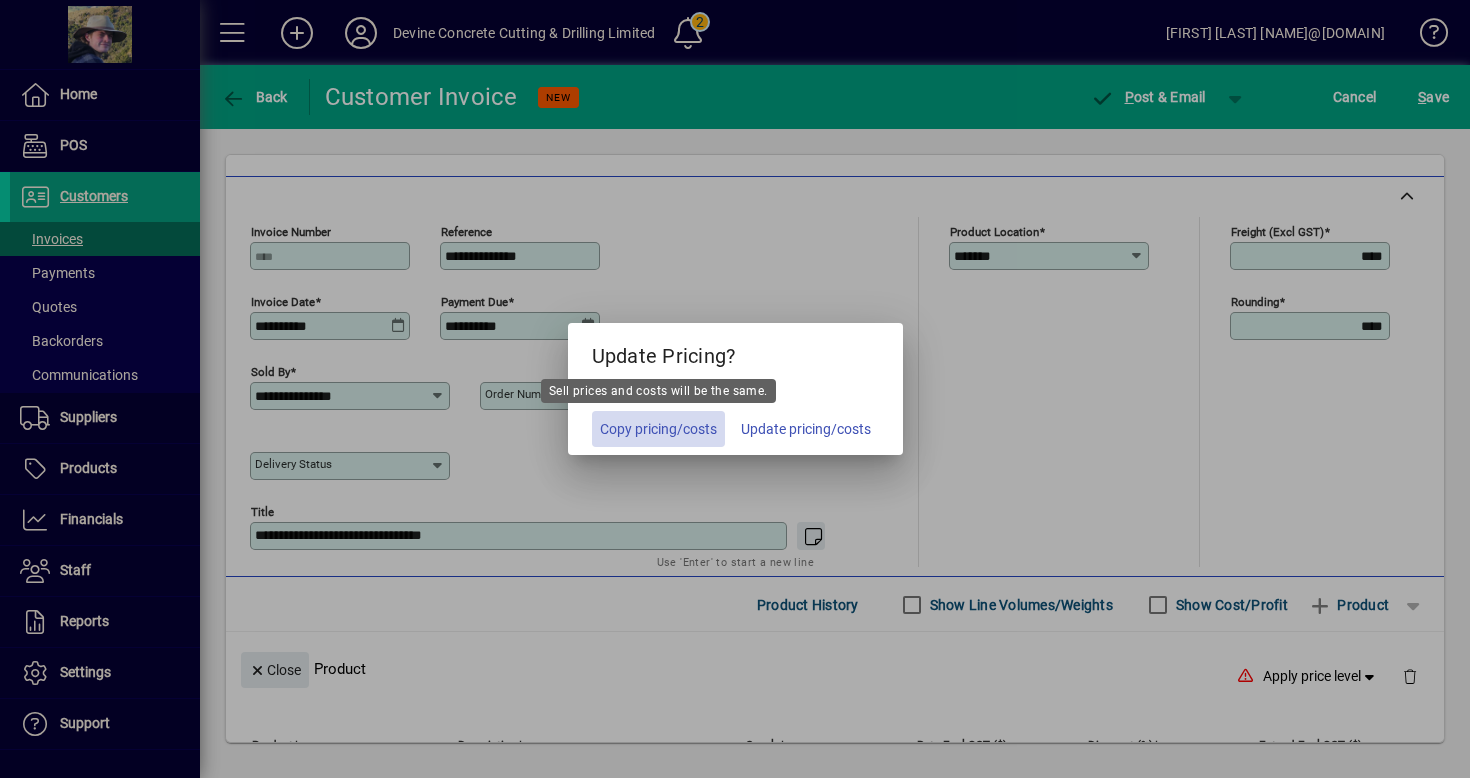 click on "Copy pricing/costs" 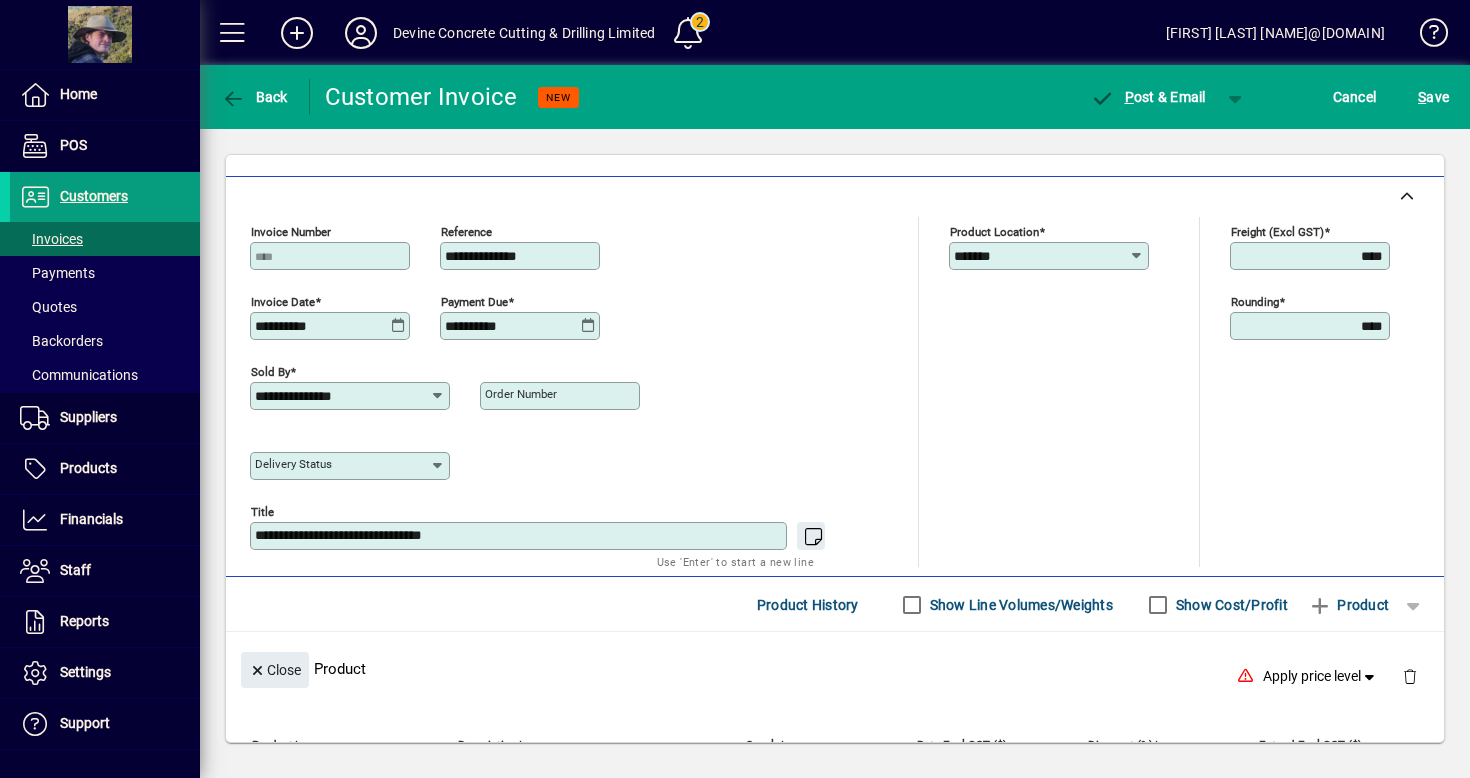 click on "Product location *******" 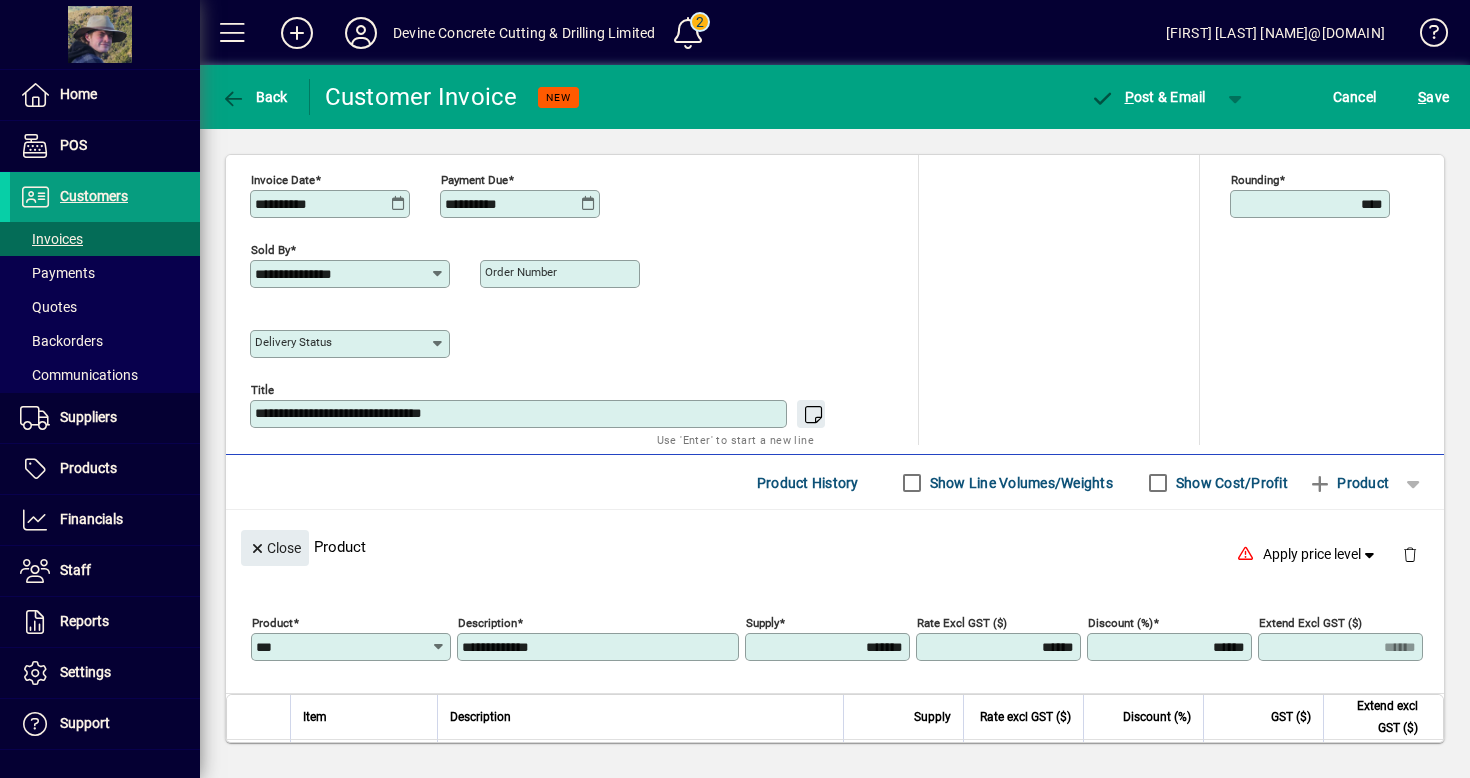 scroll, scrollTop: 377, scrollLeft: 0, axis: vertical 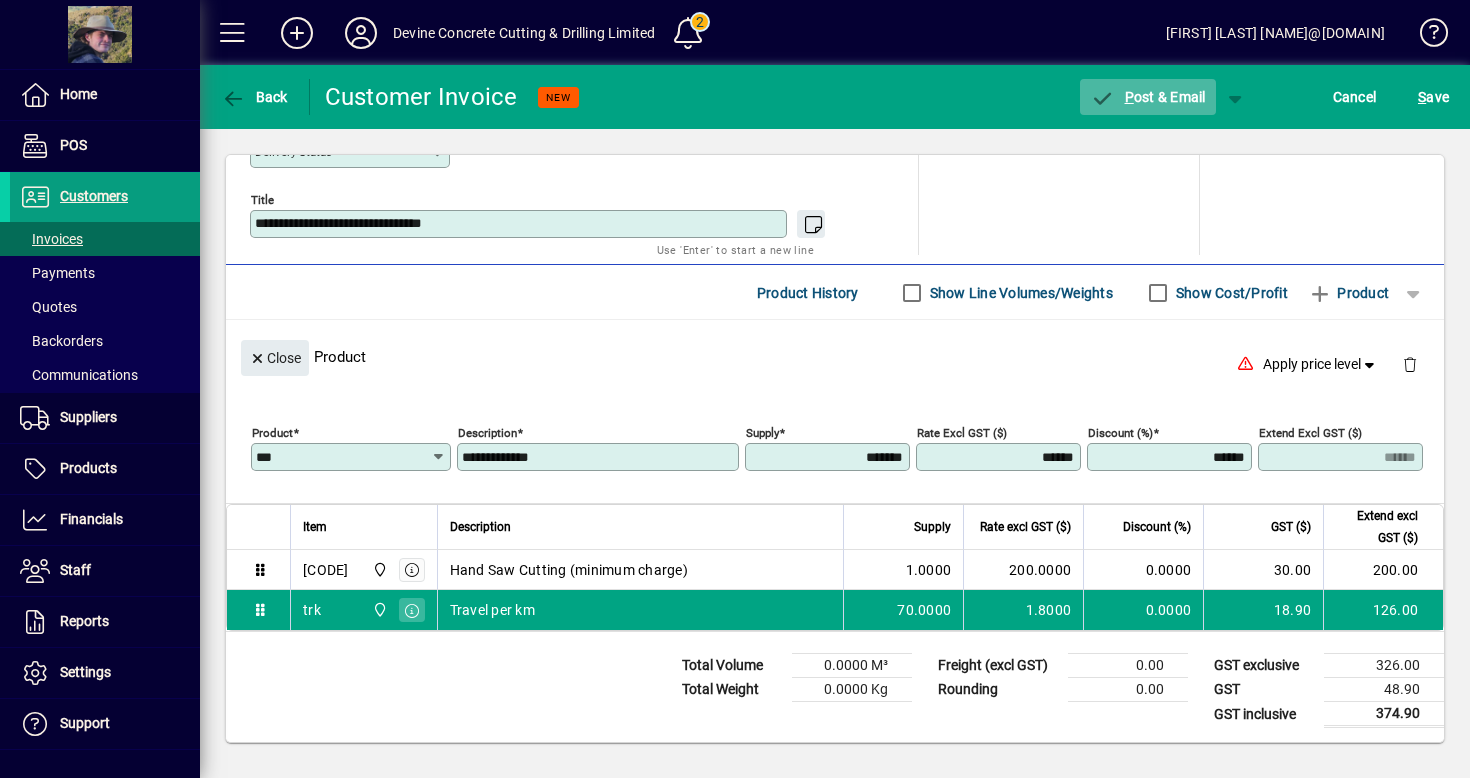 click 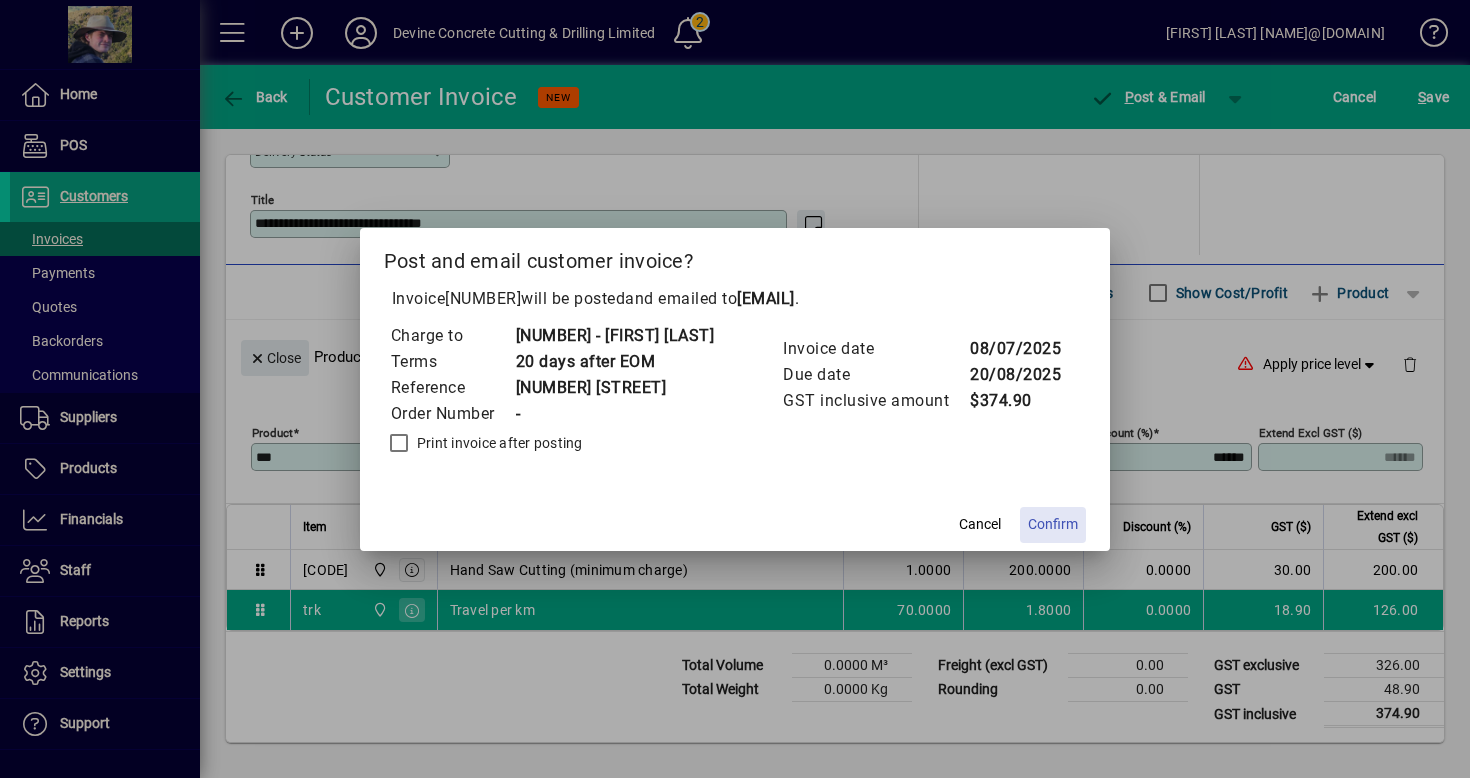 click on "Confirm" 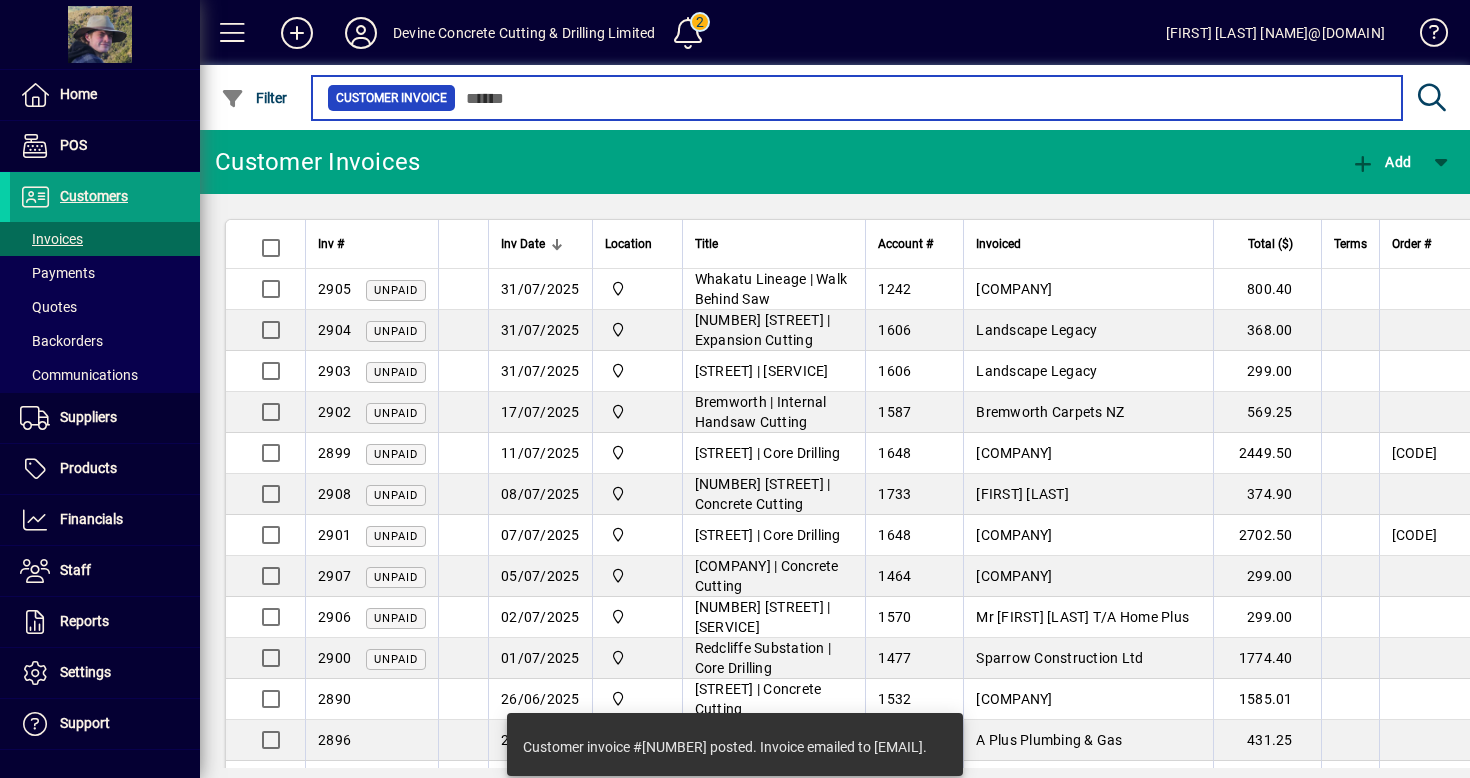 click at bounding box center [921, 98] 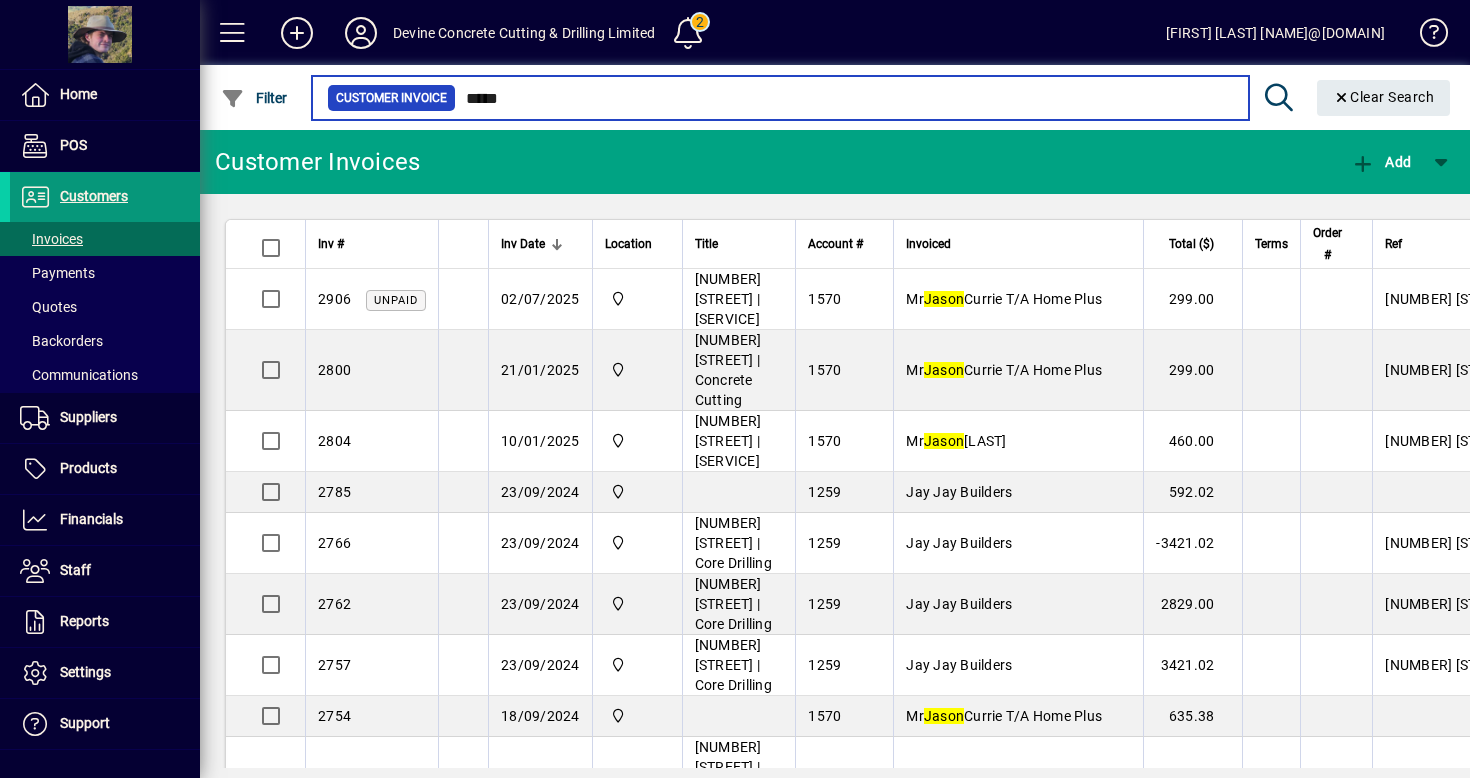 type on "*****" 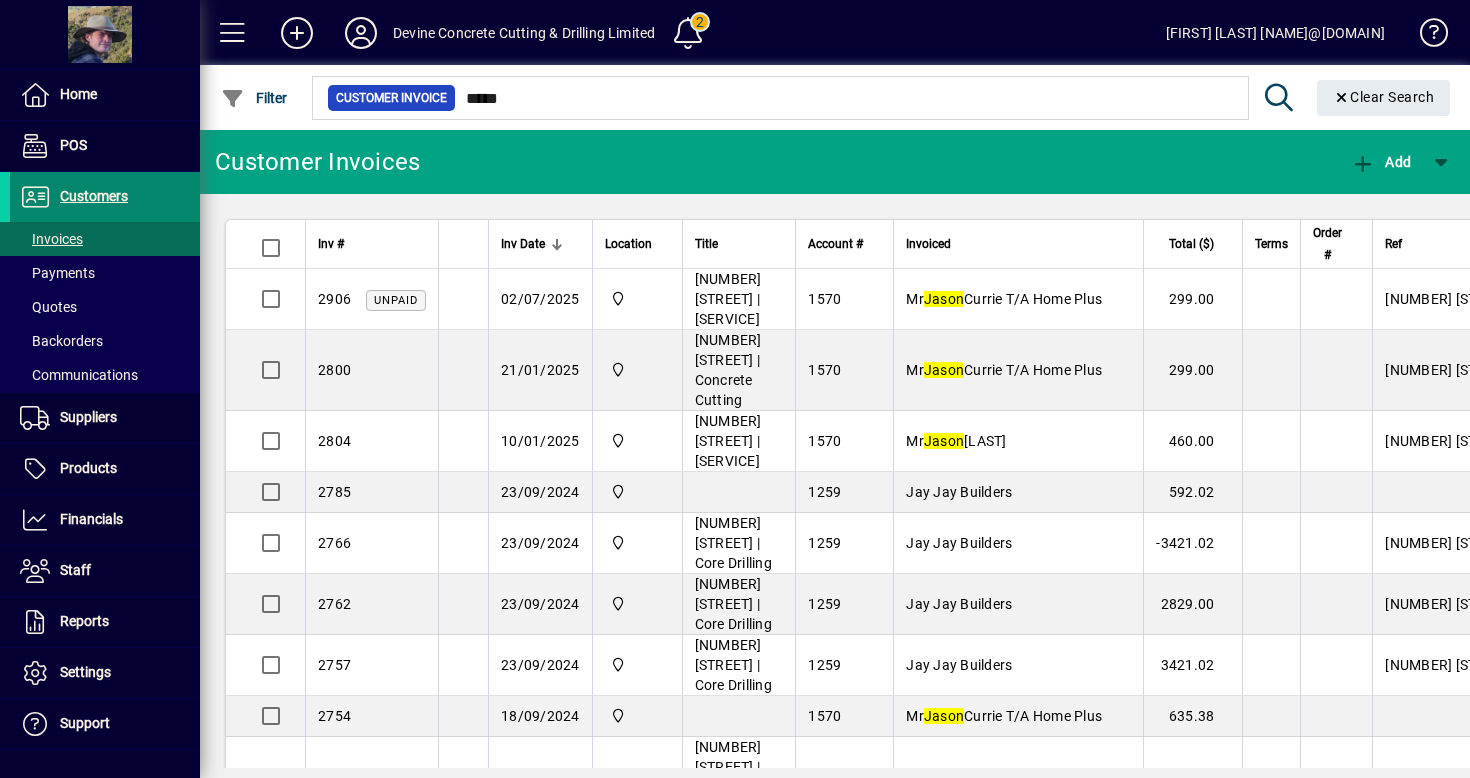 click at bounding box center [105, 197] 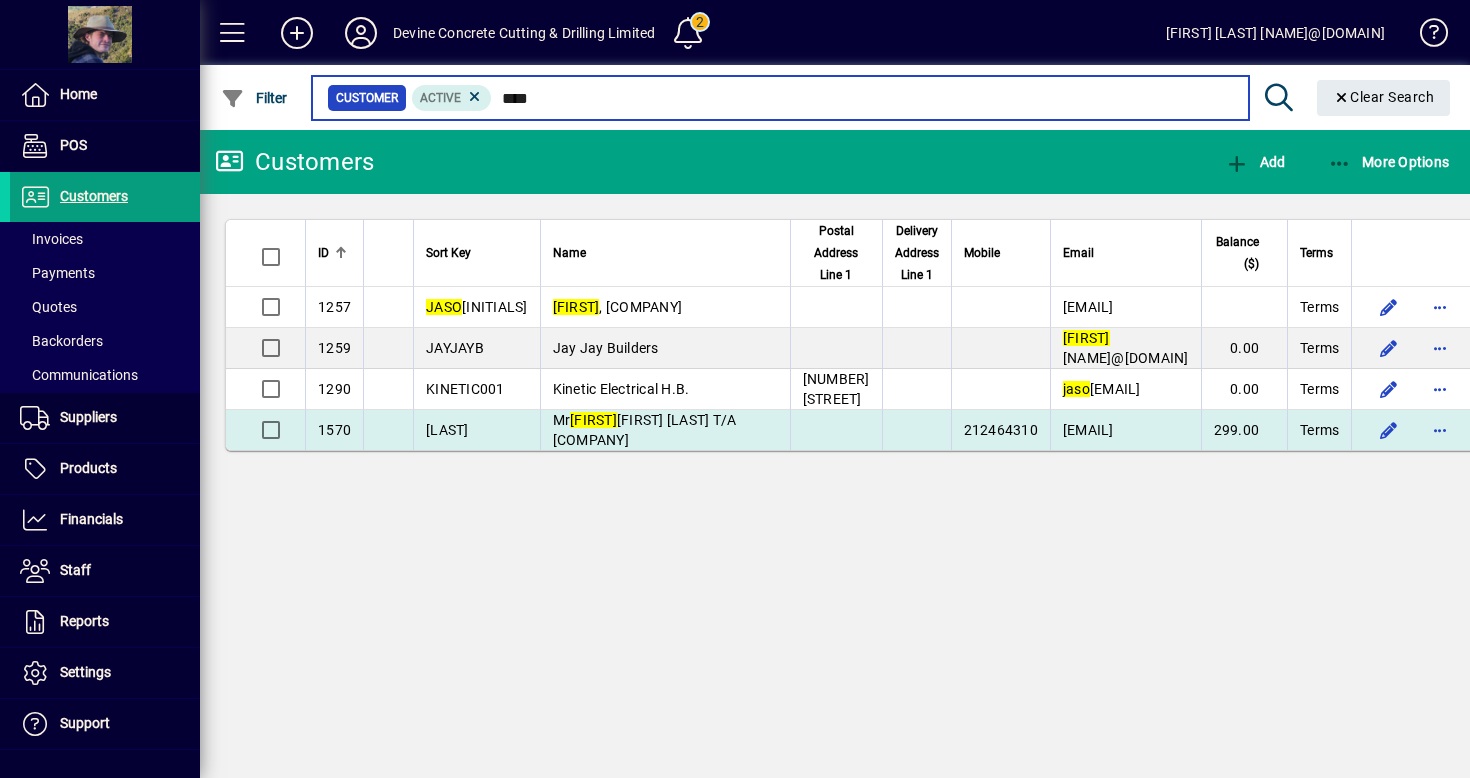 type on "****" 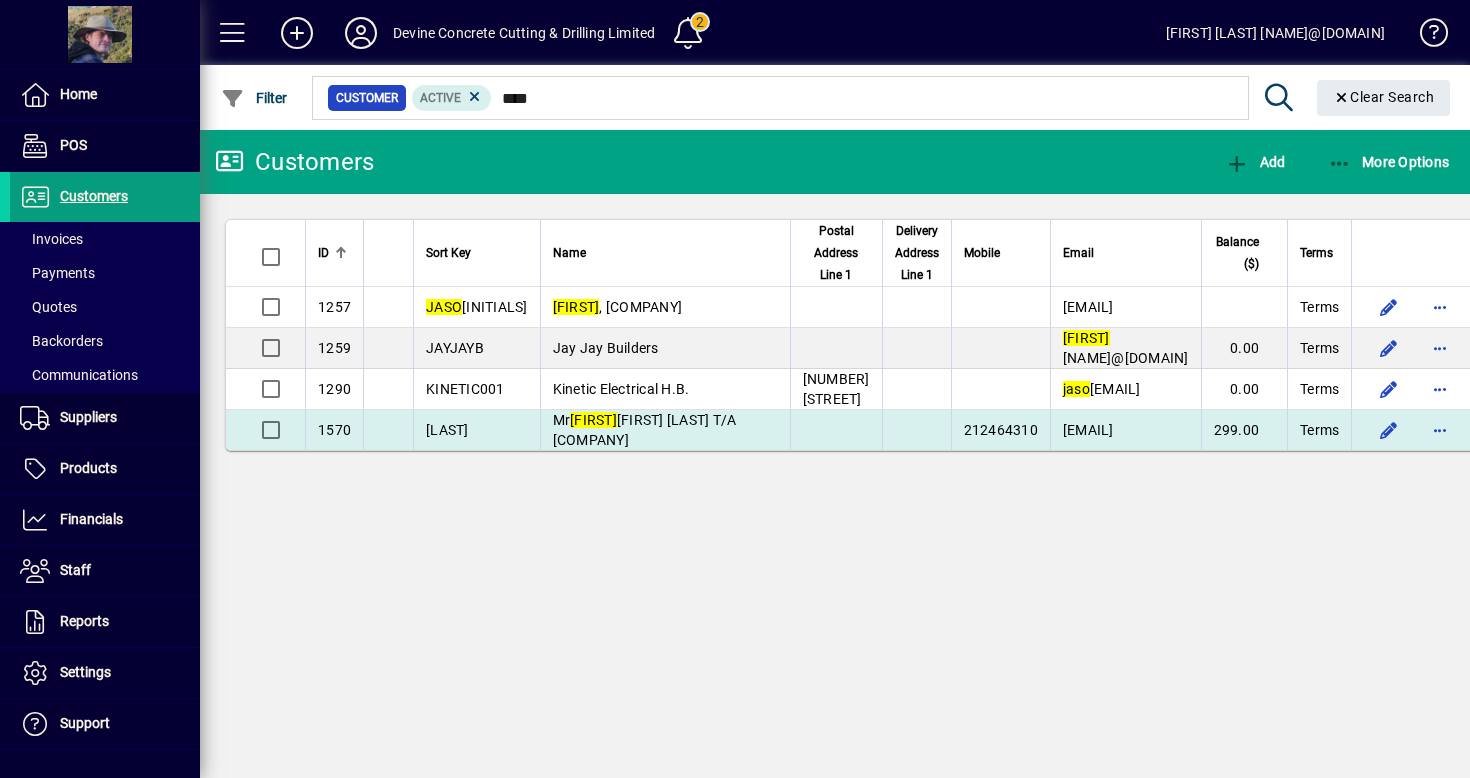 click at bounding box center [836, 430] 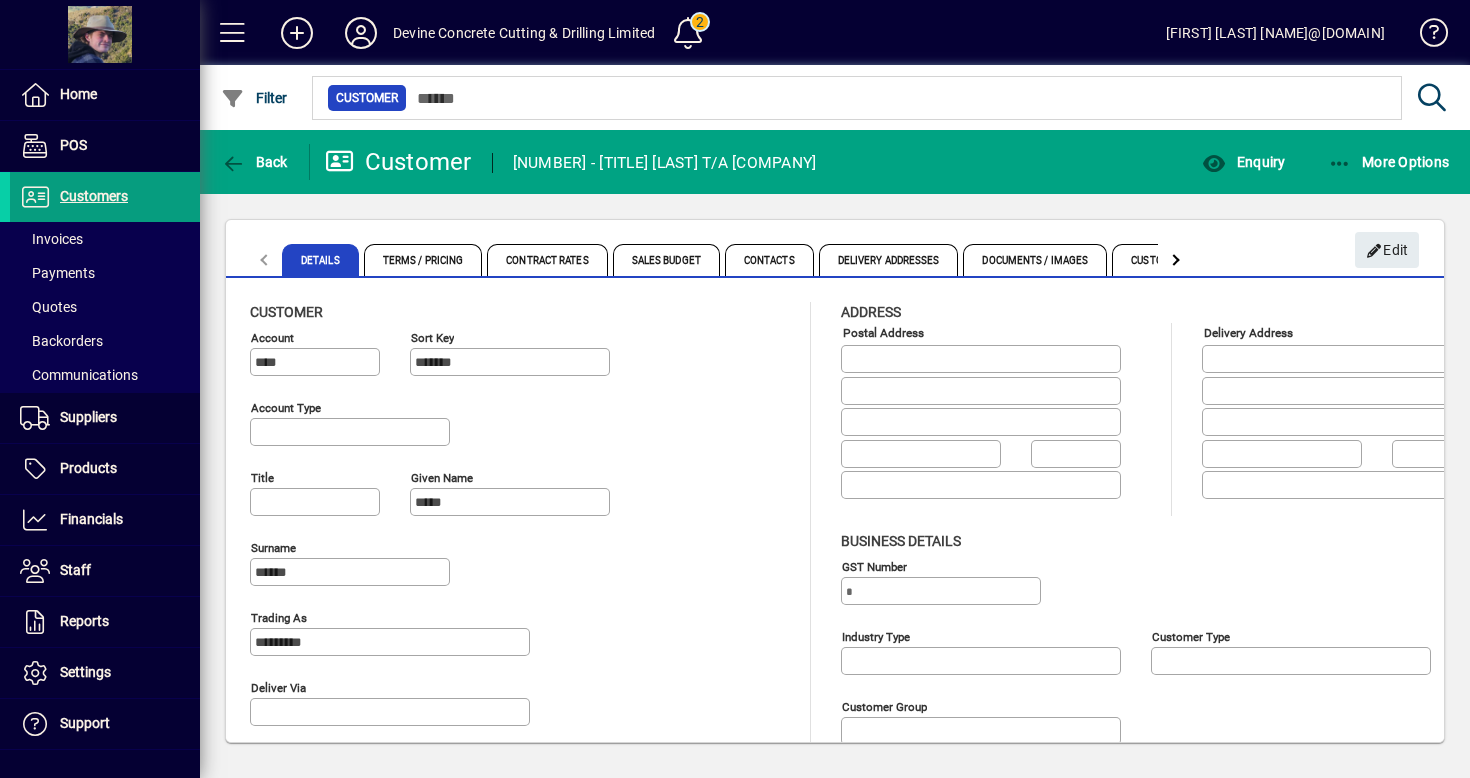 type on "**********" 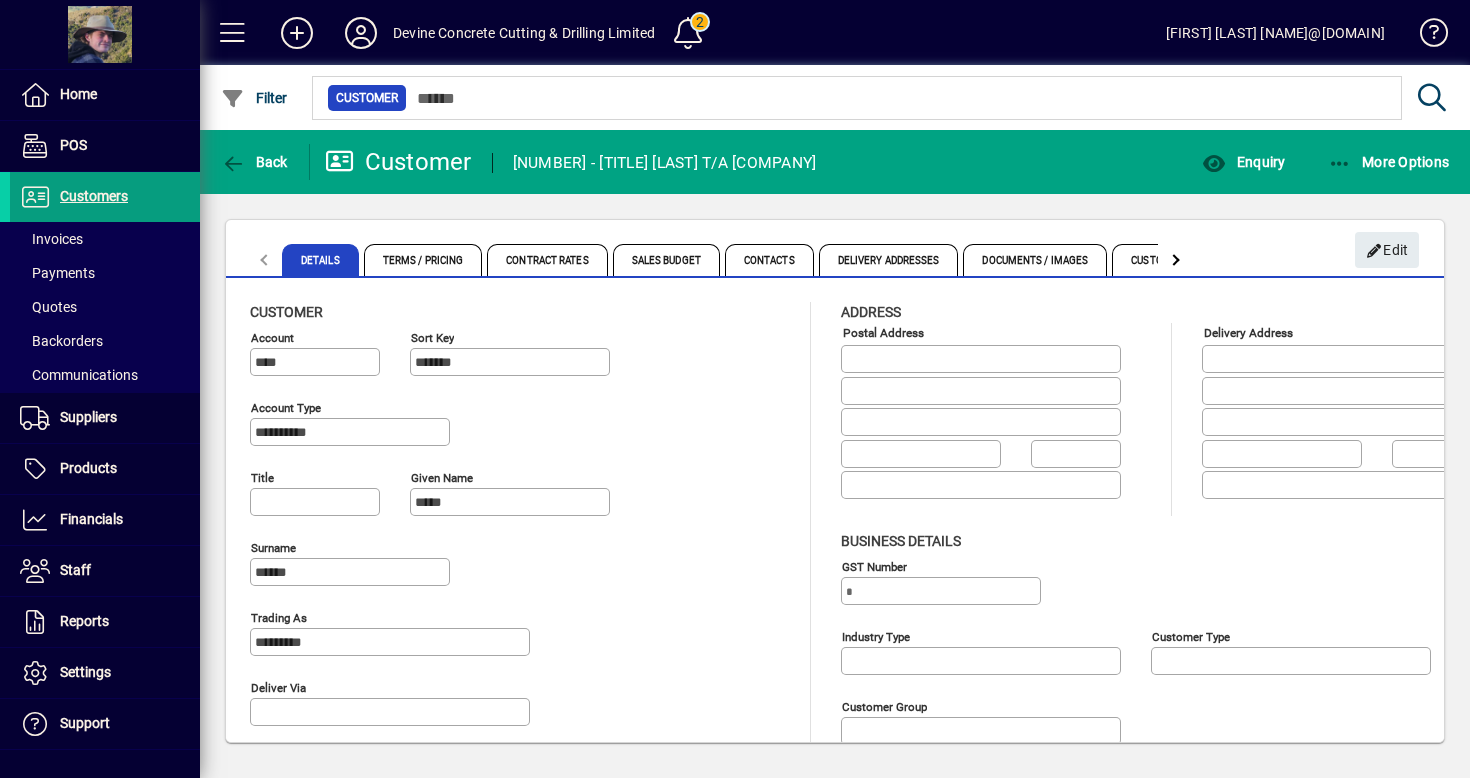 type on "**********" 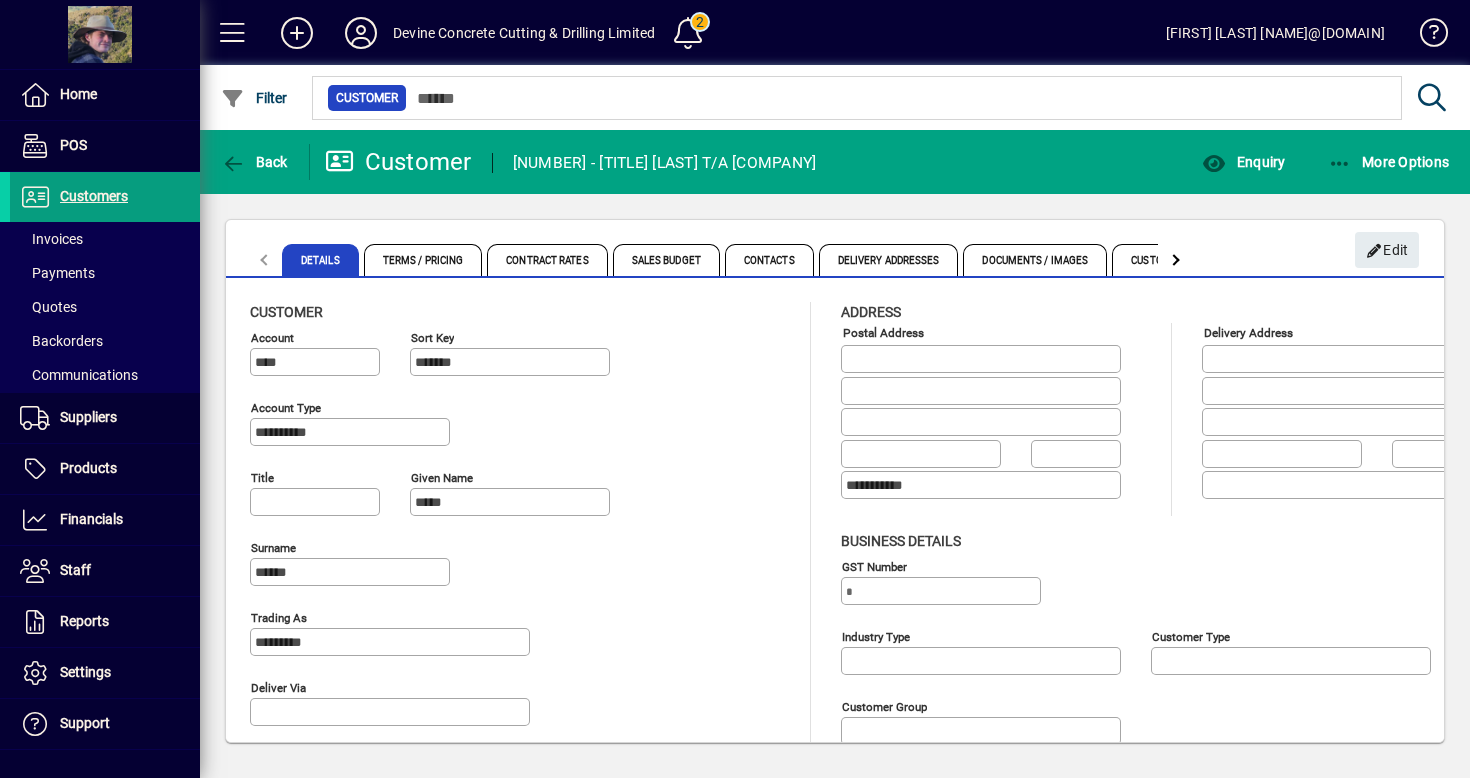 type on "**" 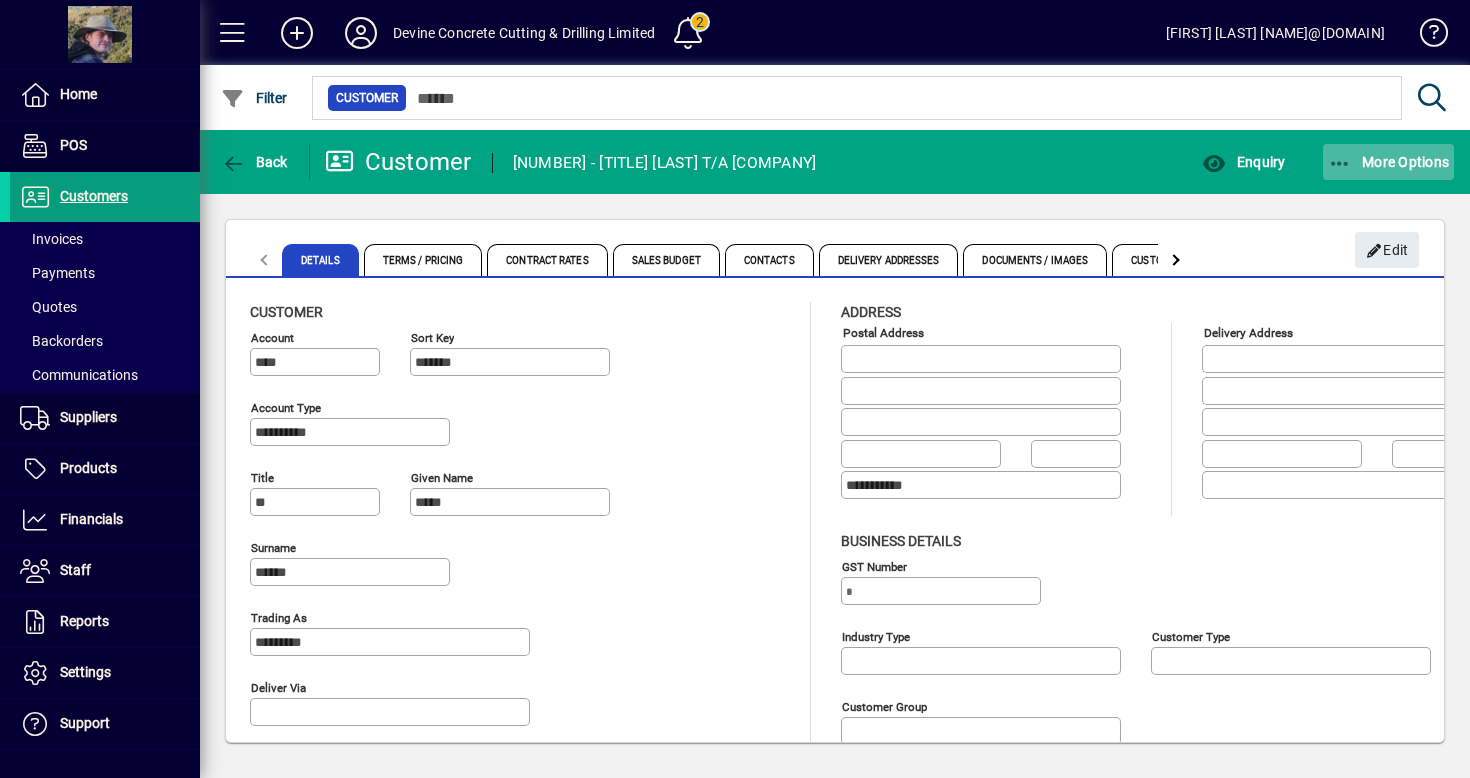 click 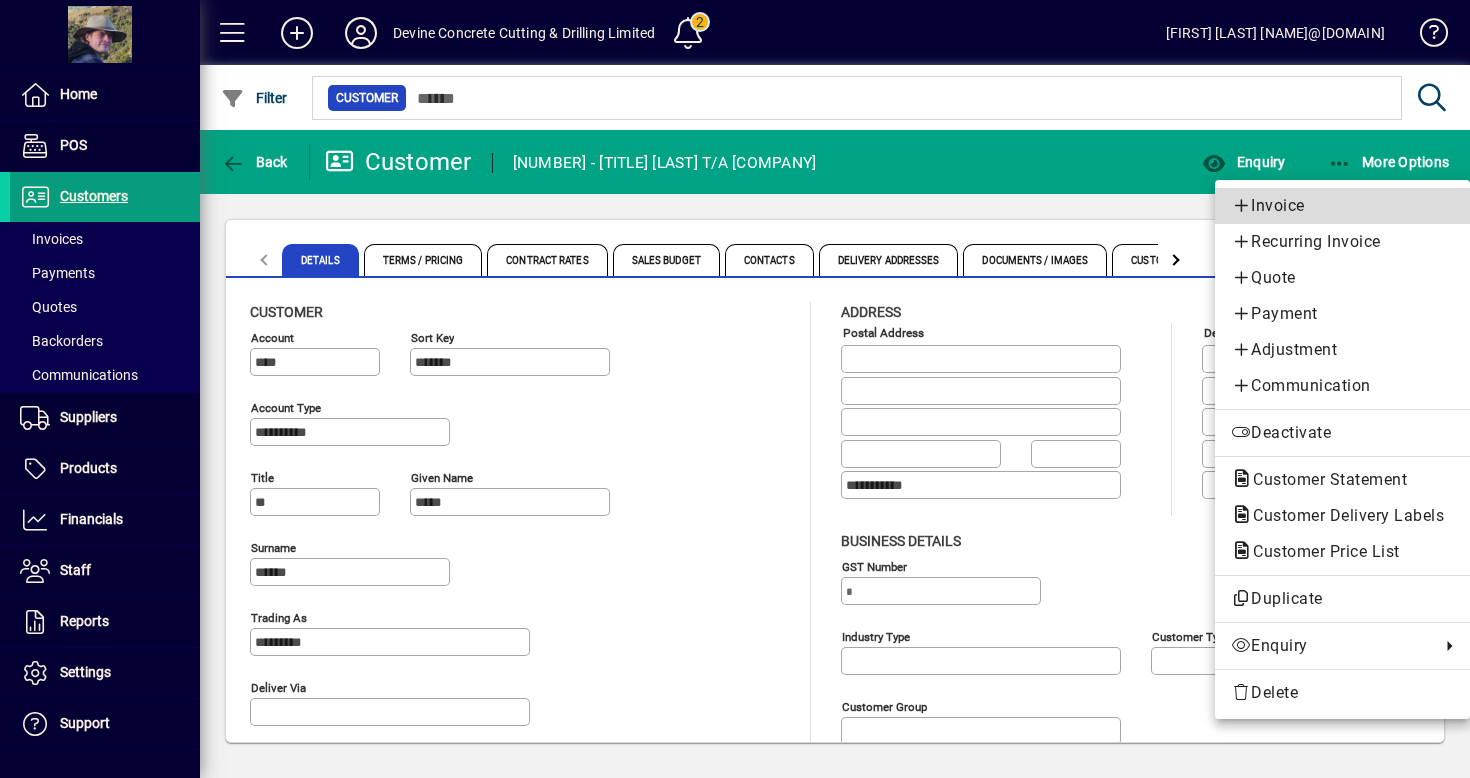 click on "Invoice" at bounding box center [1342, 206] 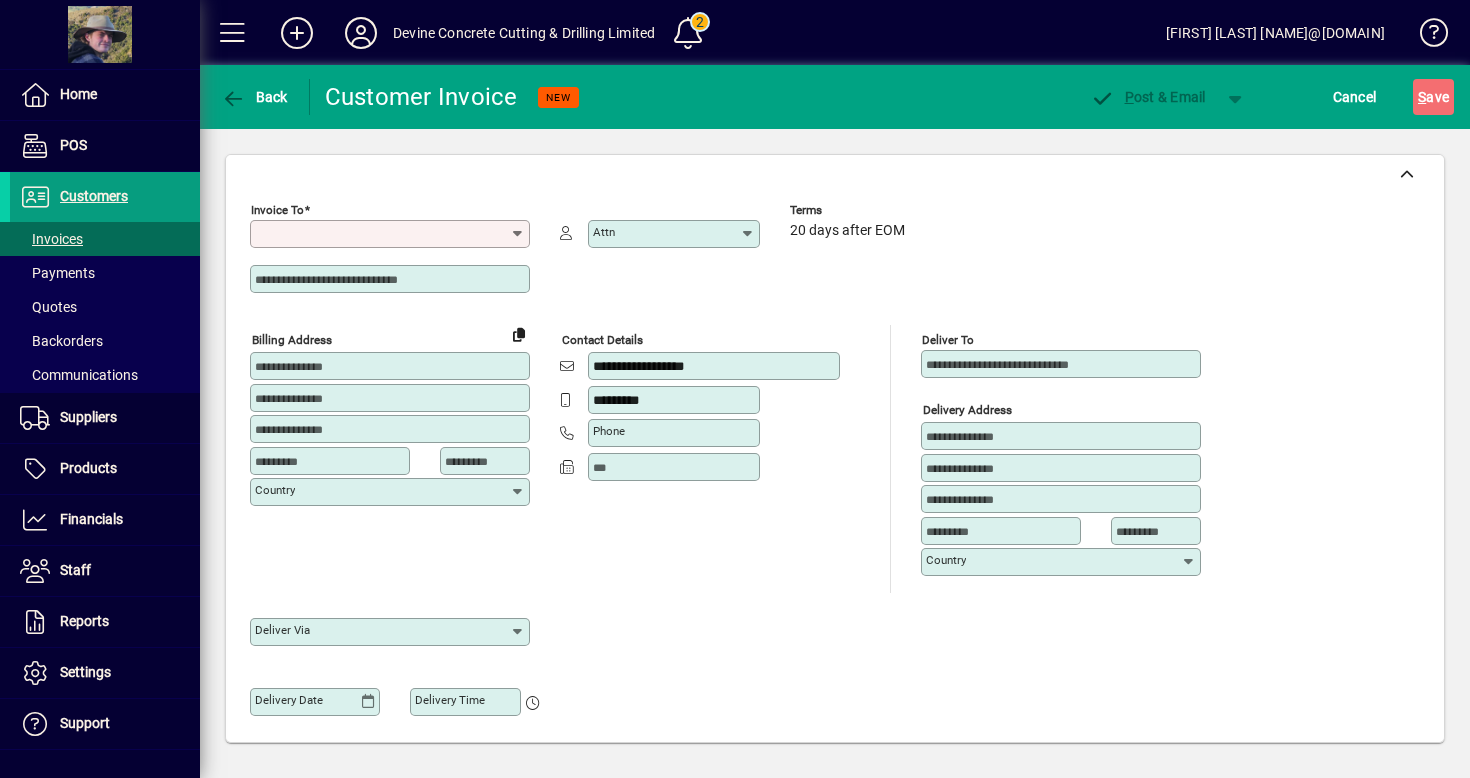 type on "**********" 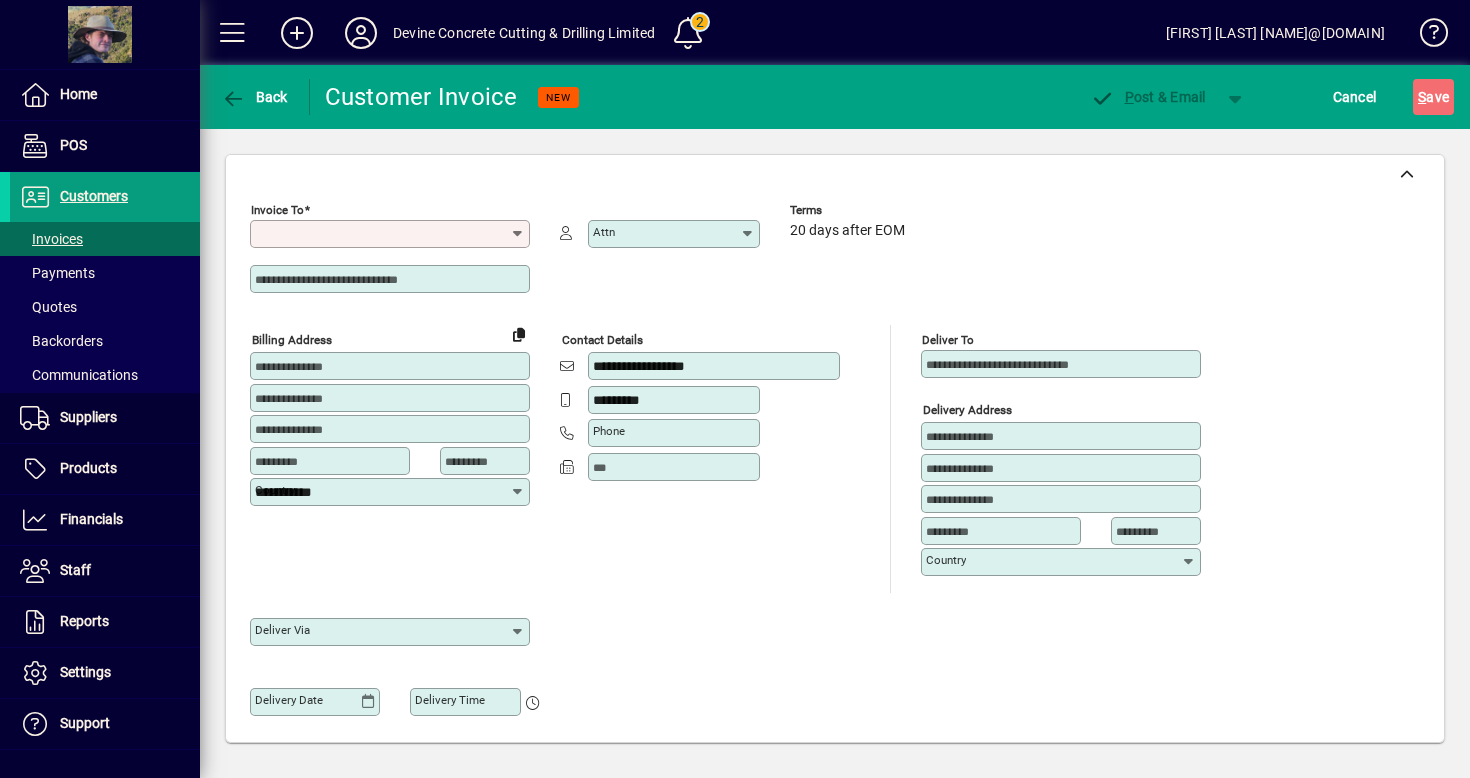 type on "**********" 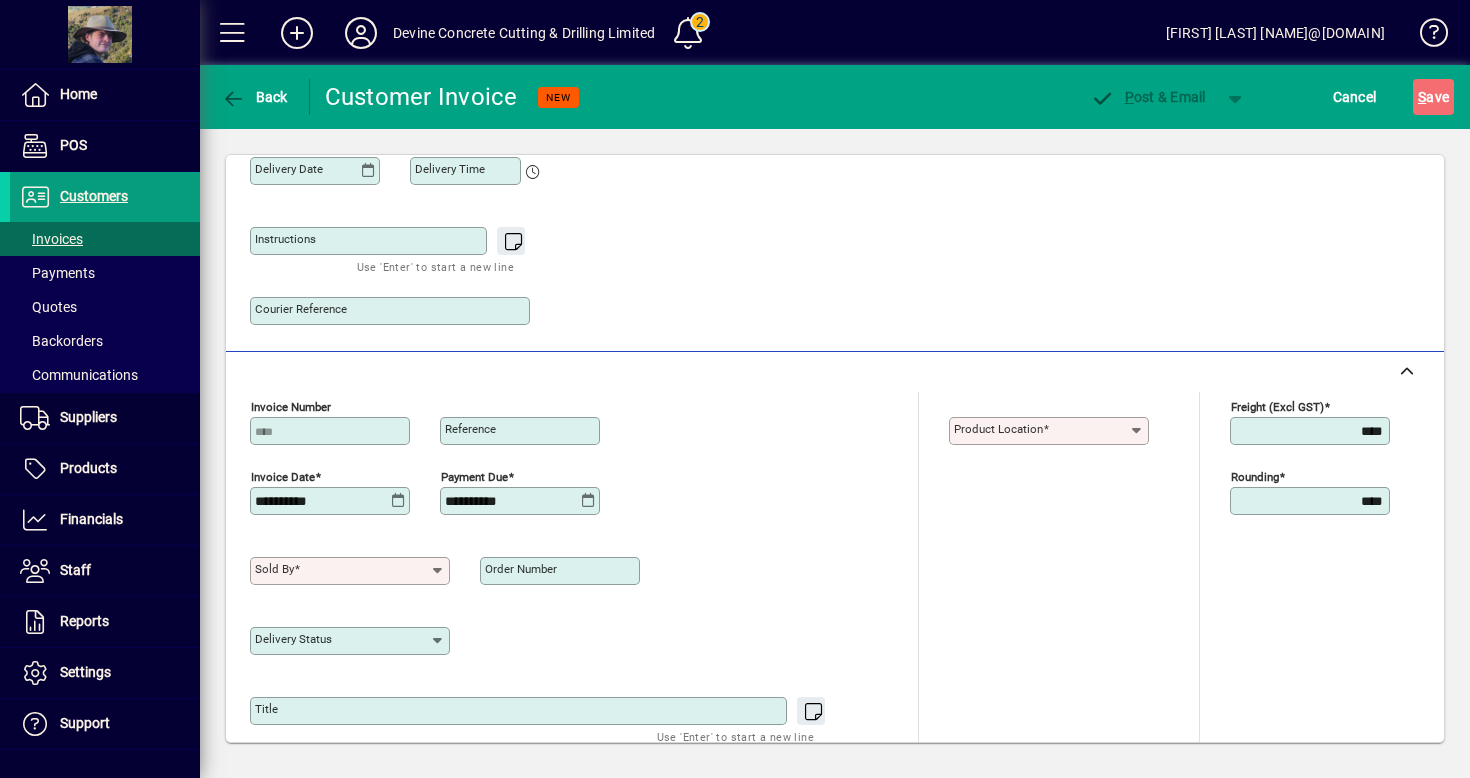 scroll, scrollTop: 610, scrollLeft: 0, axis: vertical 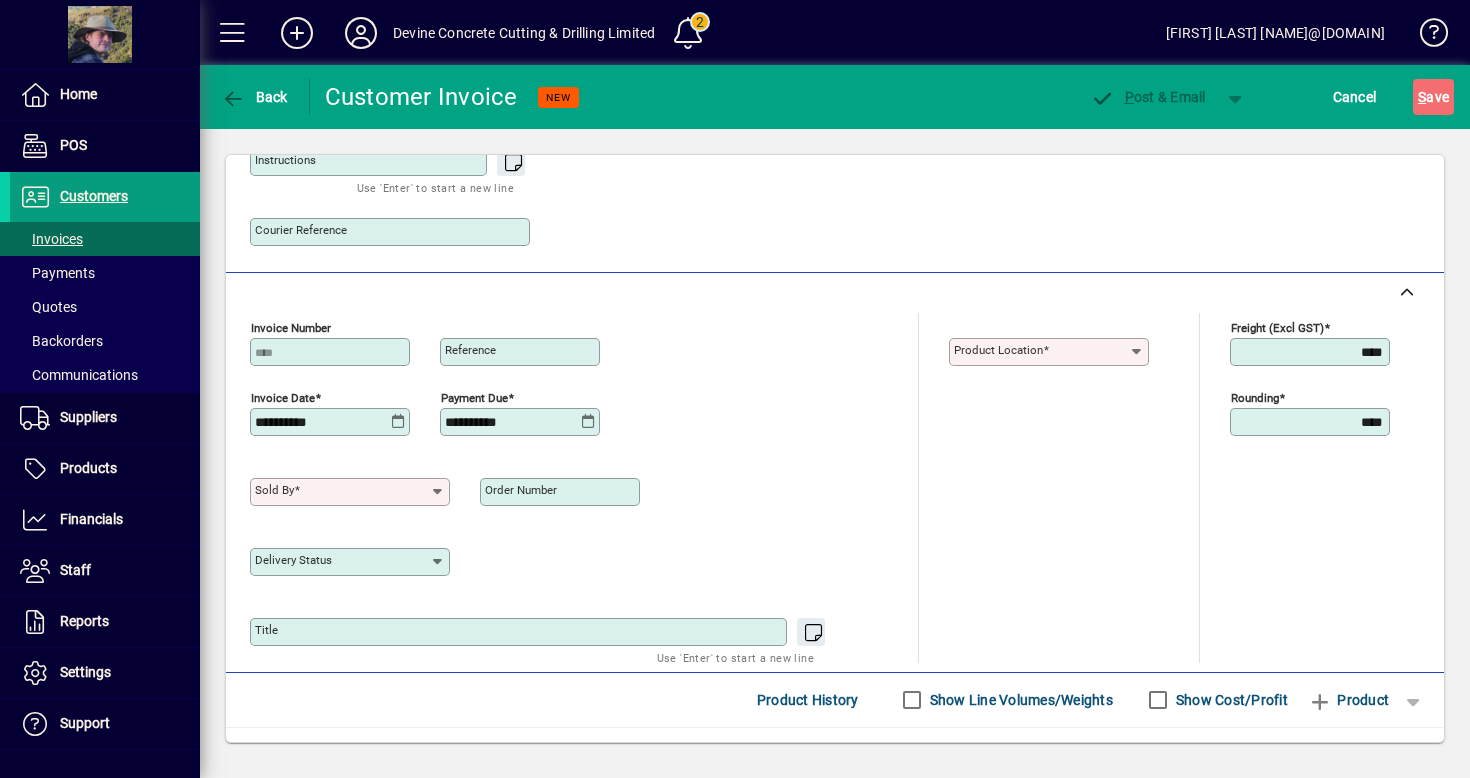 click on "Product location" at bounding box center [1041, 352] 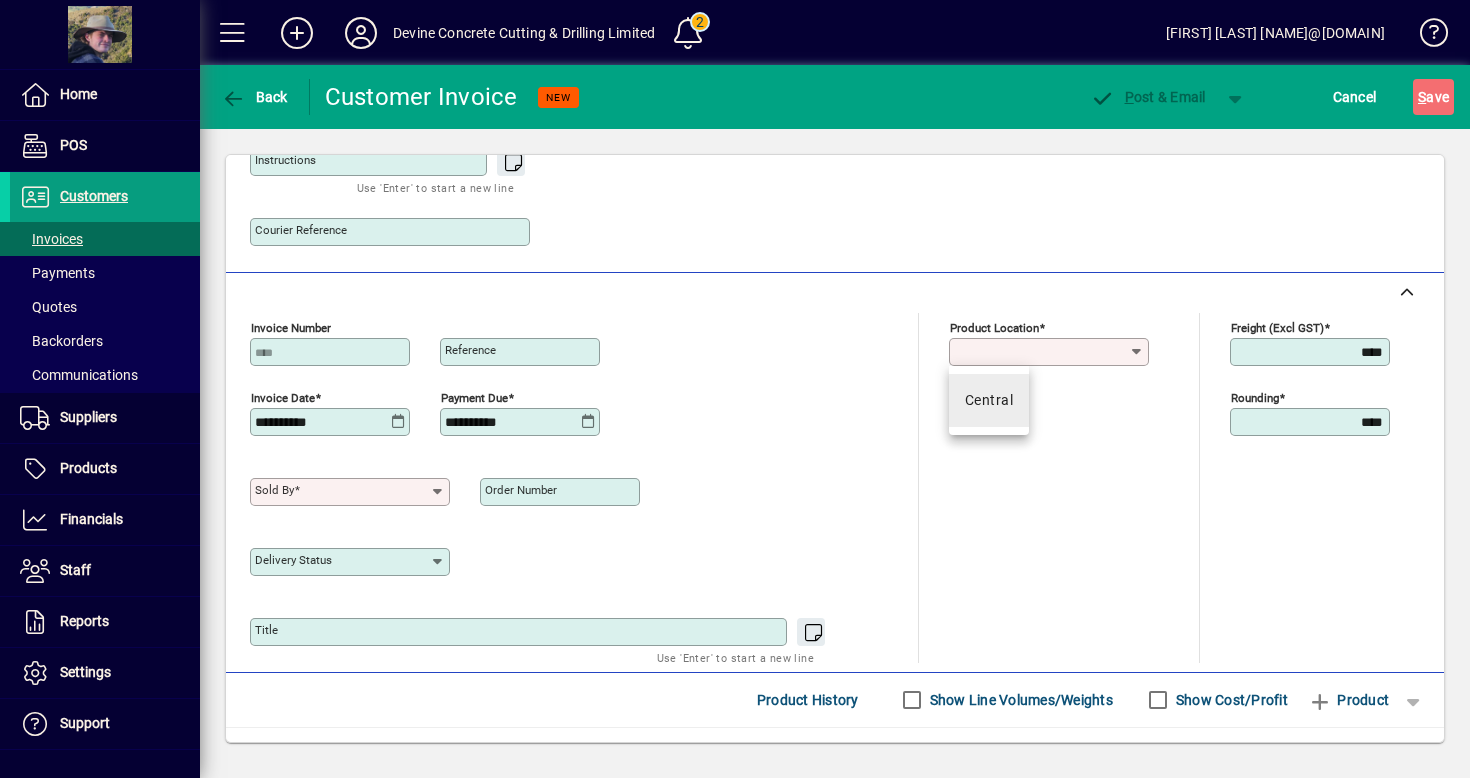 click on "Central" at bounding box center [989, 400] 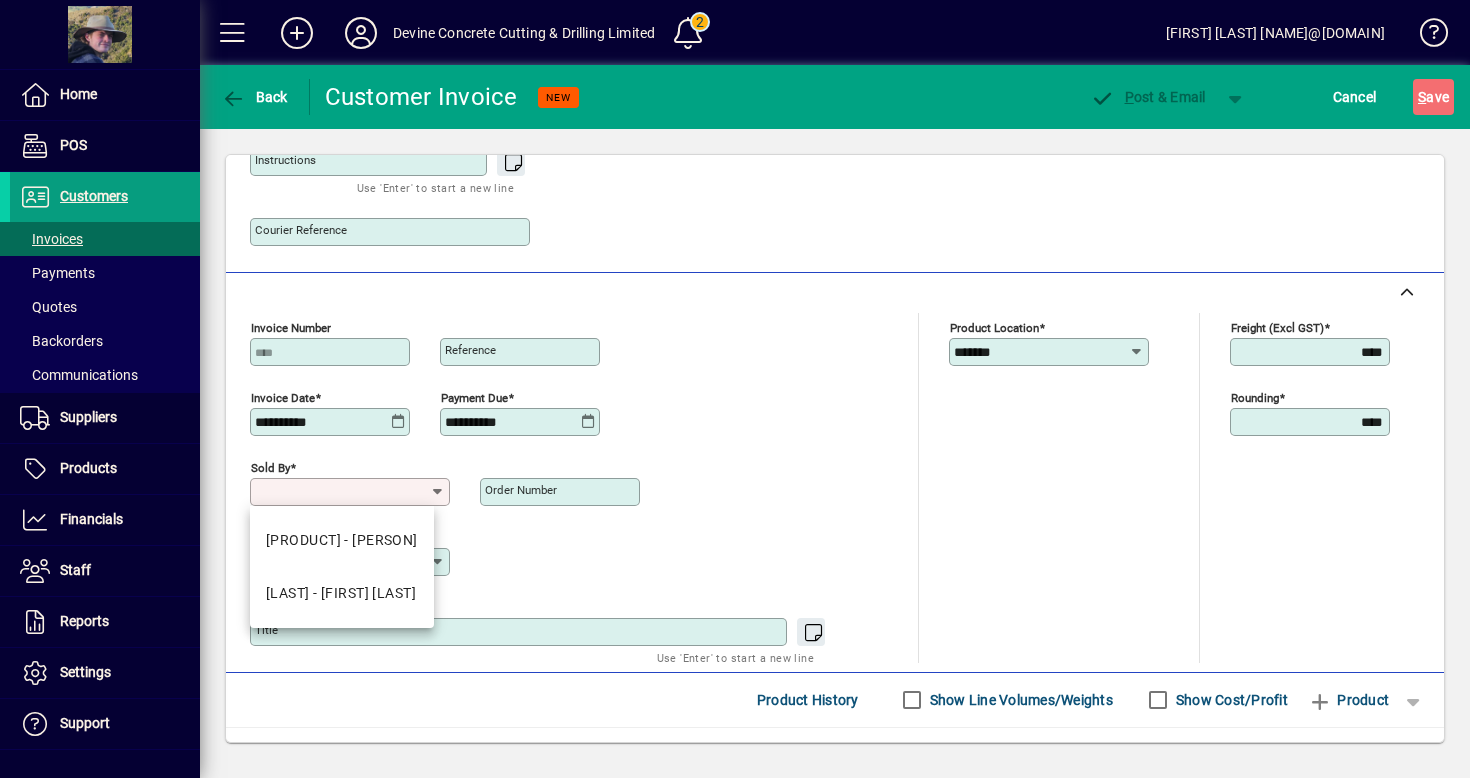 click on "Sold by" at bounding box center [342, 492] 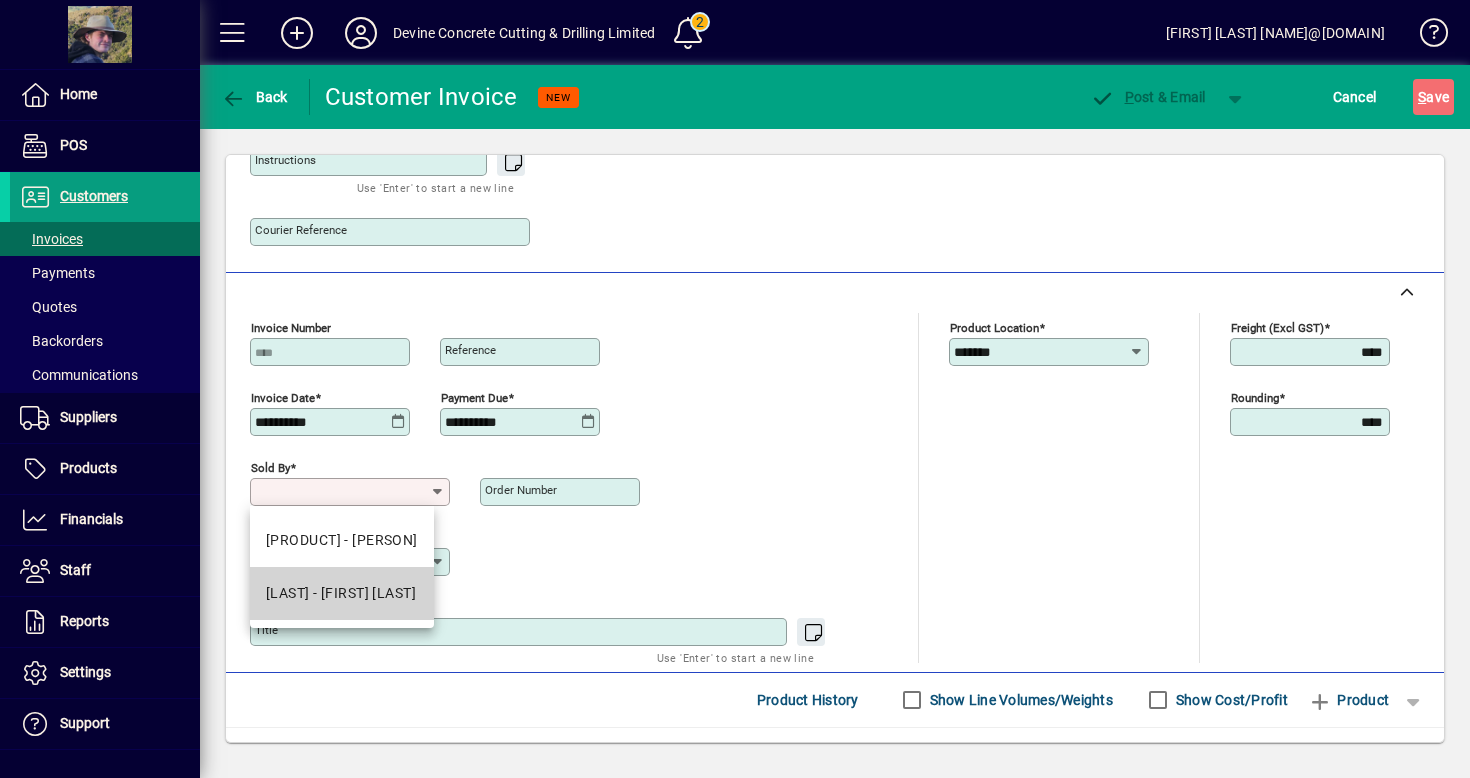 click on "[LAST] - [FIRST] [LAST]" at bounding box center (341, 593) 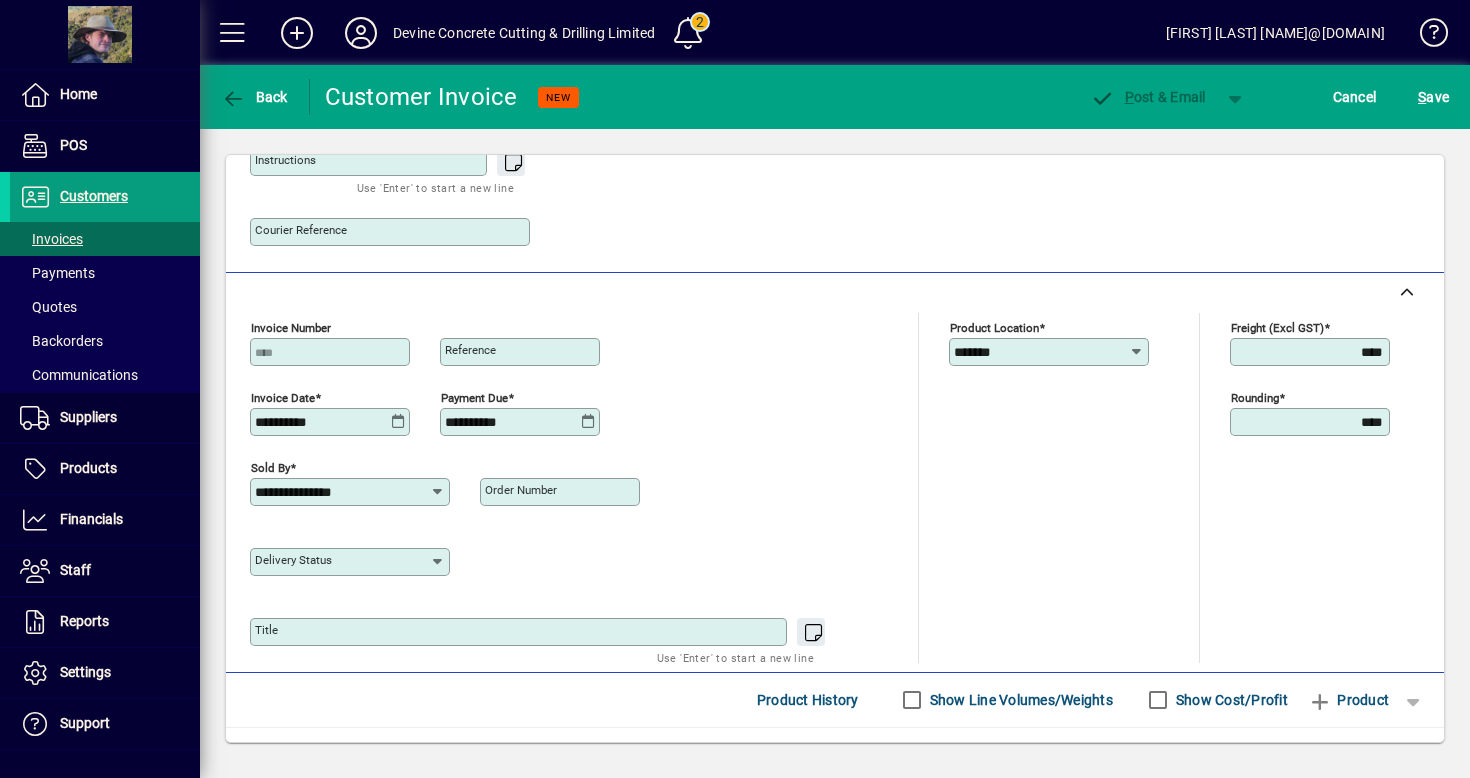 click on "Reference" 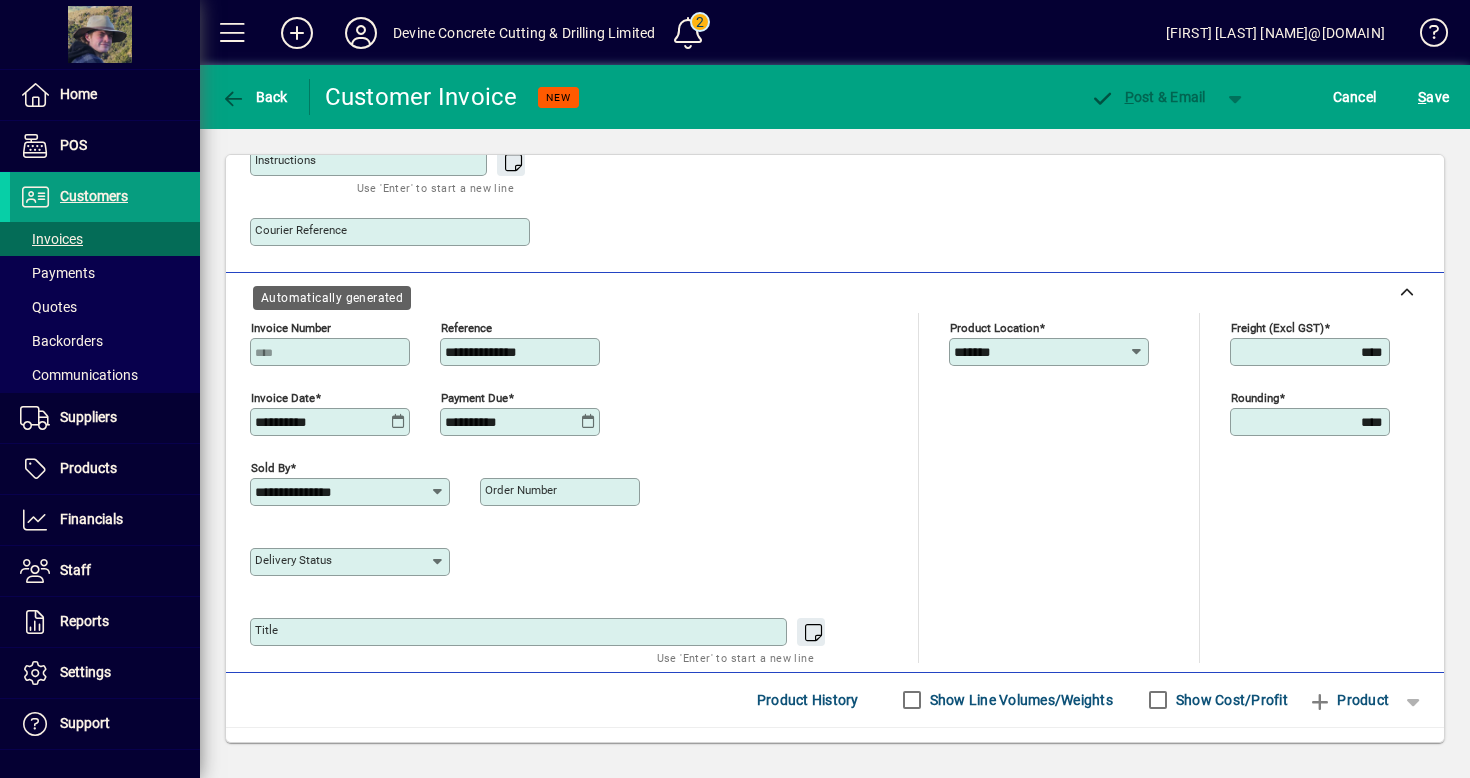 click on "**********" 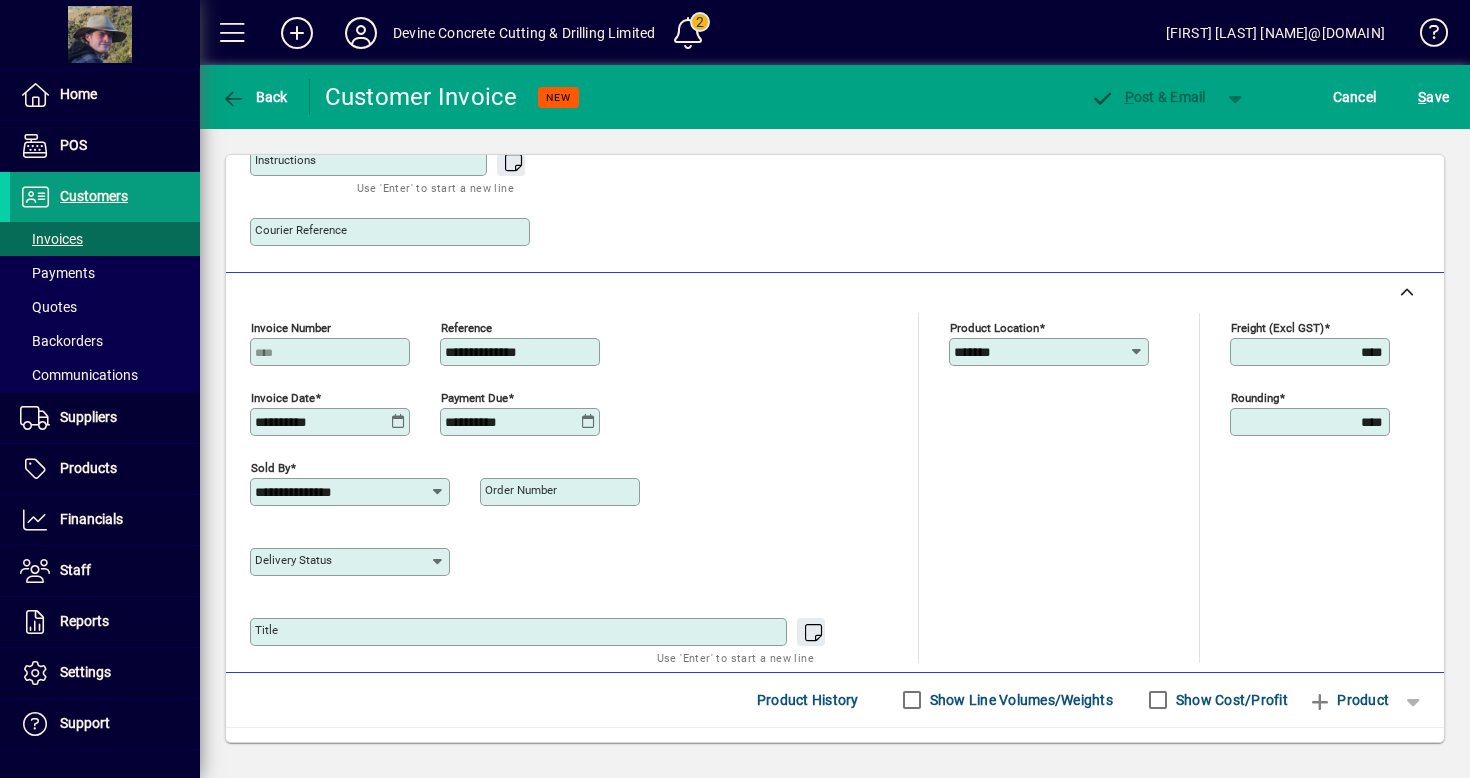 type on "**********" 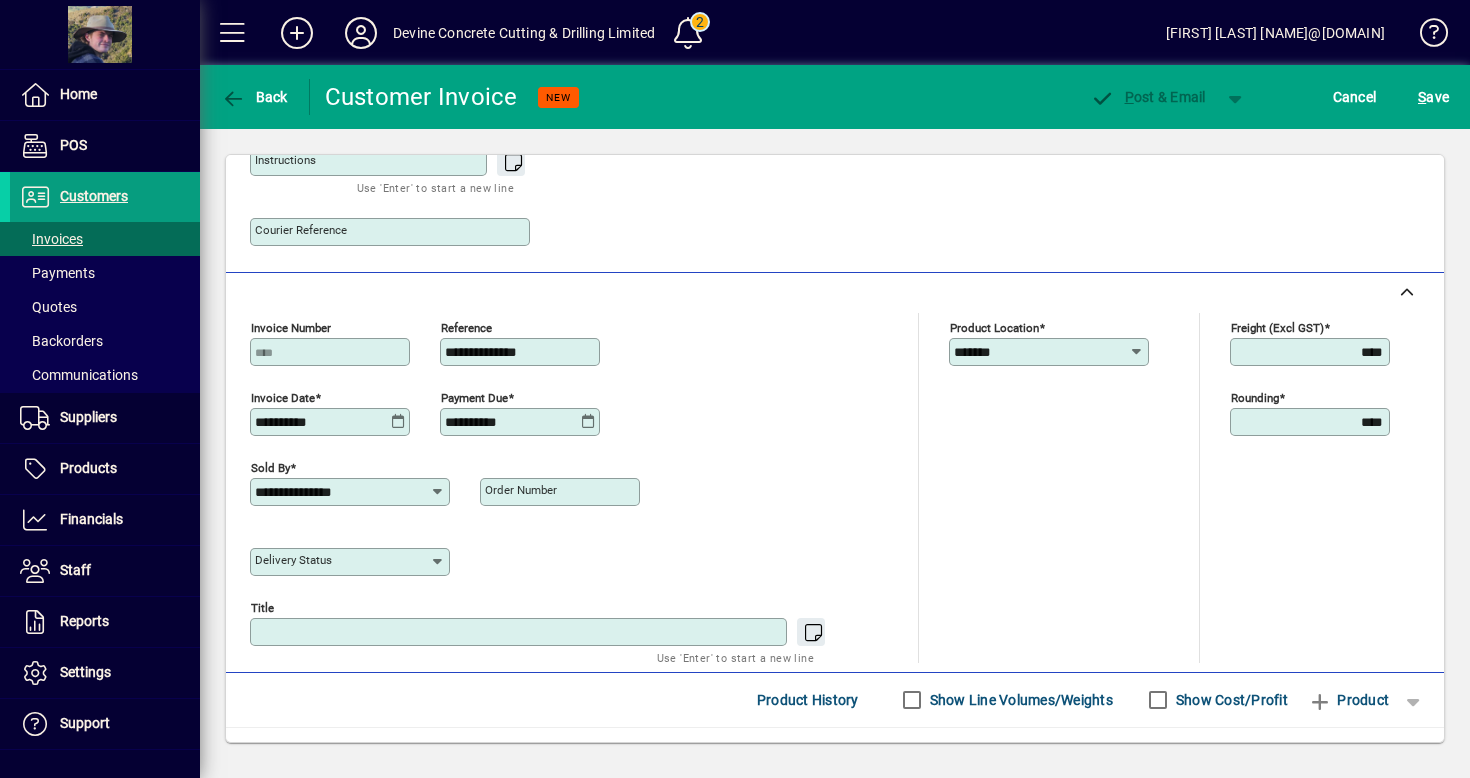 click on "Title" at bounding box center [520, 632] 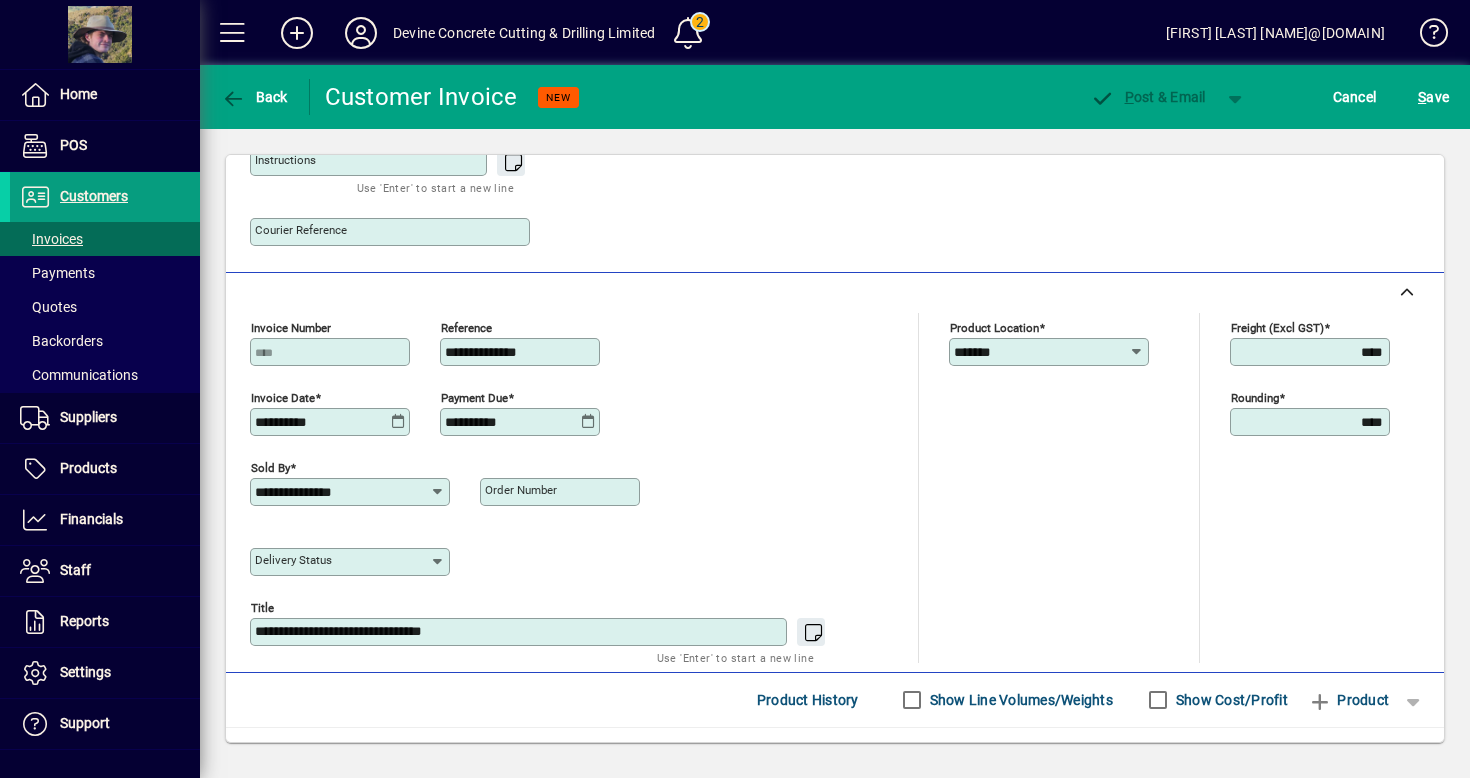 type on "**********" 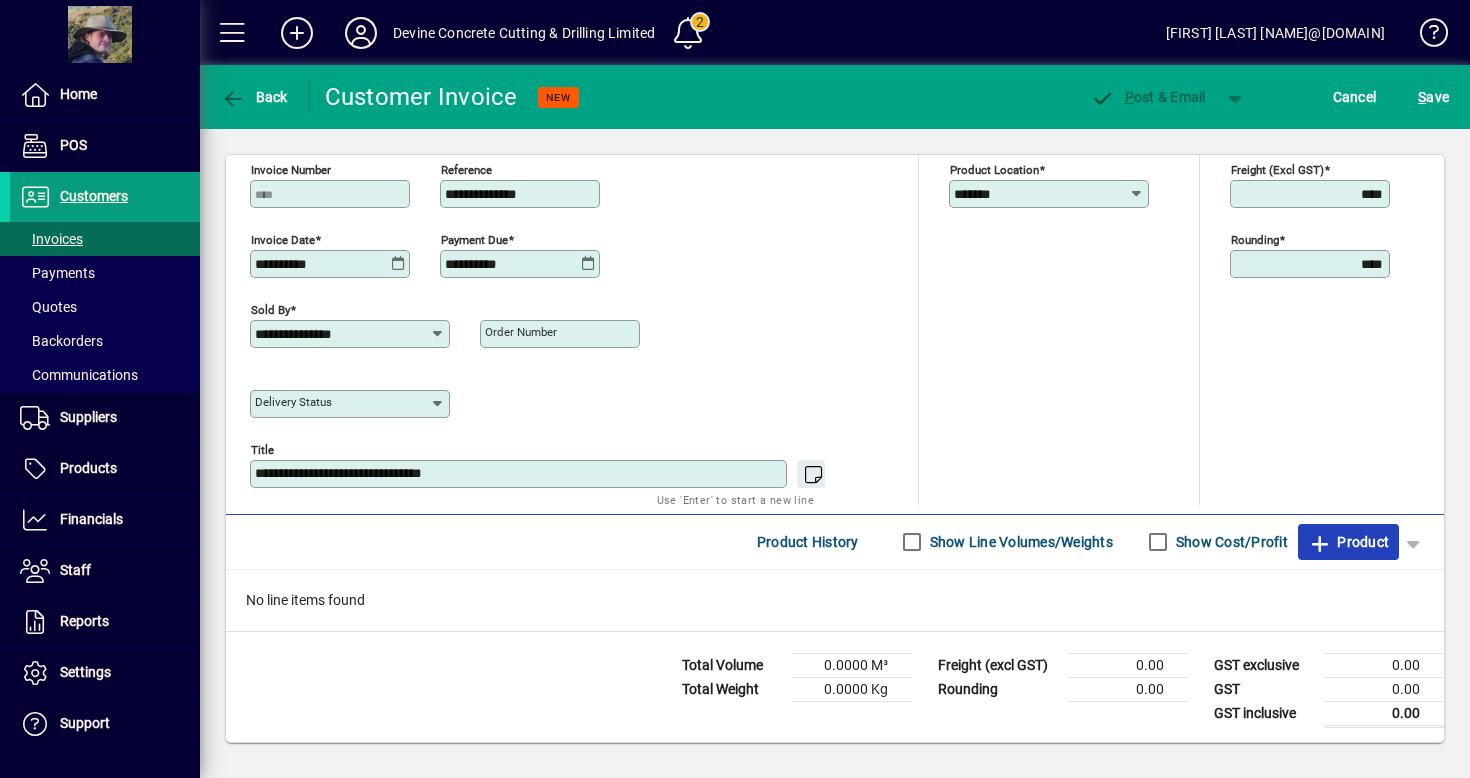 click on "Product" 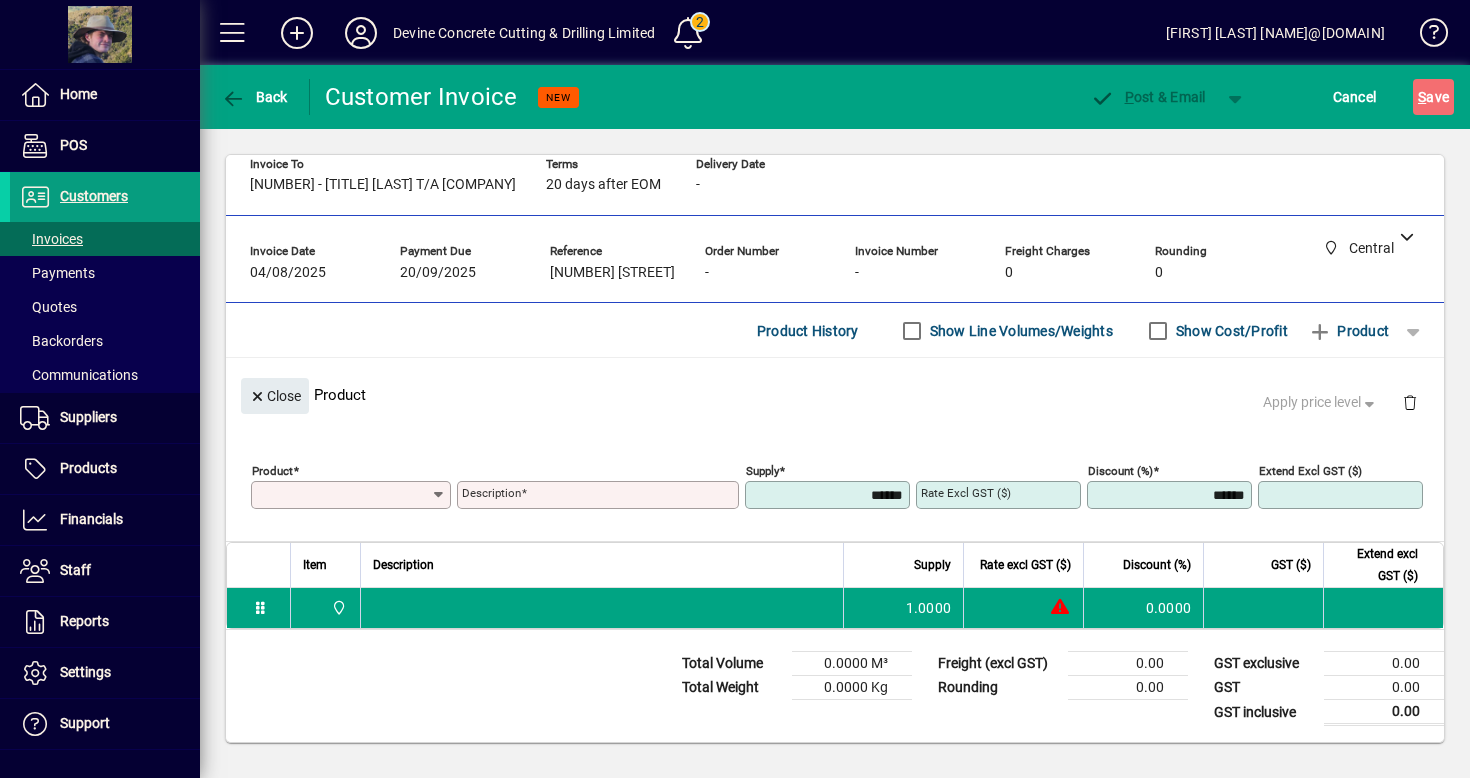 scroll, scrollTop: 25, scrollLeft: 0, axis: vertical 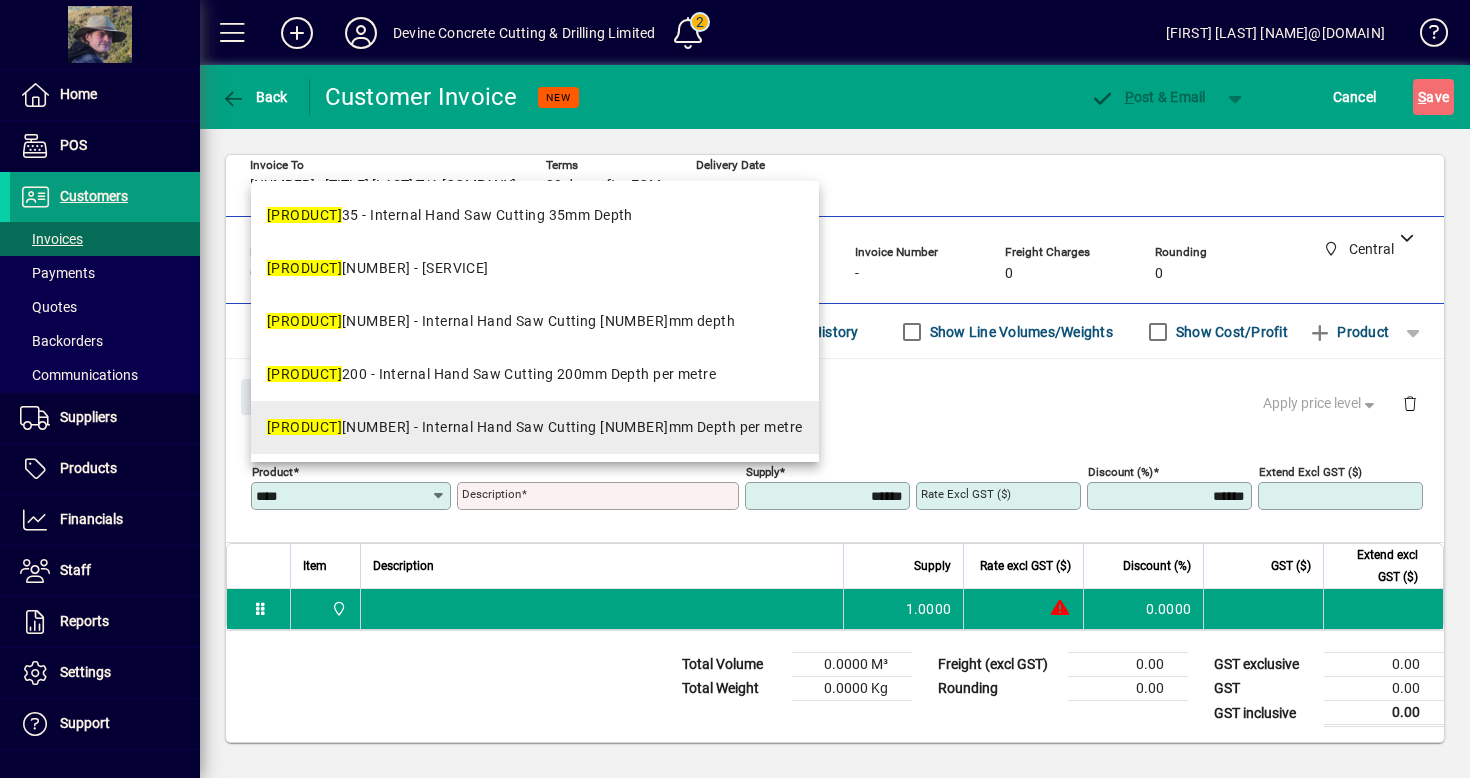 click on "ihsc 125 - Internal Hand Saw Cutting 125mm Depth per metre" at bounding box center [535, 427] 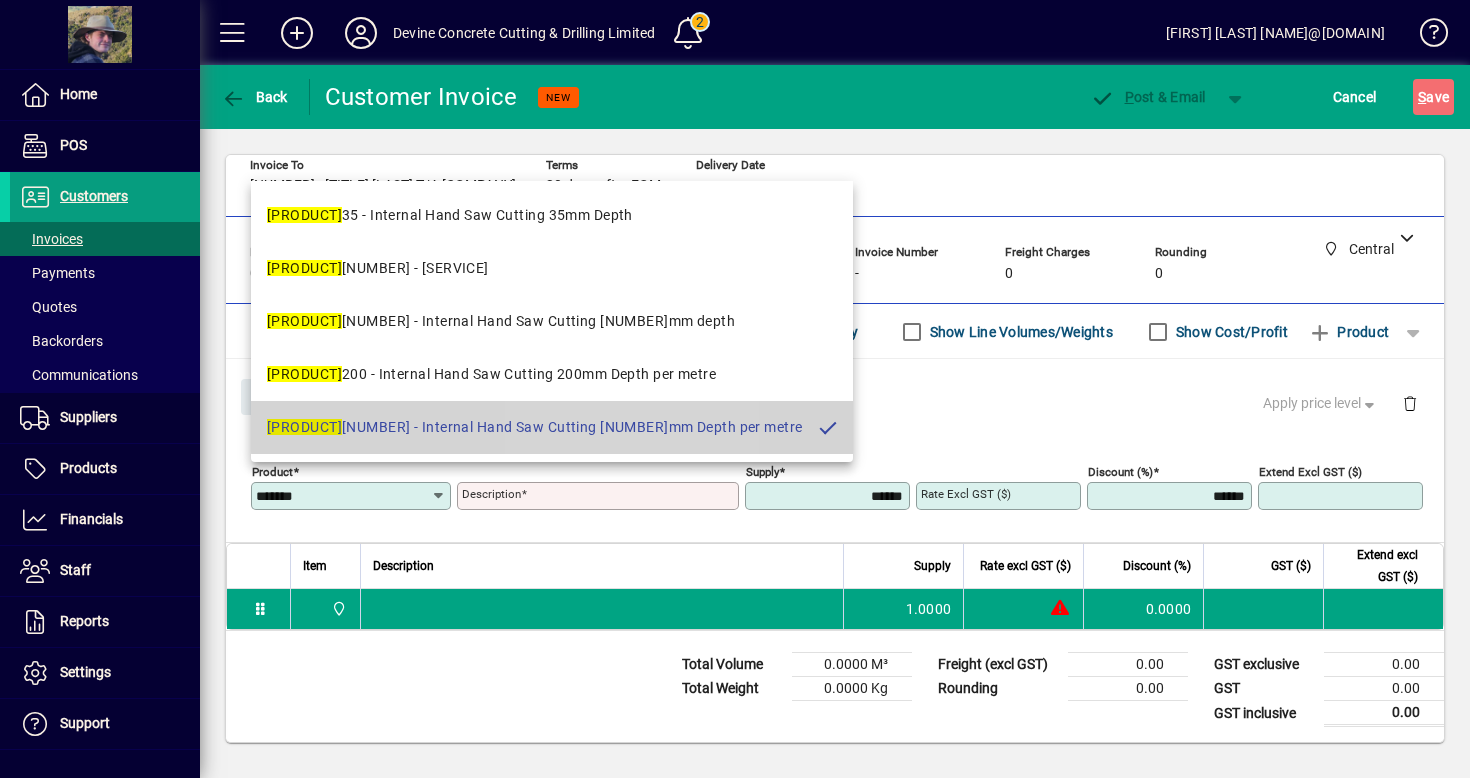 type on "**********" 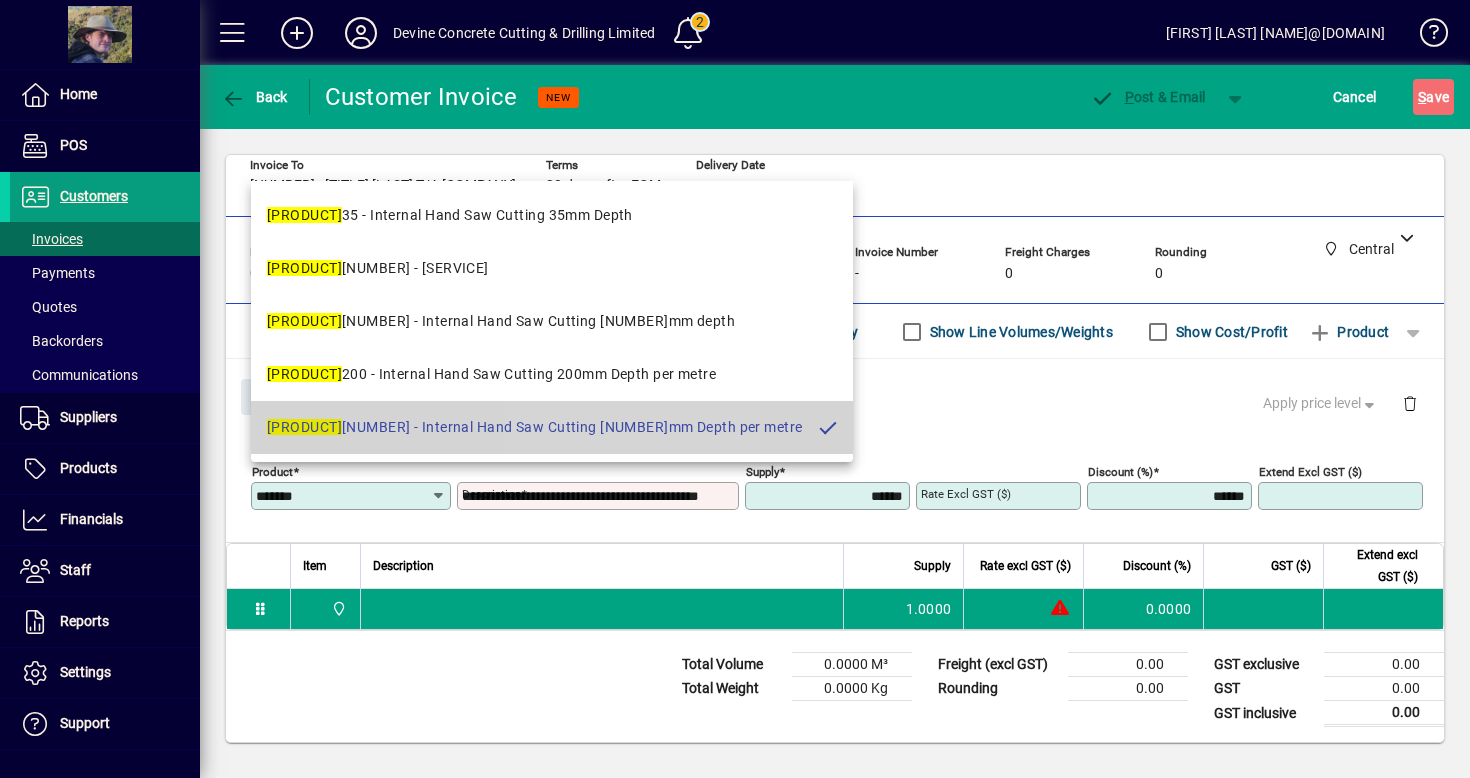 type on "*******" 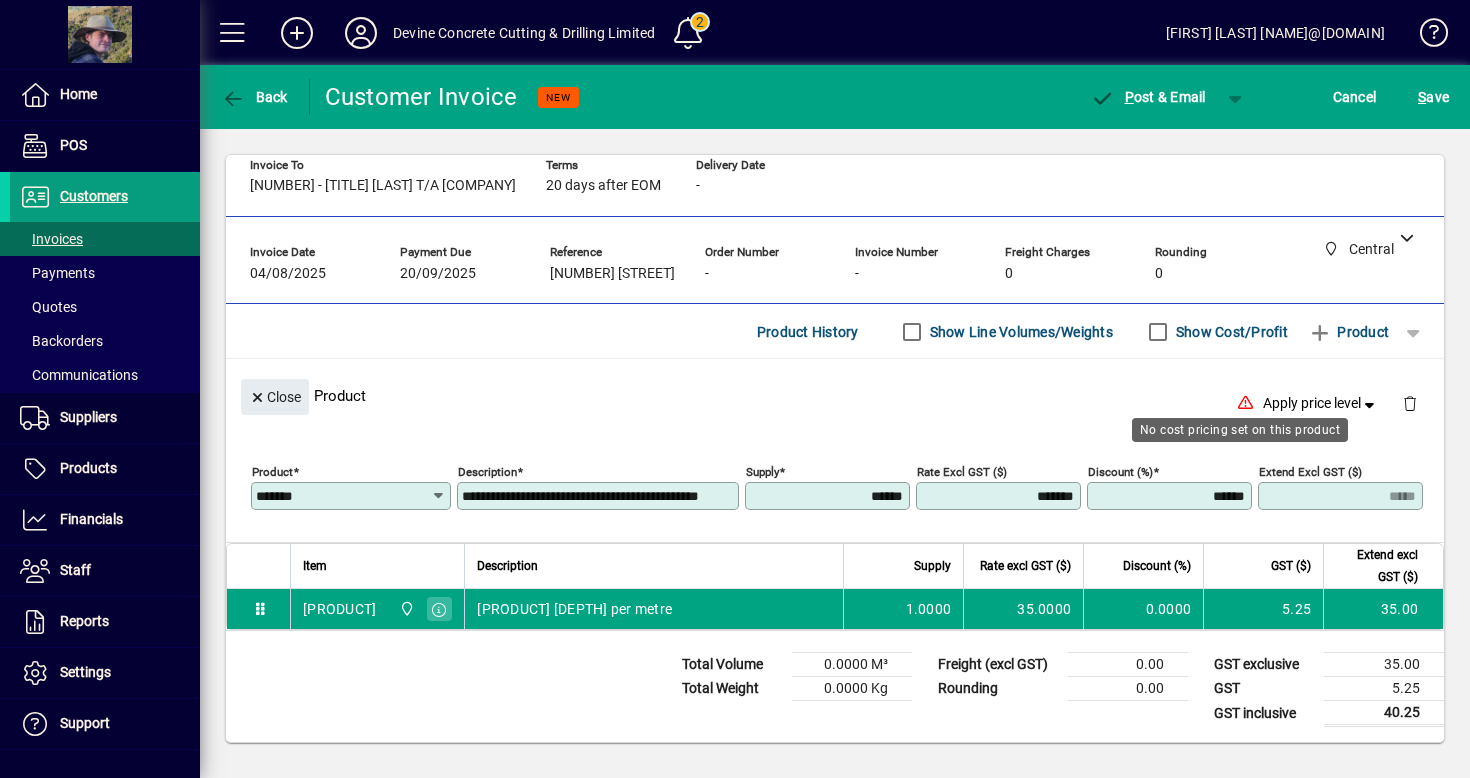 click on "Close  Product   Apply price level" 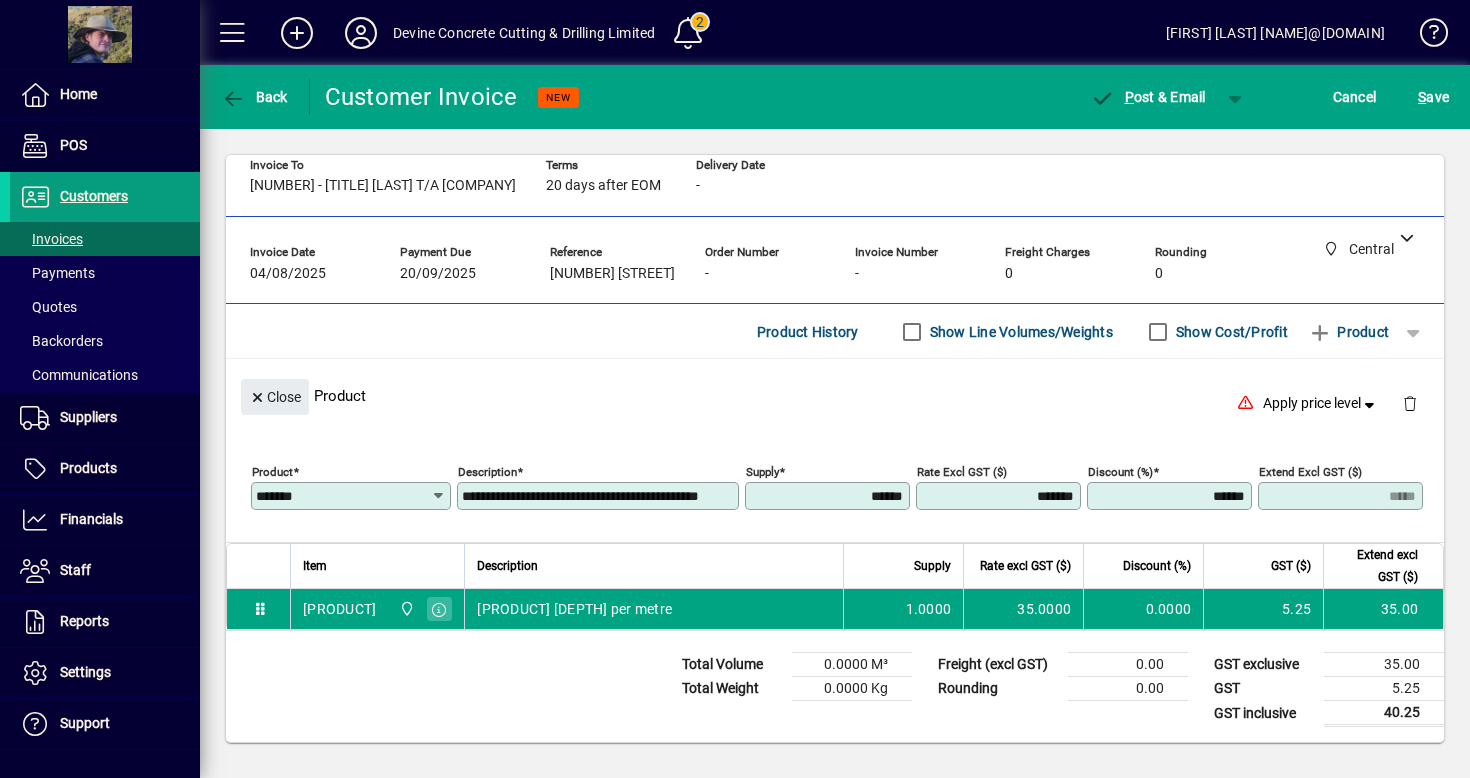 click on "******" at bounding box center [829, 496] 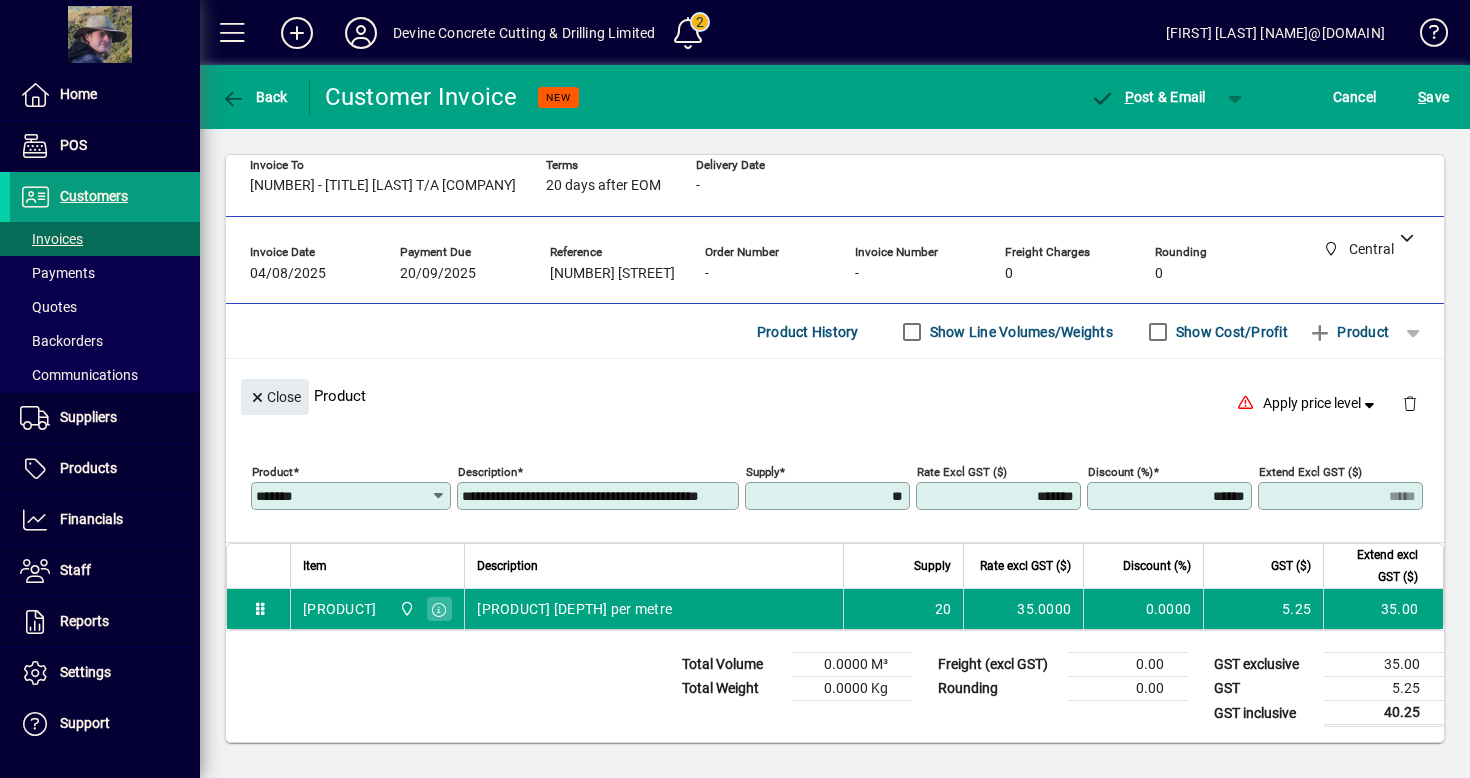 type on "*******" 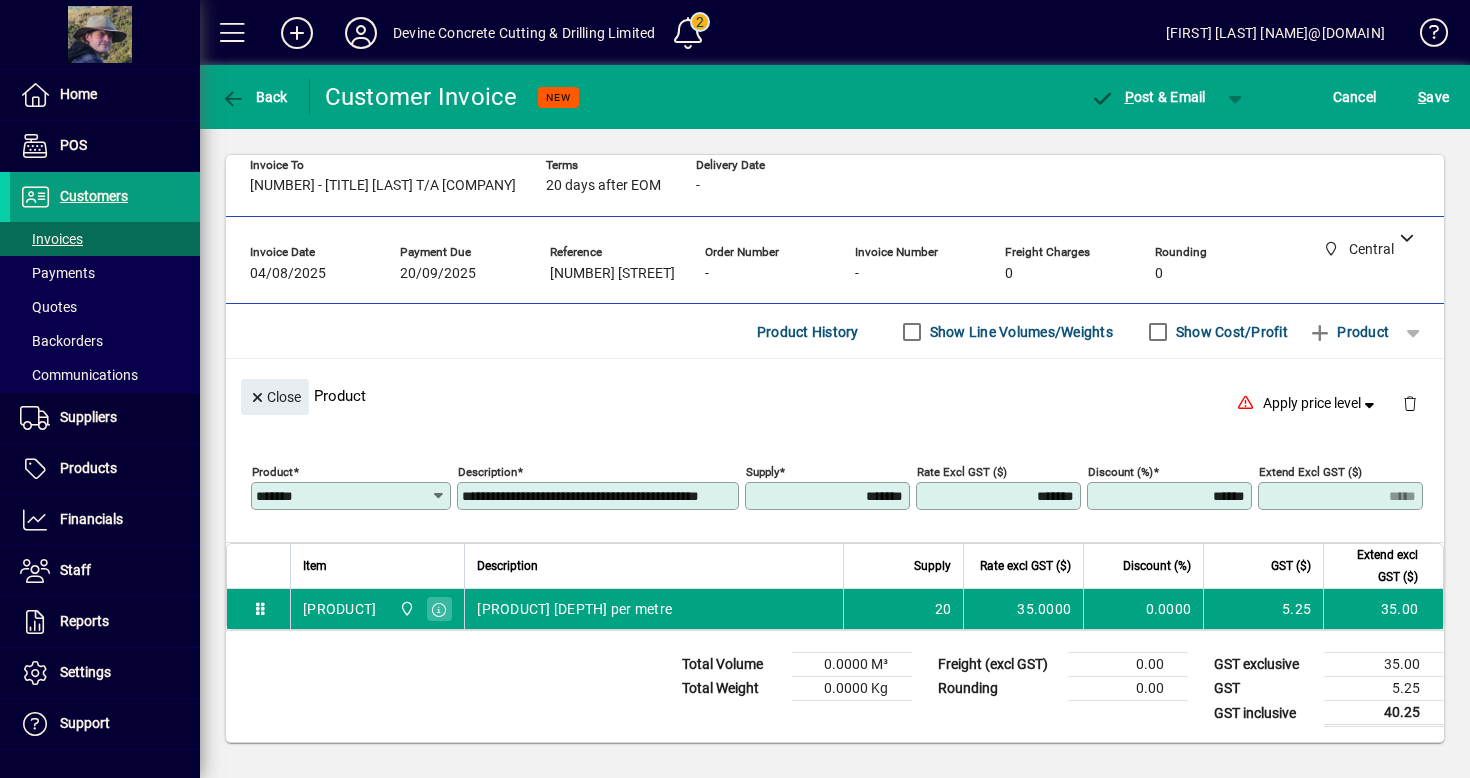 type on "******" 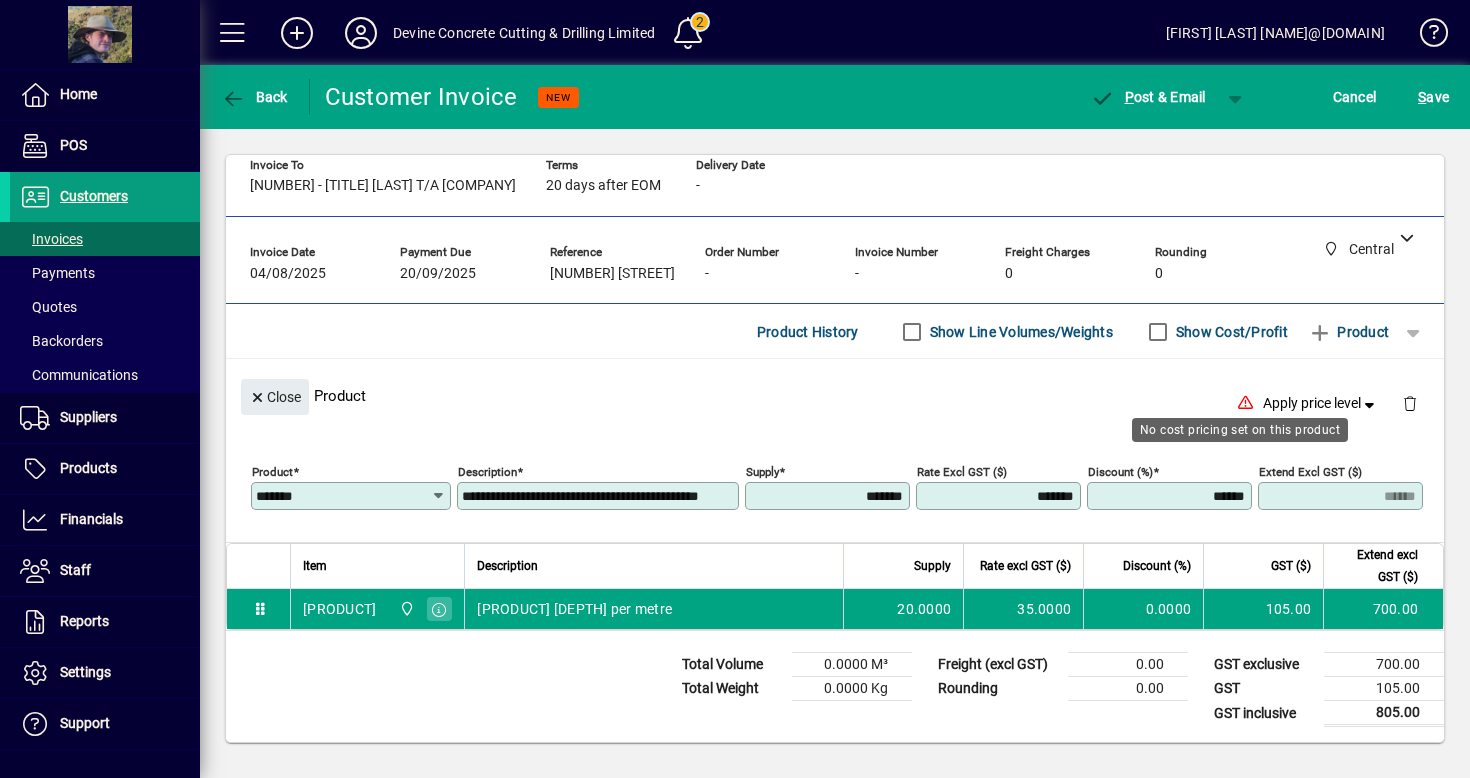 click on "Rate excl GST ($)" at bounding box center (1025, 566) 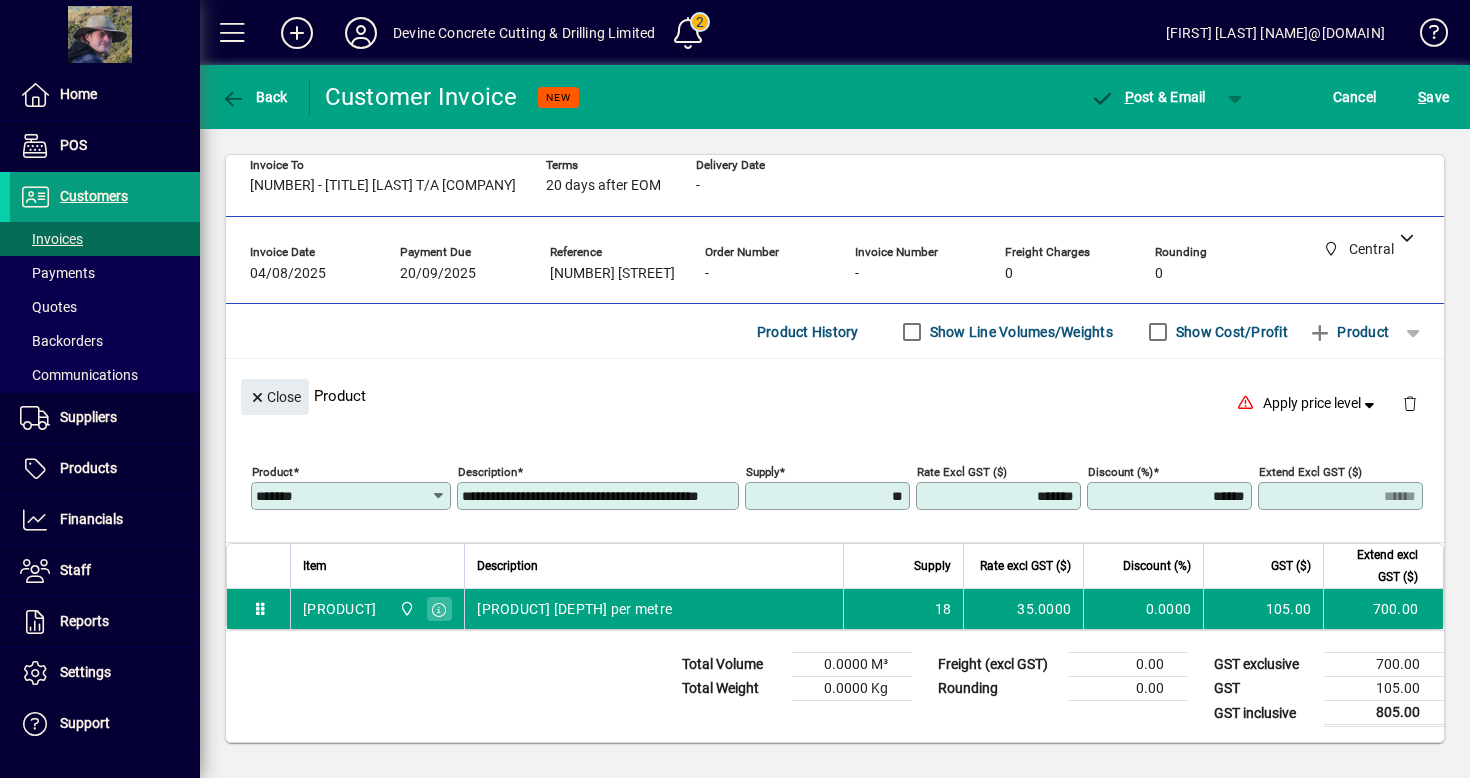 type on "*******" 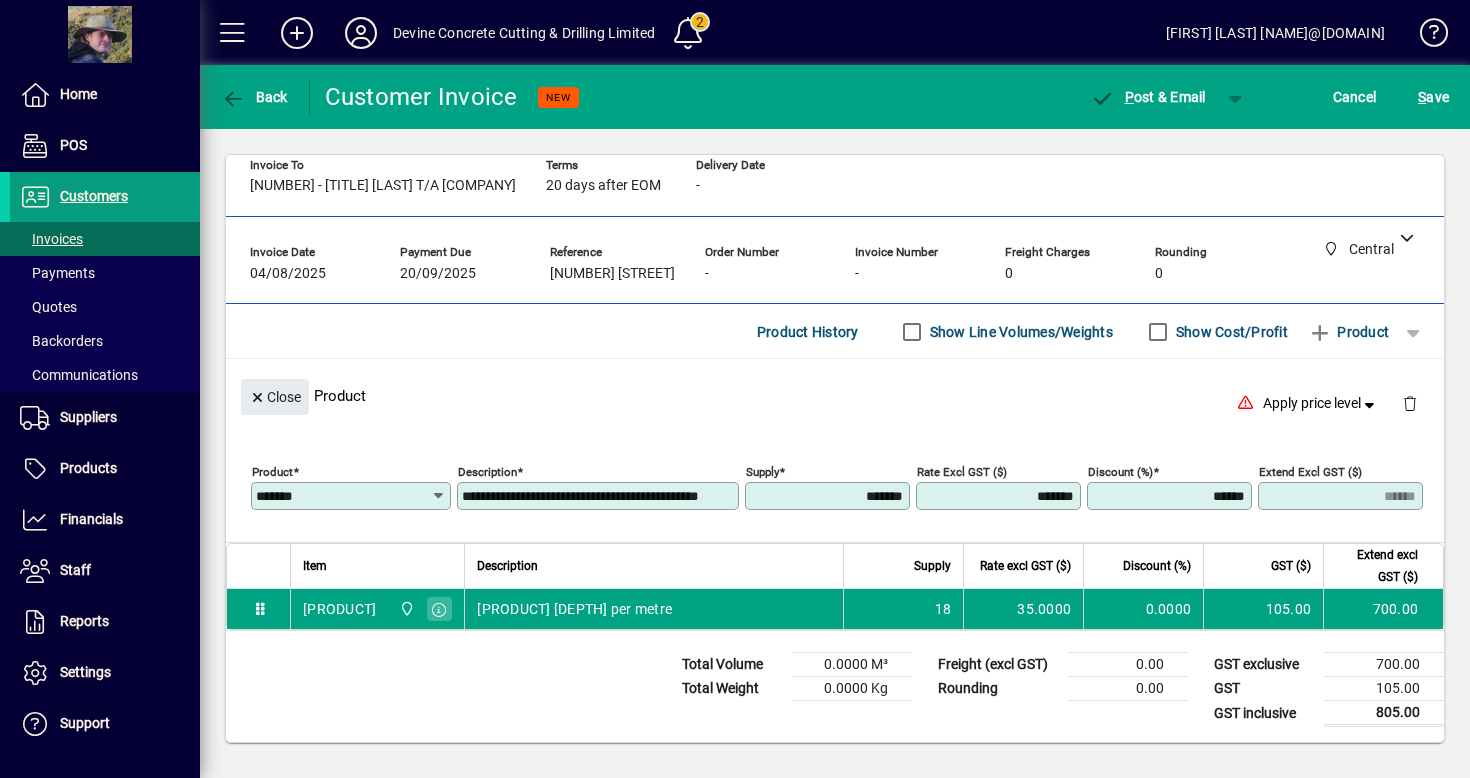 type on "******" 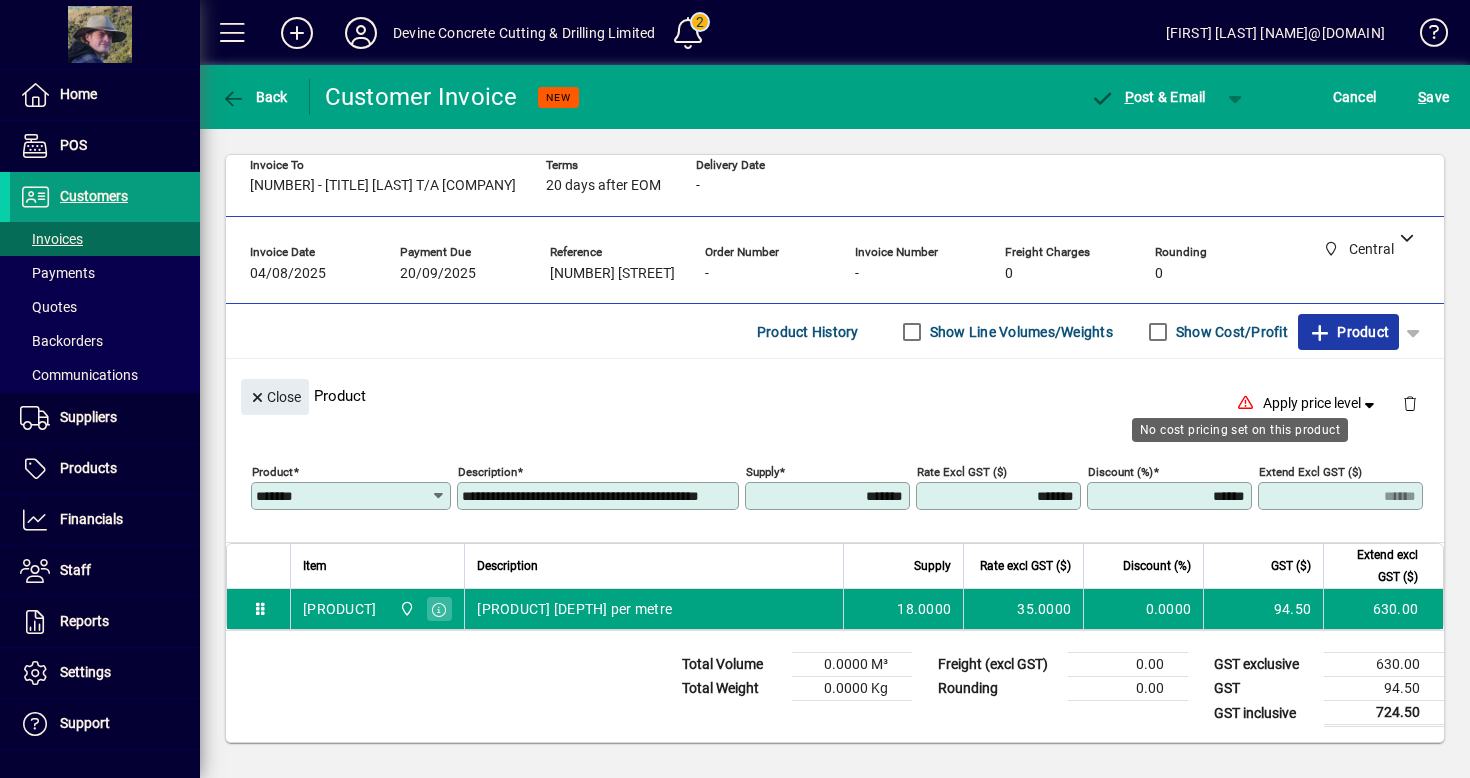 click on "Product" 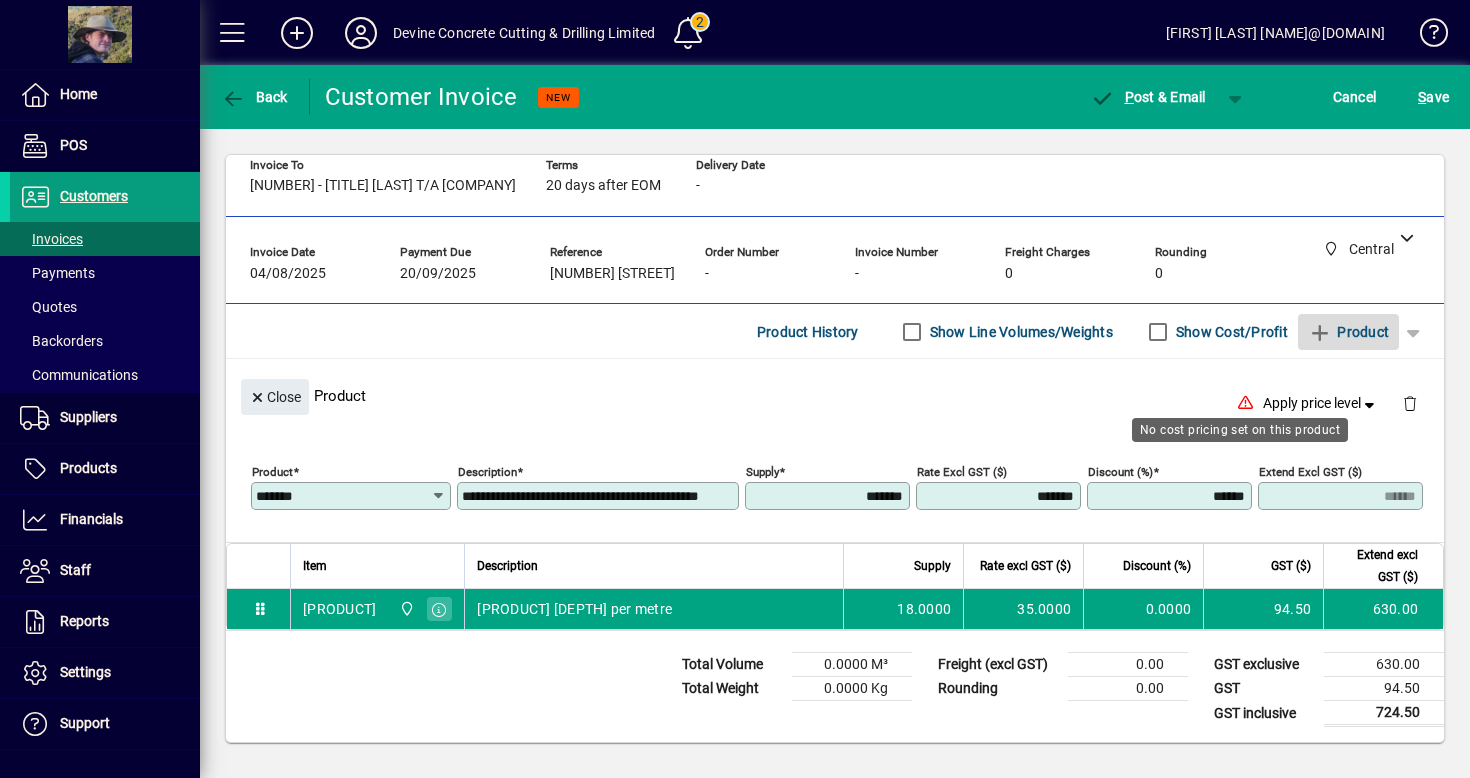 type 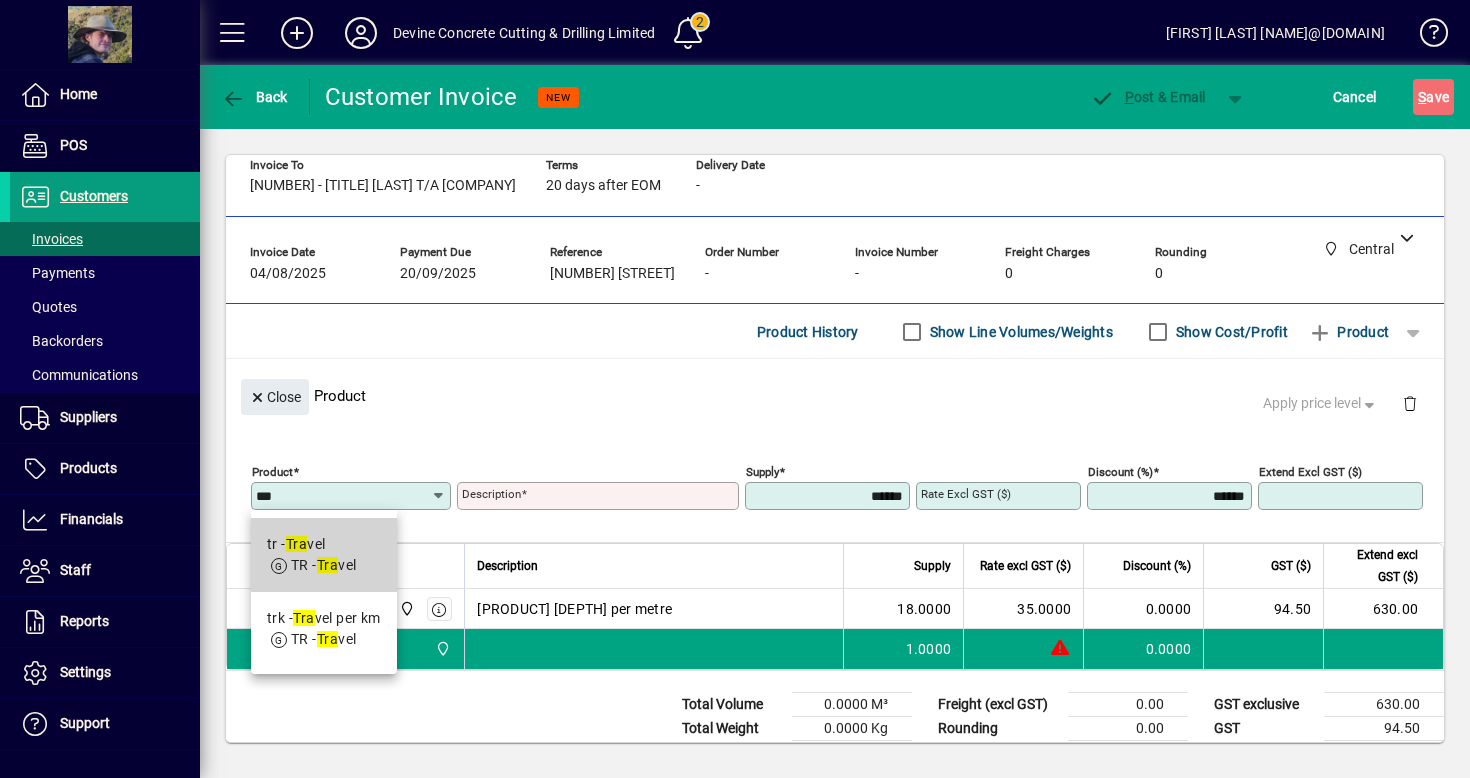 click on "tr -  Tra vel" at bounding box center (311, 544) 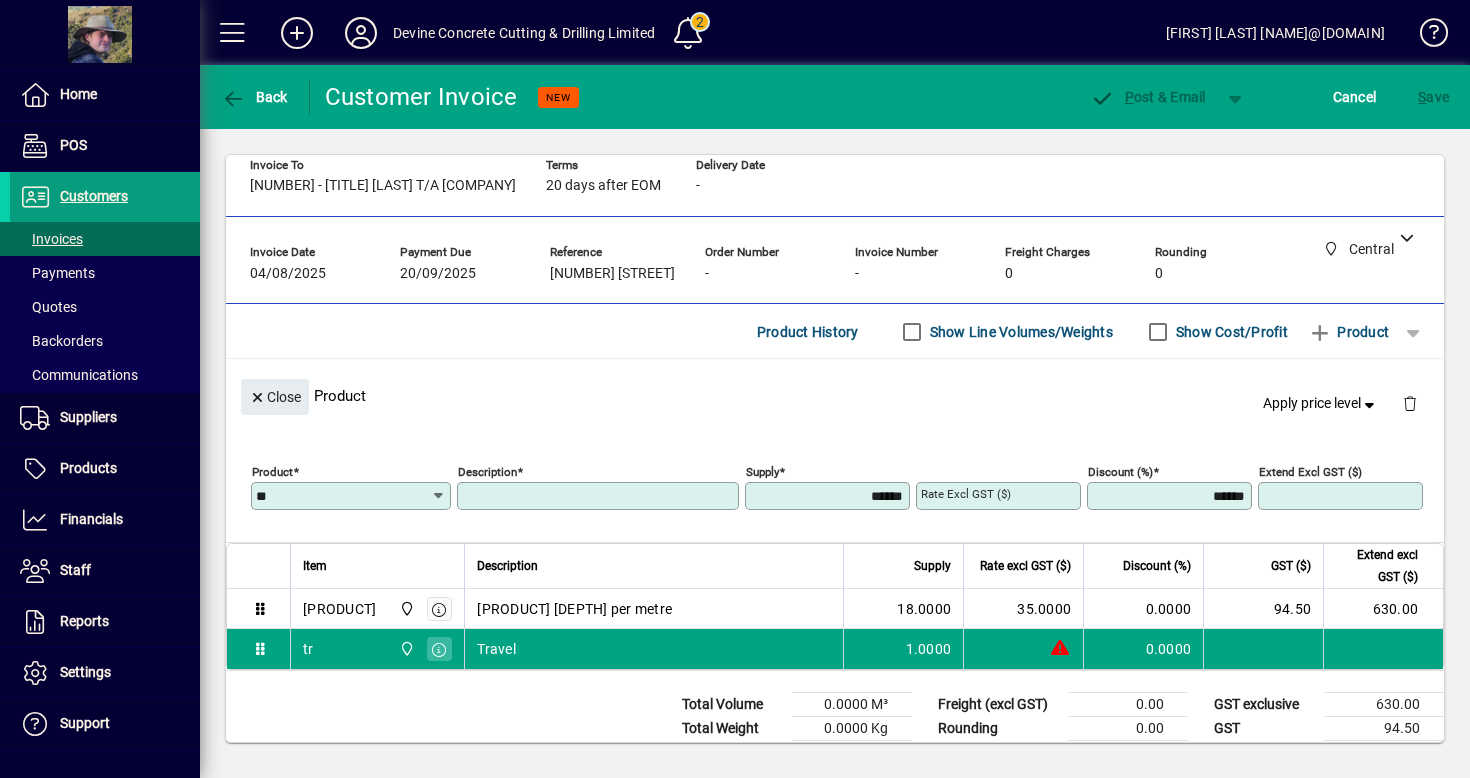 type on "******" 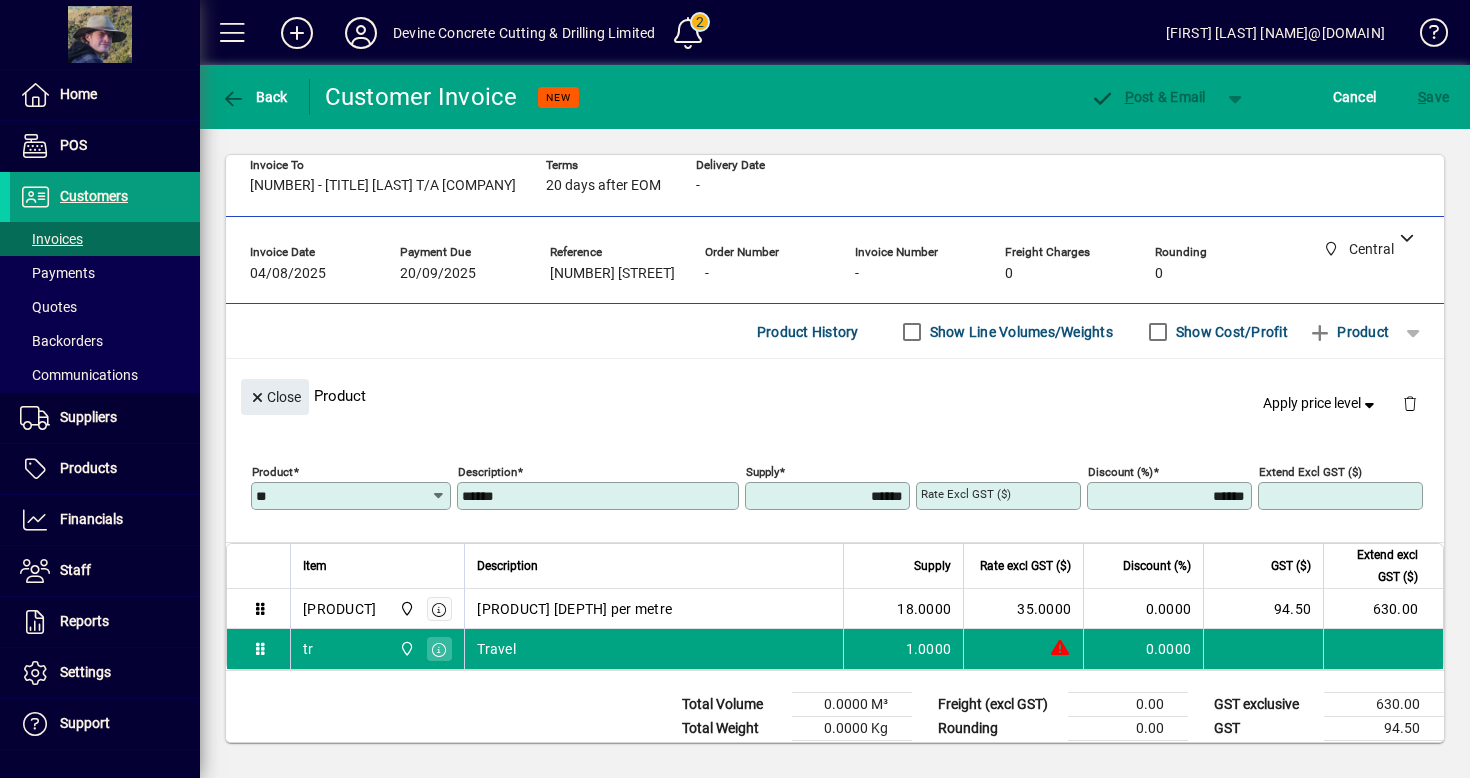 type on "*******" 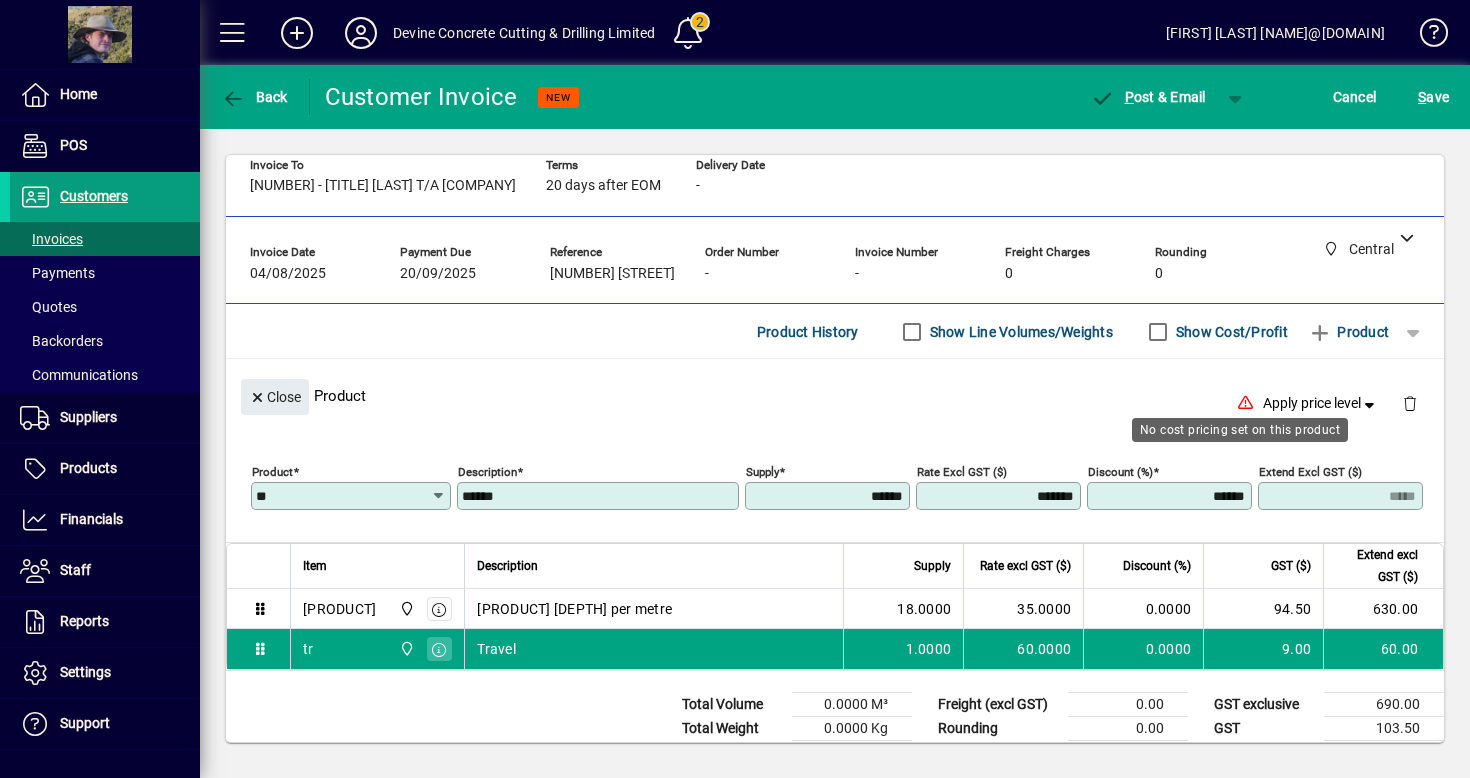 scroll, scrollTop: 65, scrollLeft: 0, axis: vertical 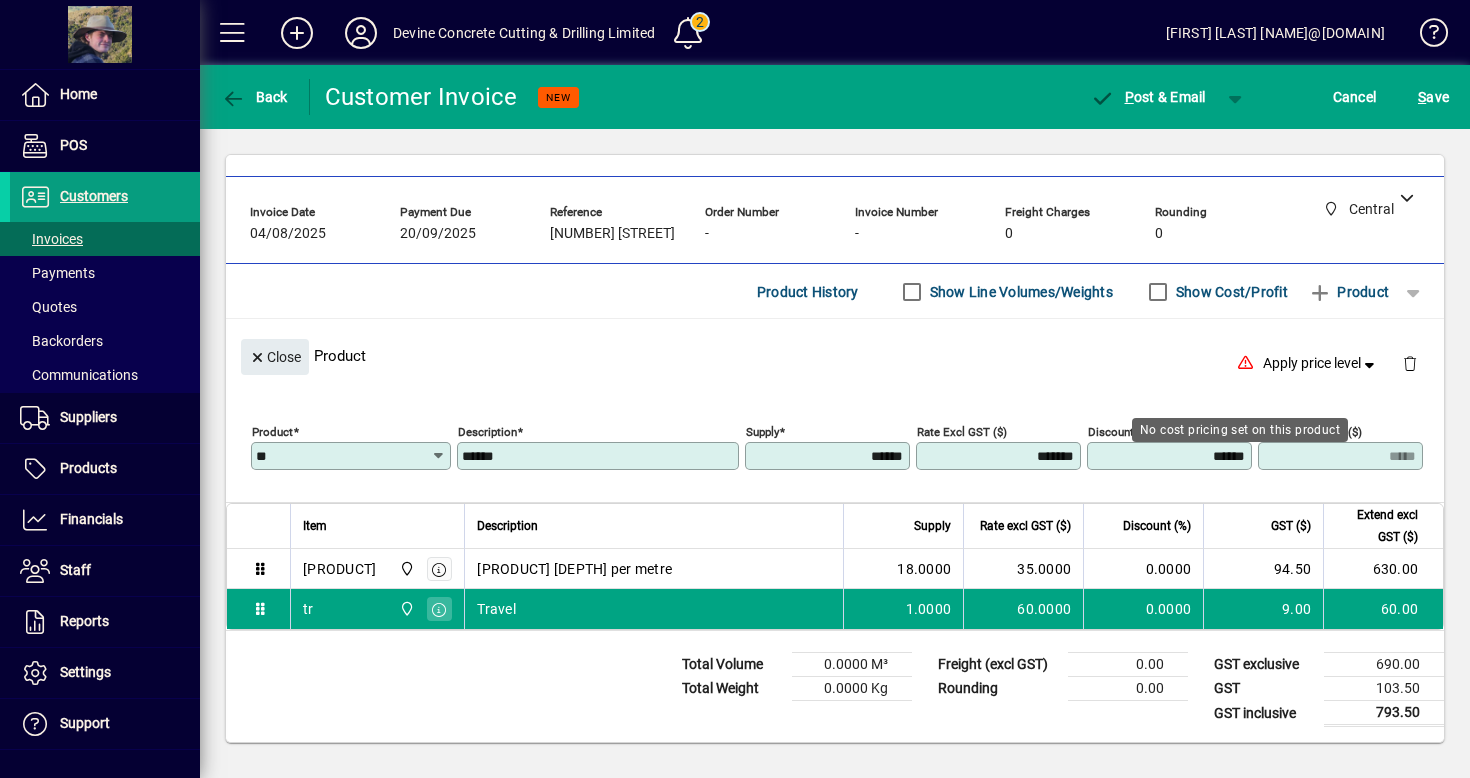 click on "Close  Product   Apply price level" 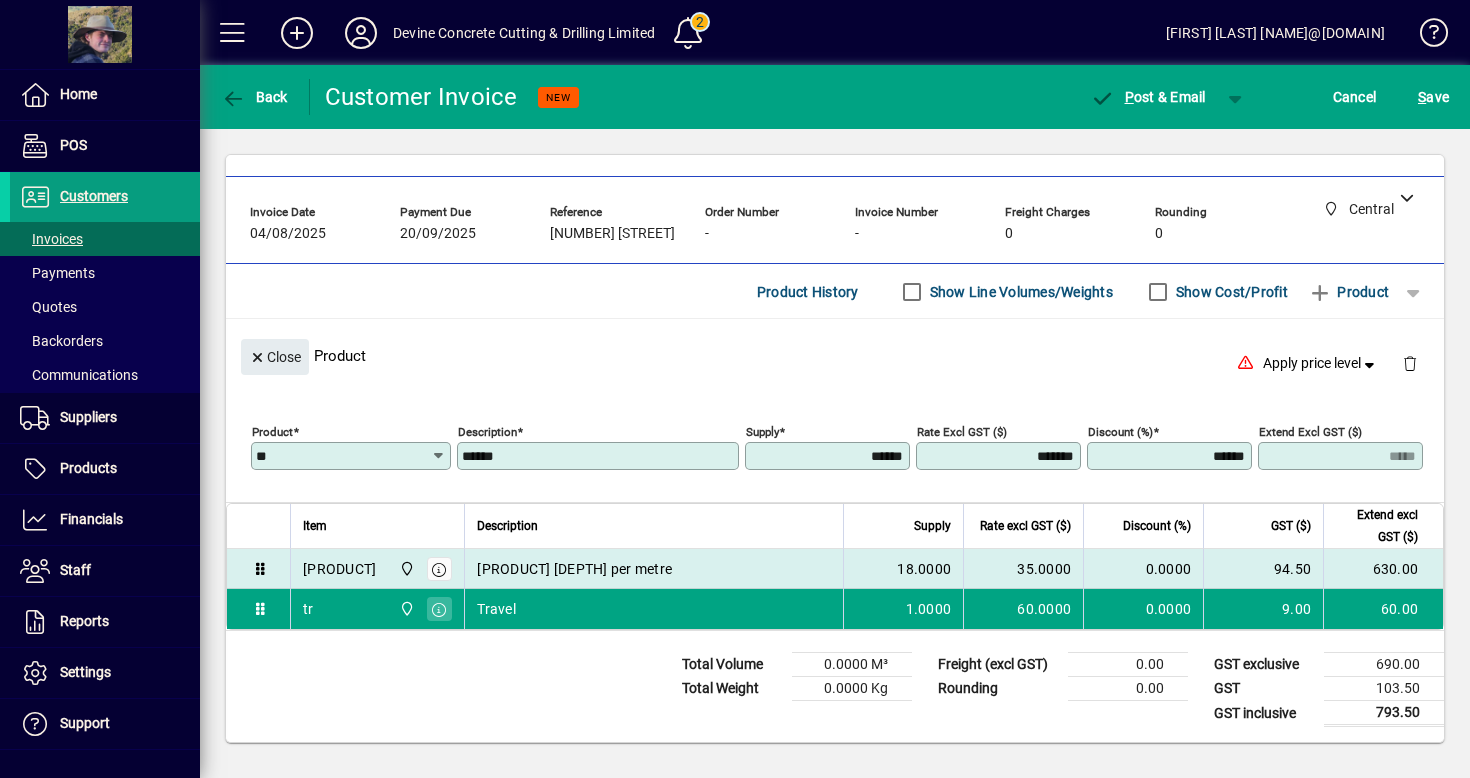 click on "0.0000" at bounding box center [1143, 569] 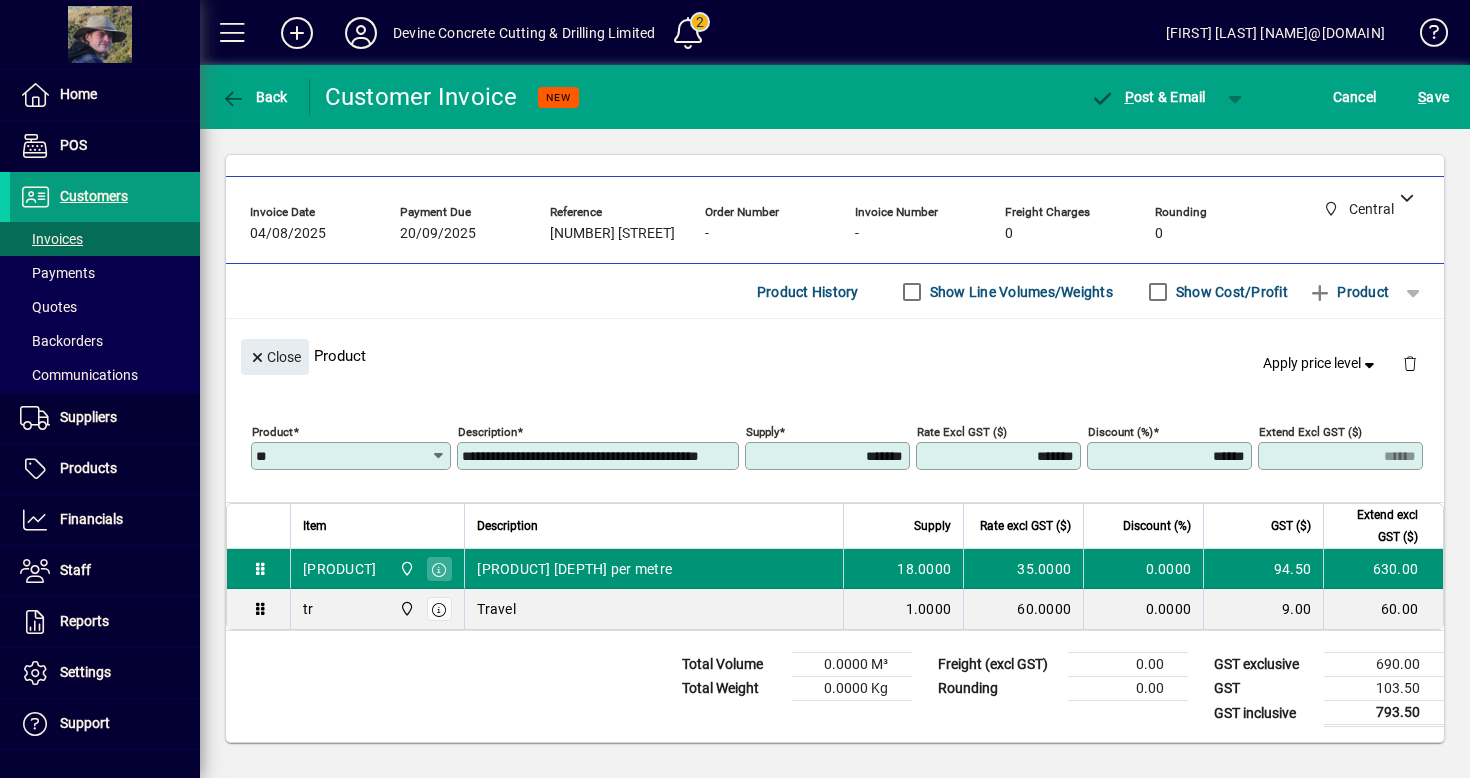 type on "*******" 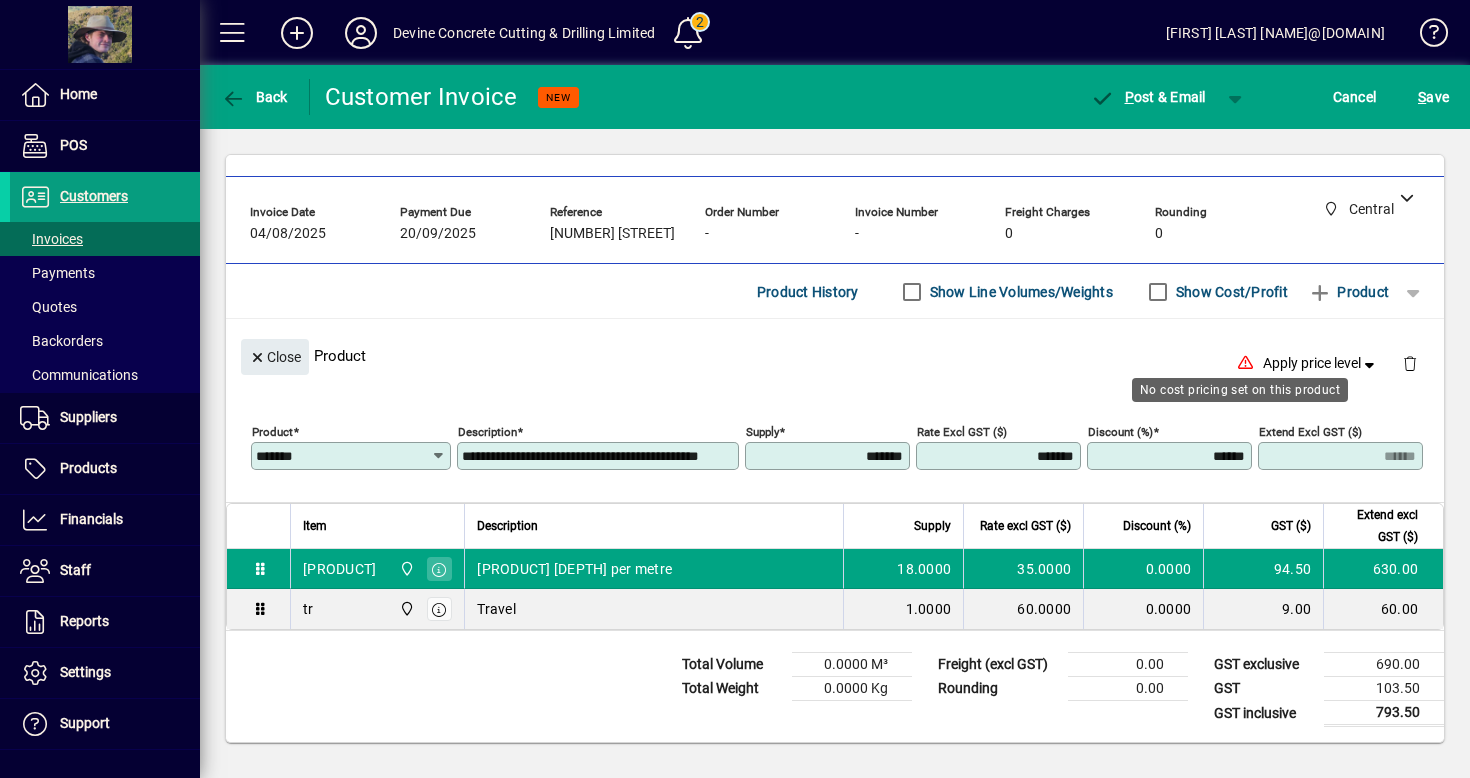 click on "*******" at bounding box center (829, 456) 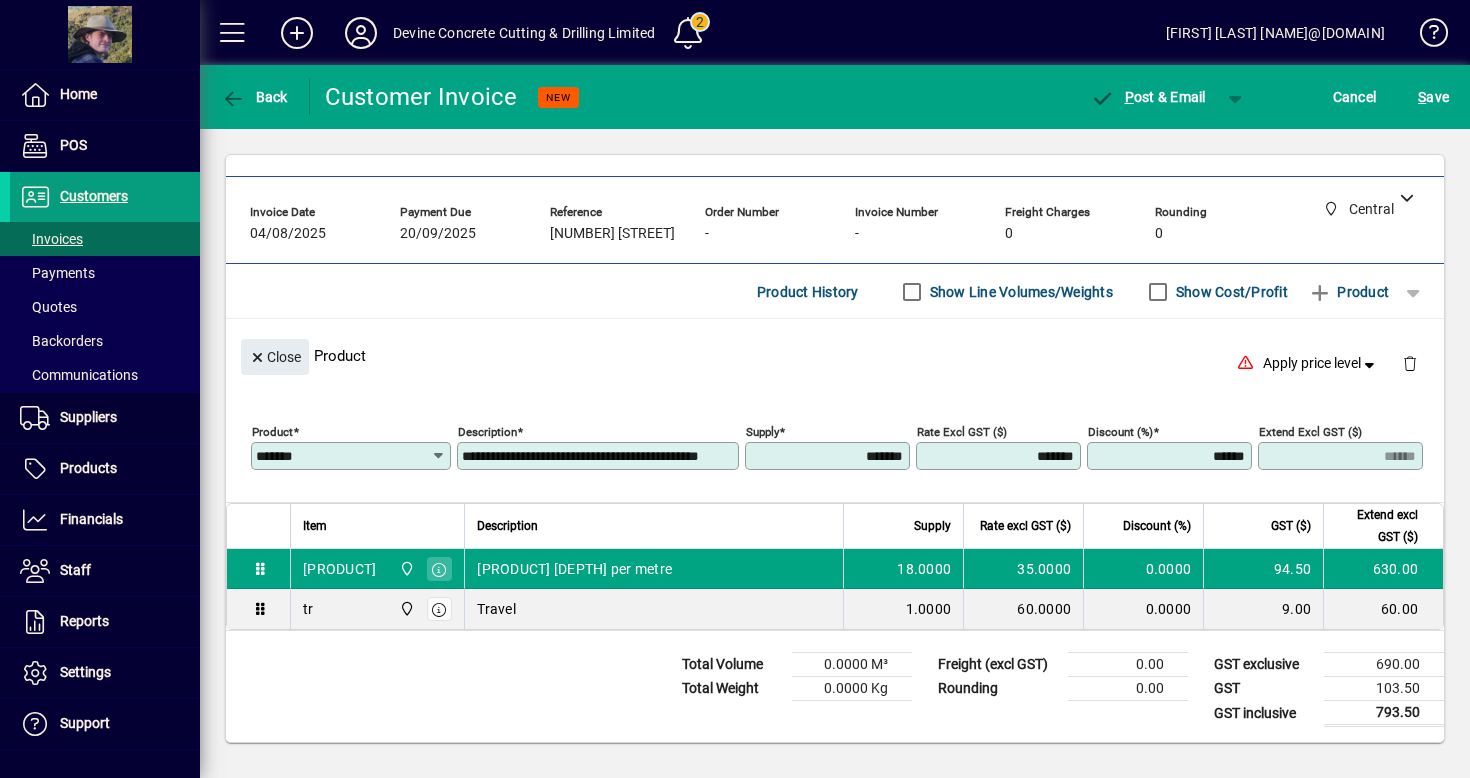 click on "*******" at bounding box center [829, 456] 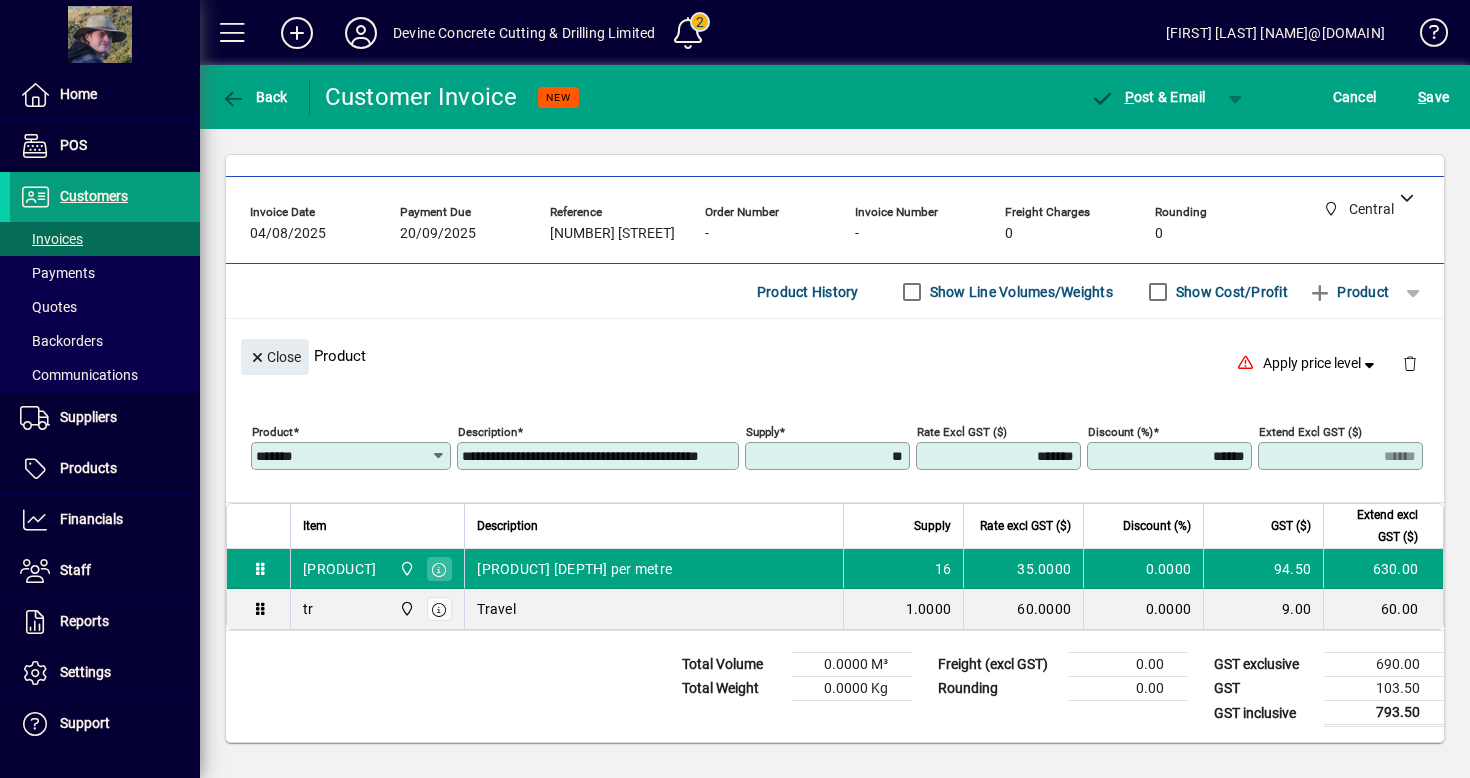 type on "*******" 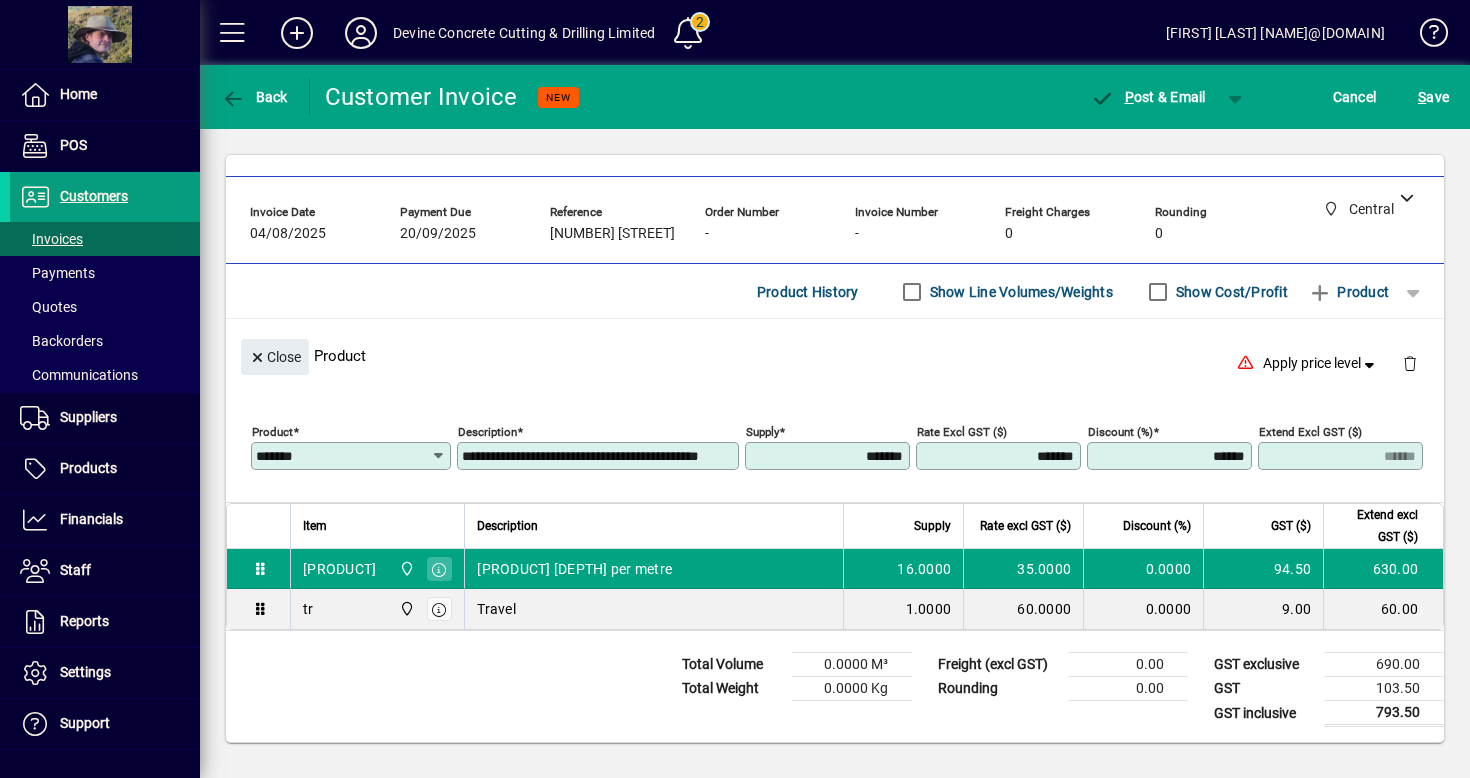 type on "******" 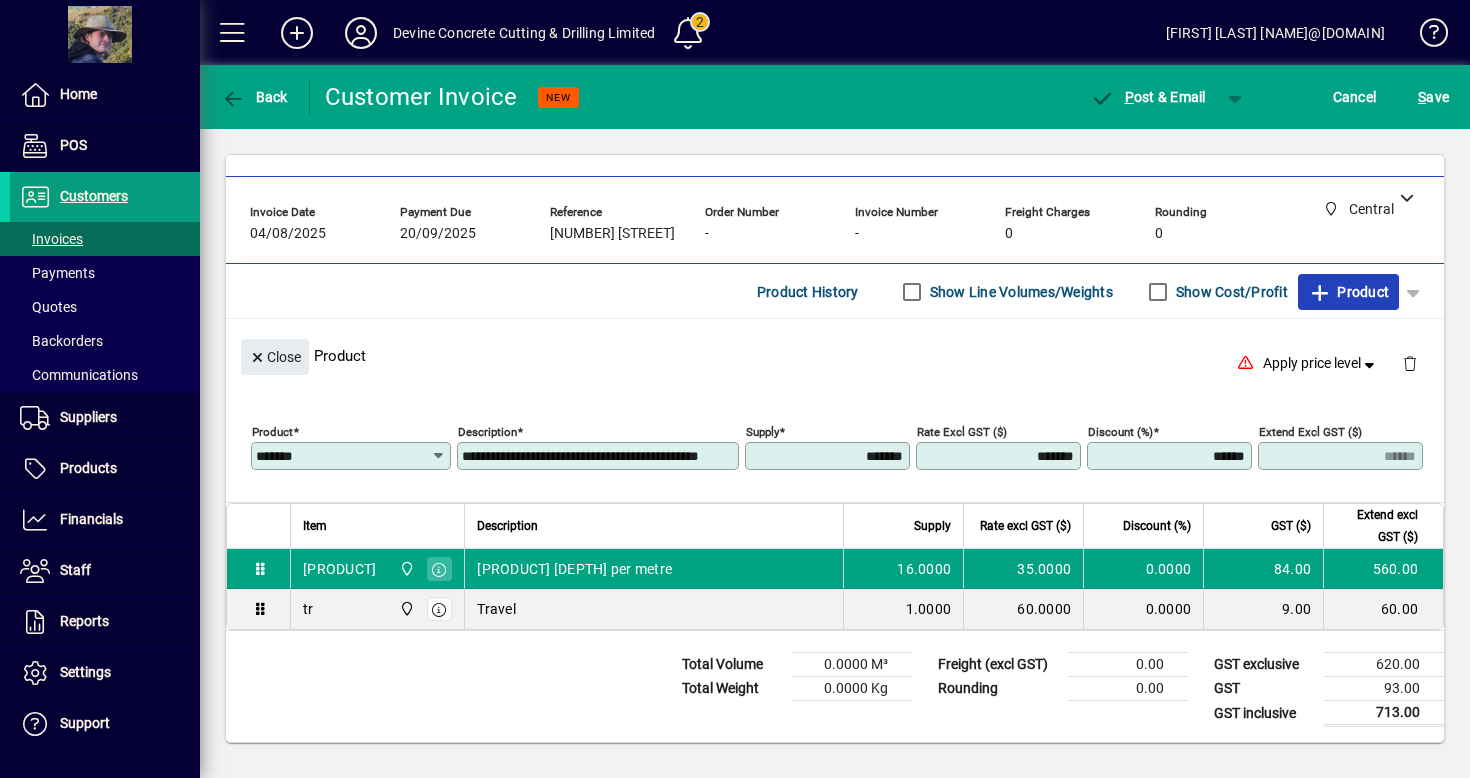 click on "Product" 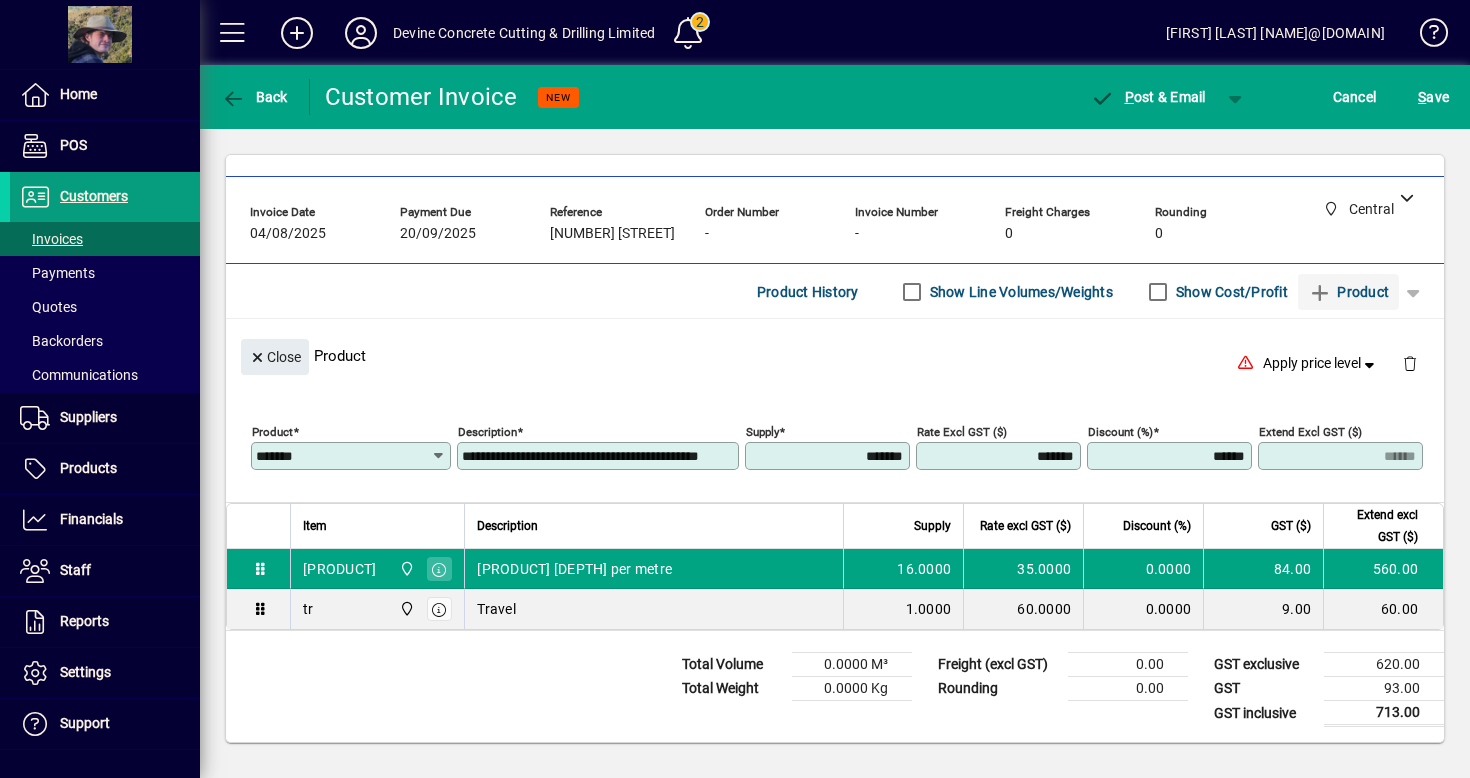 type 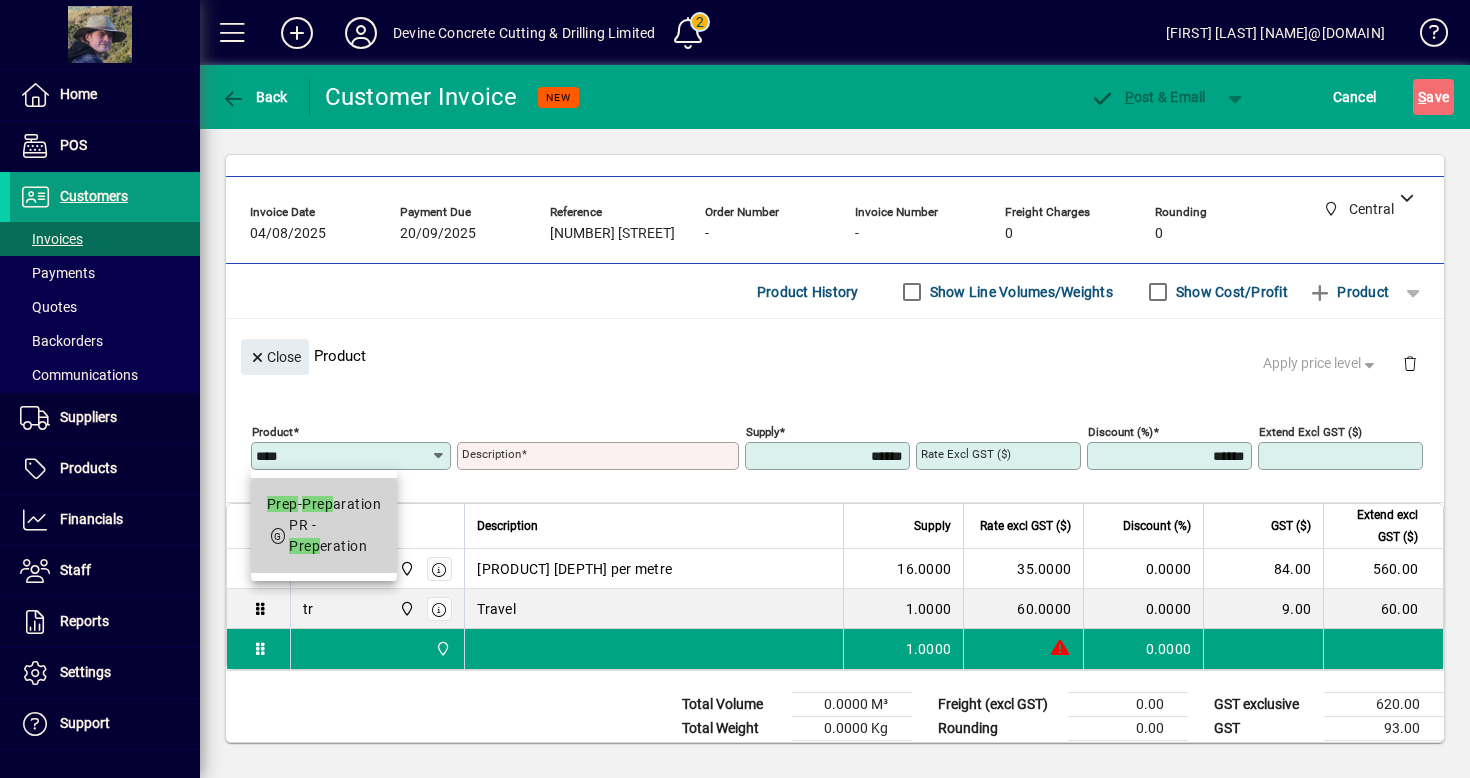 click on "Prep  -  Prep aration PR -  Prep eration" at bounding box center (324, 525) 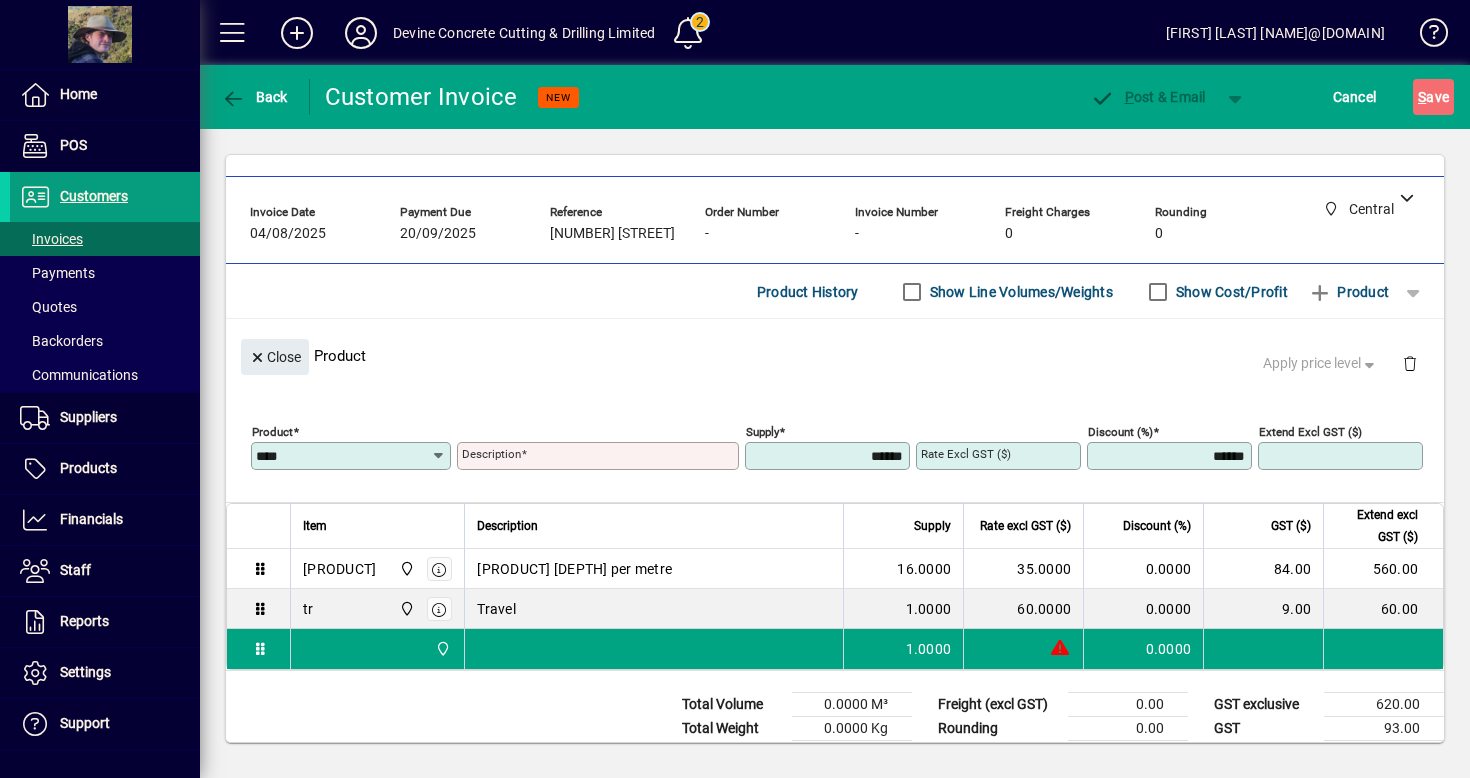 type on "**********" 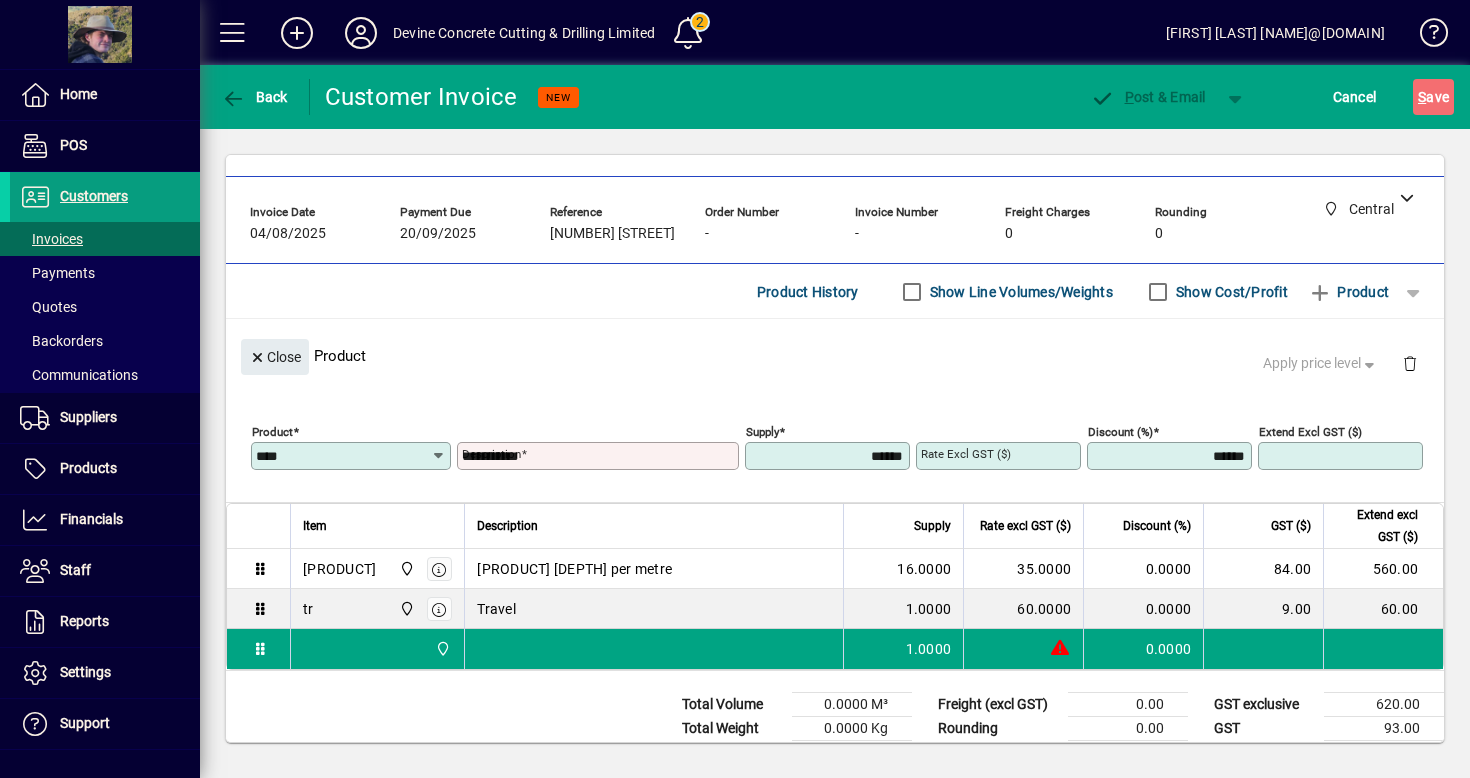 type on "*******" 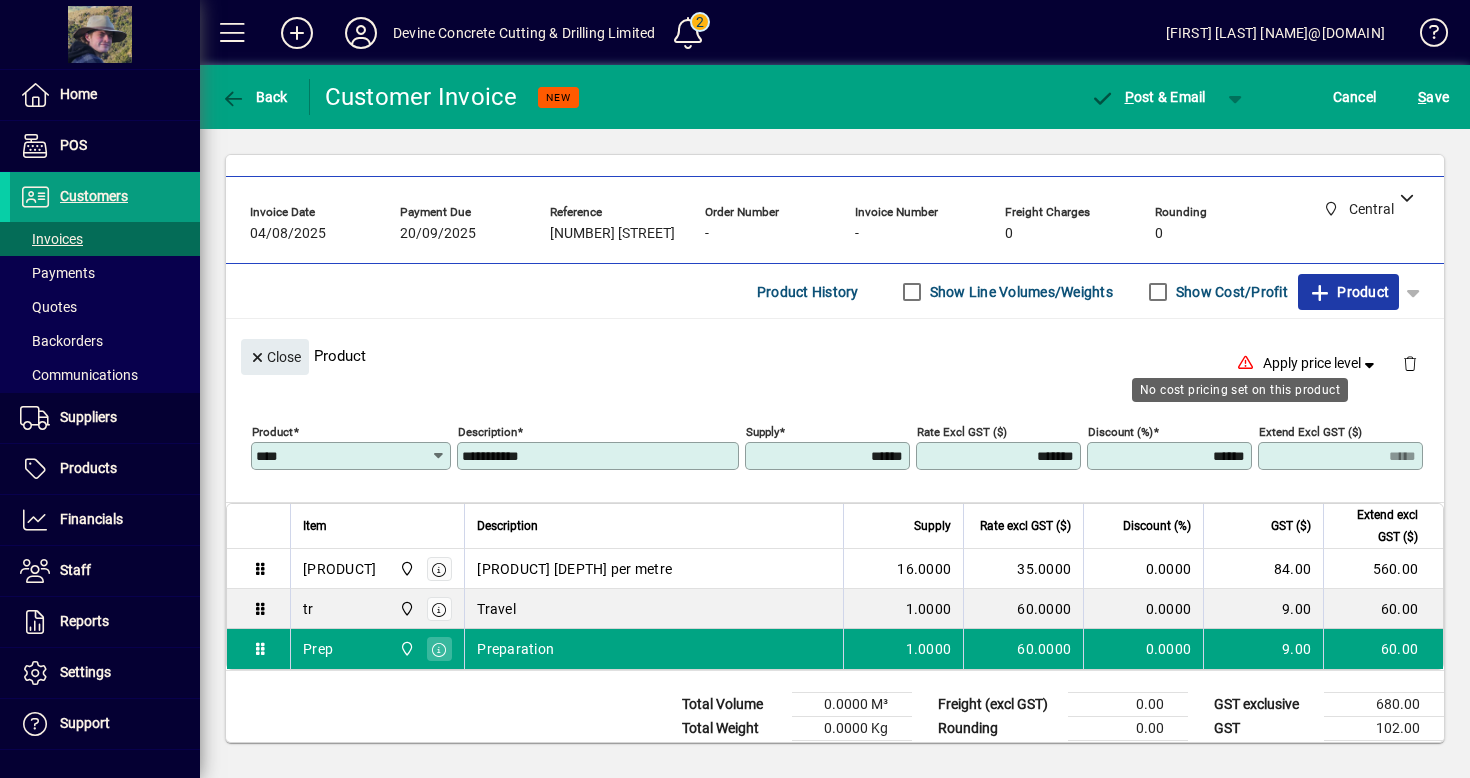 click on "Product" 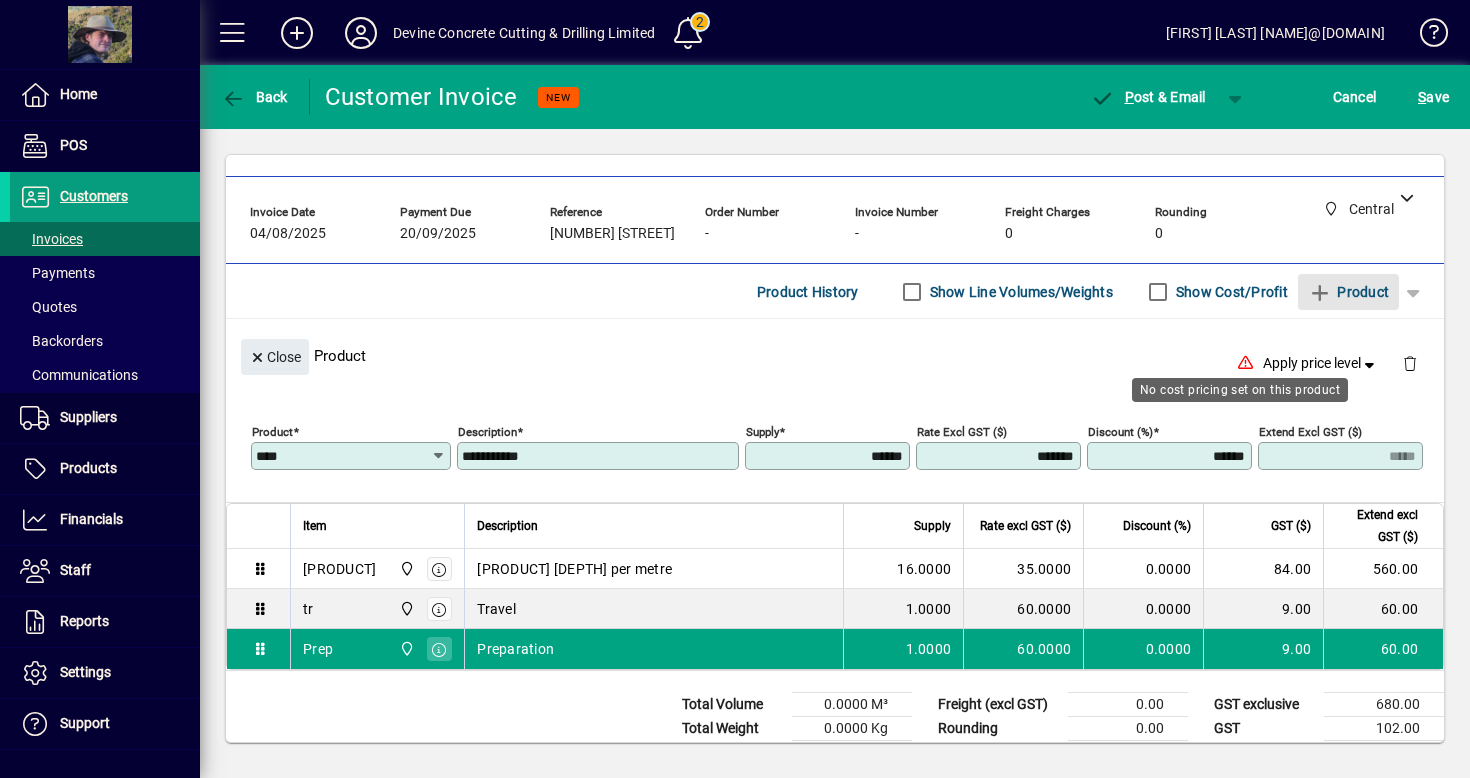 type 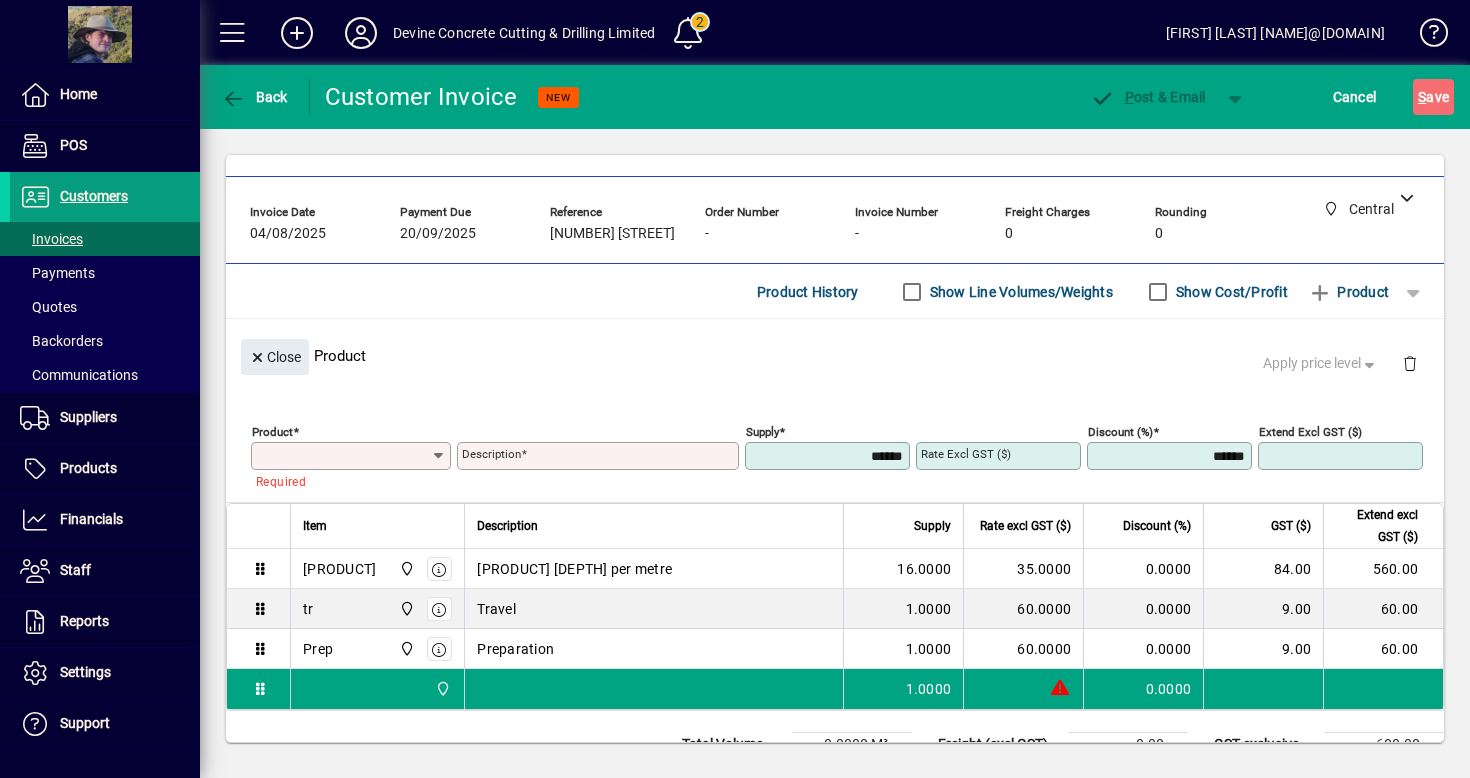 type on "*" 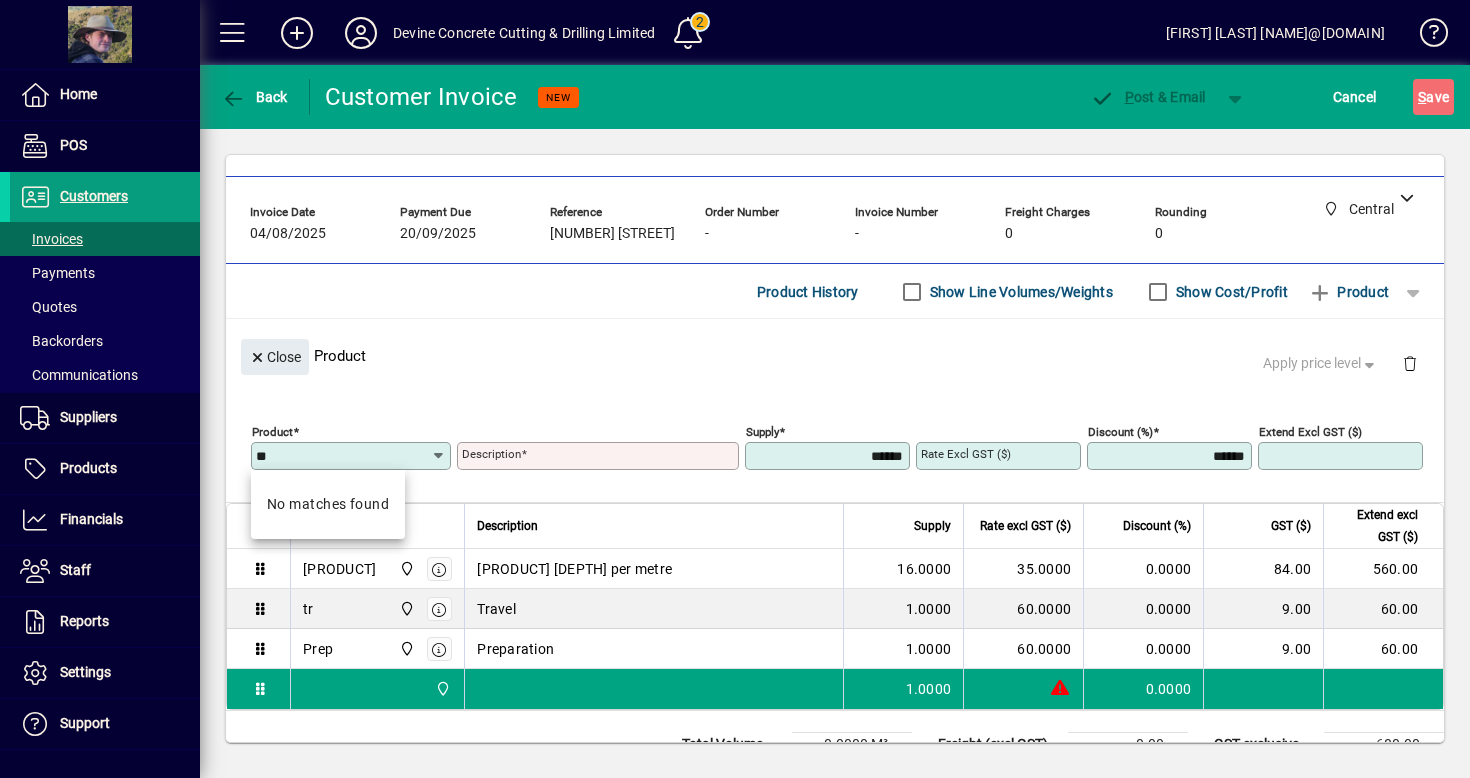 type on "*" 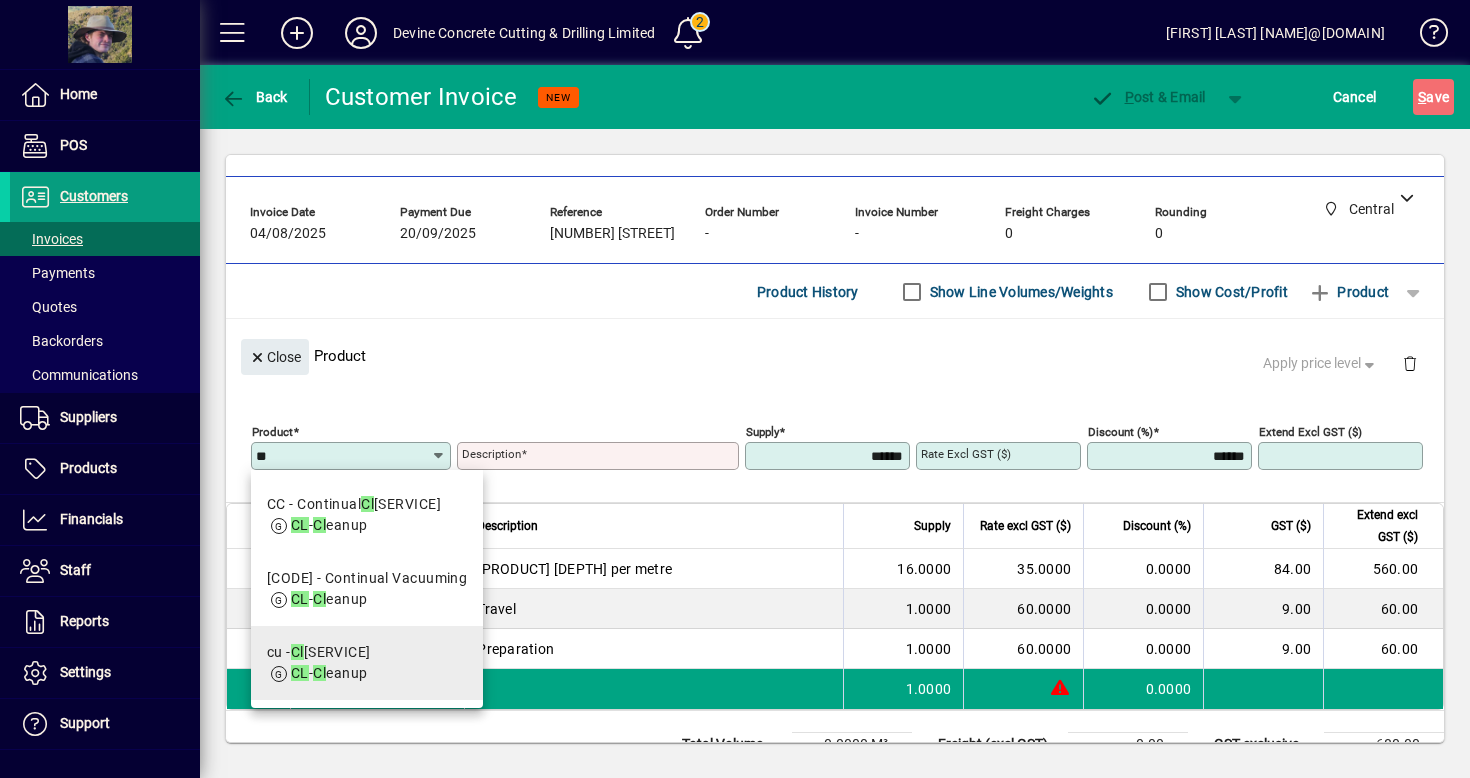 click on "[FIRST] - Clean up" at bounding box center (319, 652) 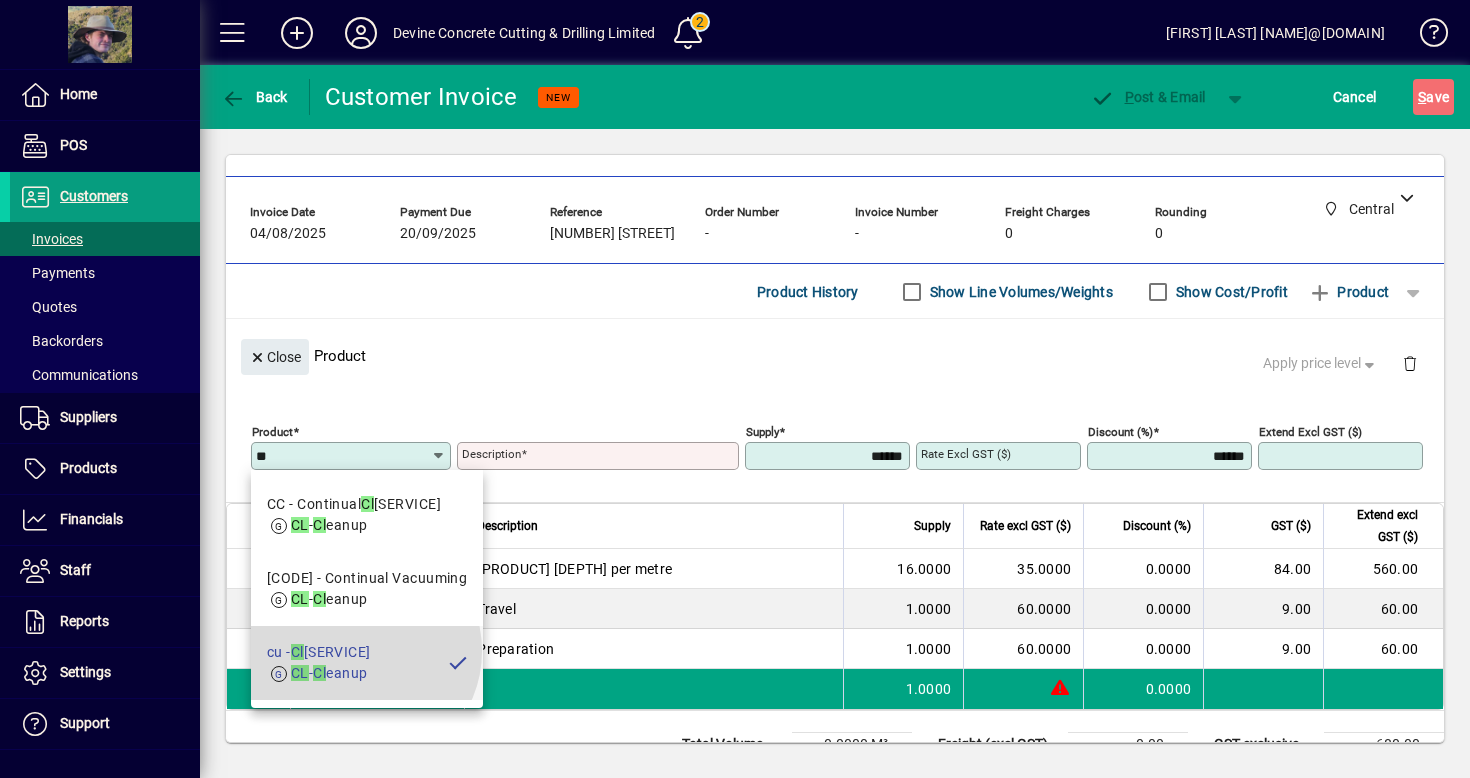 type on "********" 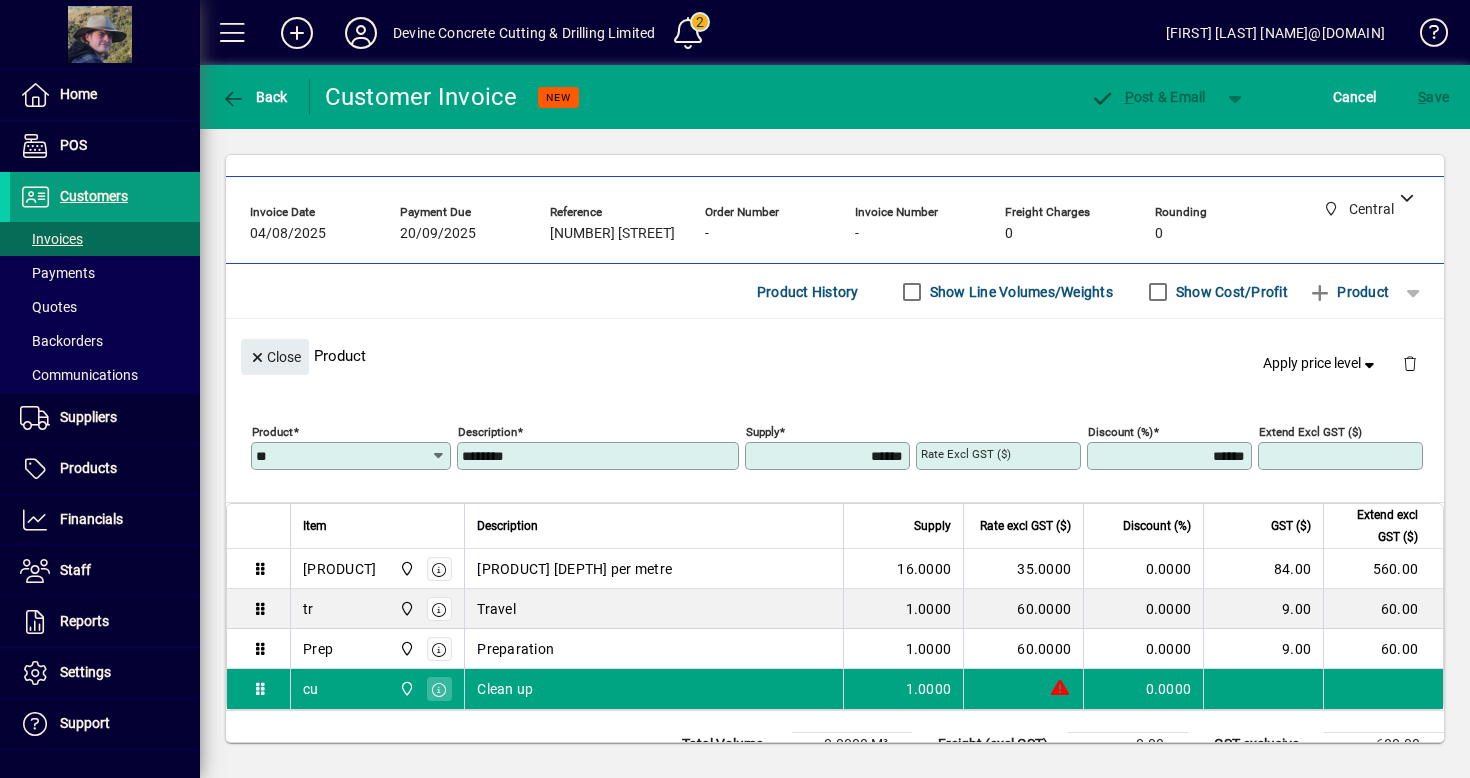 type on "*******" 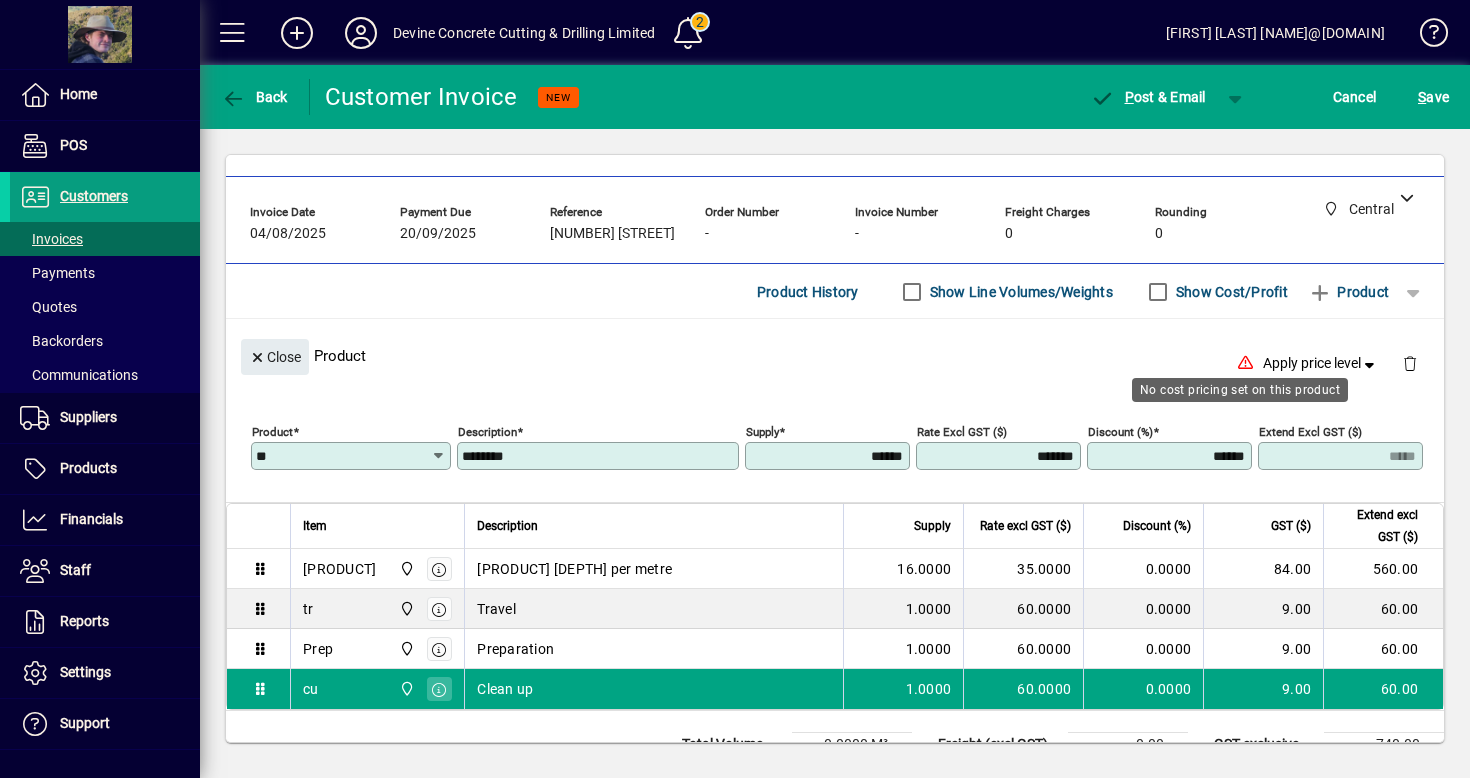 click on "Product ** Description ******** Supply ****** Rate excl GST ($) ******* Discount (%) ****** Extend excl GST ($) *****" 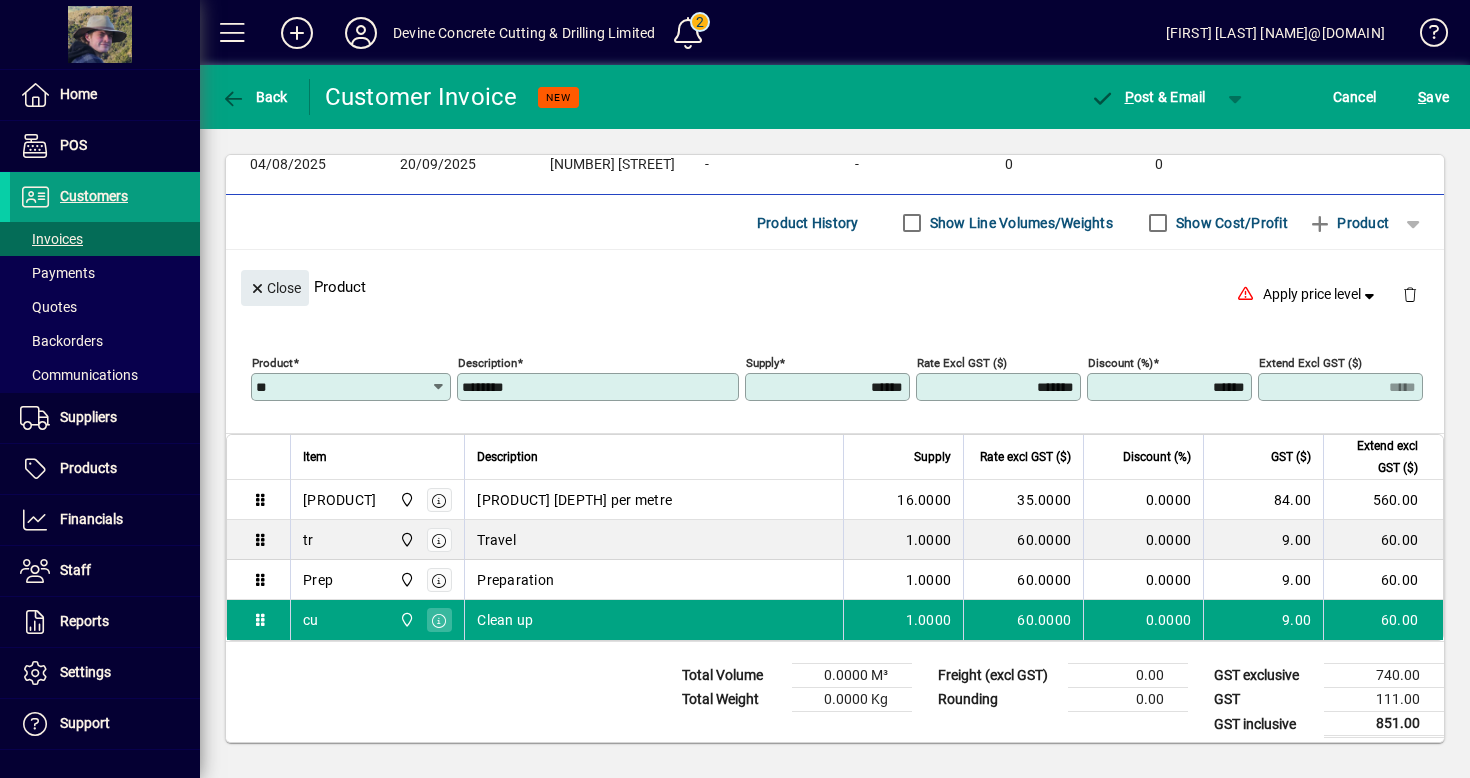 scroll, scrollTop: 145, scrollLeft: 0, axis: vertical 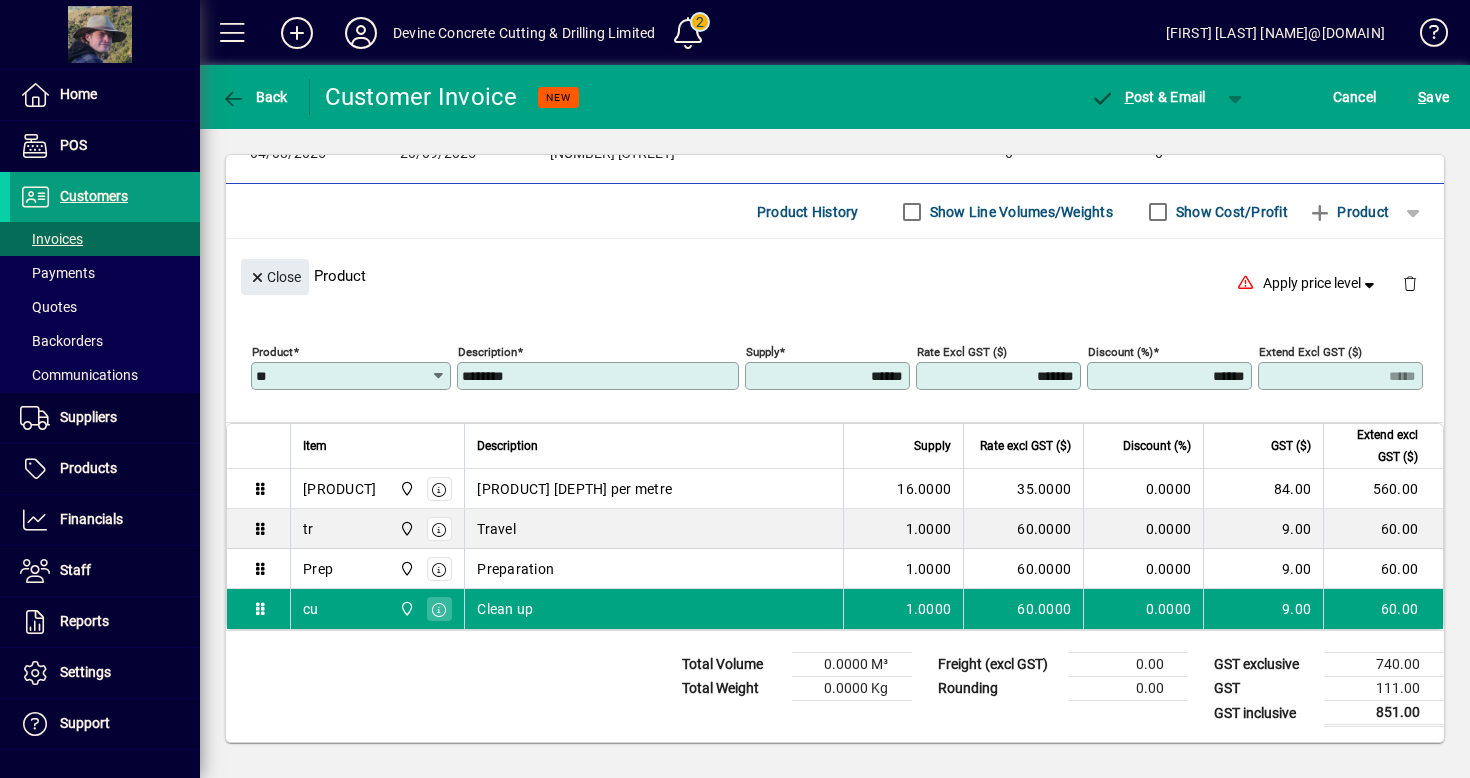 click on "******" at bounding box center [829, 376] 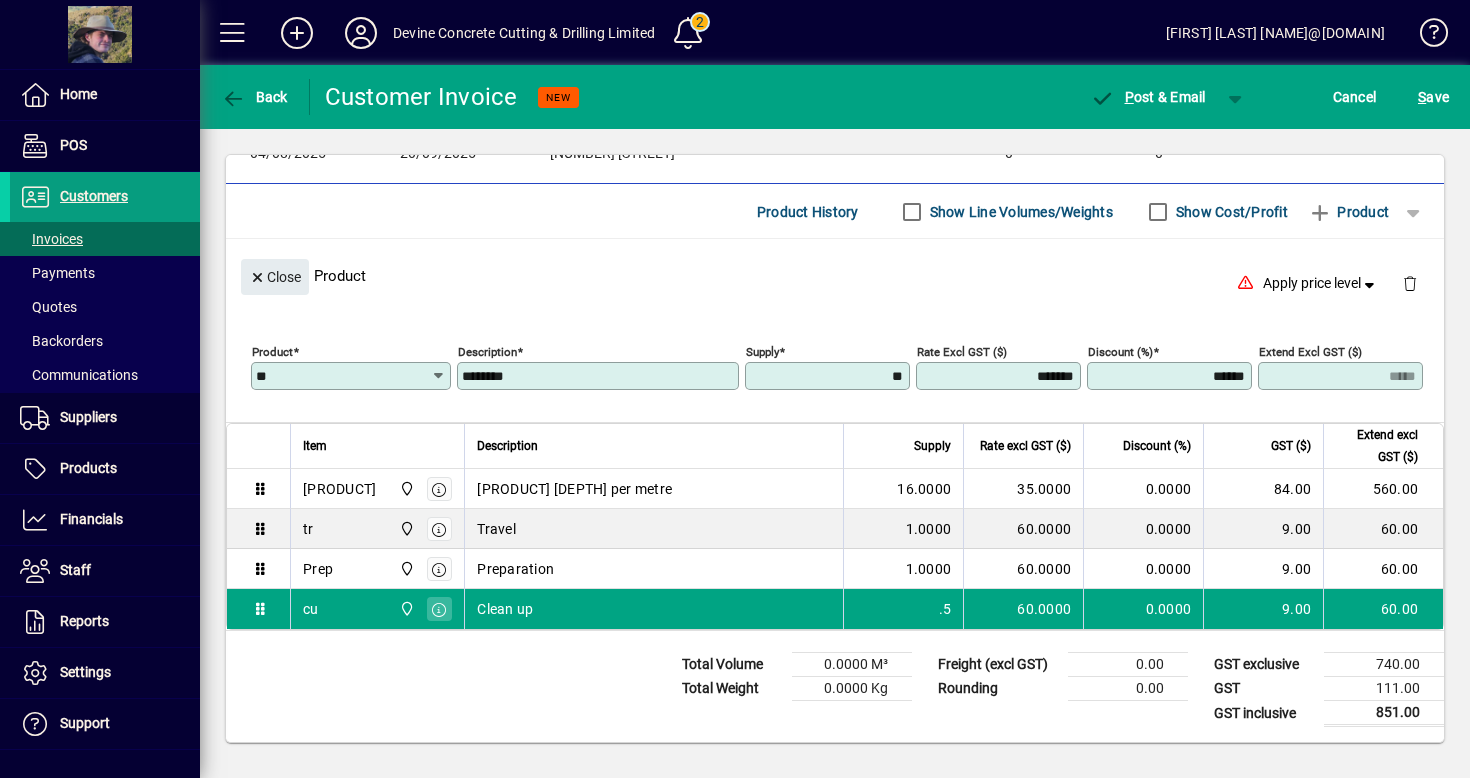 click on "S ave" 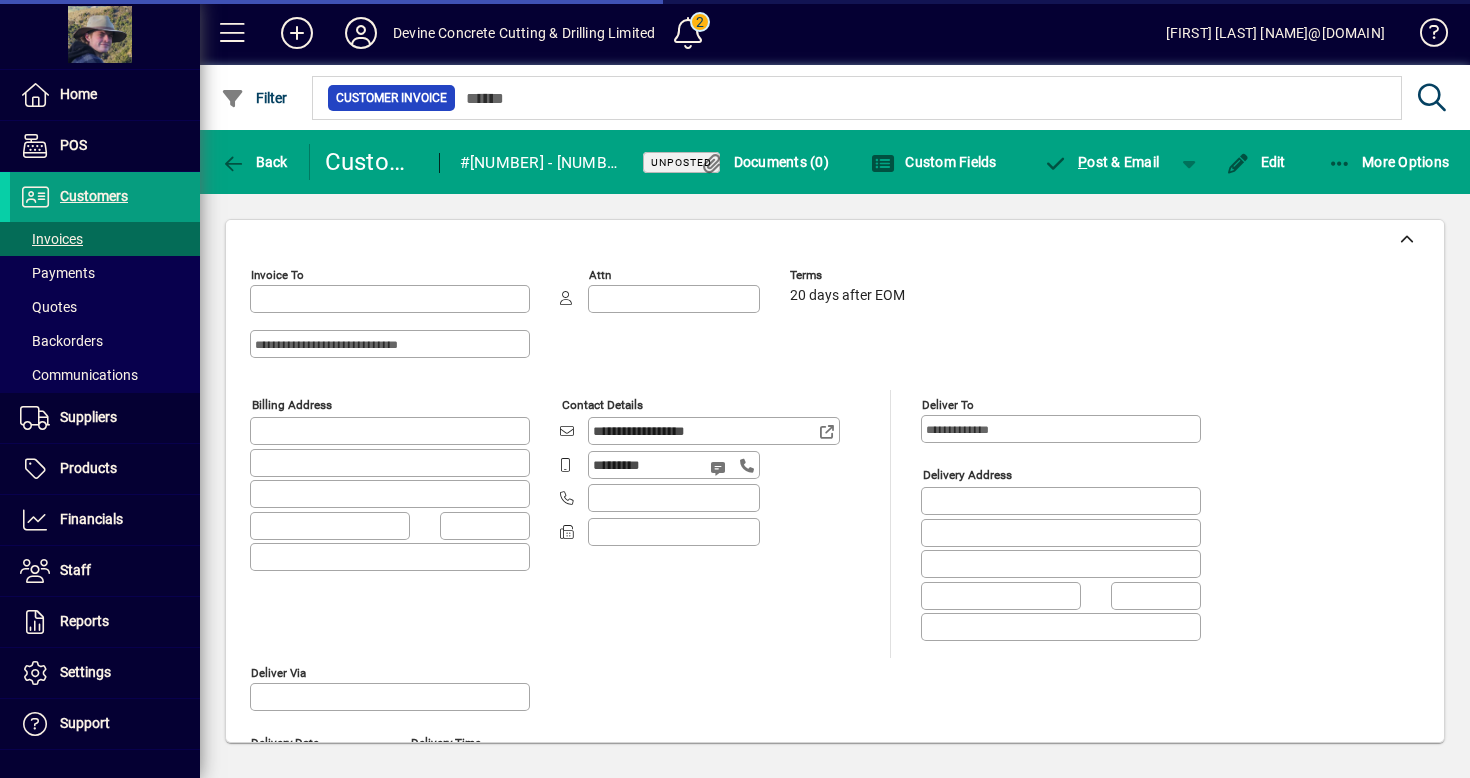 type on "**********" 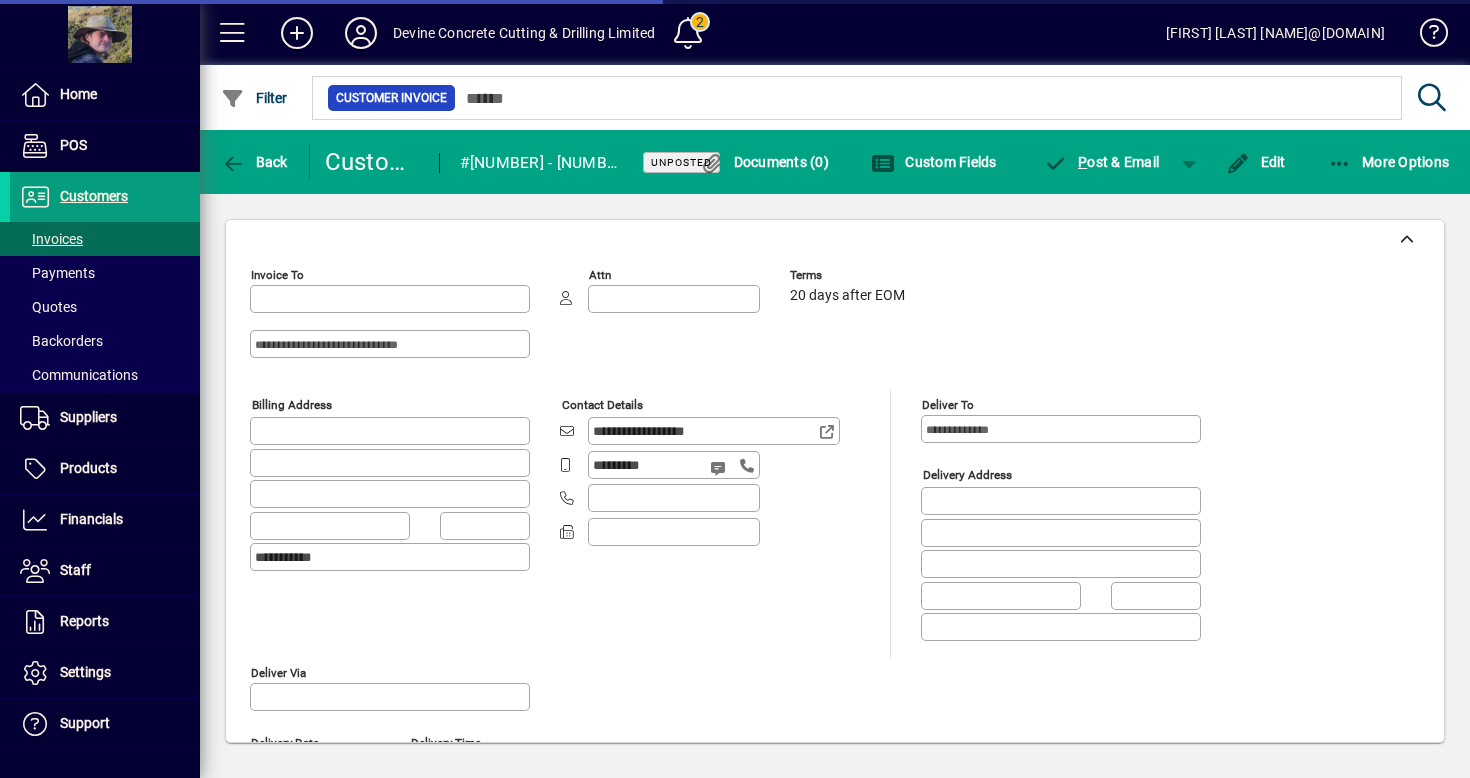 type on "**********" 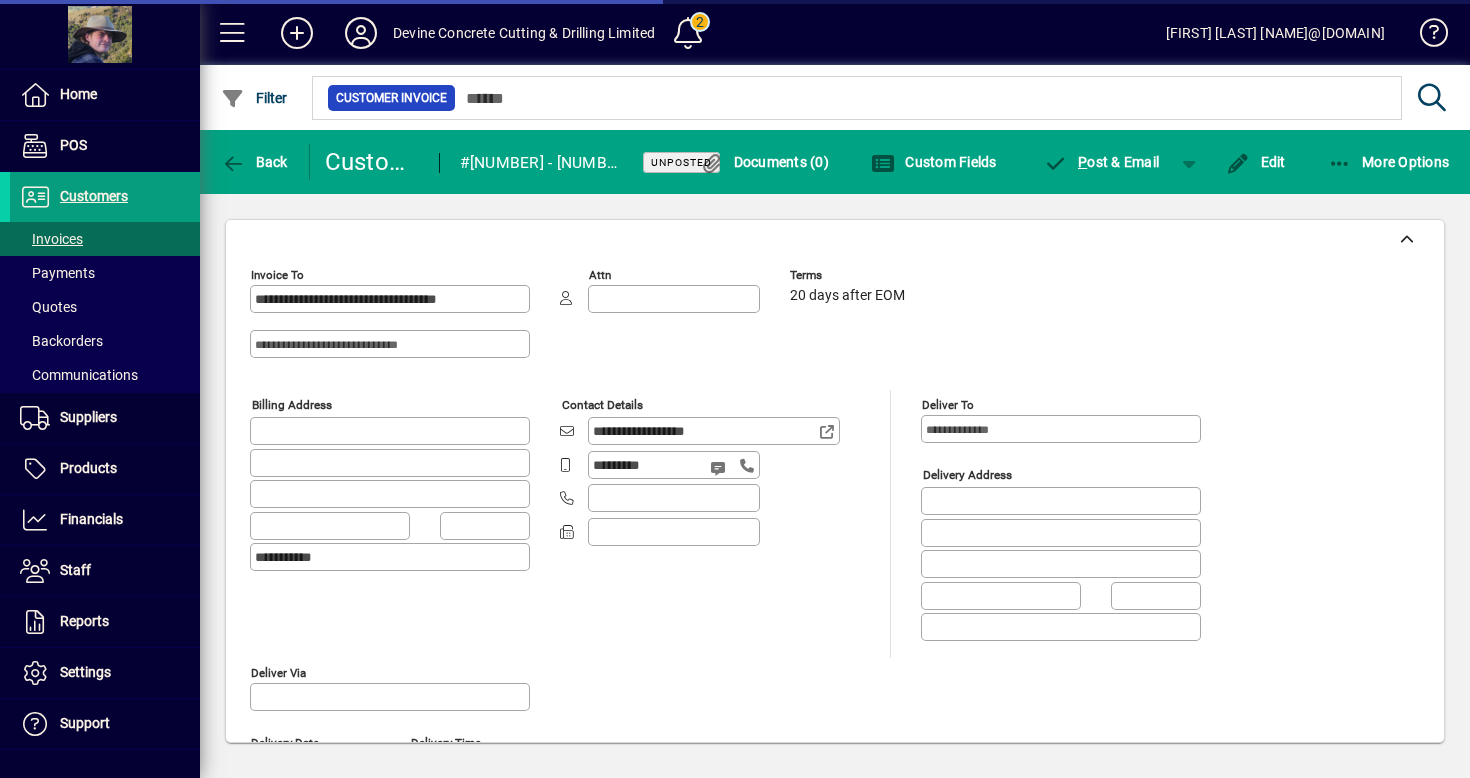 type on "**********" 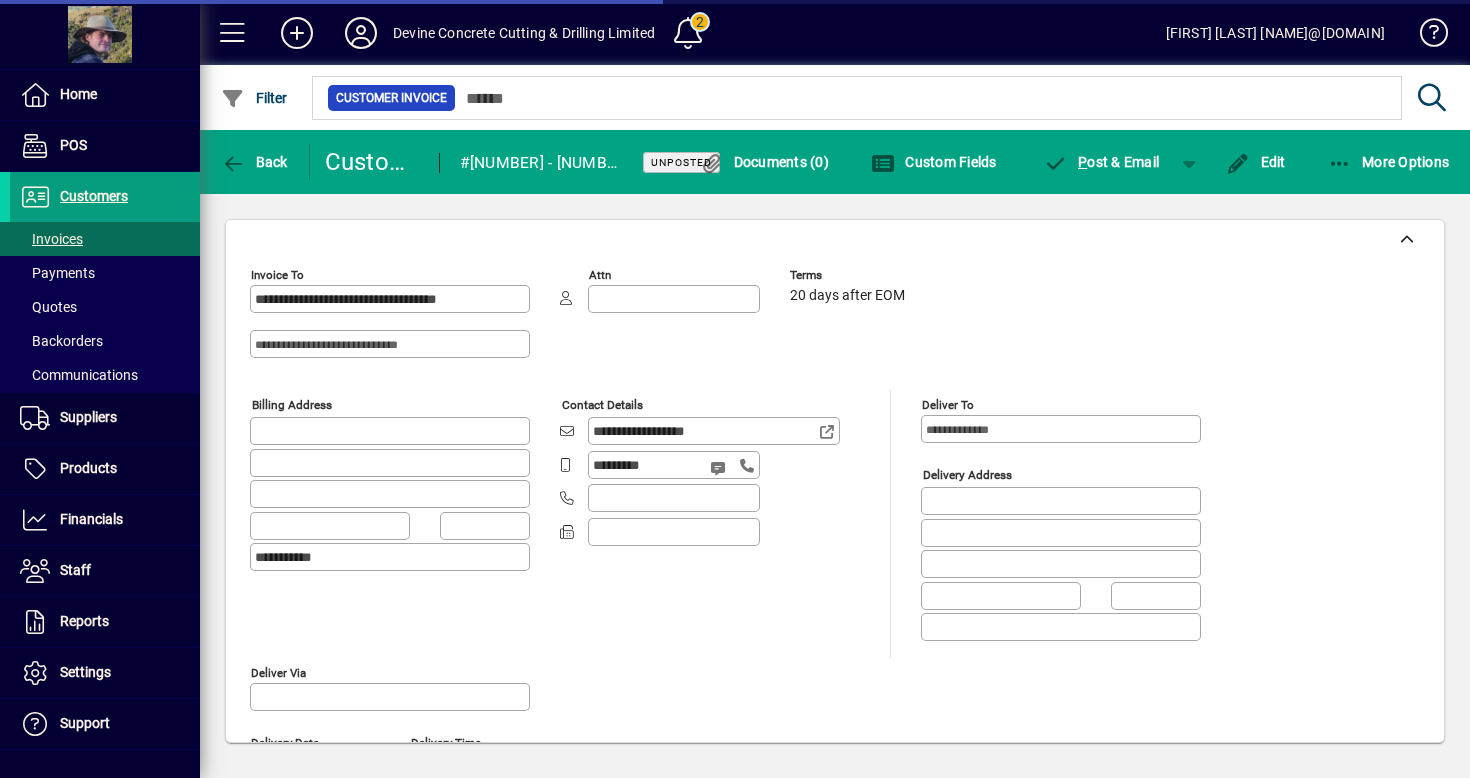 type on "*******" 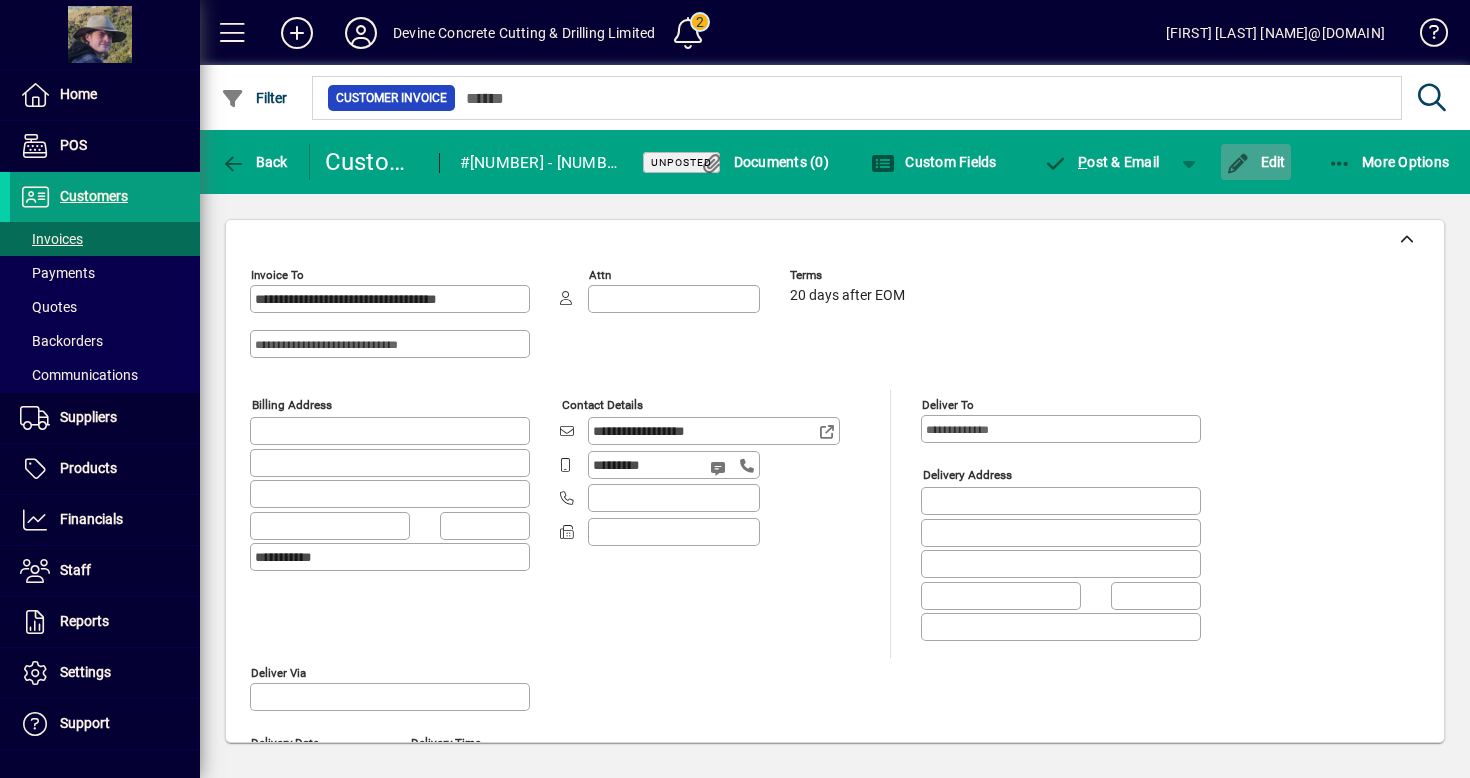 click 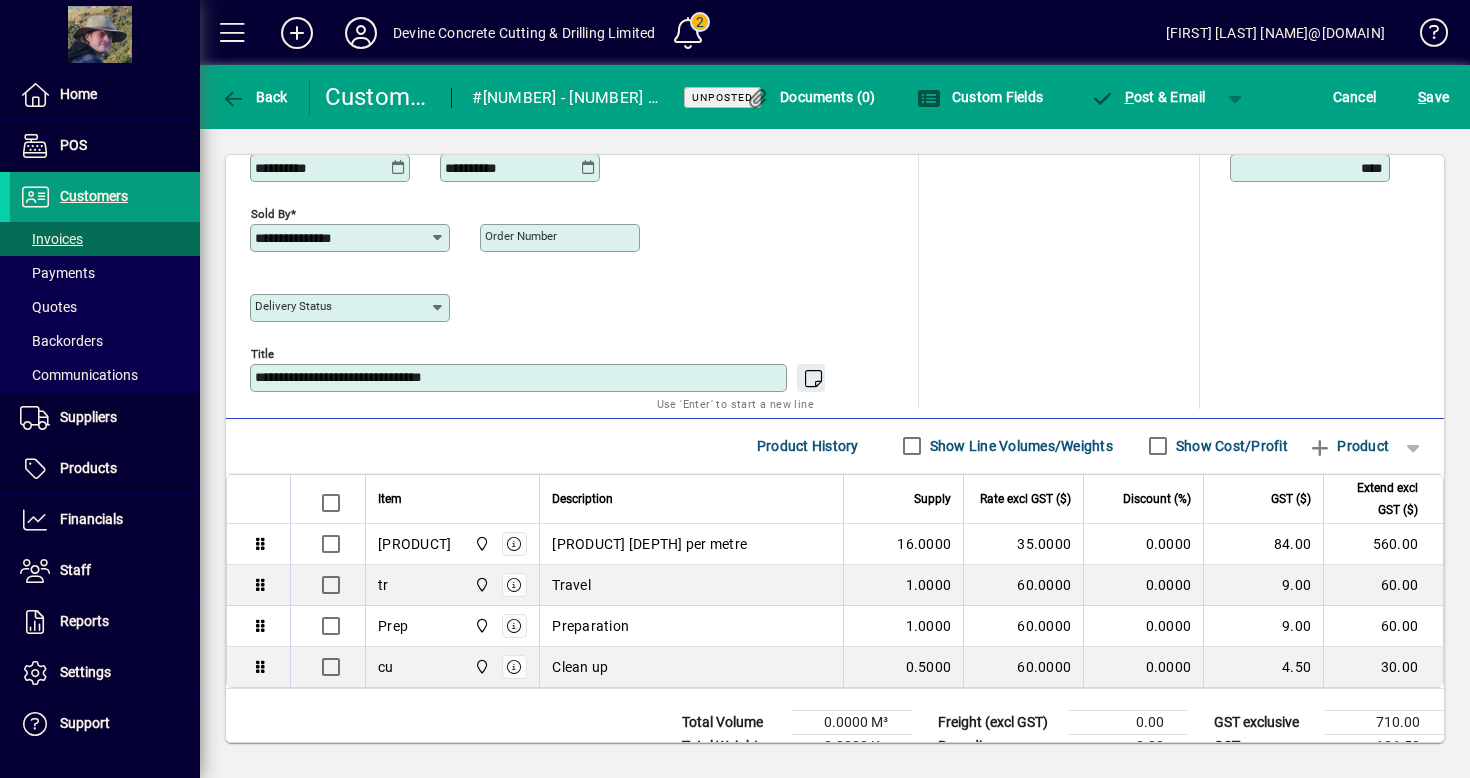 scroll, scrollTop: 921, scrollLeft: 0, axis: vertical 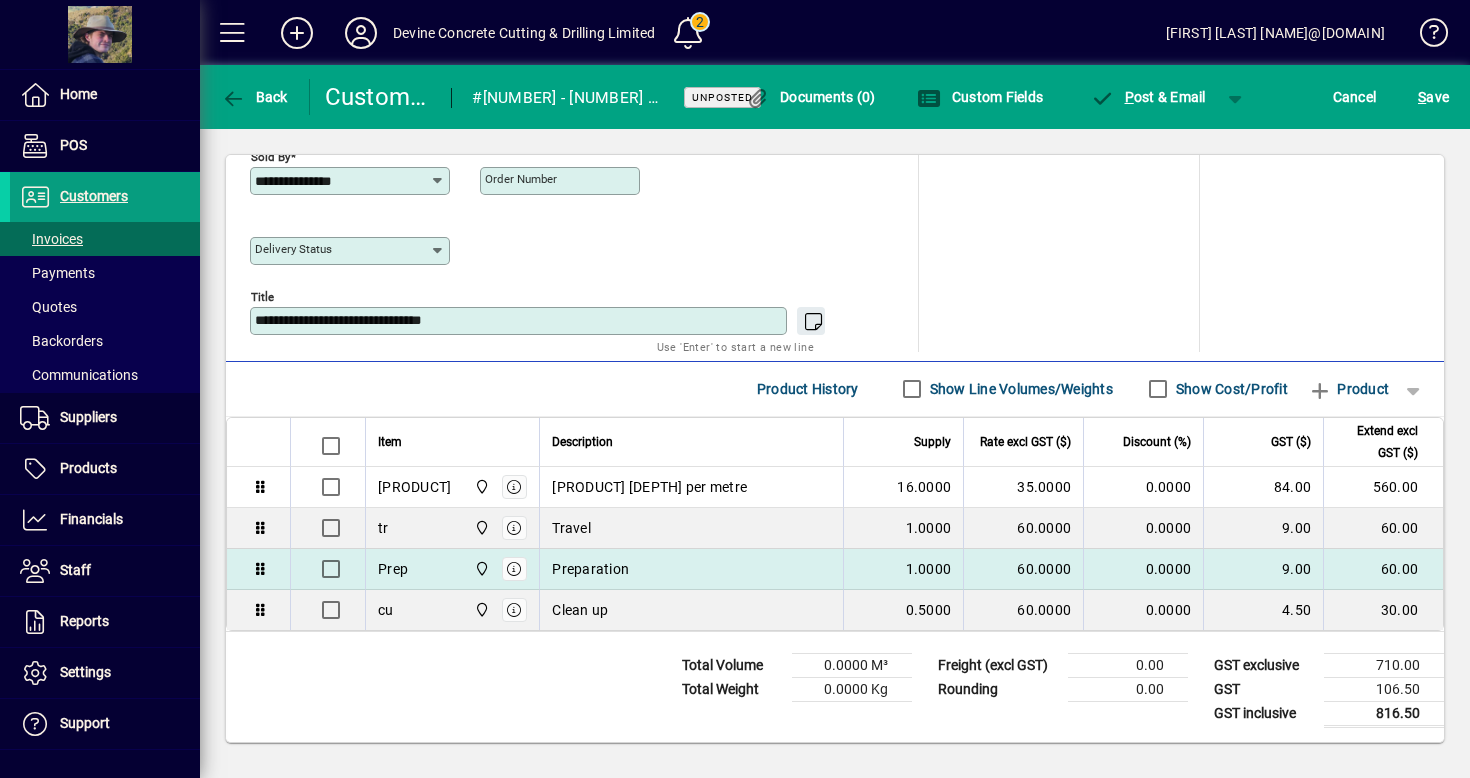 click on "60.0000" at bounding box center [1023, 569] 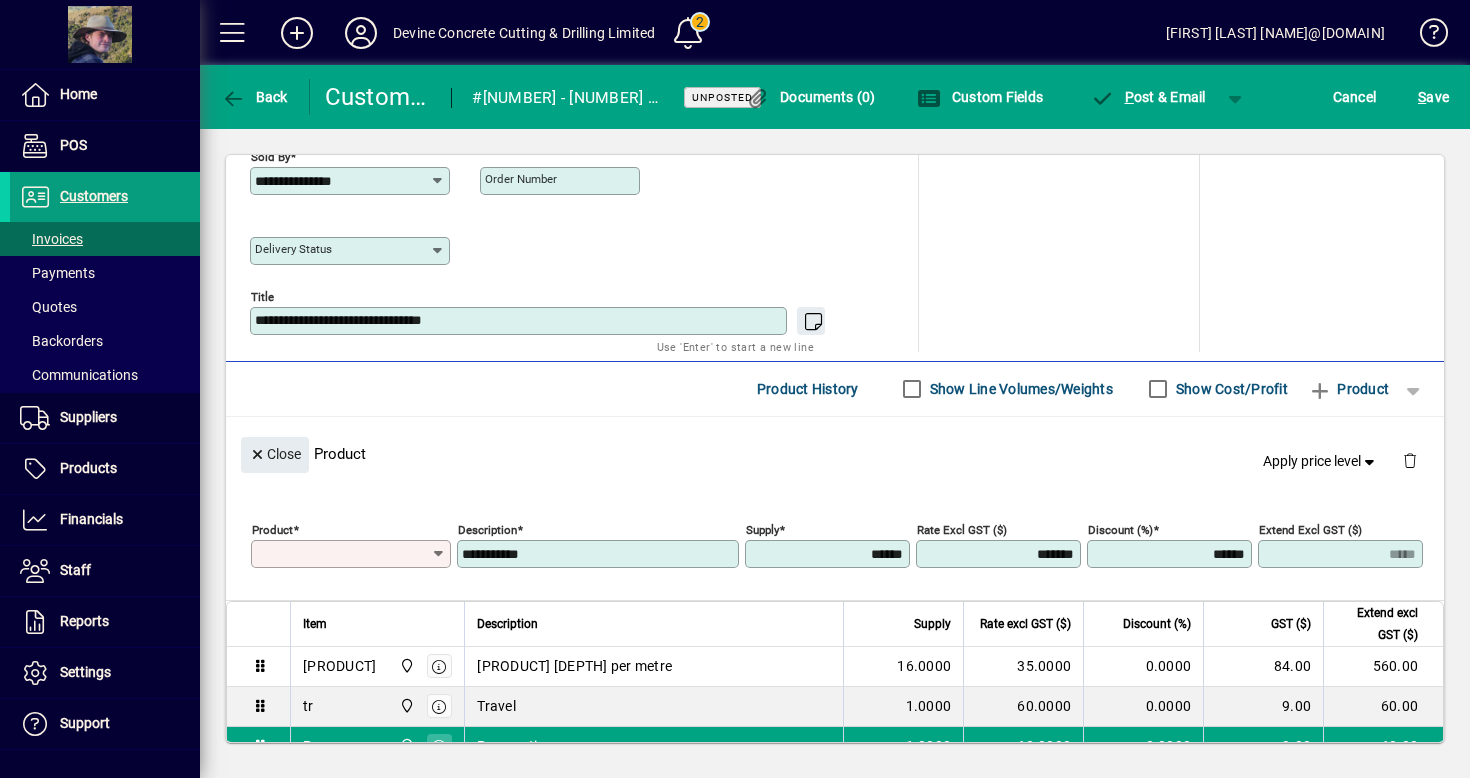 type on "****" 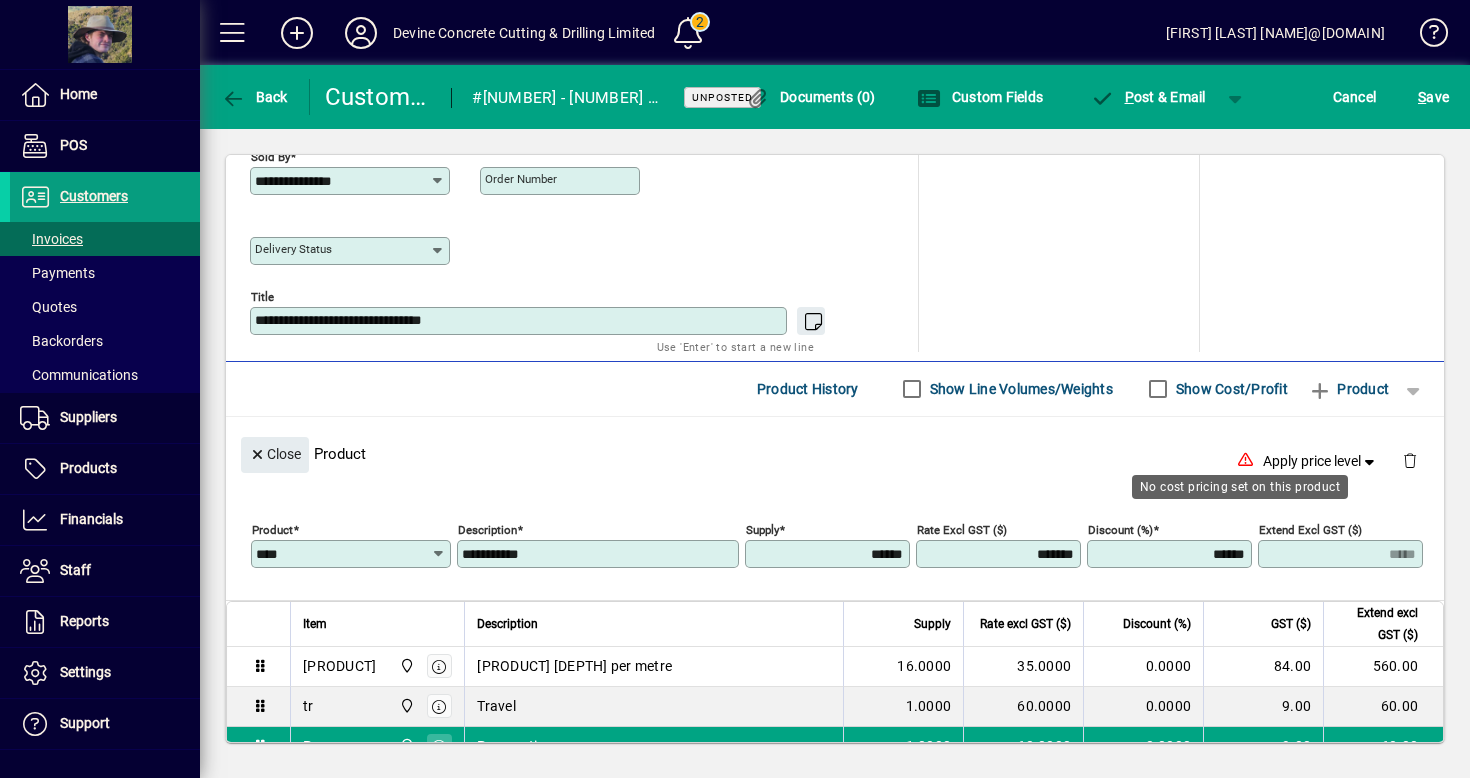 click on "******" at bounding box center (829, 554) 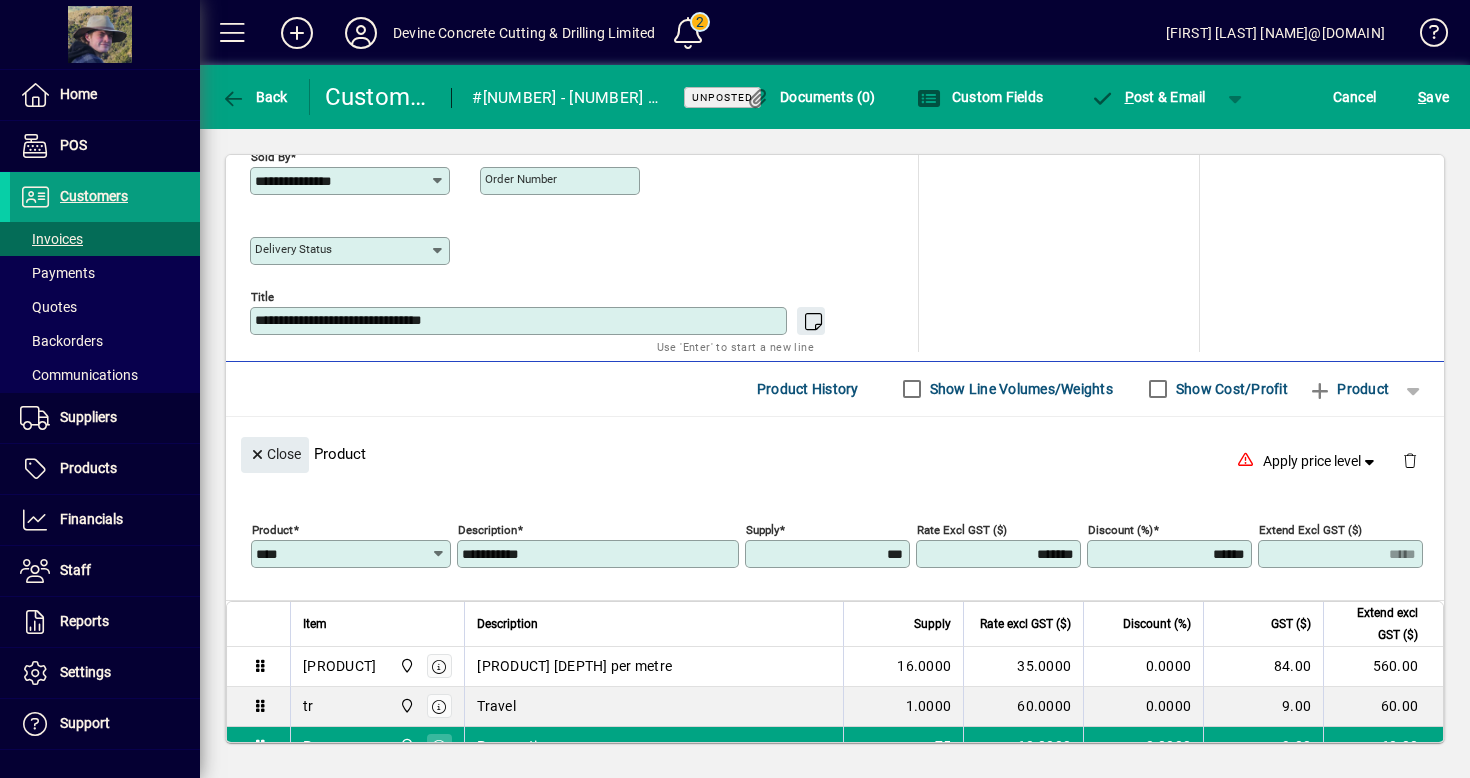 type on "******" 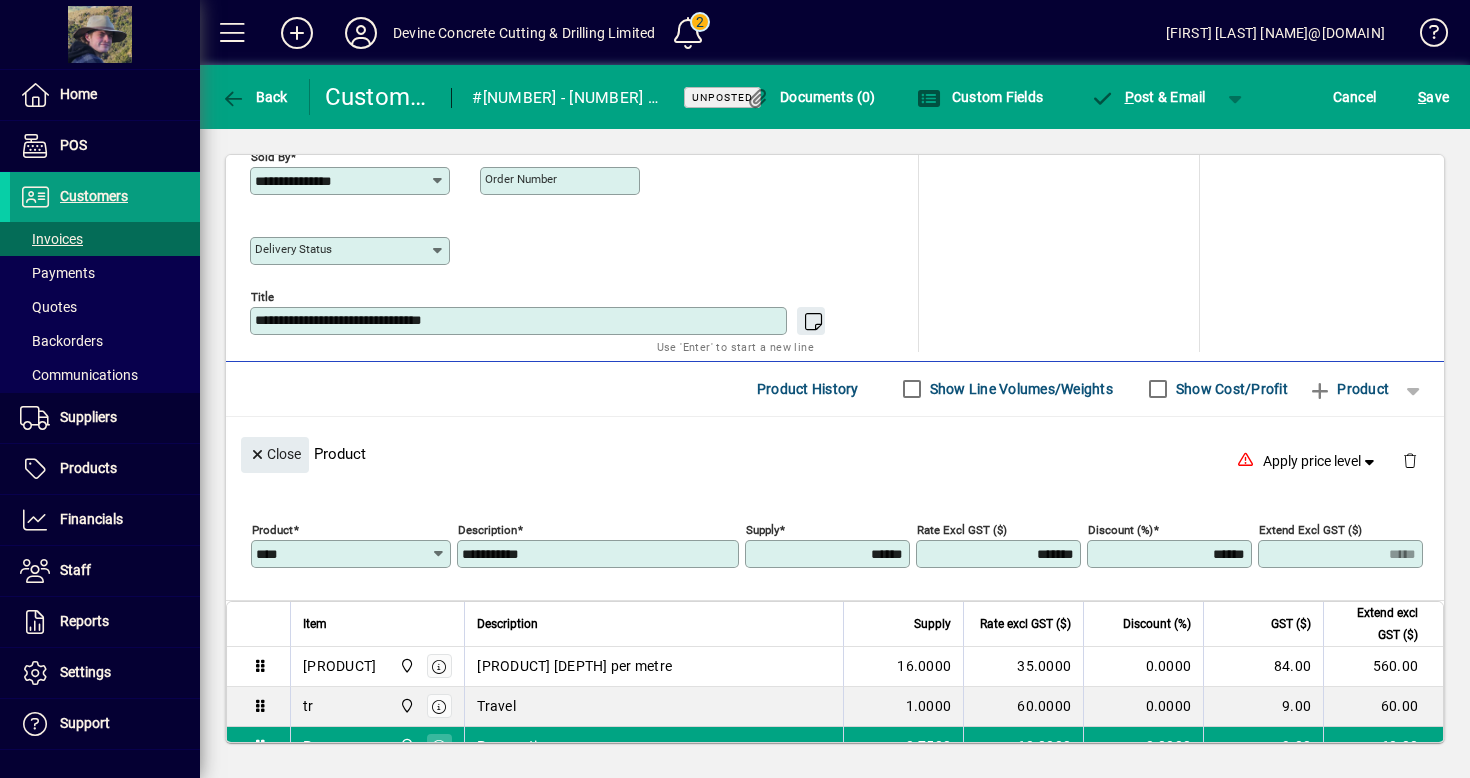 type on "*****" 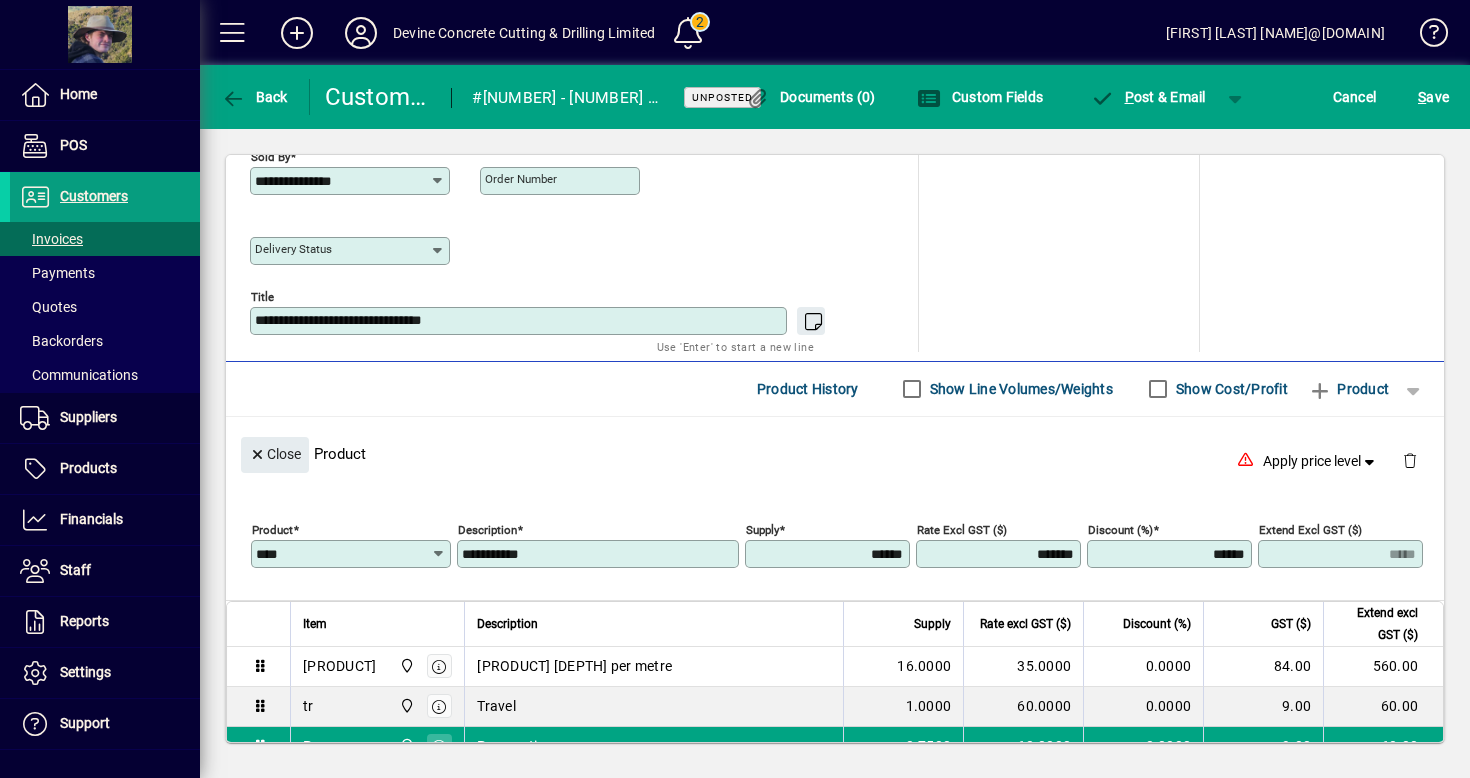 click on "Close  Product   Apply price level" 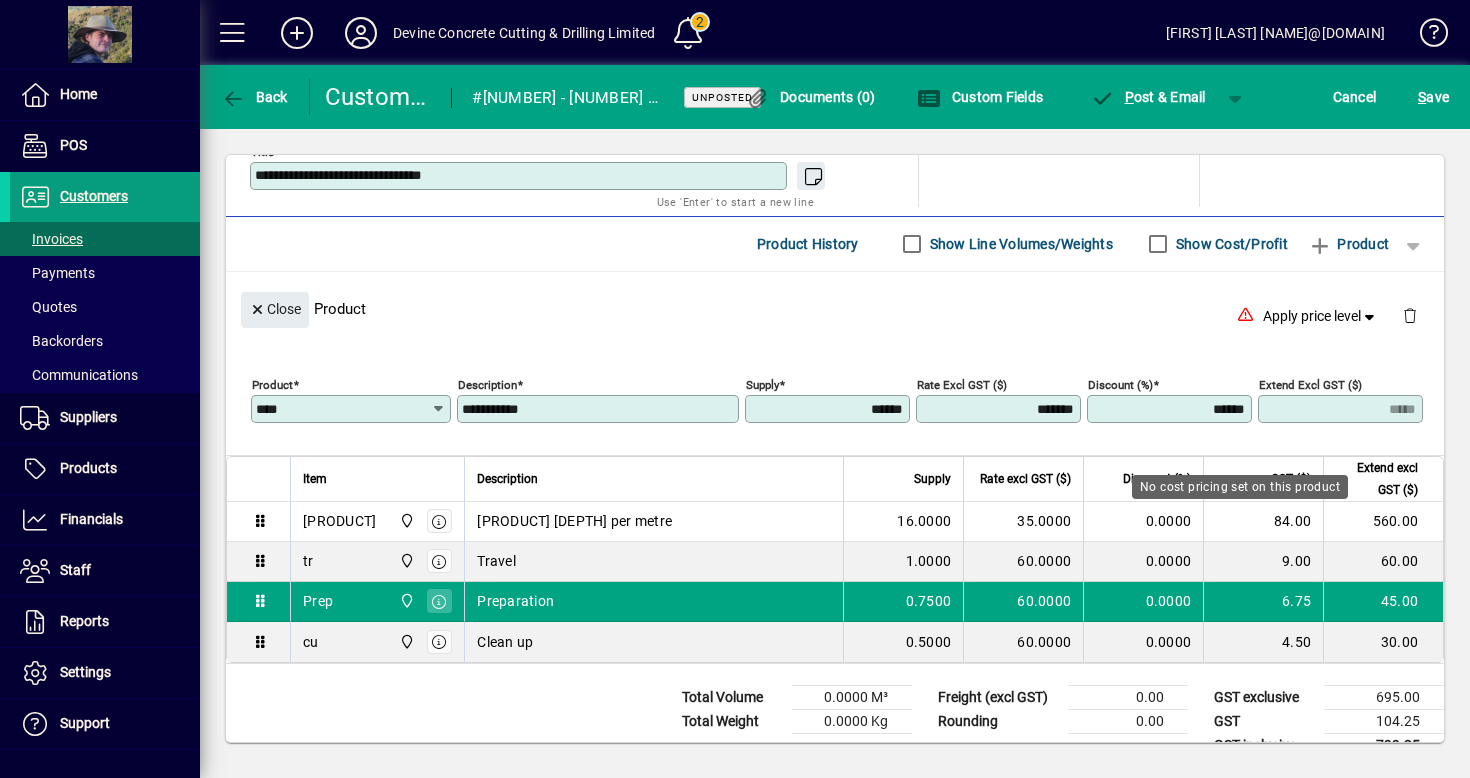scroll, scrollTop: 1098, scrollLeft: 0, axis: vertical 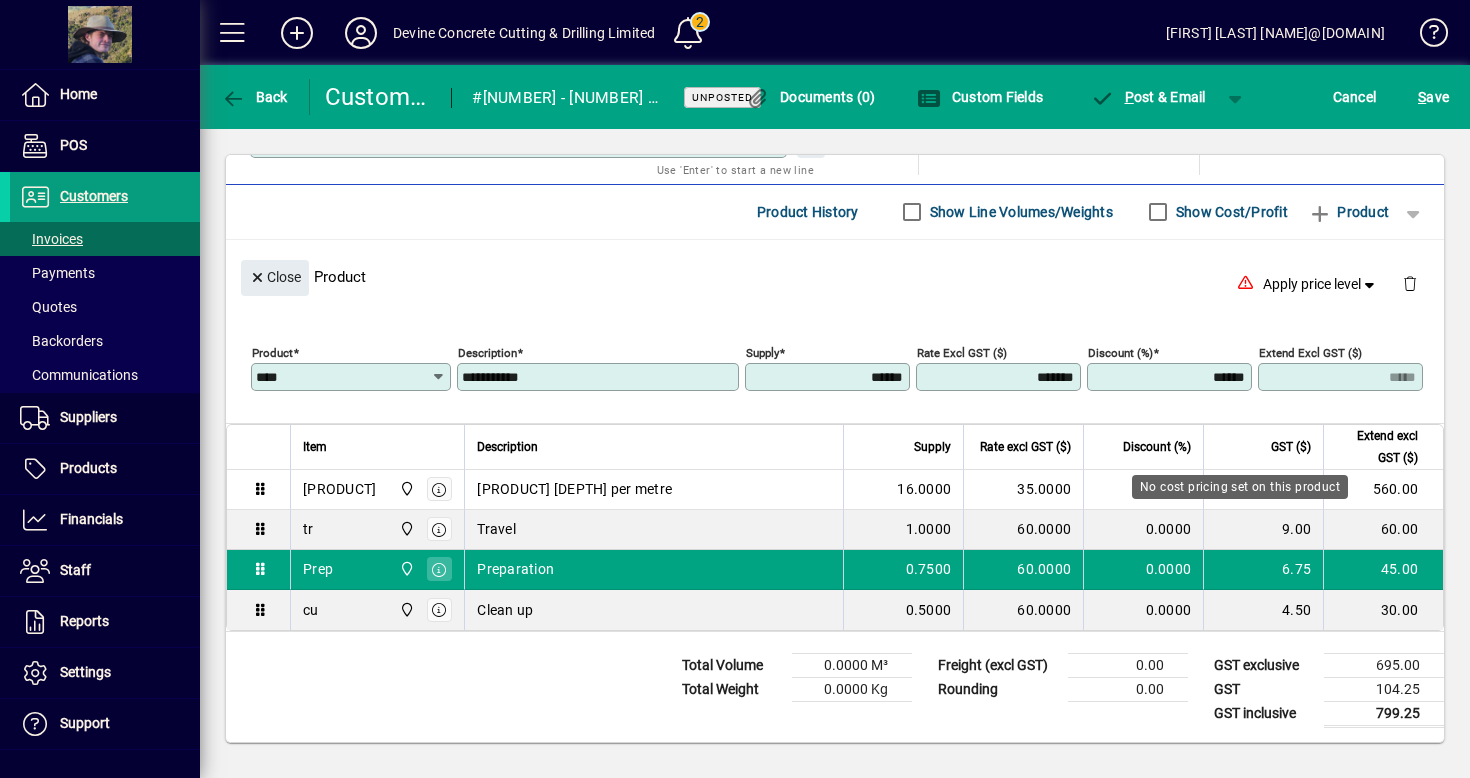 click on "******" at bounding box center [829, 377] 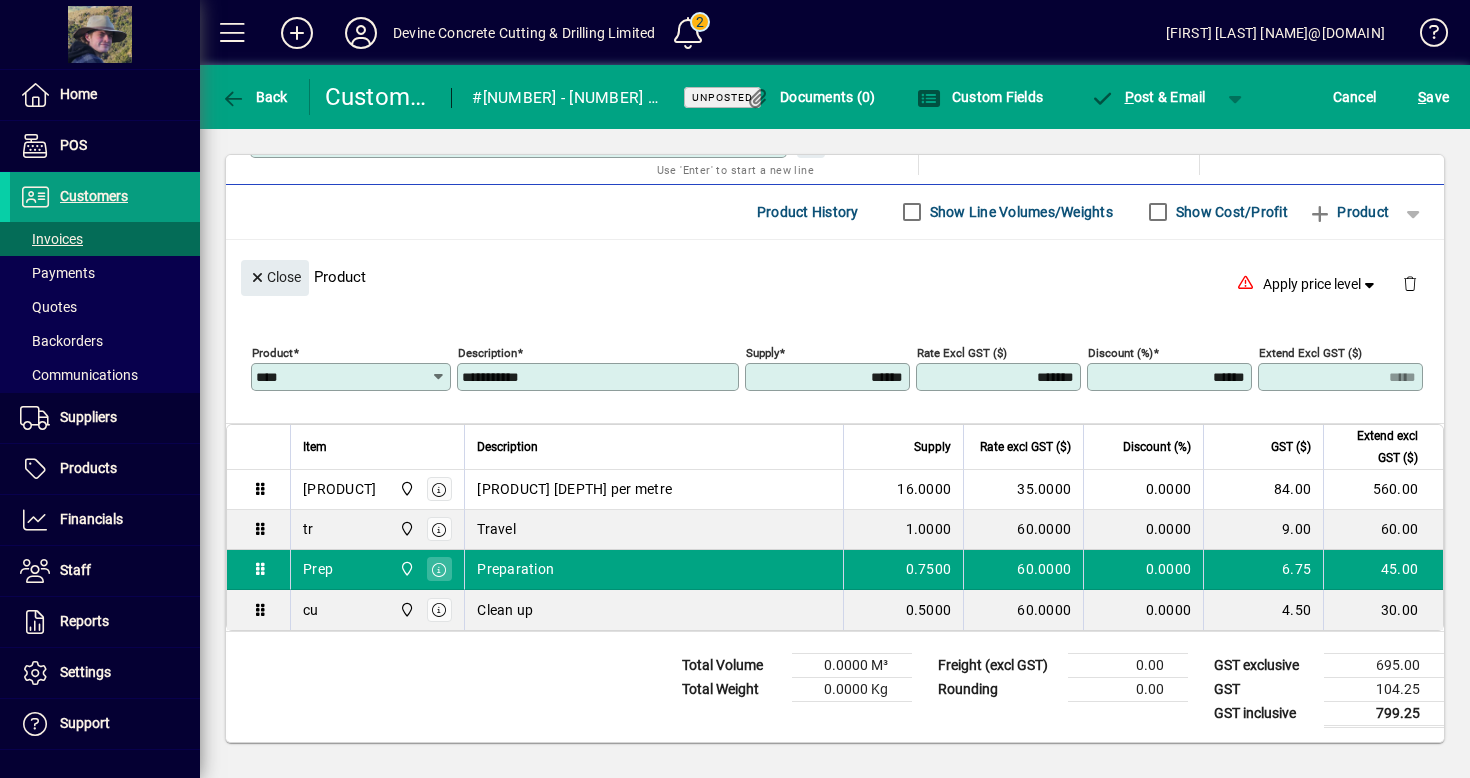 click on "******" at bounding box center (829, 377) 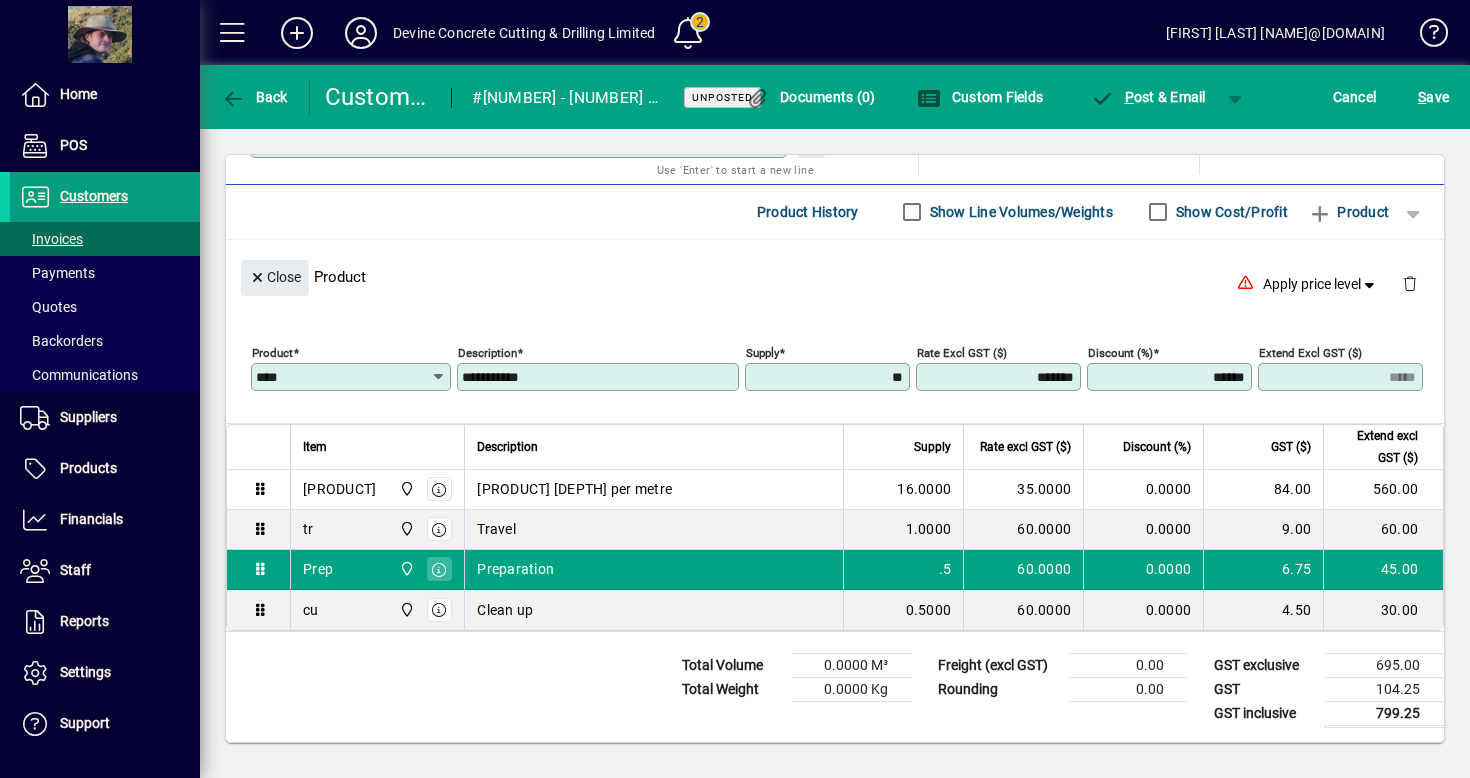type on "******" 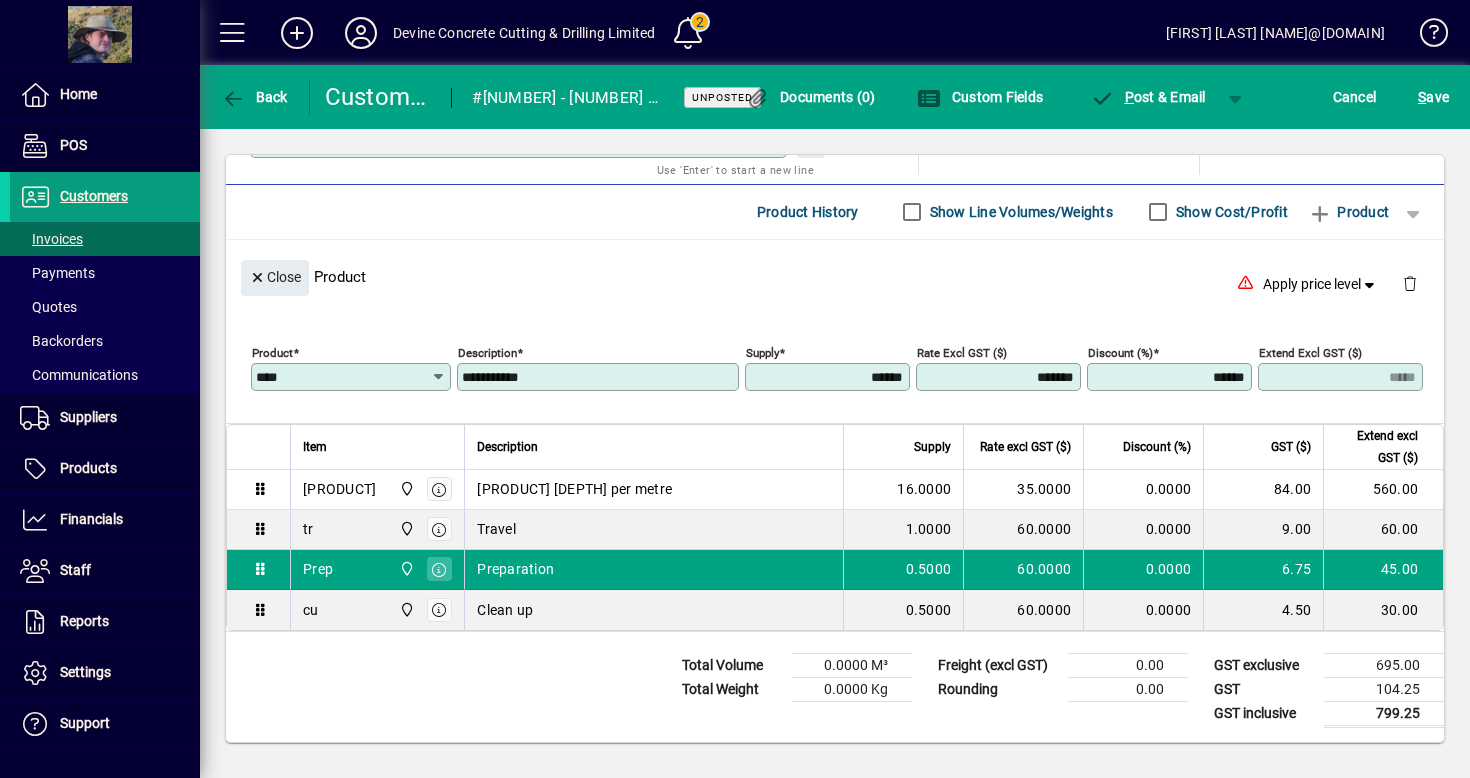 type on "*****" 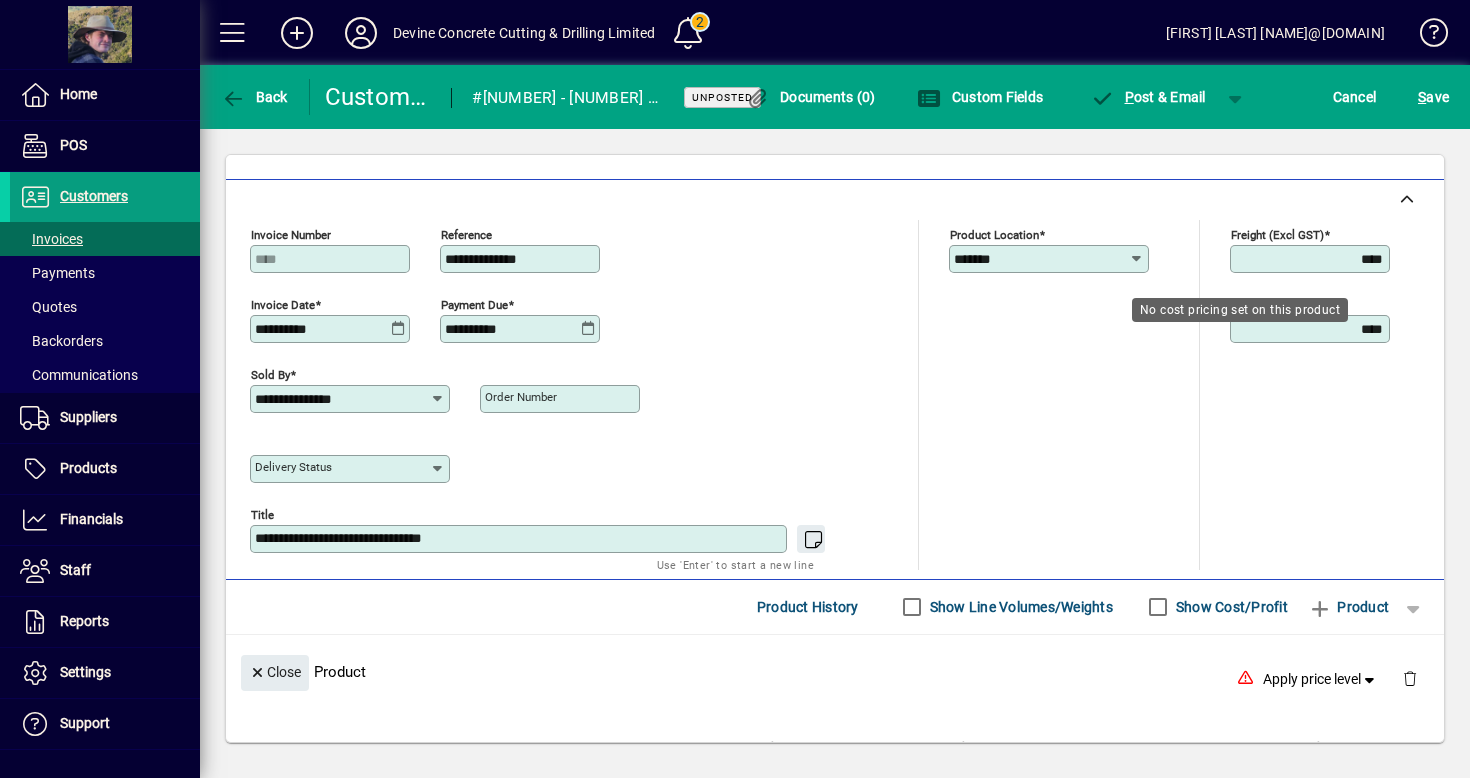 scroll, scrollTop: 775, scrollLeft: 0, axis: vertical 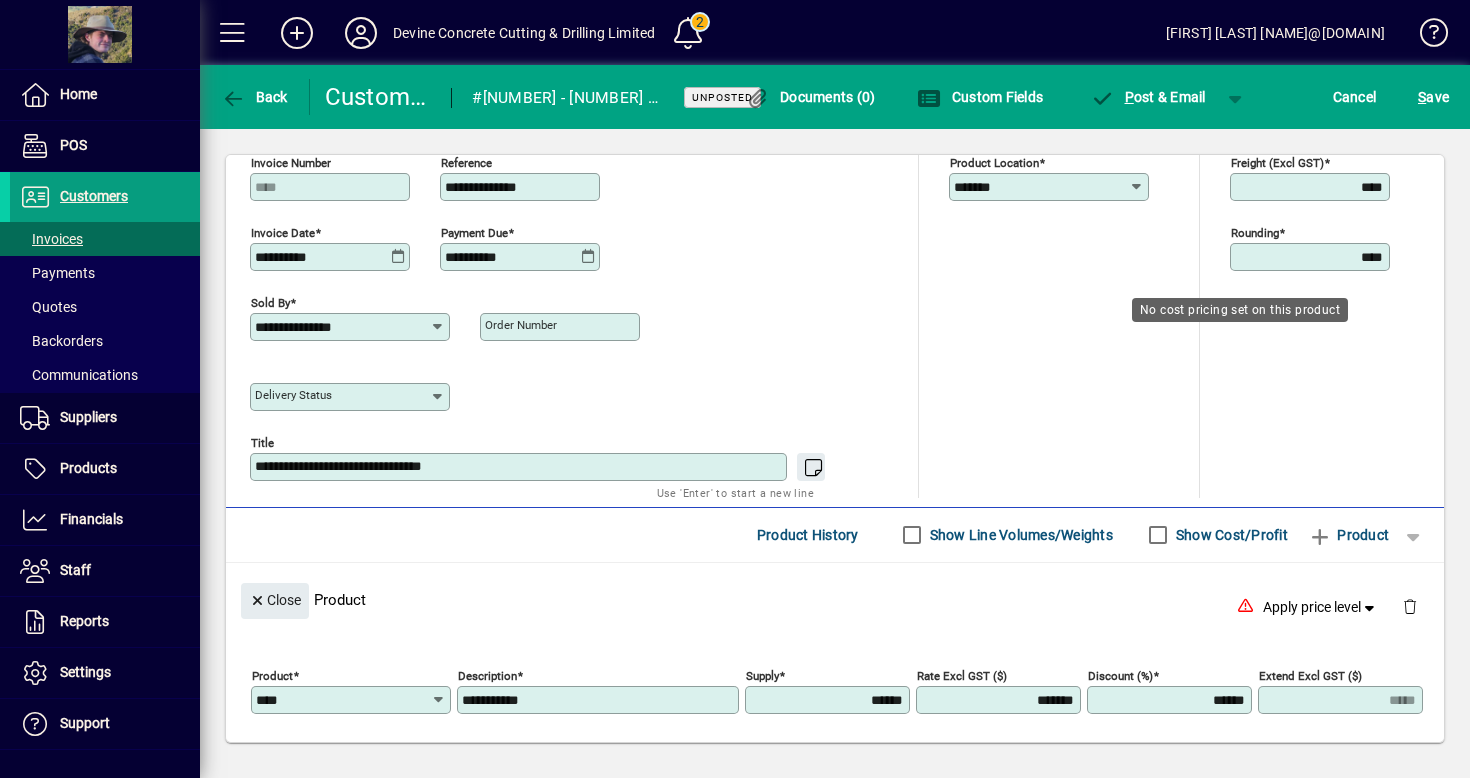 click 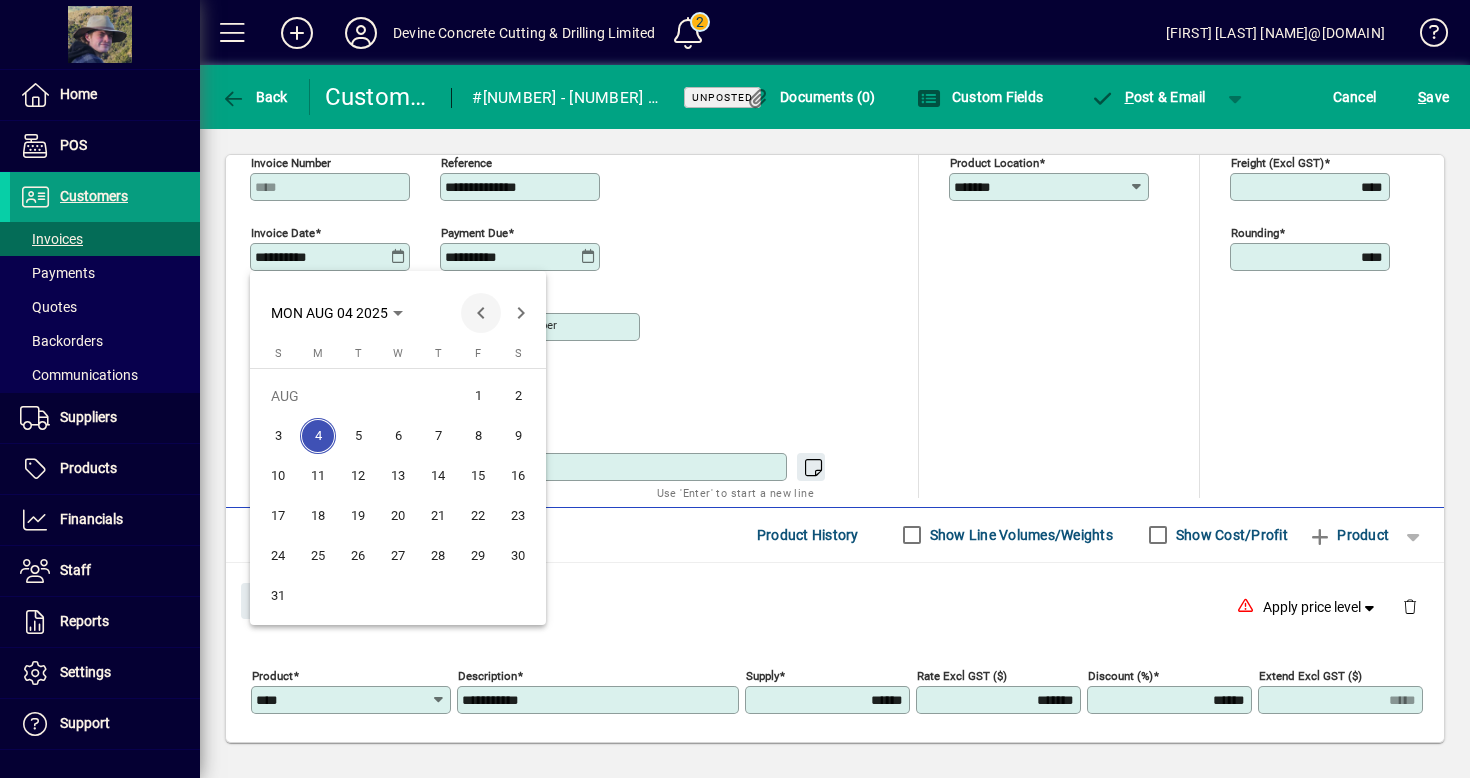 click at bounding box center [481, 313] 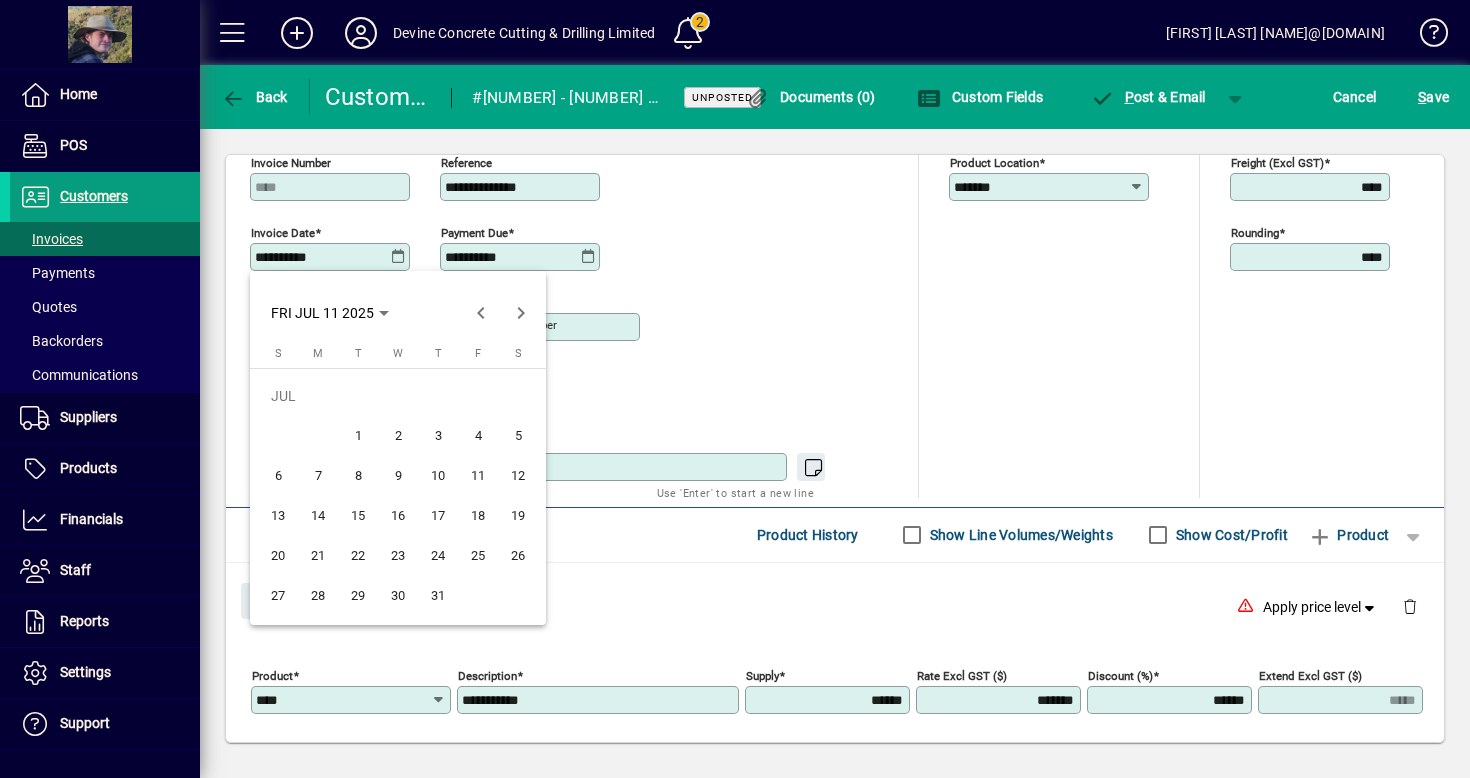 click on "11" at bounding box center [478, 476] 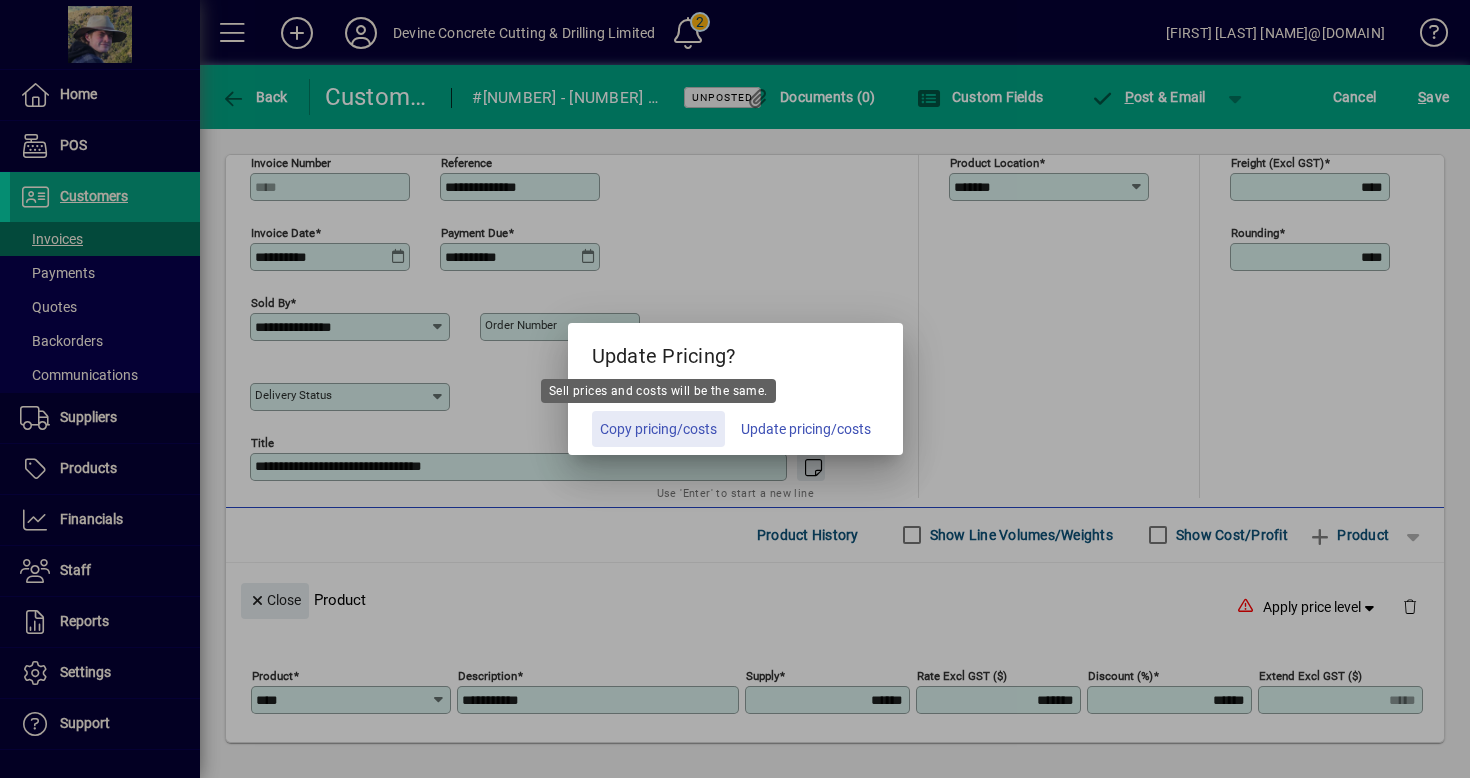 click on "Copy pricing/costs" 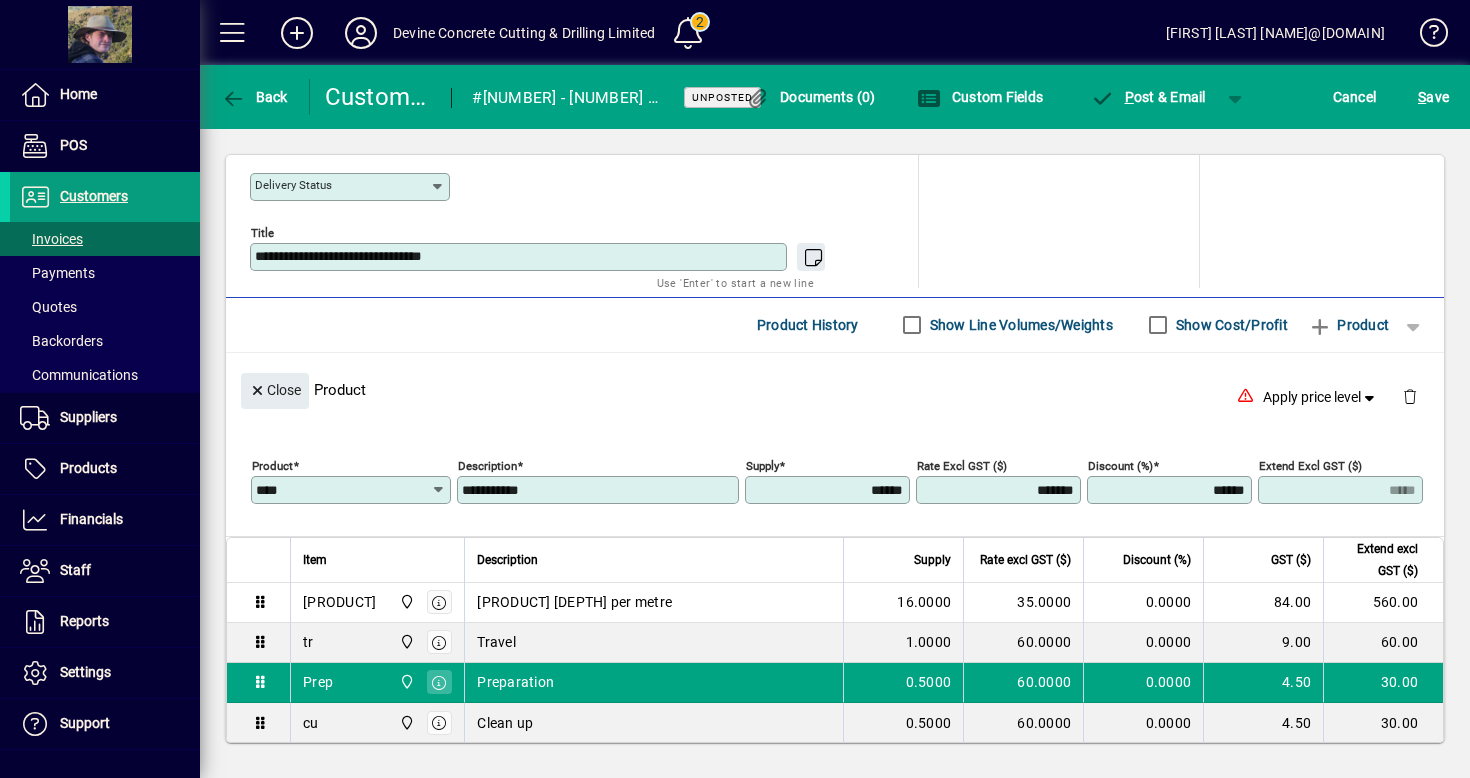scroll, scrollTop: 1098, scrollLeft: 0, axis: vertical 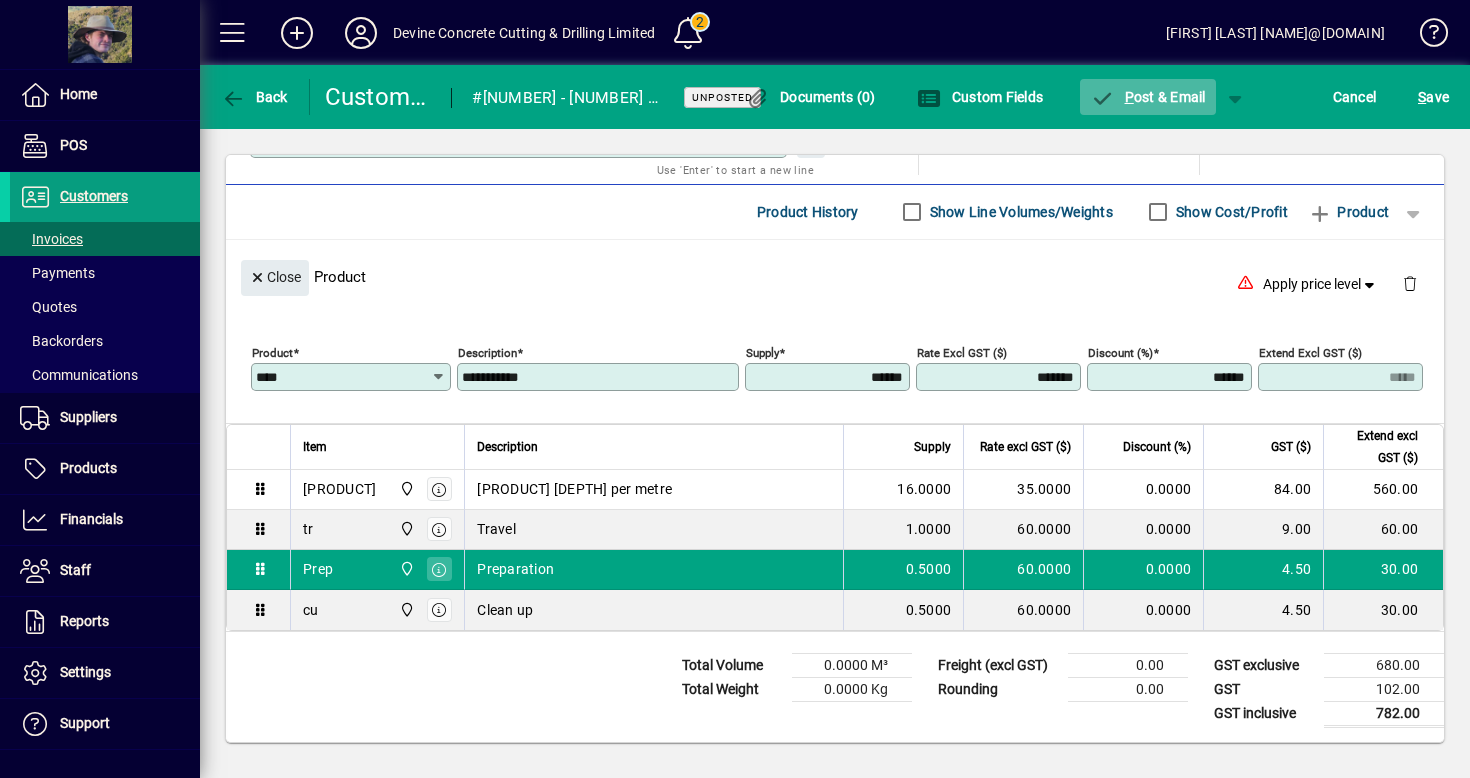 click on "P ost & Email" 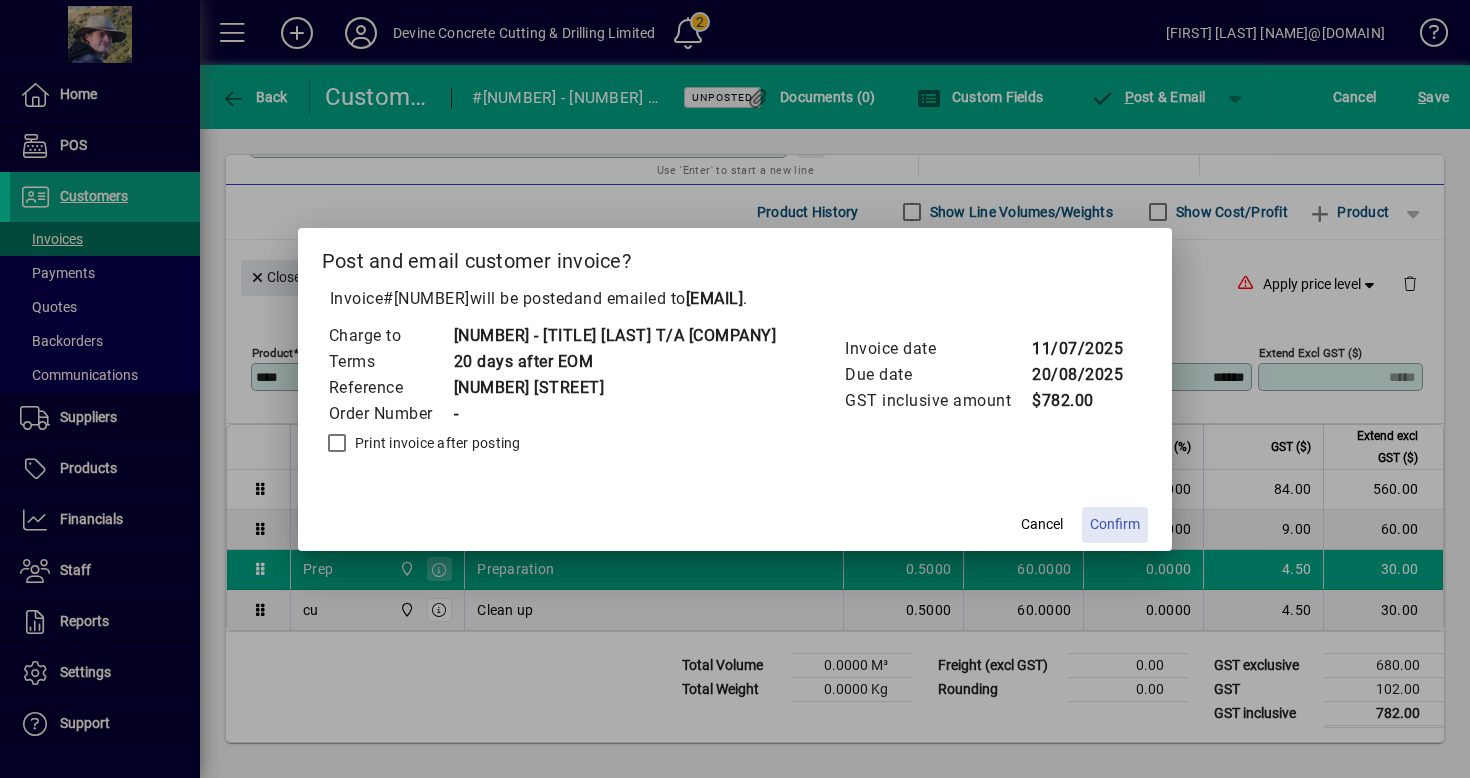 click on "Confirm" 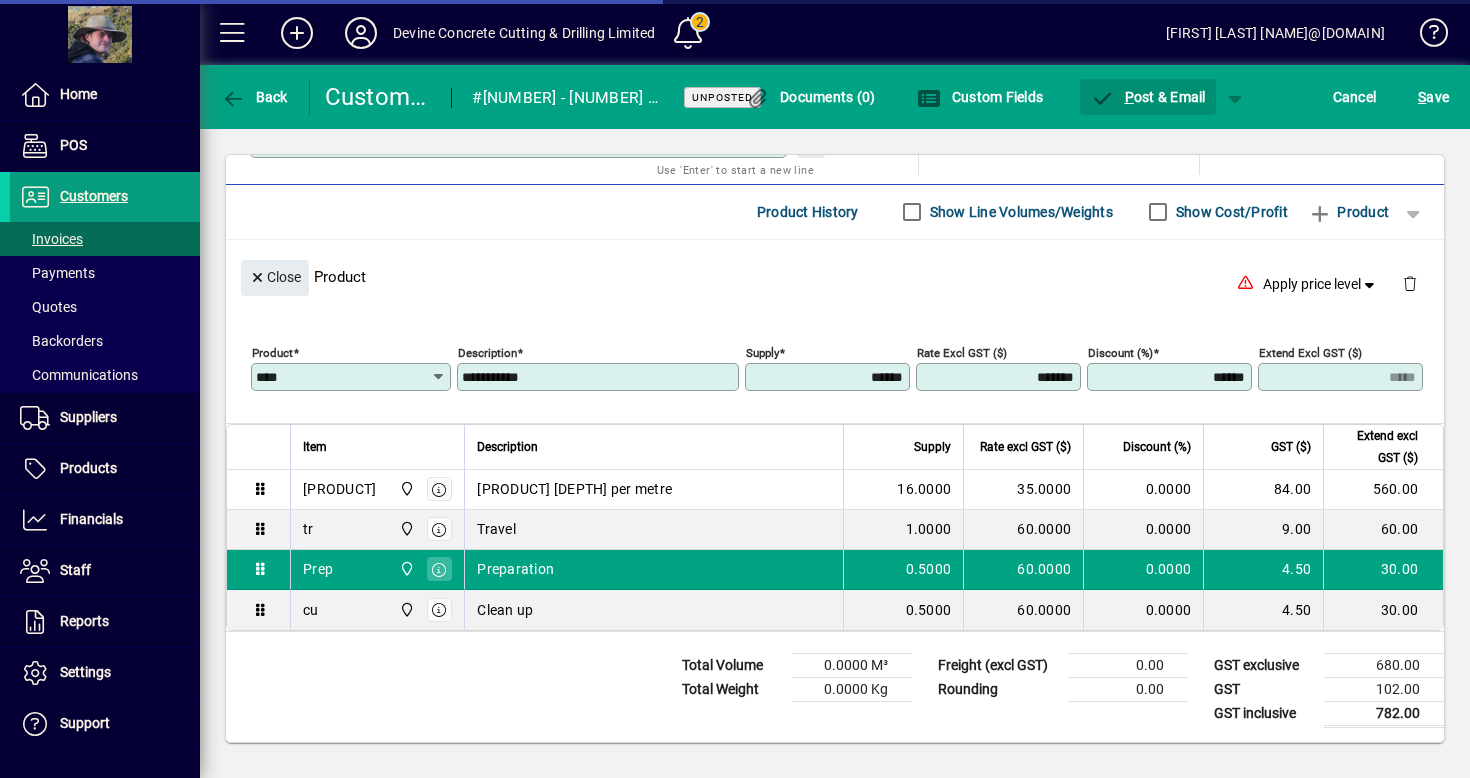type on "*****" 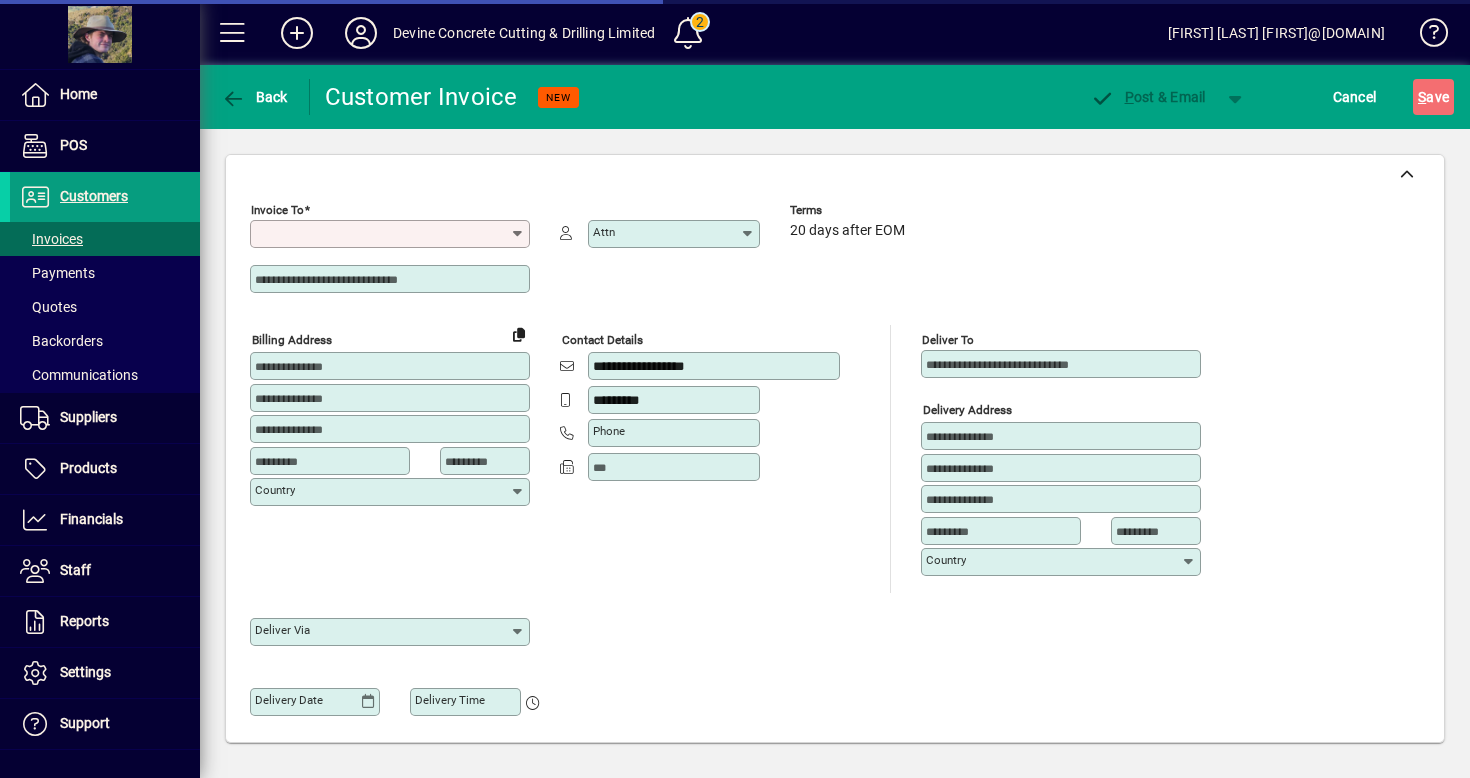 scroll, scrollTop: 0, scrollLeft: 0, axis: both 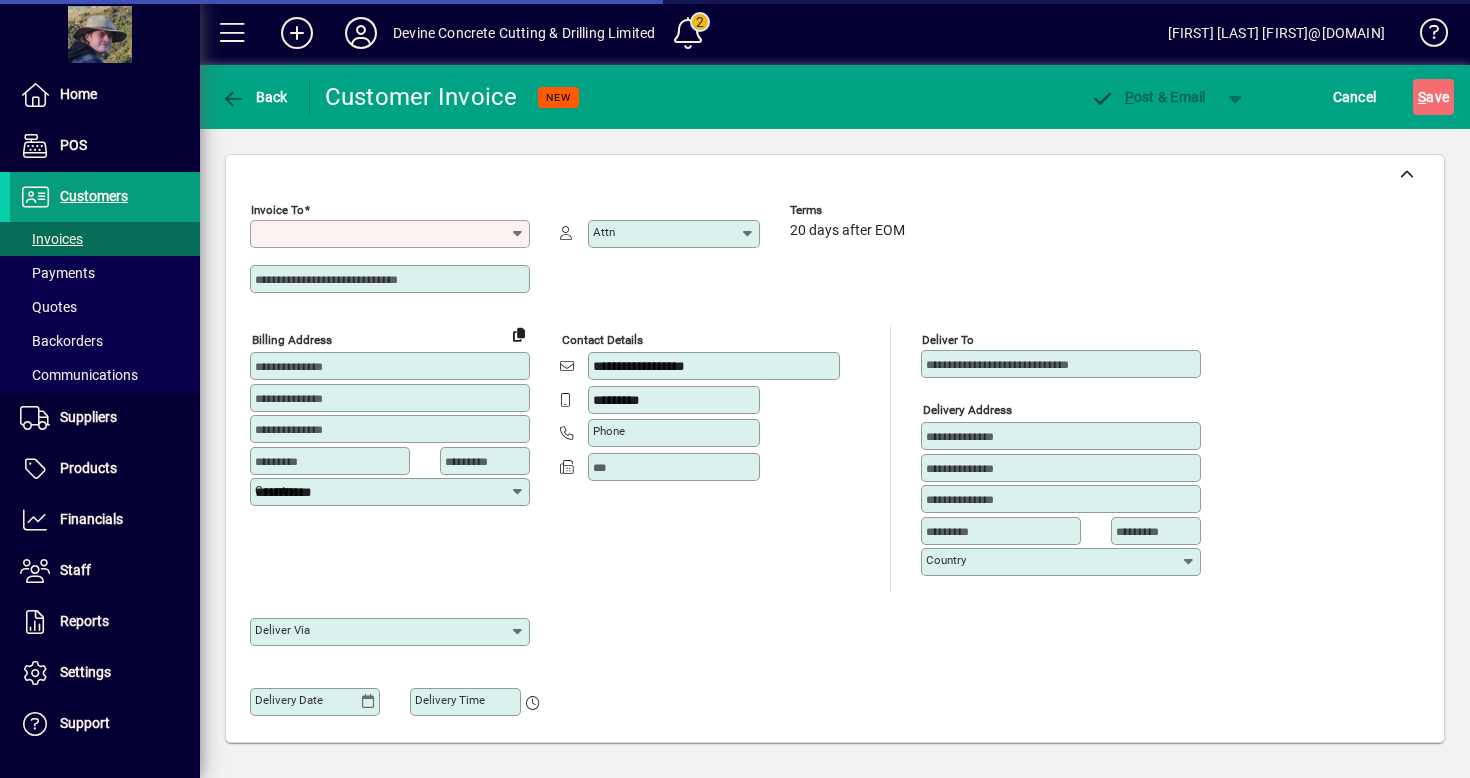 type on "**********" 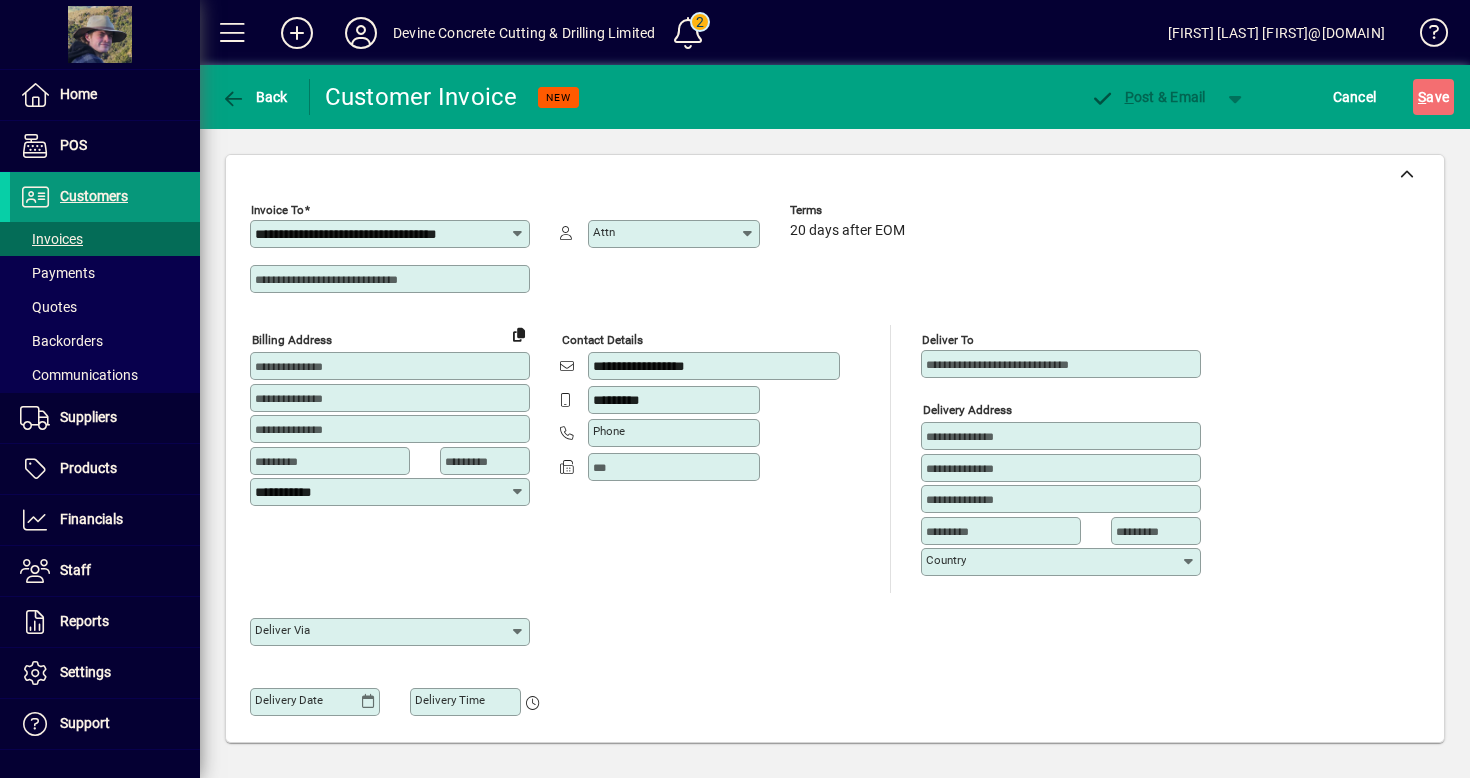 click at bounding box center (105, 197) 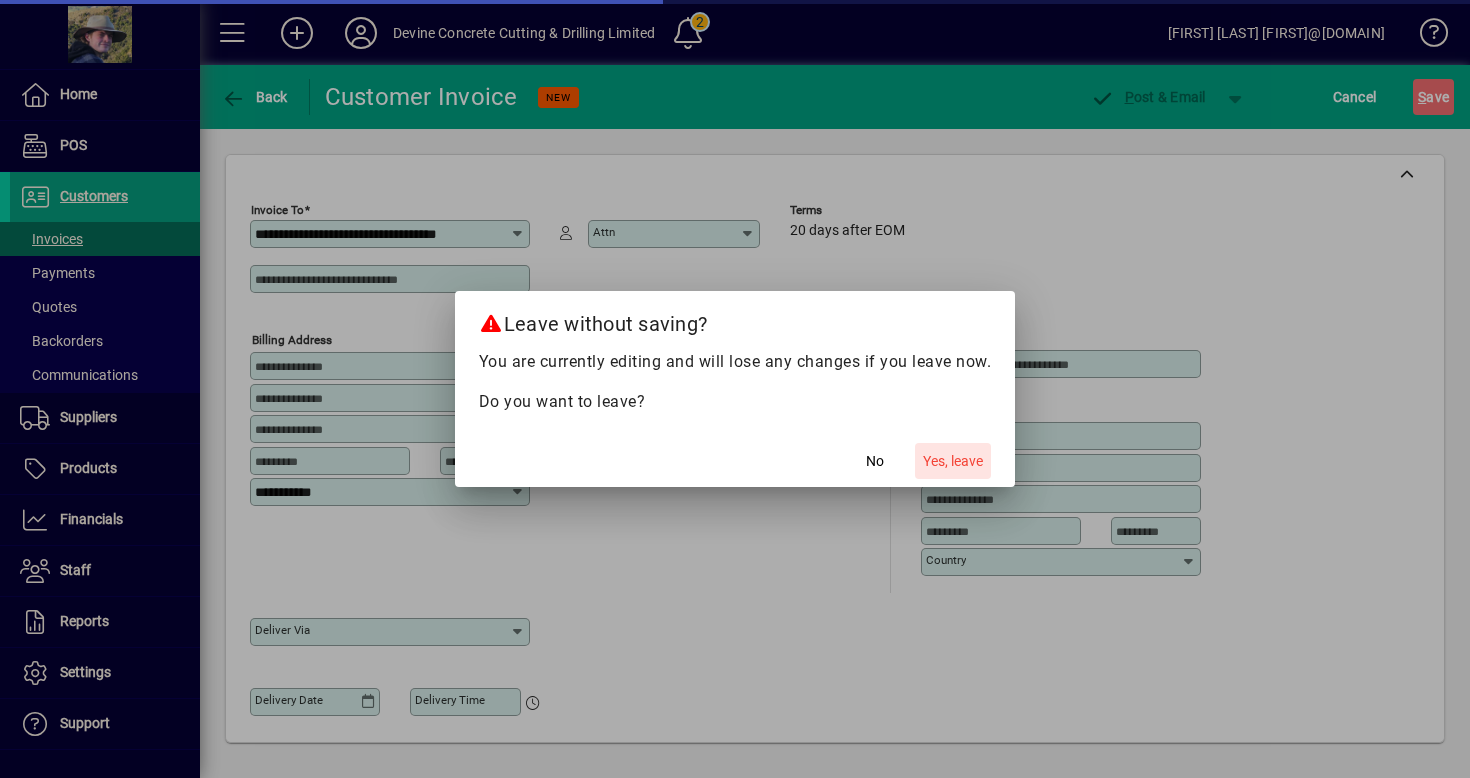 click on "Yes, leave" 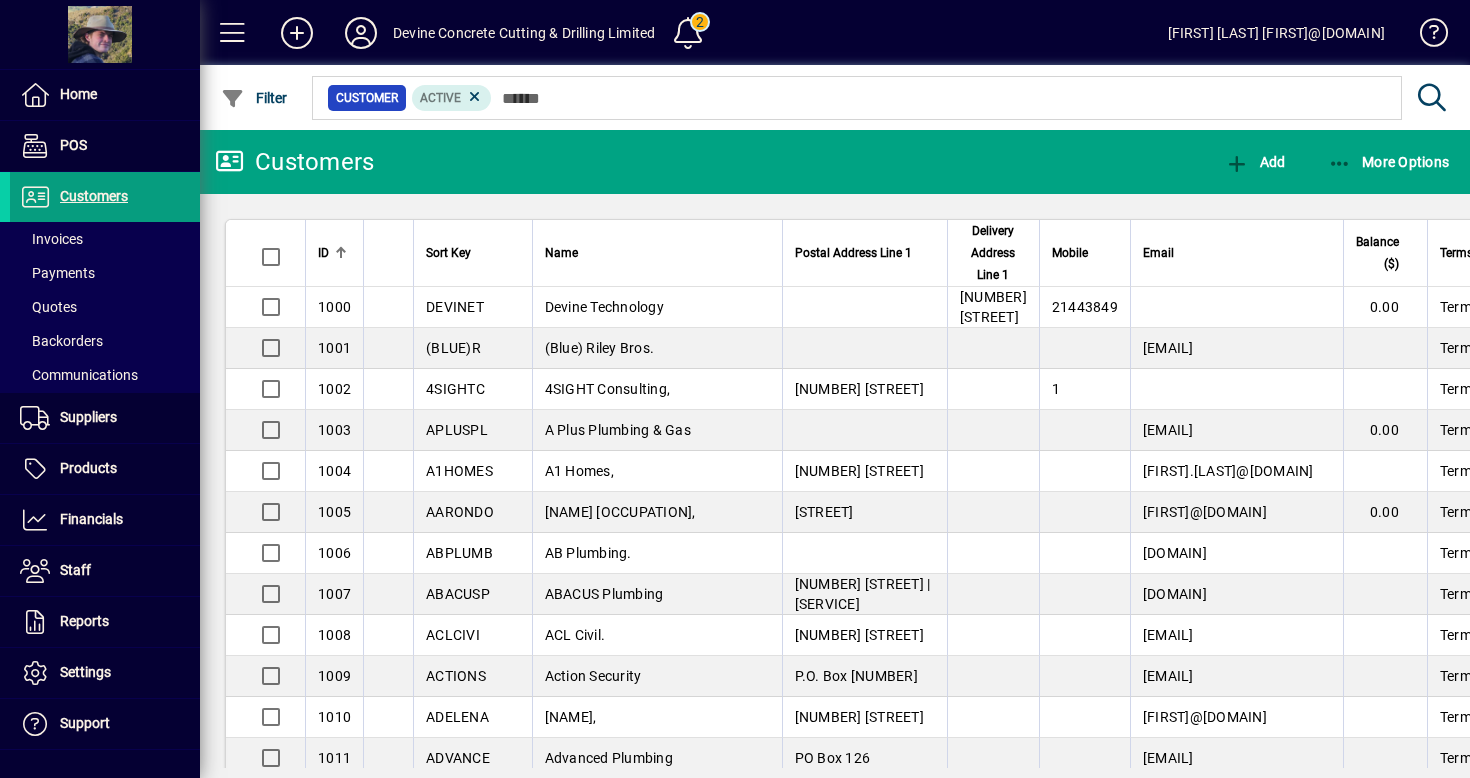 click 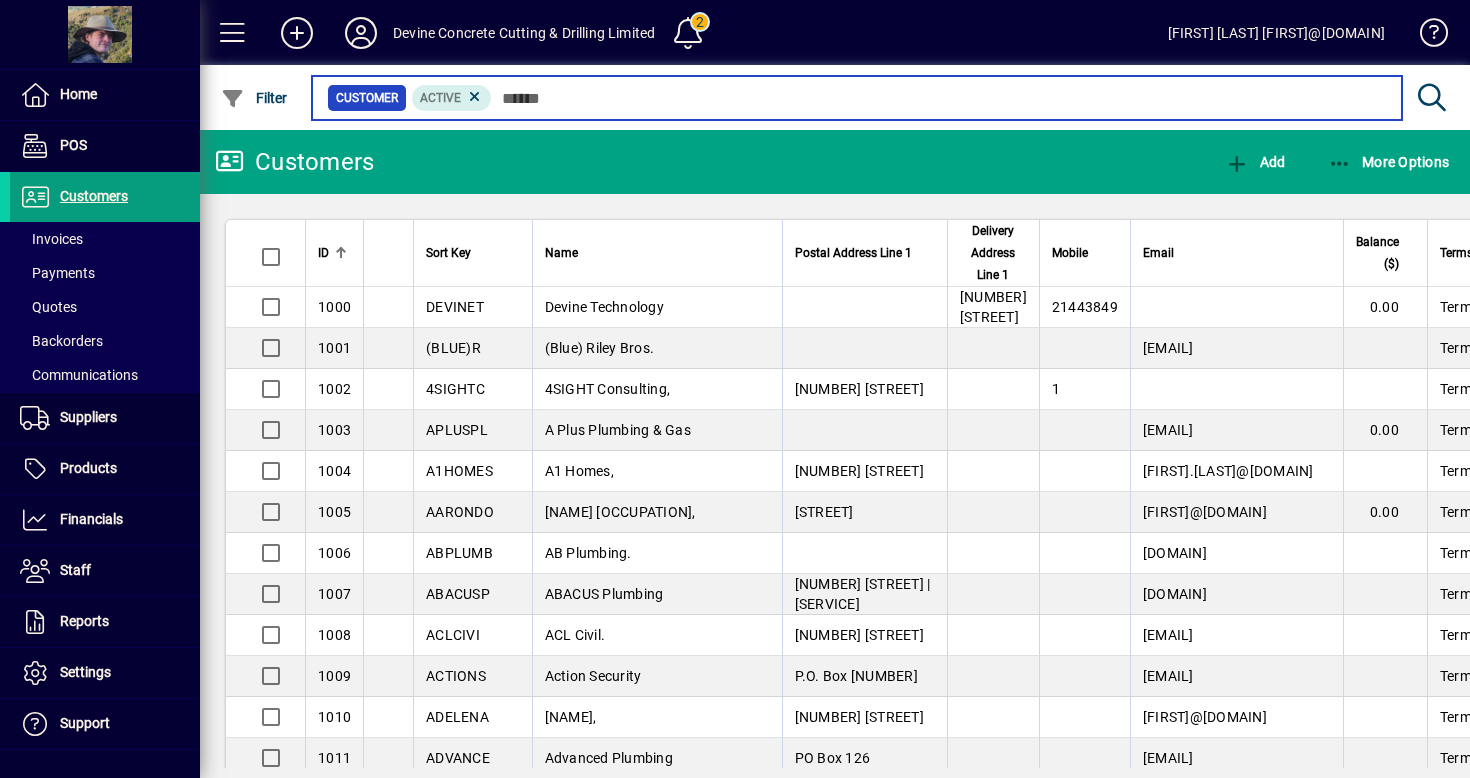 click at bounding box center [939, 98] 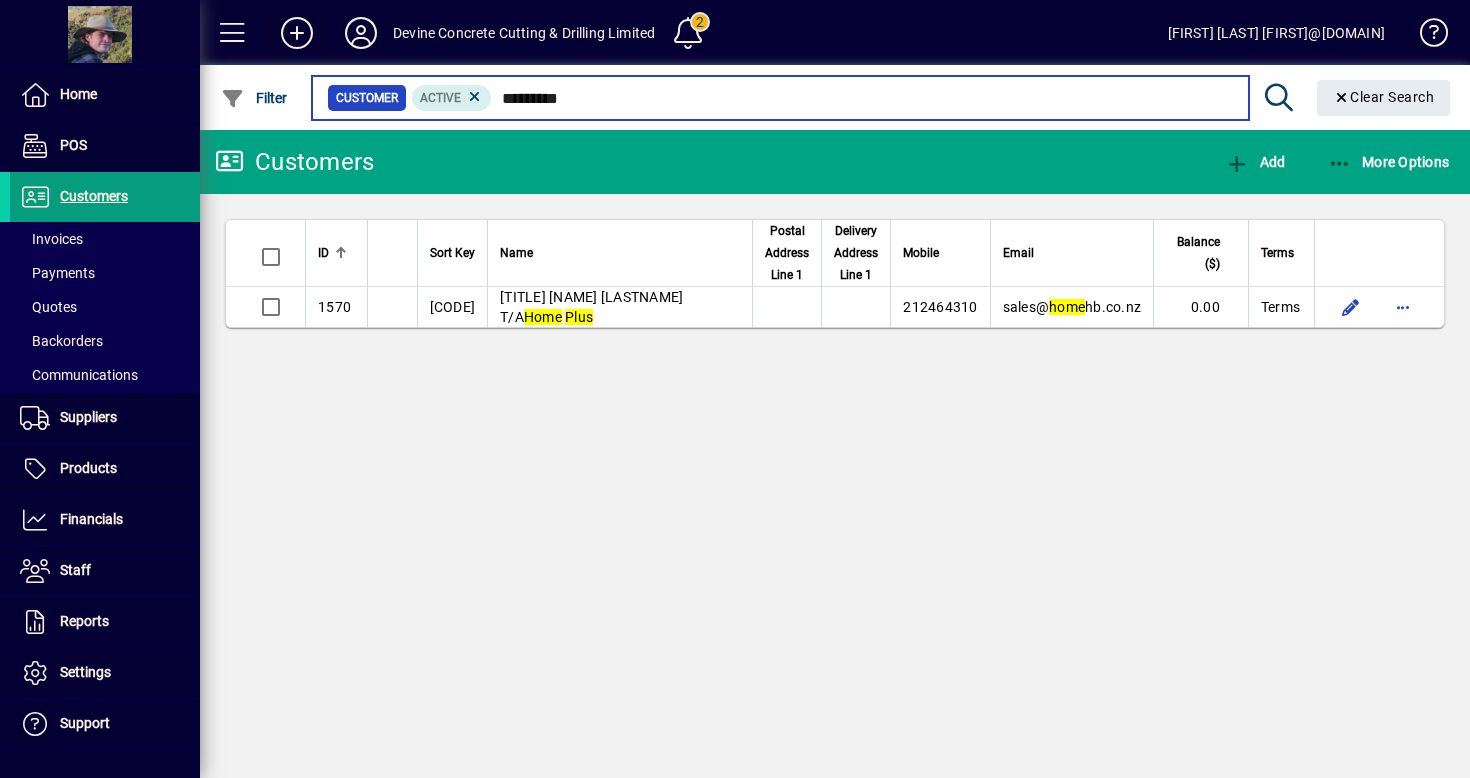 type on "*********" 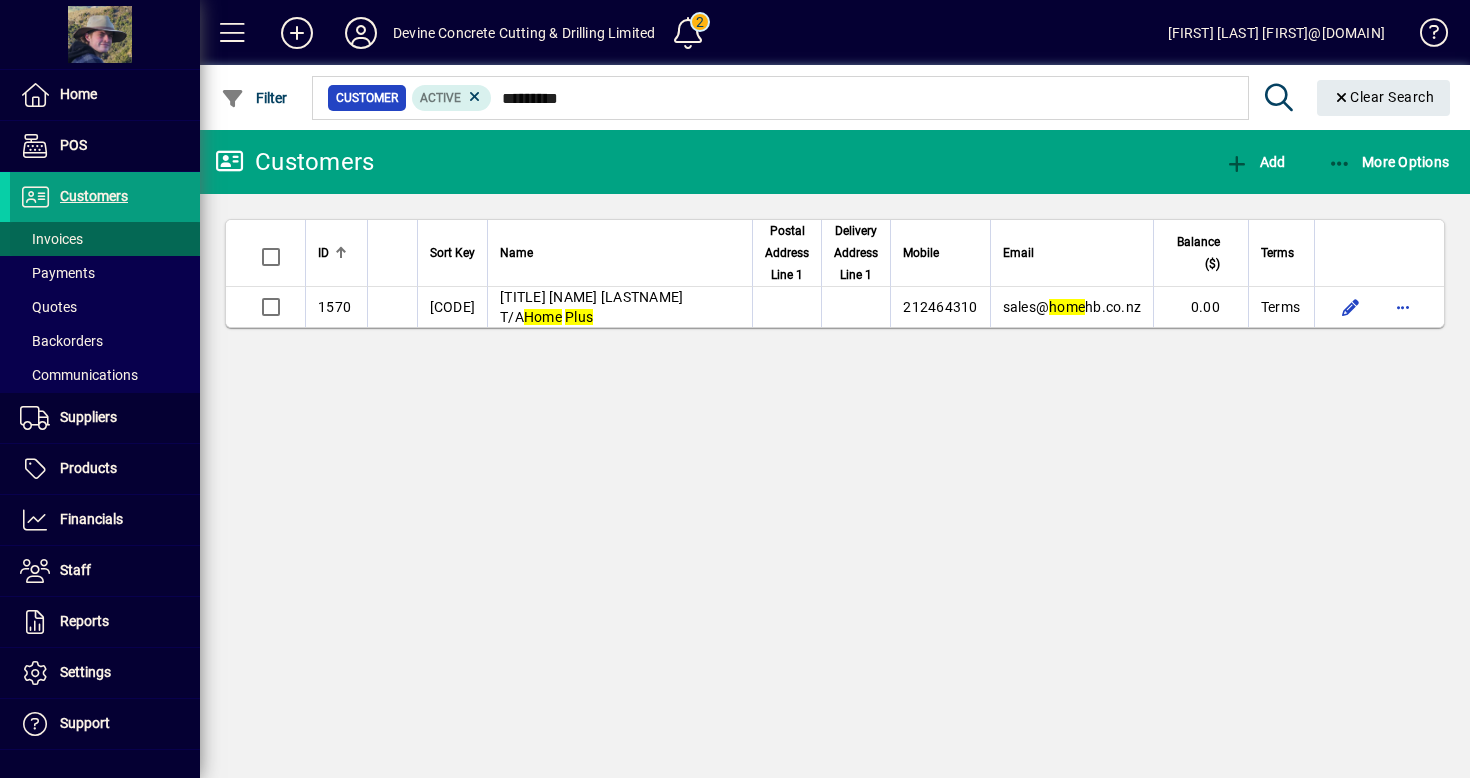 click at bounding box center [105, 239] 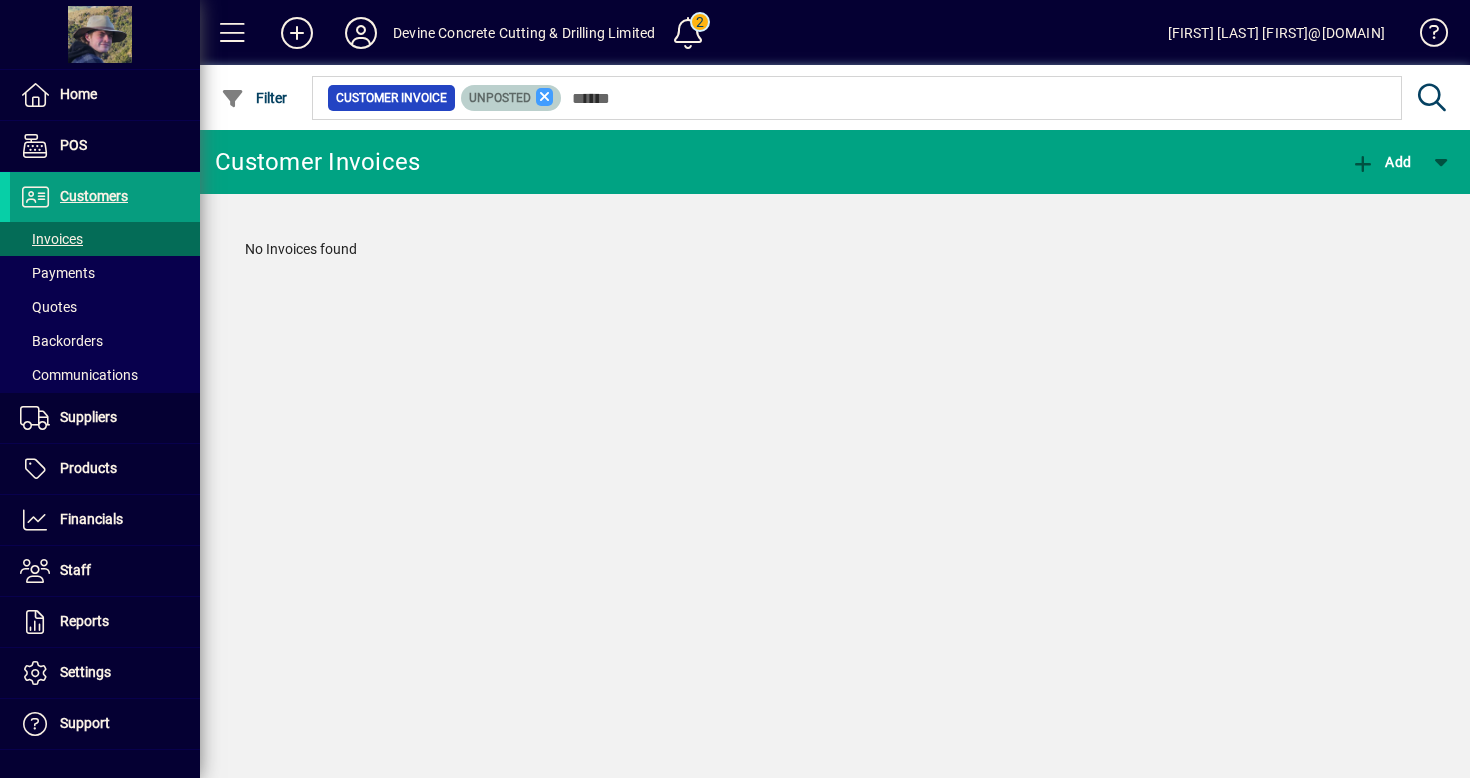 click at bounding box center (545, 97) 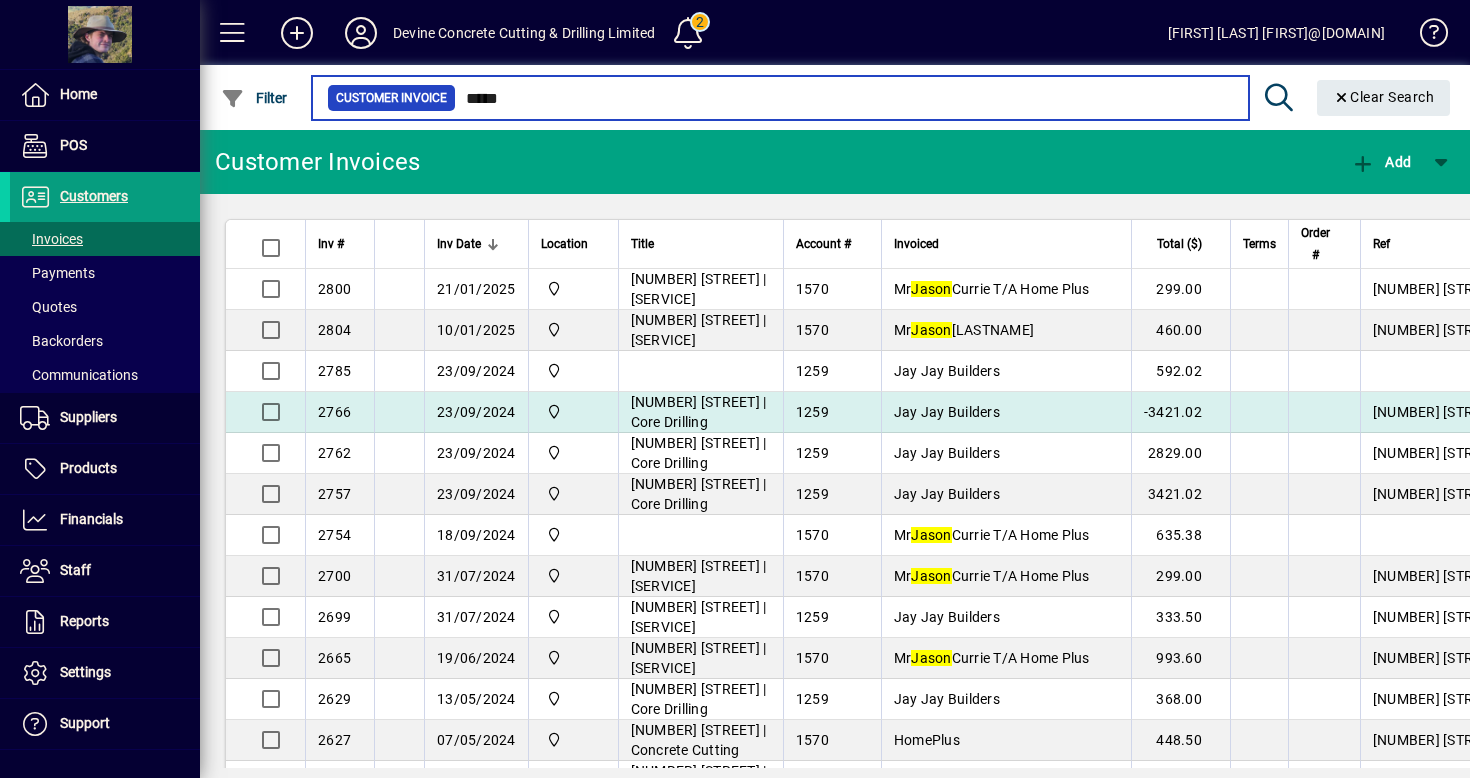 scroll, scrollTop: 7, scrollLeft: 0, axis: vertical 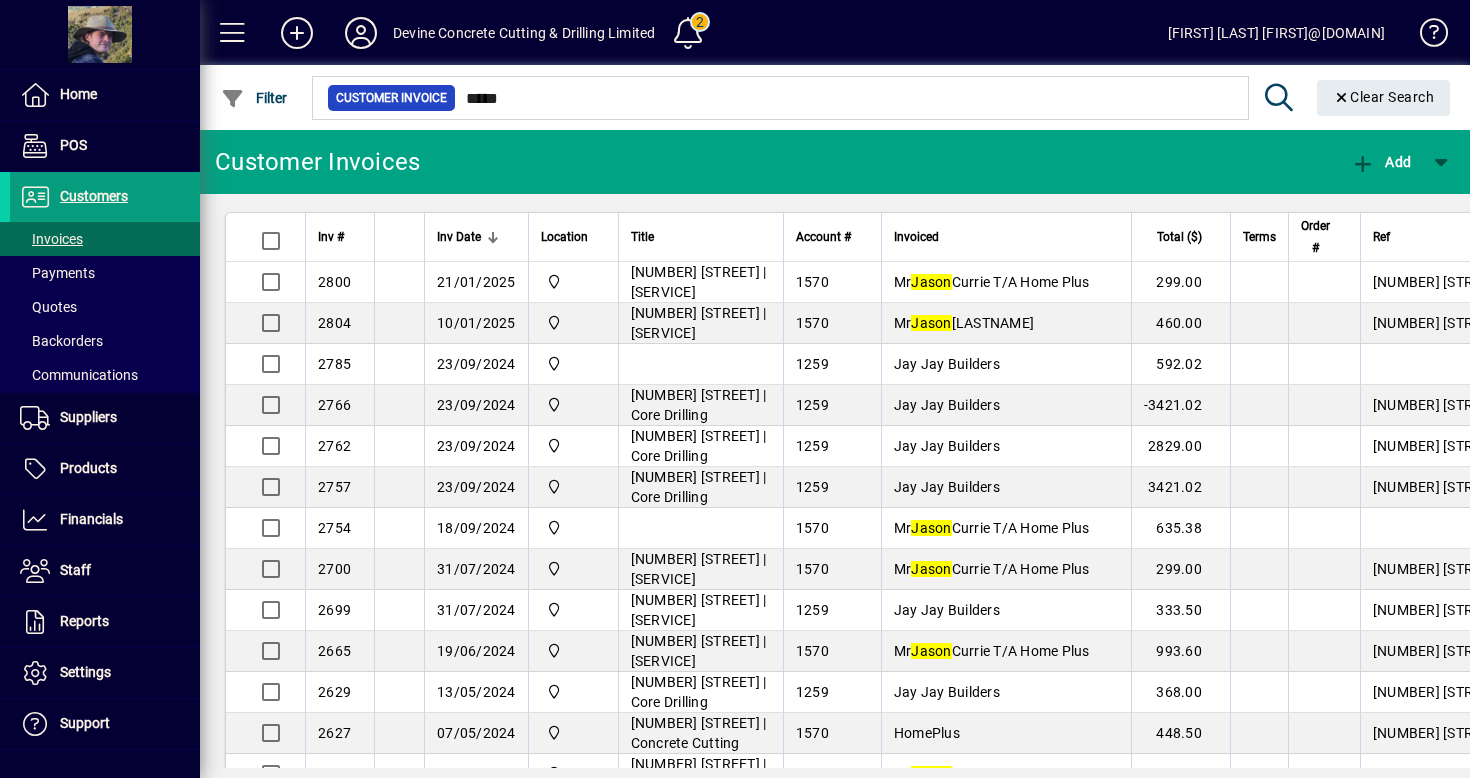 click on "Customer Invoice  *****" 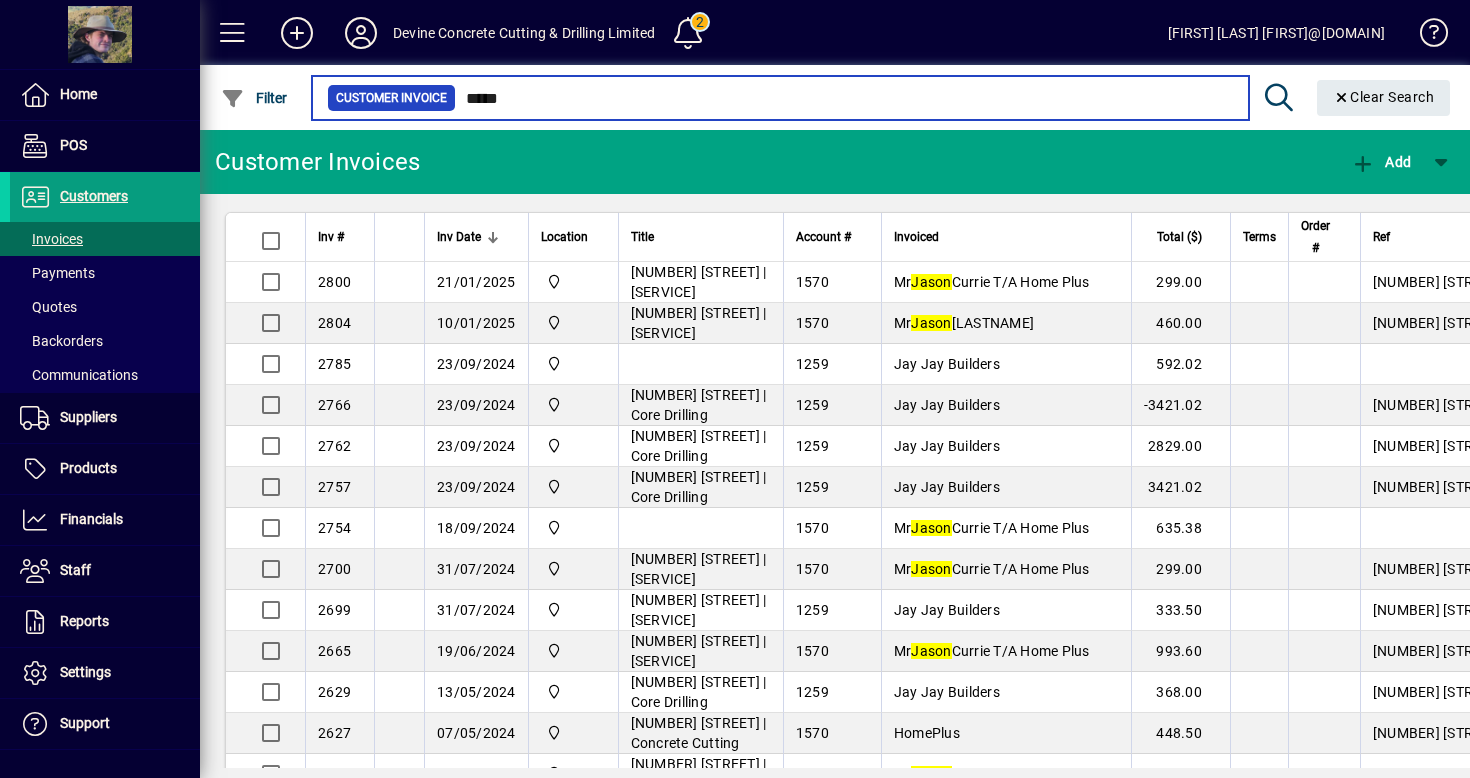 click on "*****" at bounding box center (844, 98) 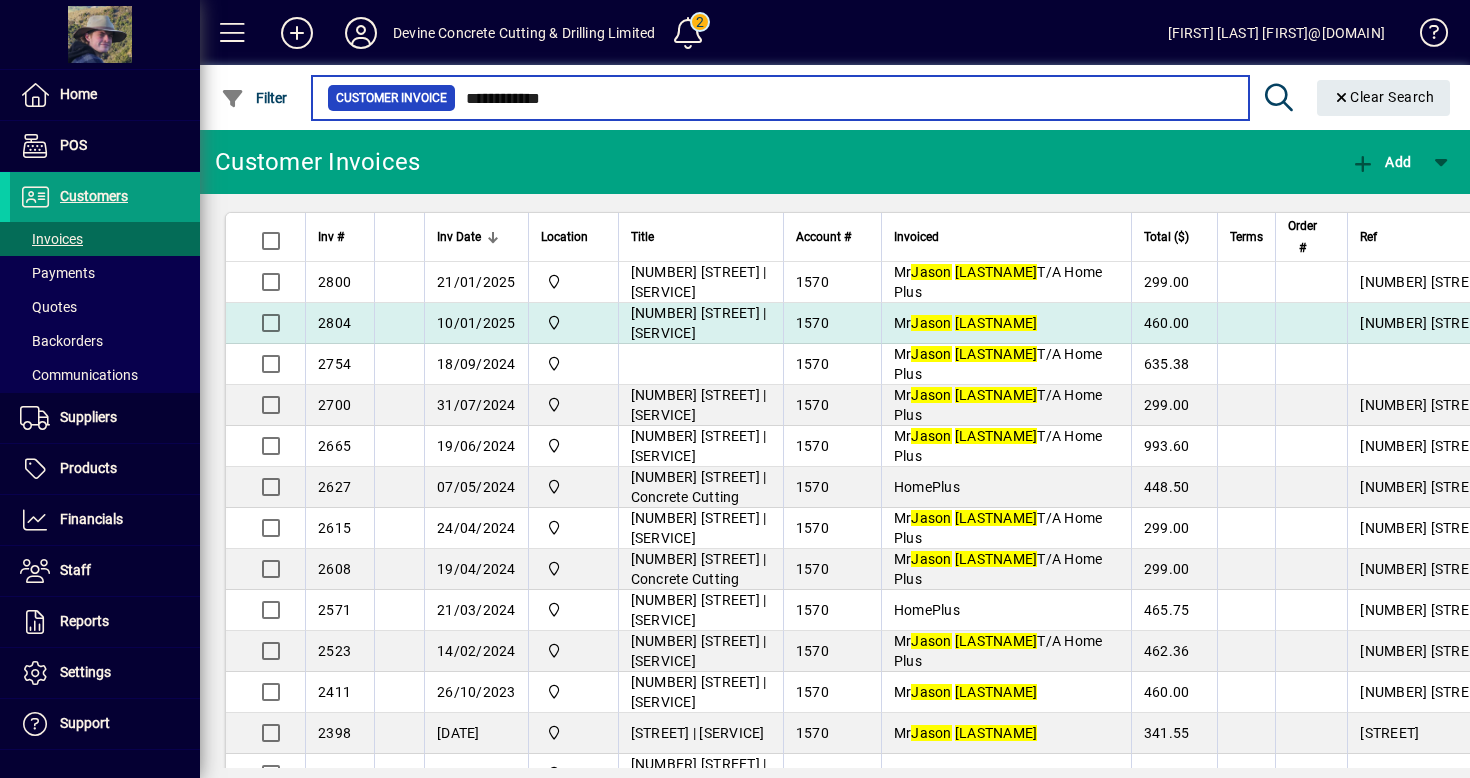type on "**********" 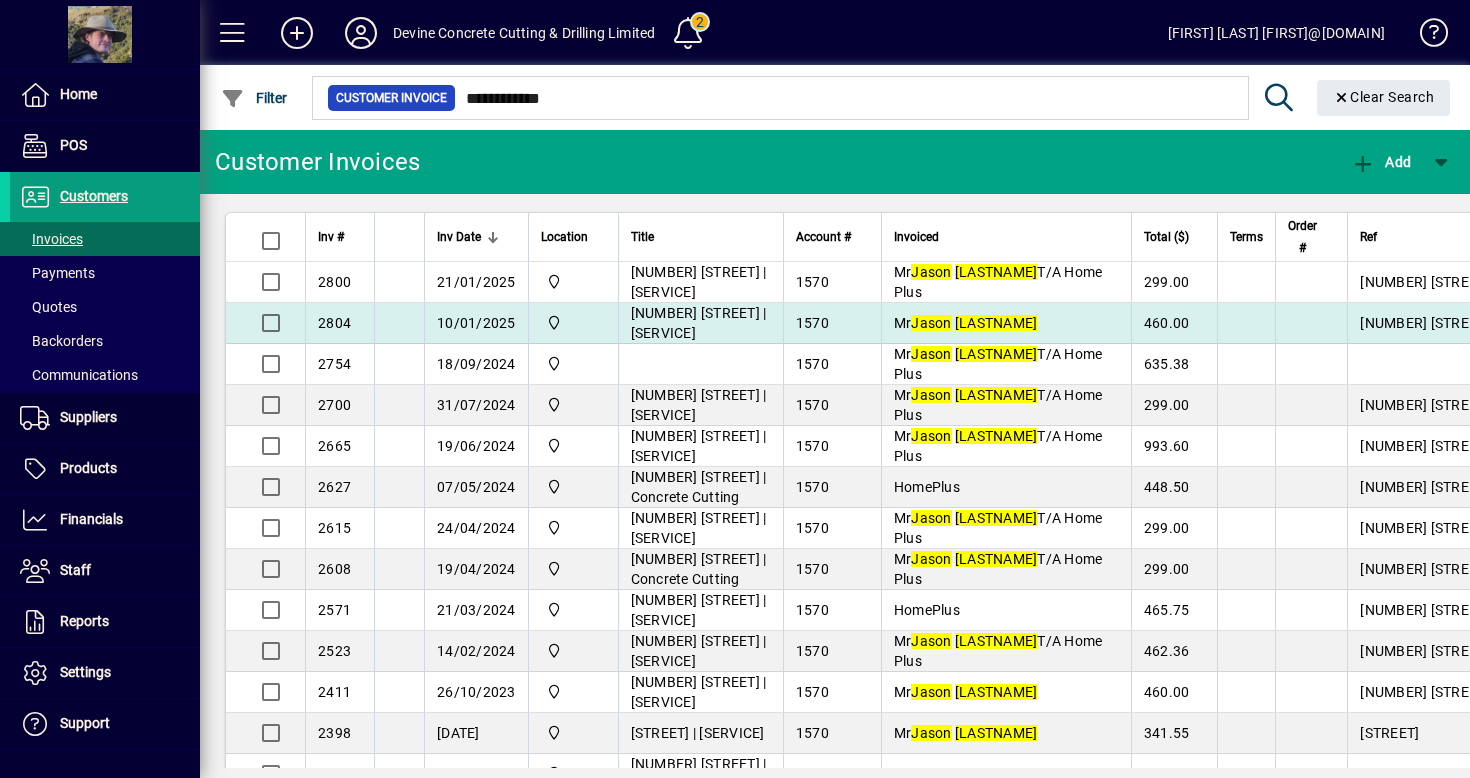 click on "1570" at bounding box center (832, 323) 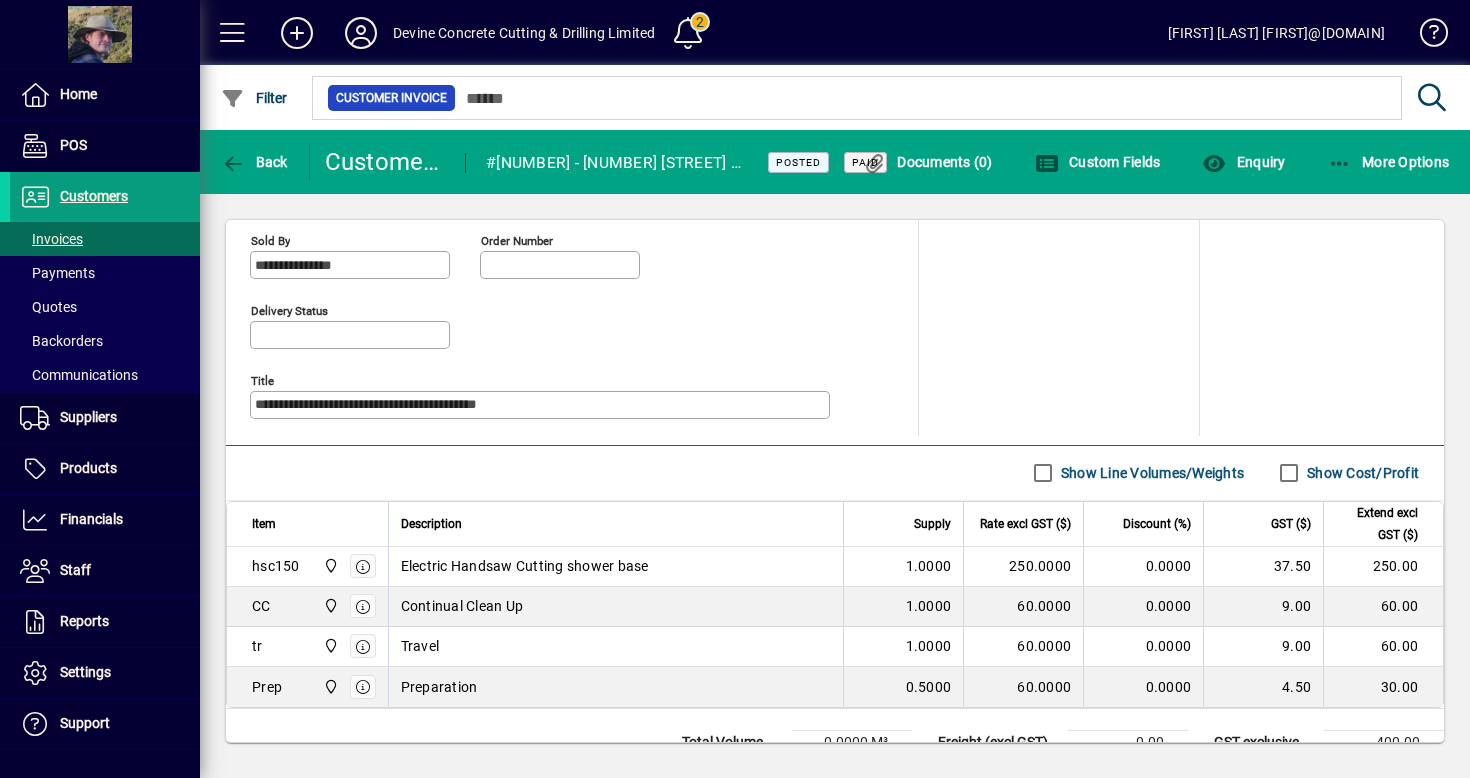 scroll, scrollTop: 979, scrollLeft: 0, axis: vertical 